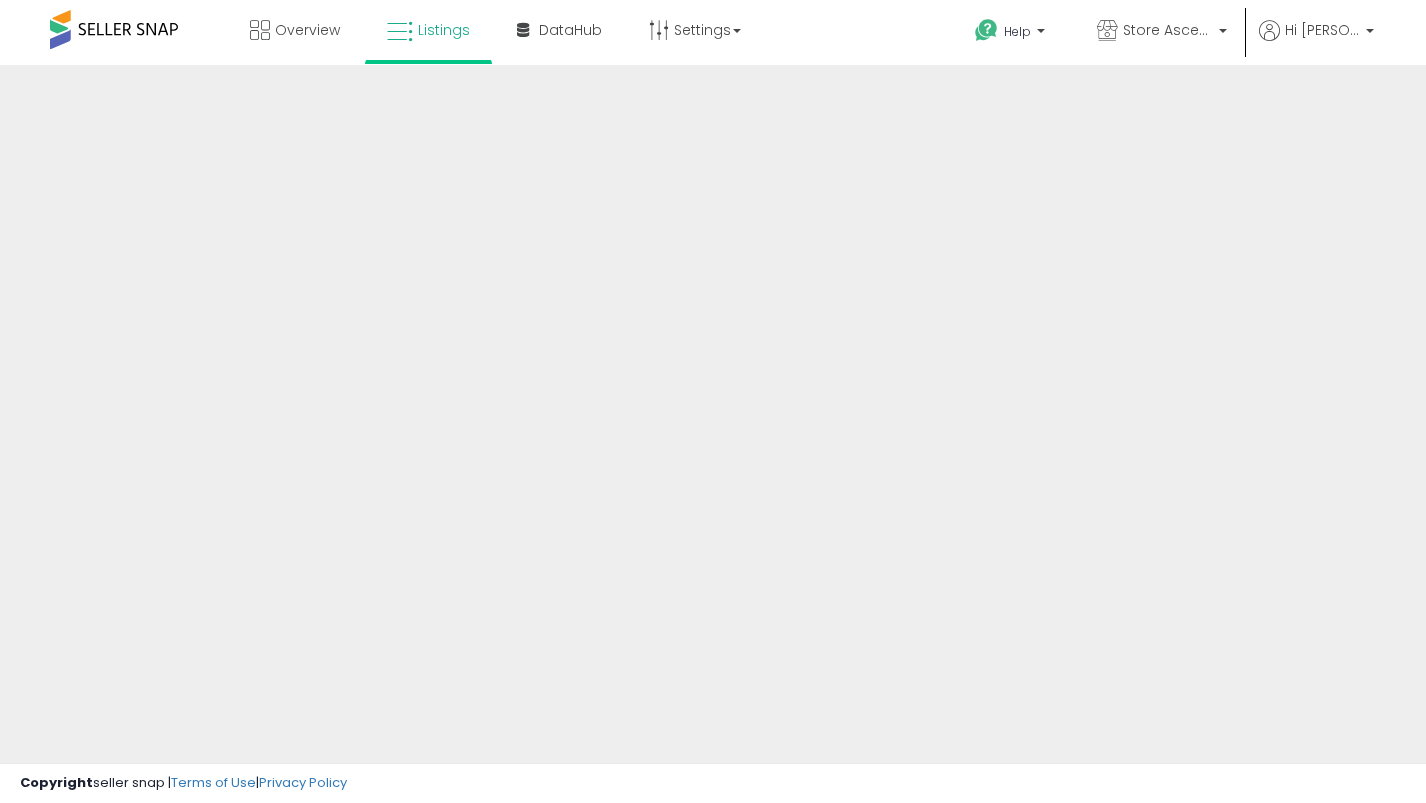scroll, scrollTop: 0, scrollLeft: 0, axis: both 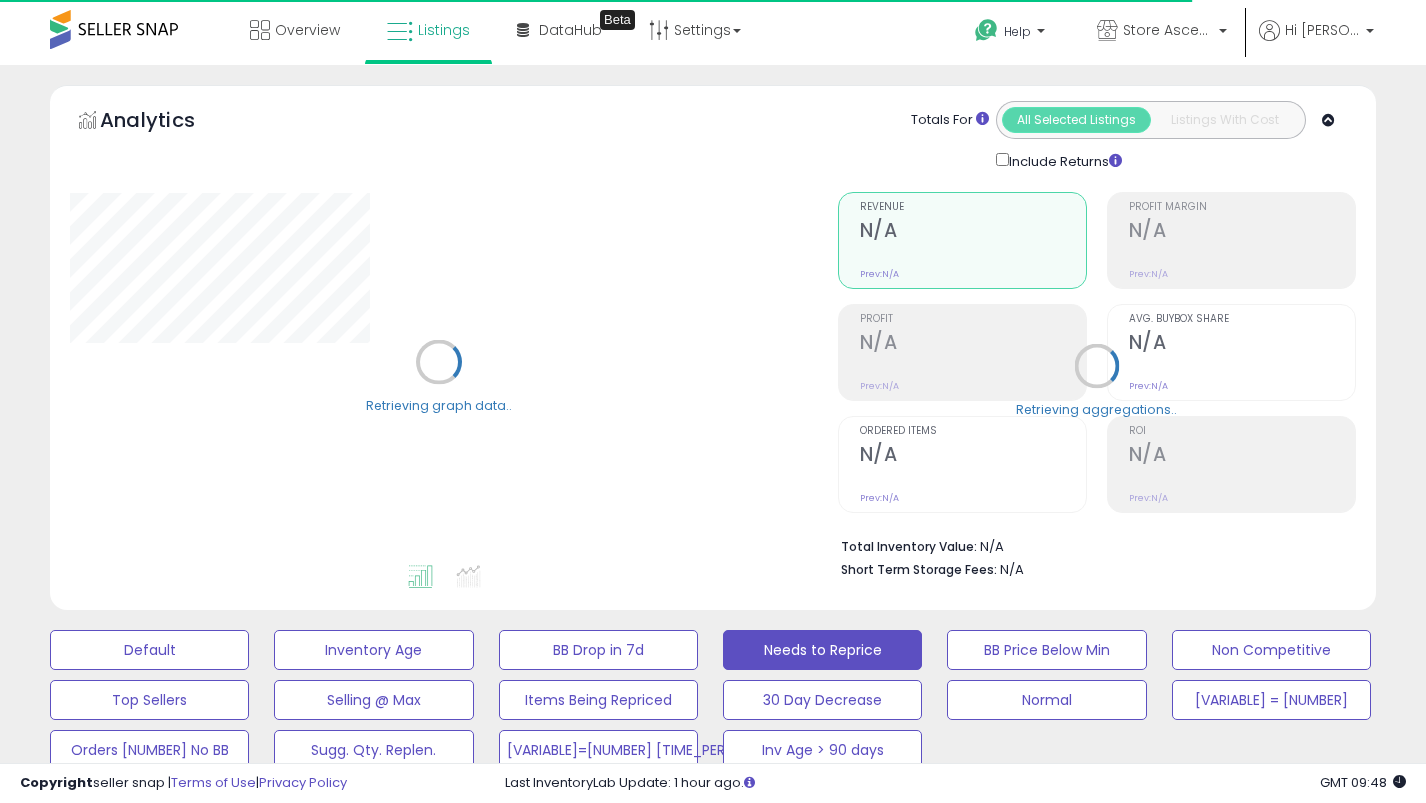 select on "**" 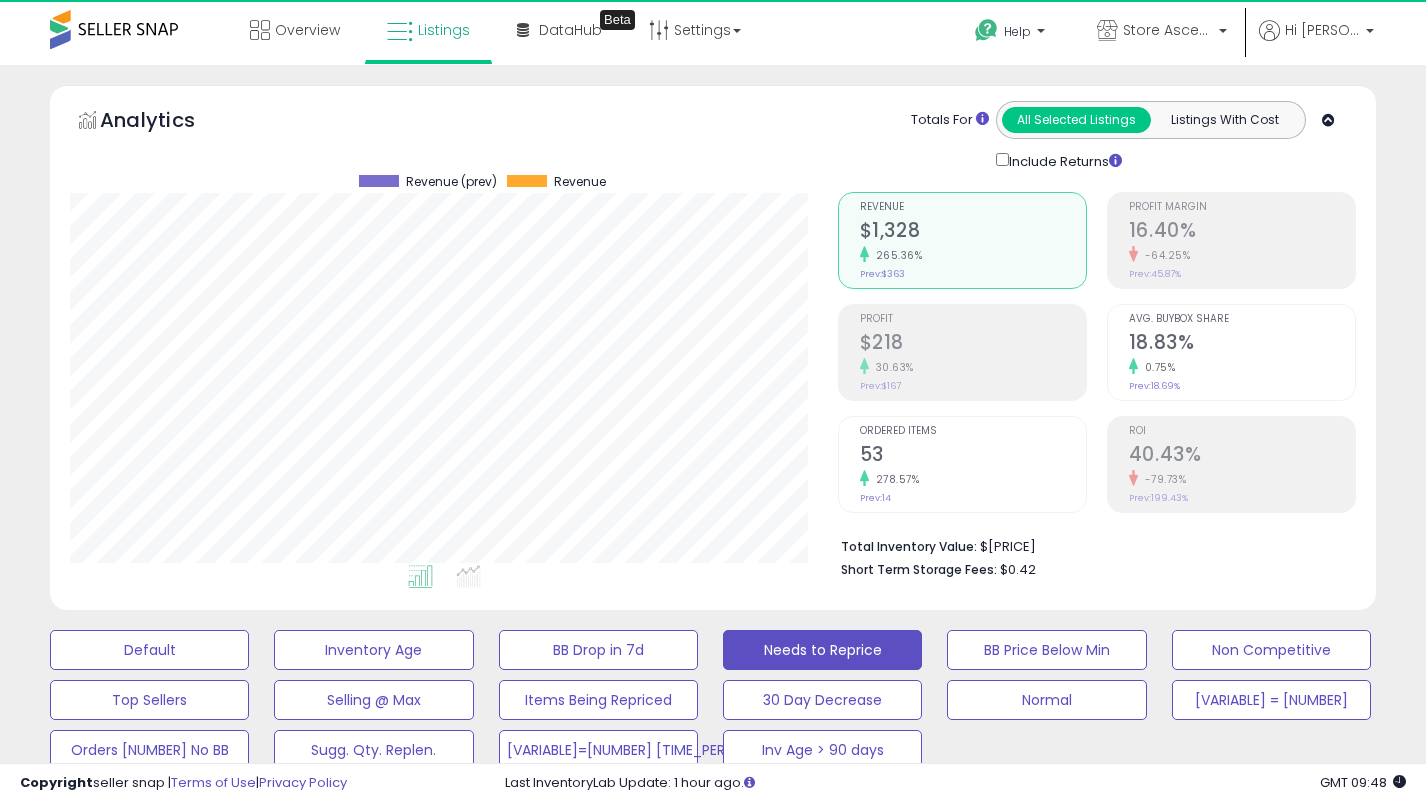 scroll, scrollTop: 999590, scrollLeft: 999232, axis: both 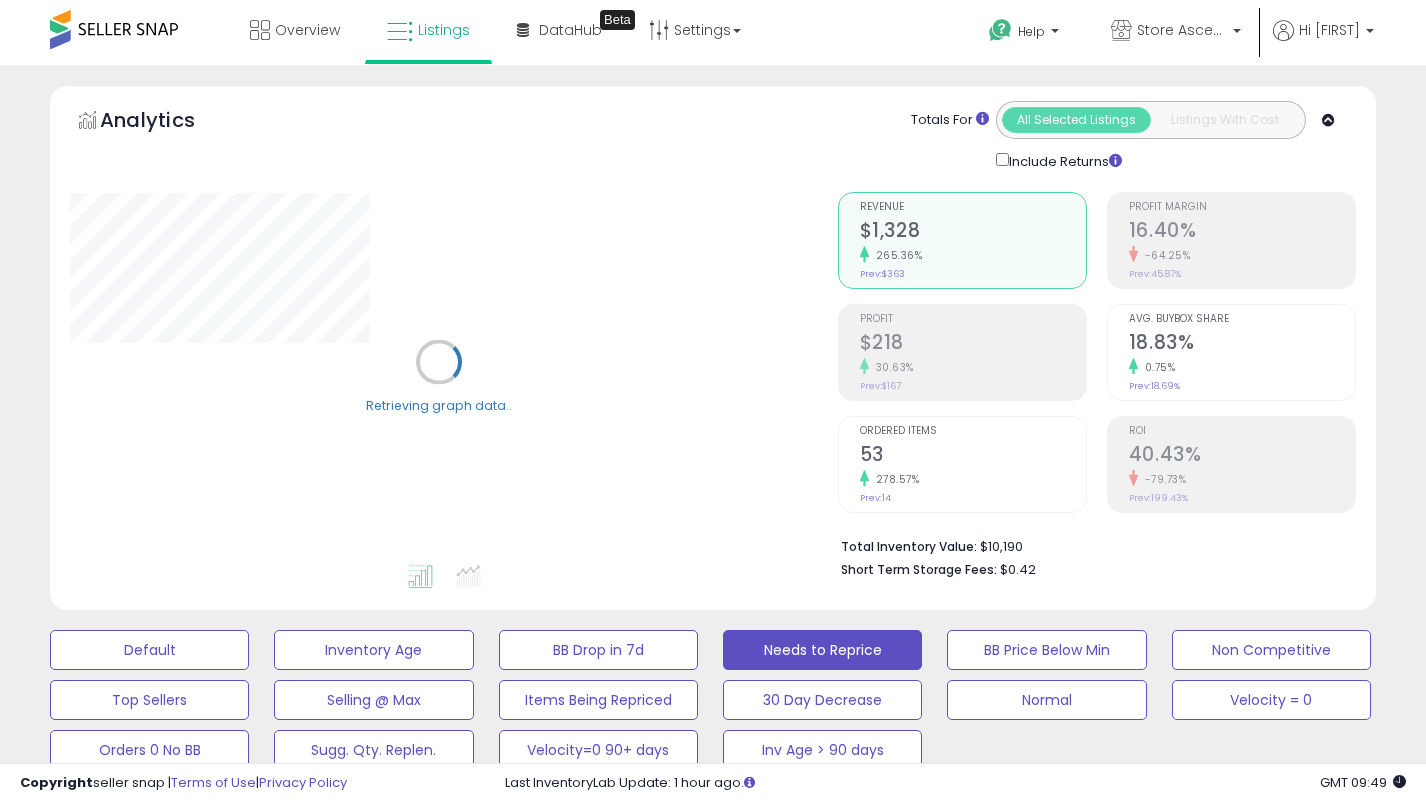 select on "**" 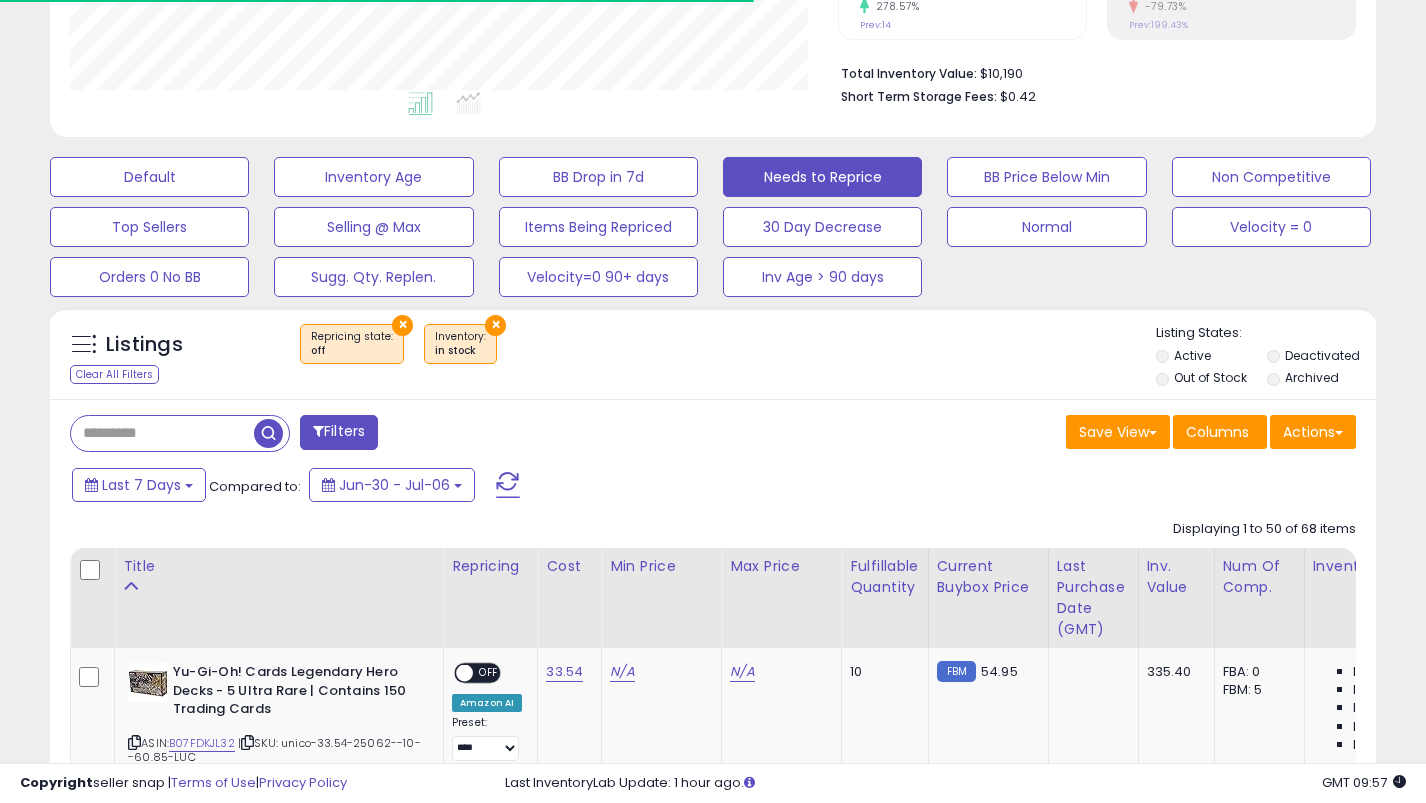 scroll, scrollTop: 473, scrollLeft: 0, axis: vertical 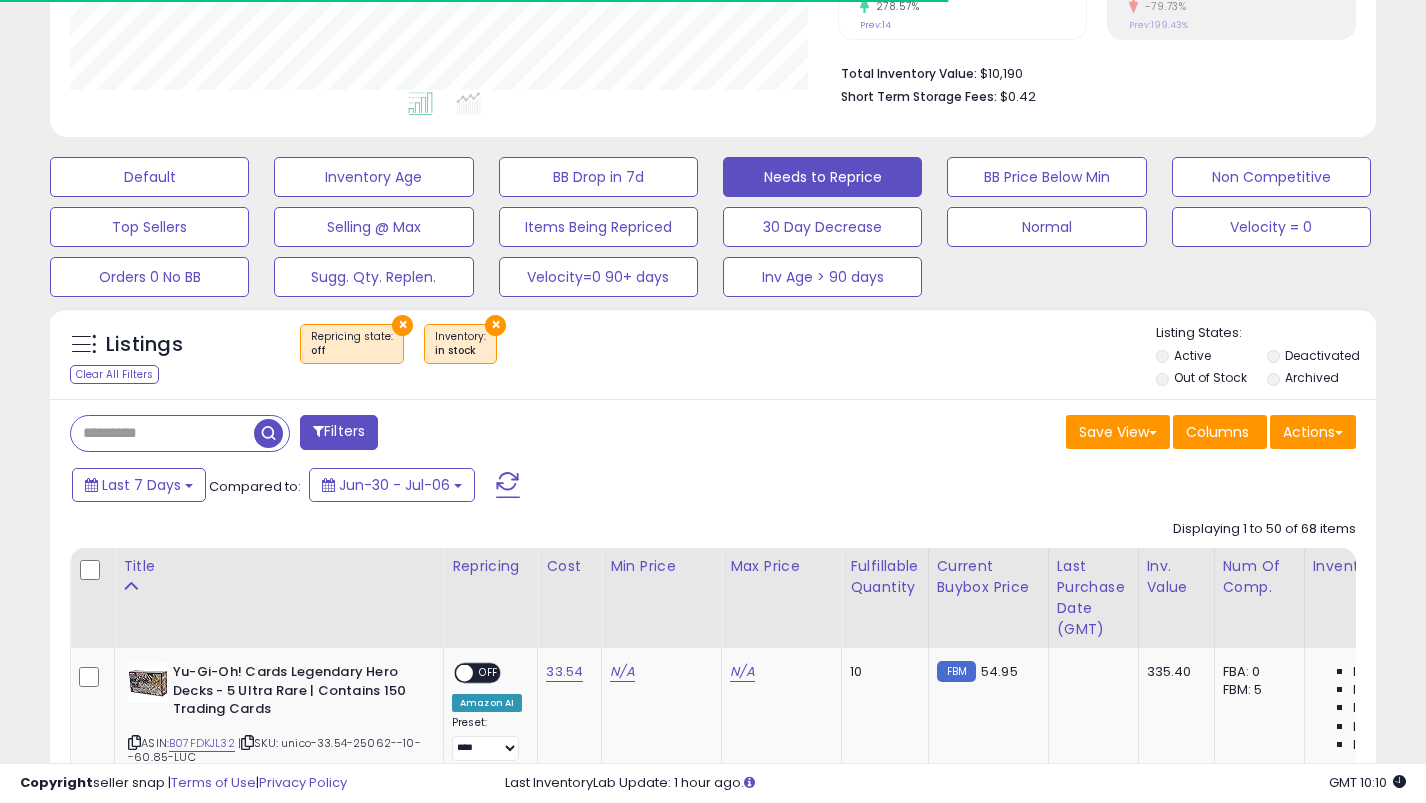 click on "Listings
Clear All Filters
×
Repricing state :
off
×" at bounding box center (713, 353) 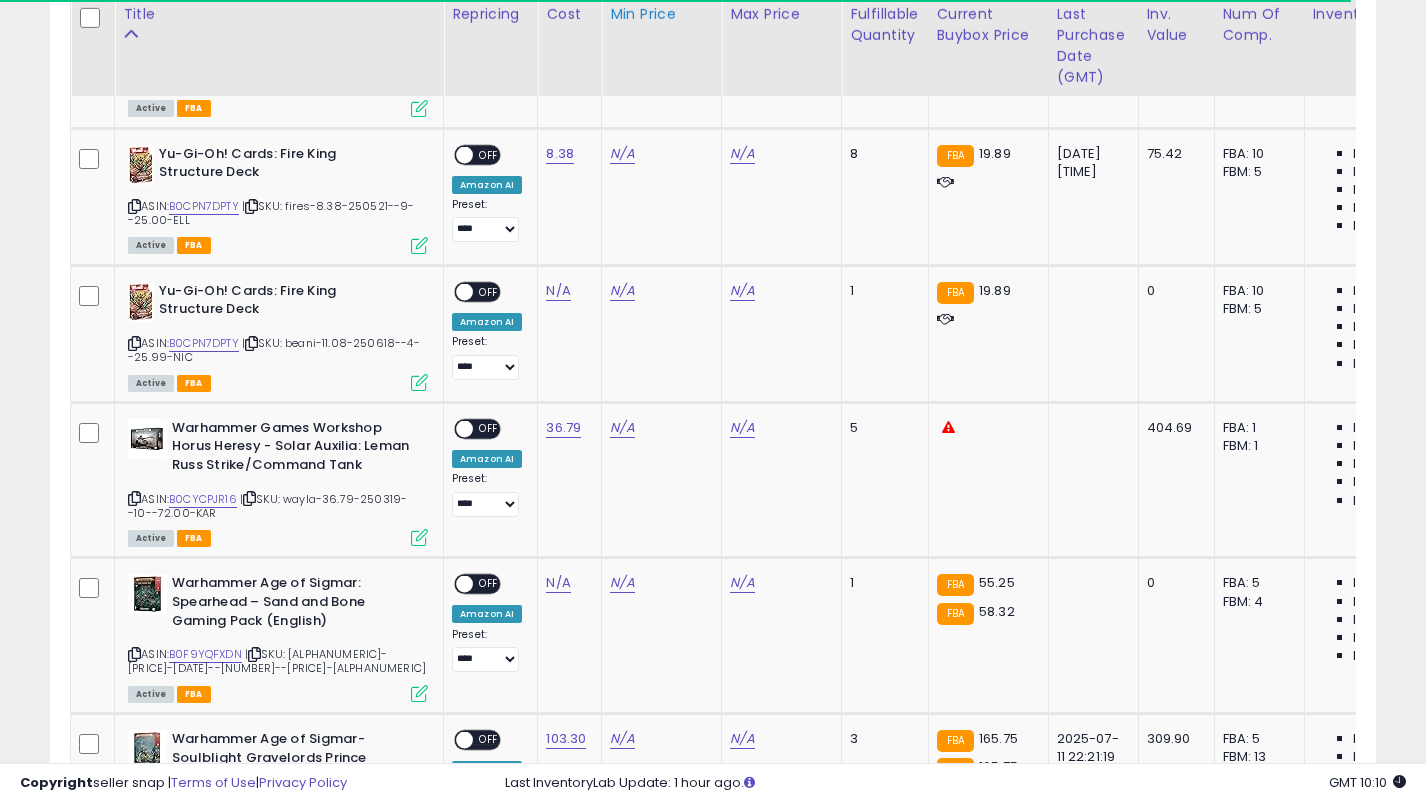 scroll, scrollTop: 1133, scrollLeft: 0, axis: vertical 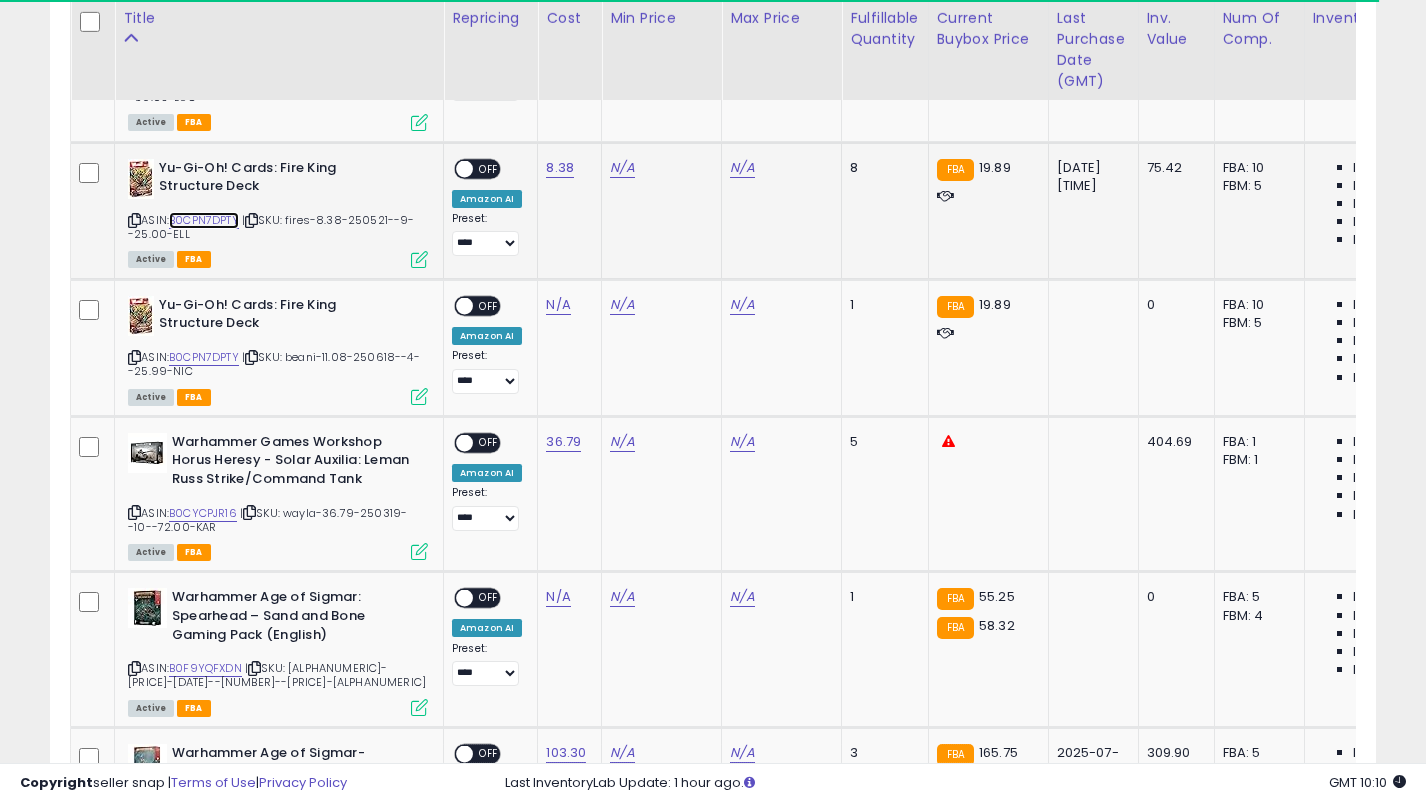 click on "B0CPN7DPTY" at bounding box center [204, 220] 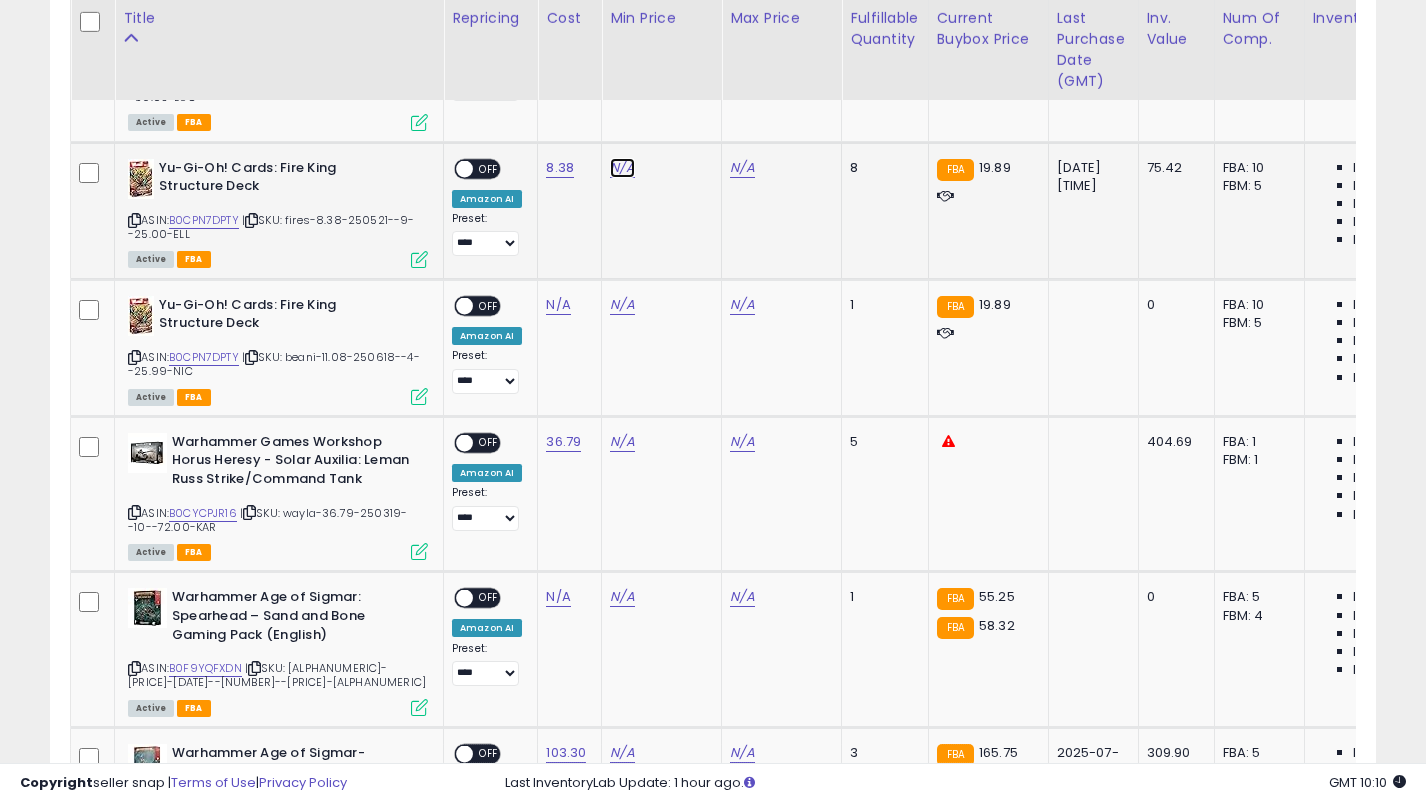 click on "N/A" at bounding box center (622, 12) 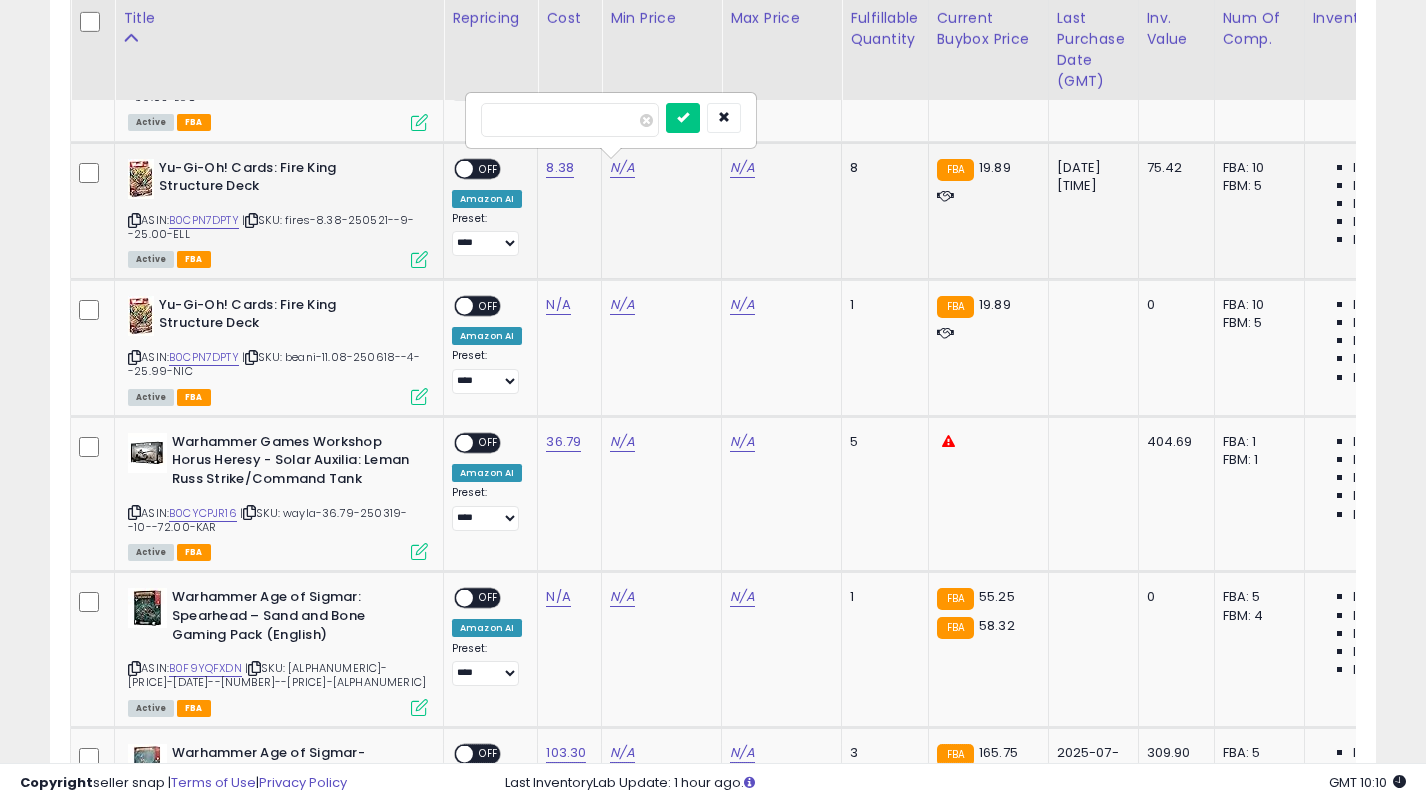 type on "*****" 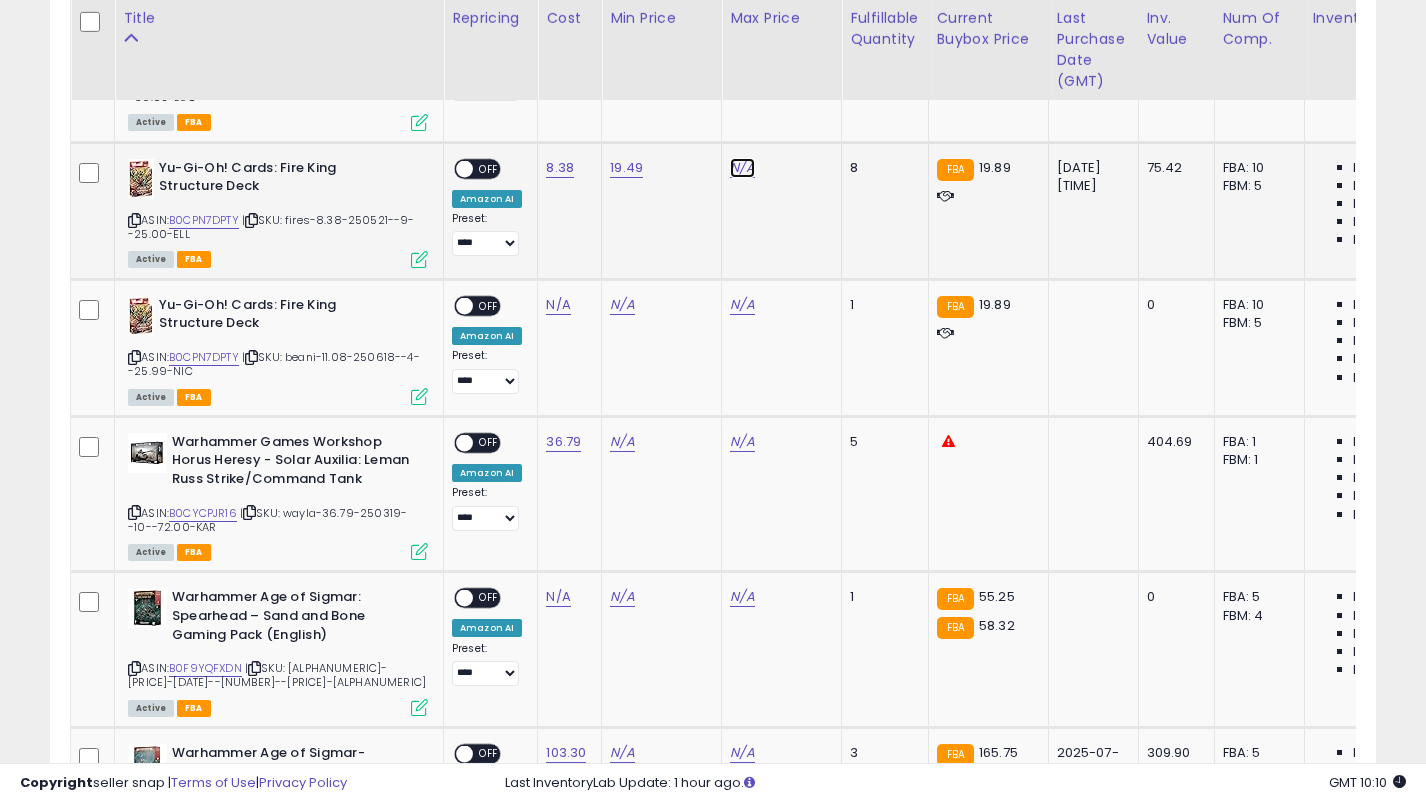 click on "N/A" at bounding box center [742, 12] 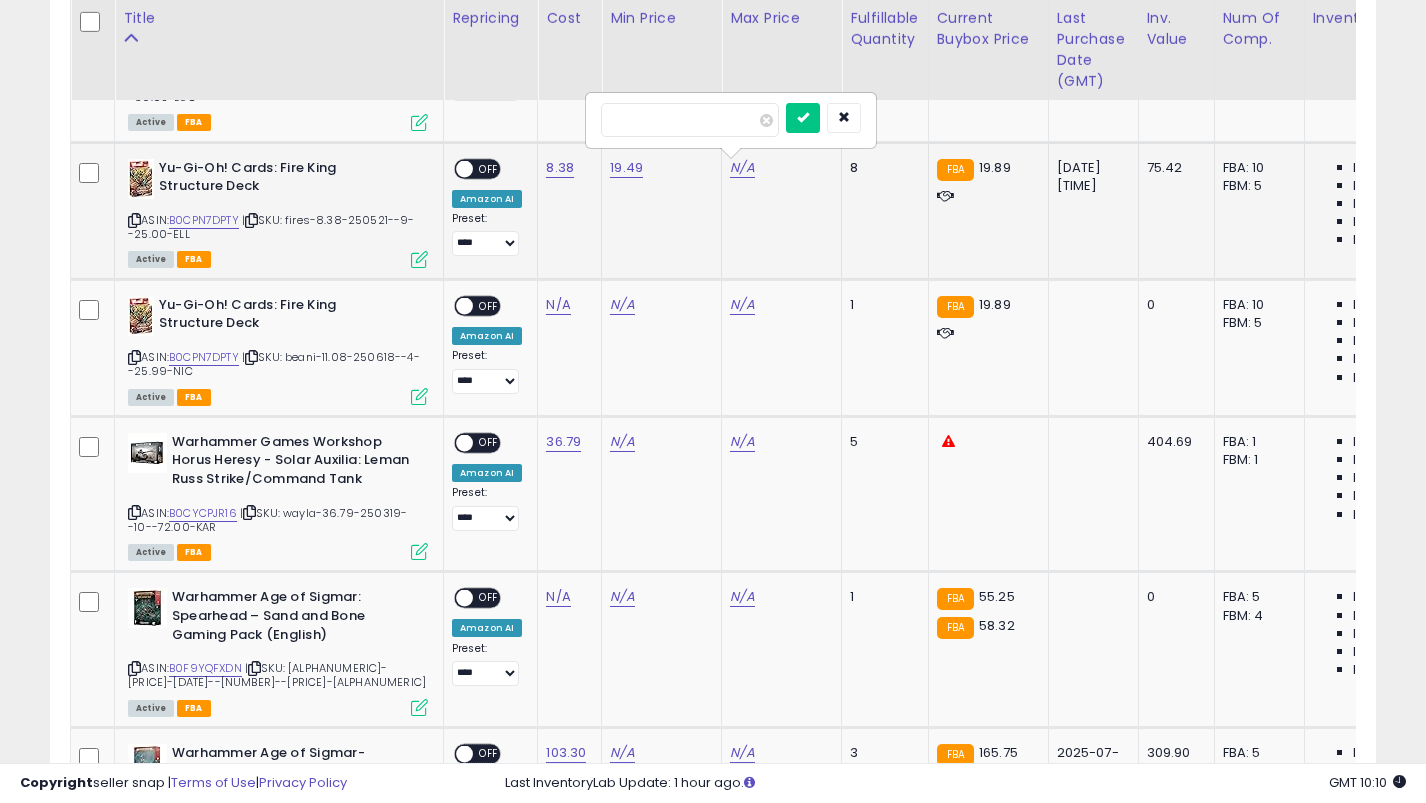 type on "**" 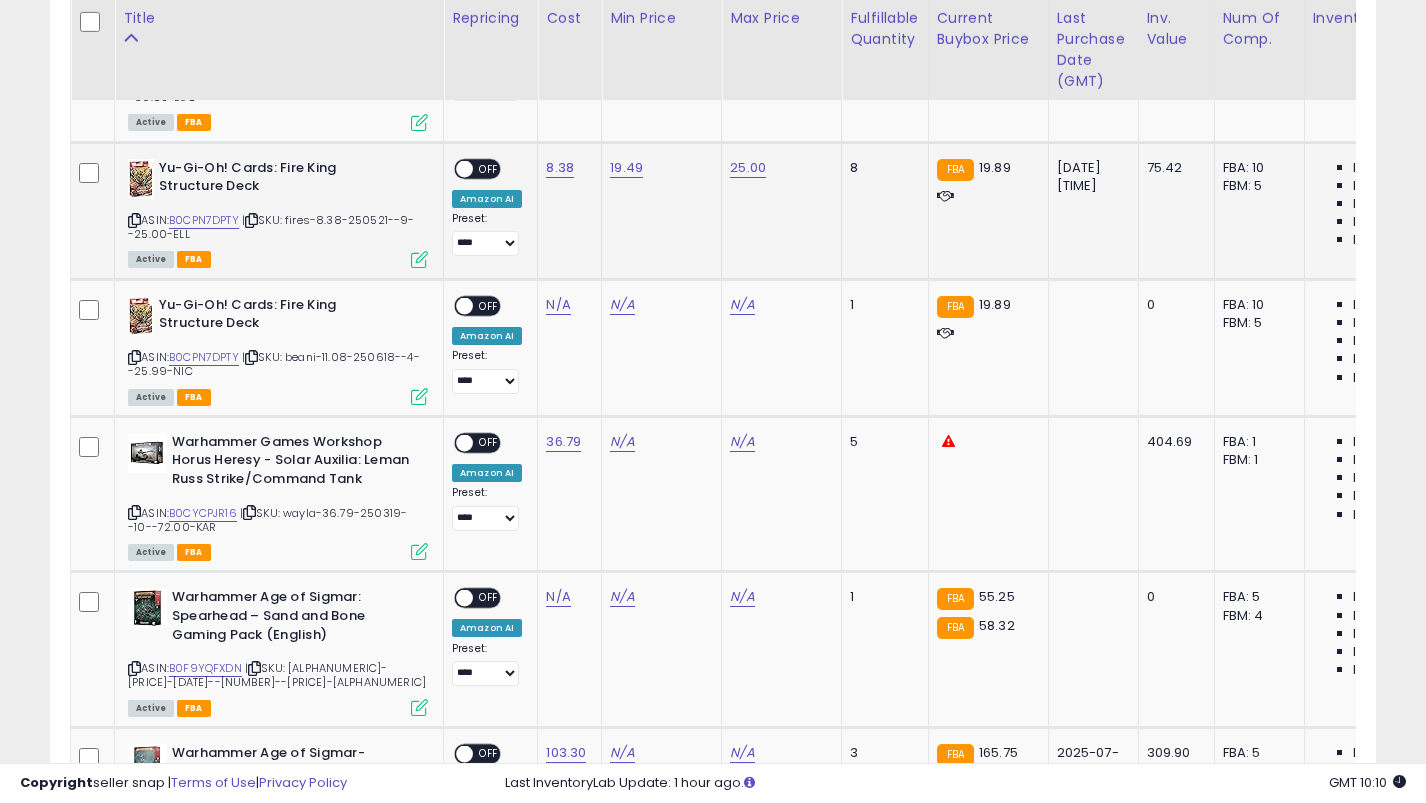 click on "OFF" at bounding box center (489, 168) 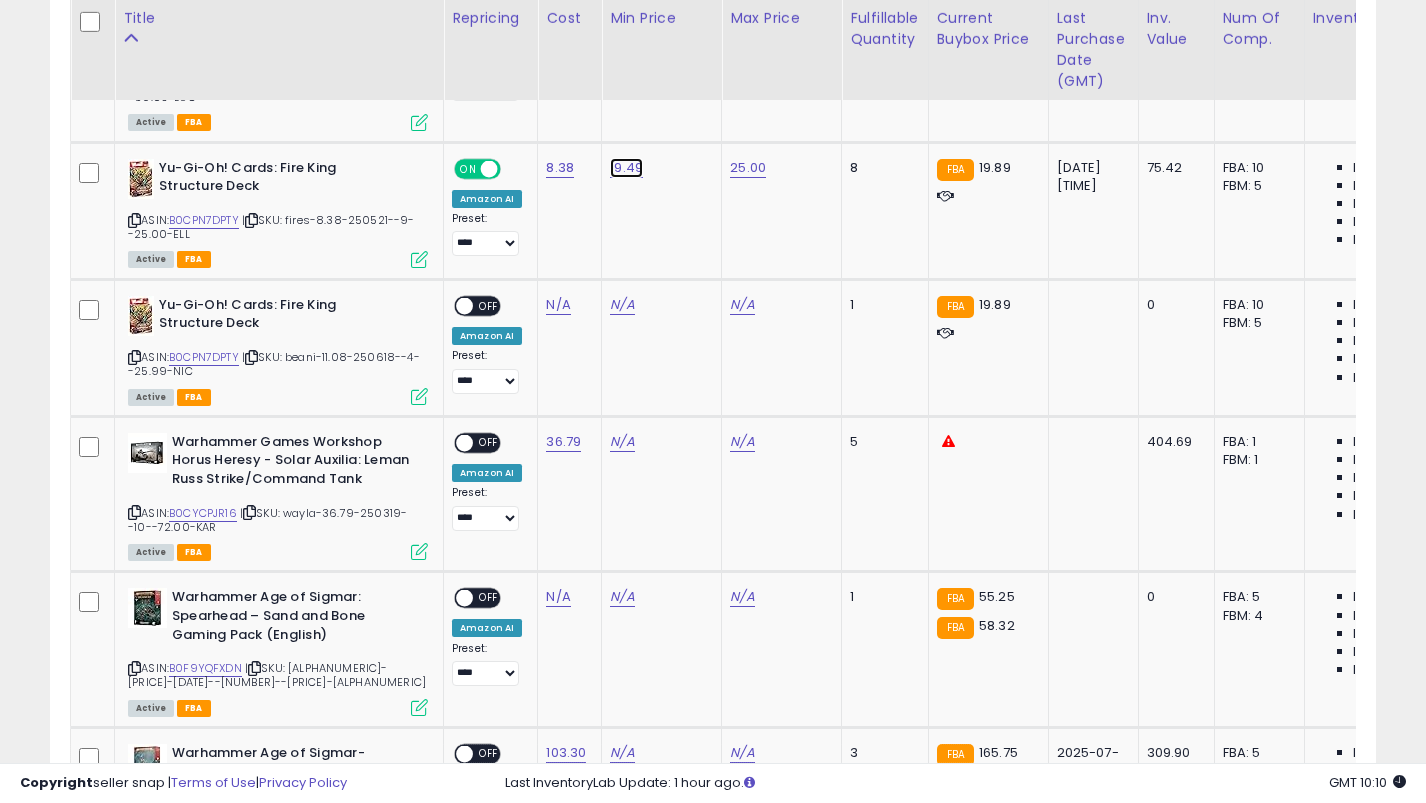 click on "19.49" at bounding box center (622, 12) 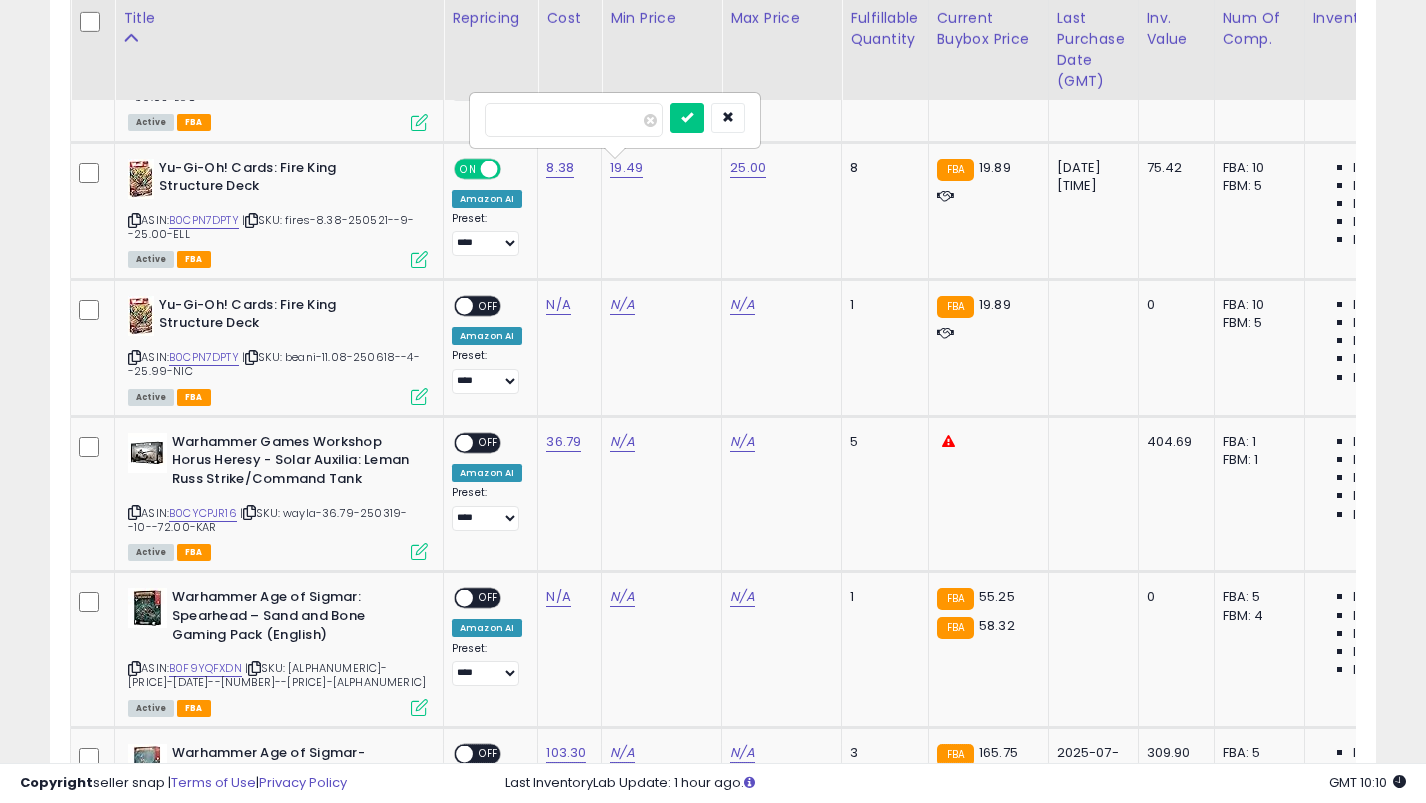 type on "*****" 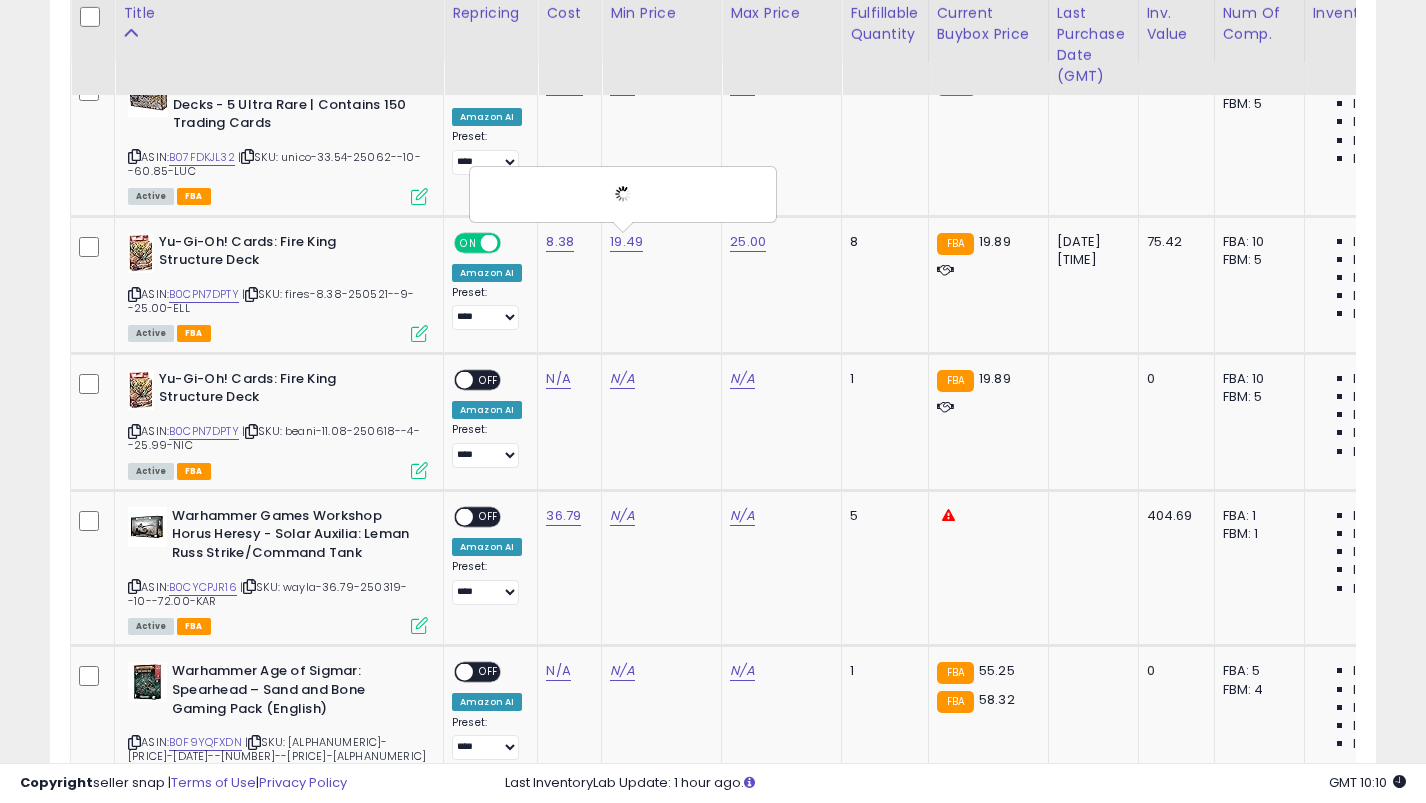 scroll, scrollTop: 1054, scrollLeft: 0, axis: vertical 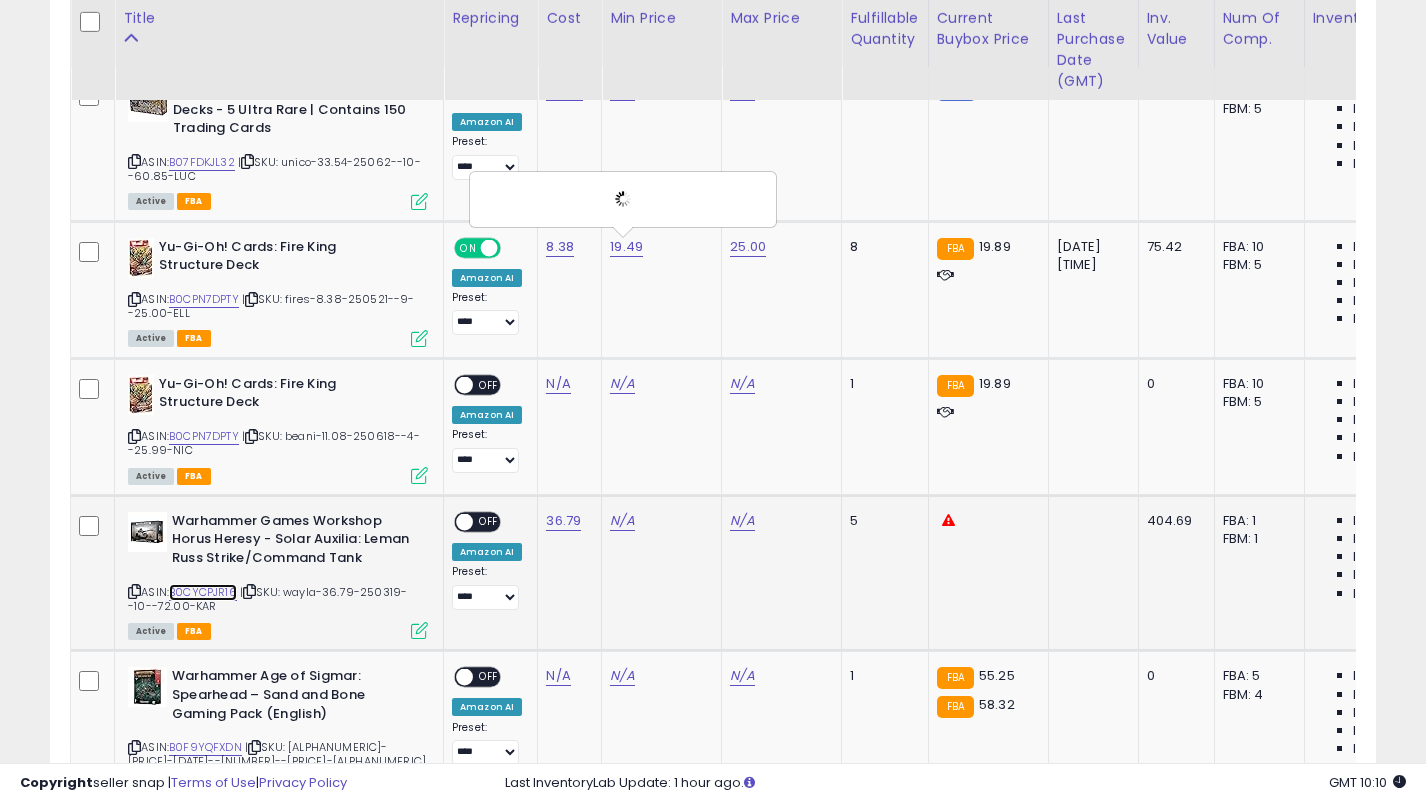 click on "B0CYCPJR16" at bounding box center [203, 592] 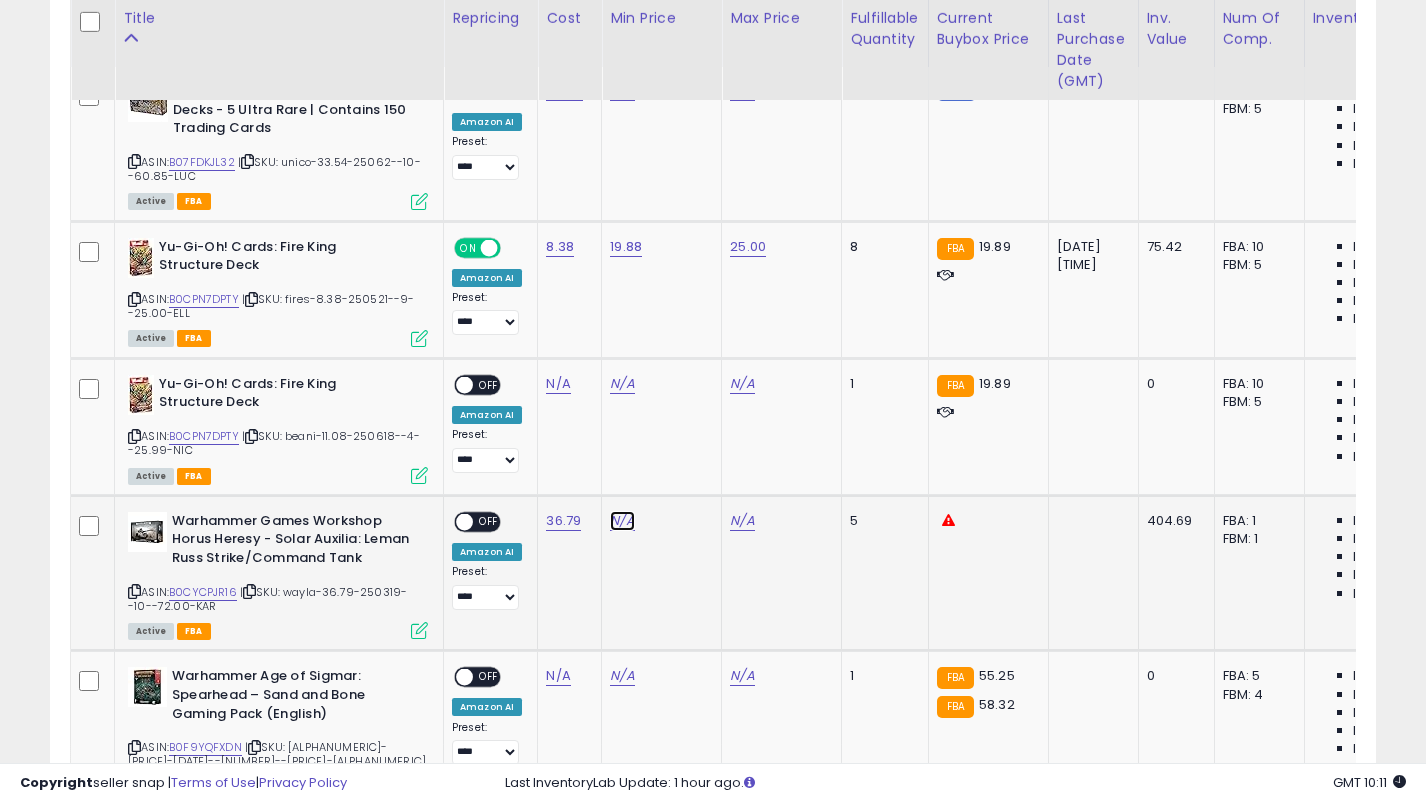 click on "N/A" at bounding box center [622, 91] 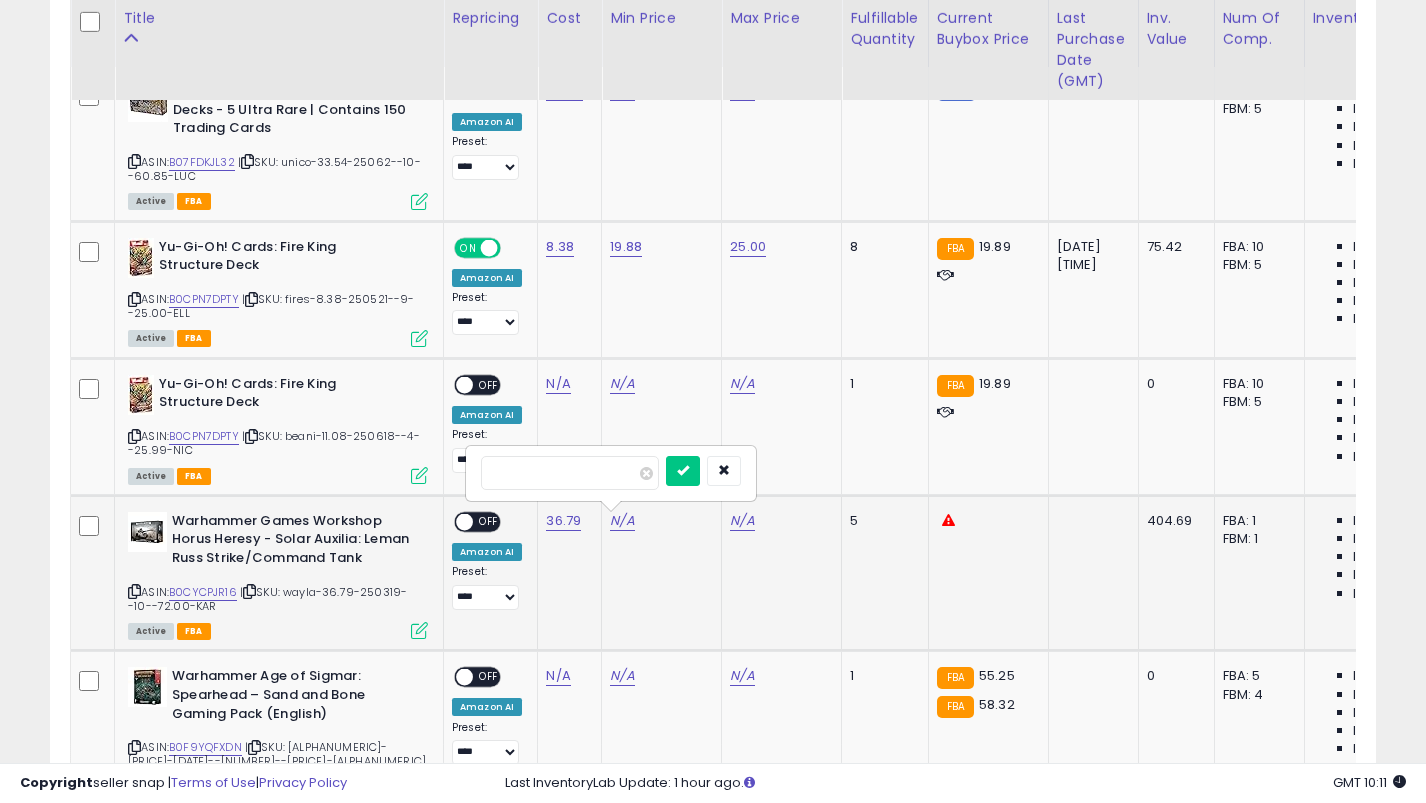 type on "**" 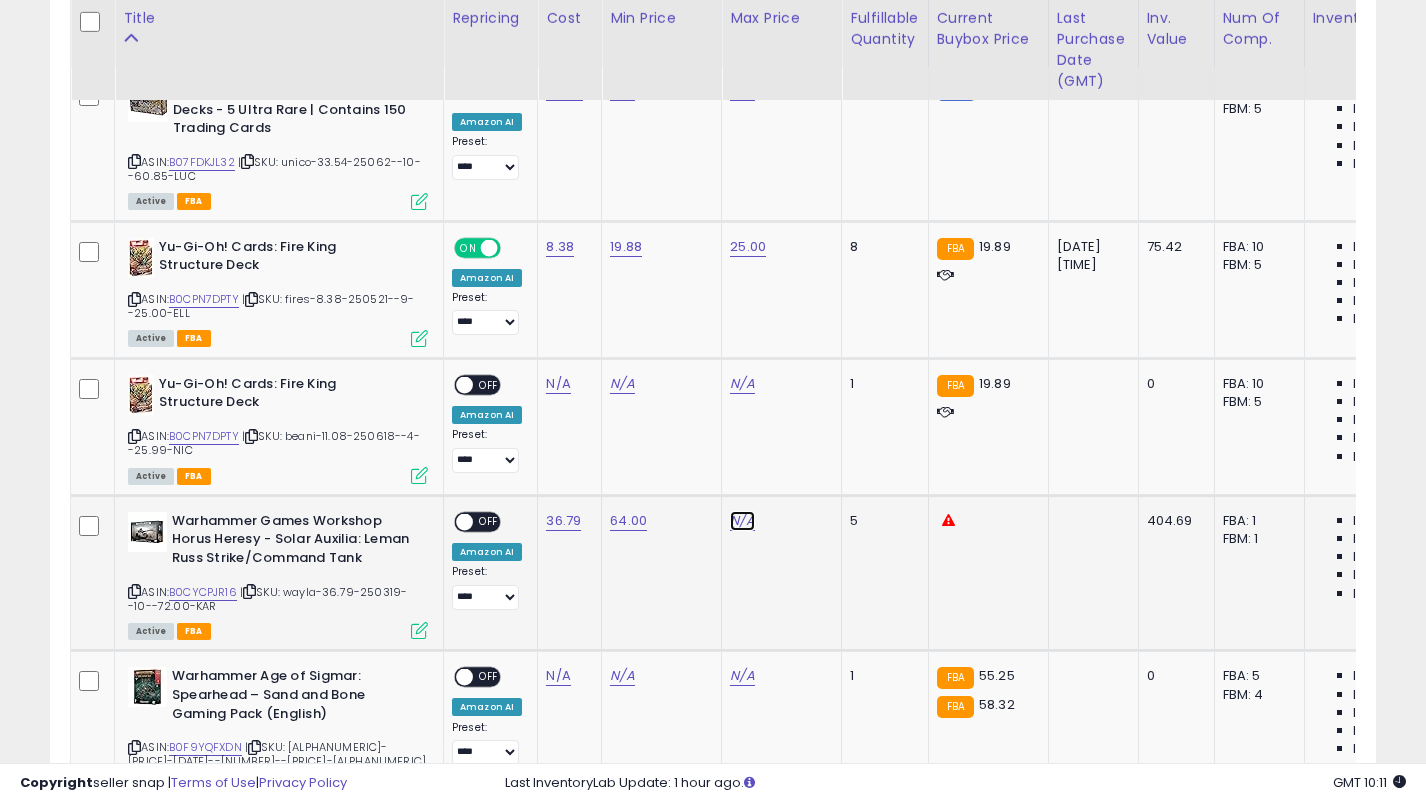 click on "N/A" at bounding box center (742, 91) 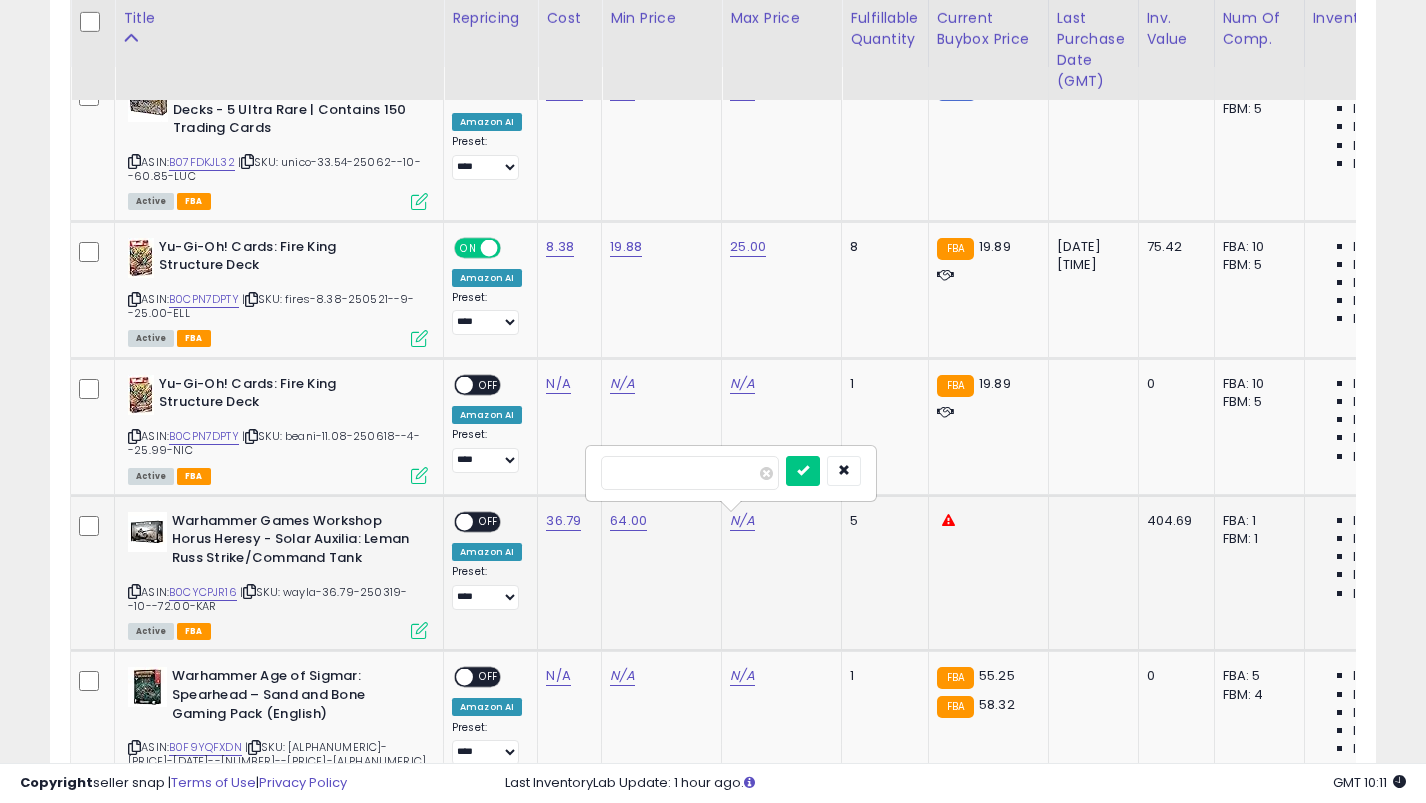 type on "**" 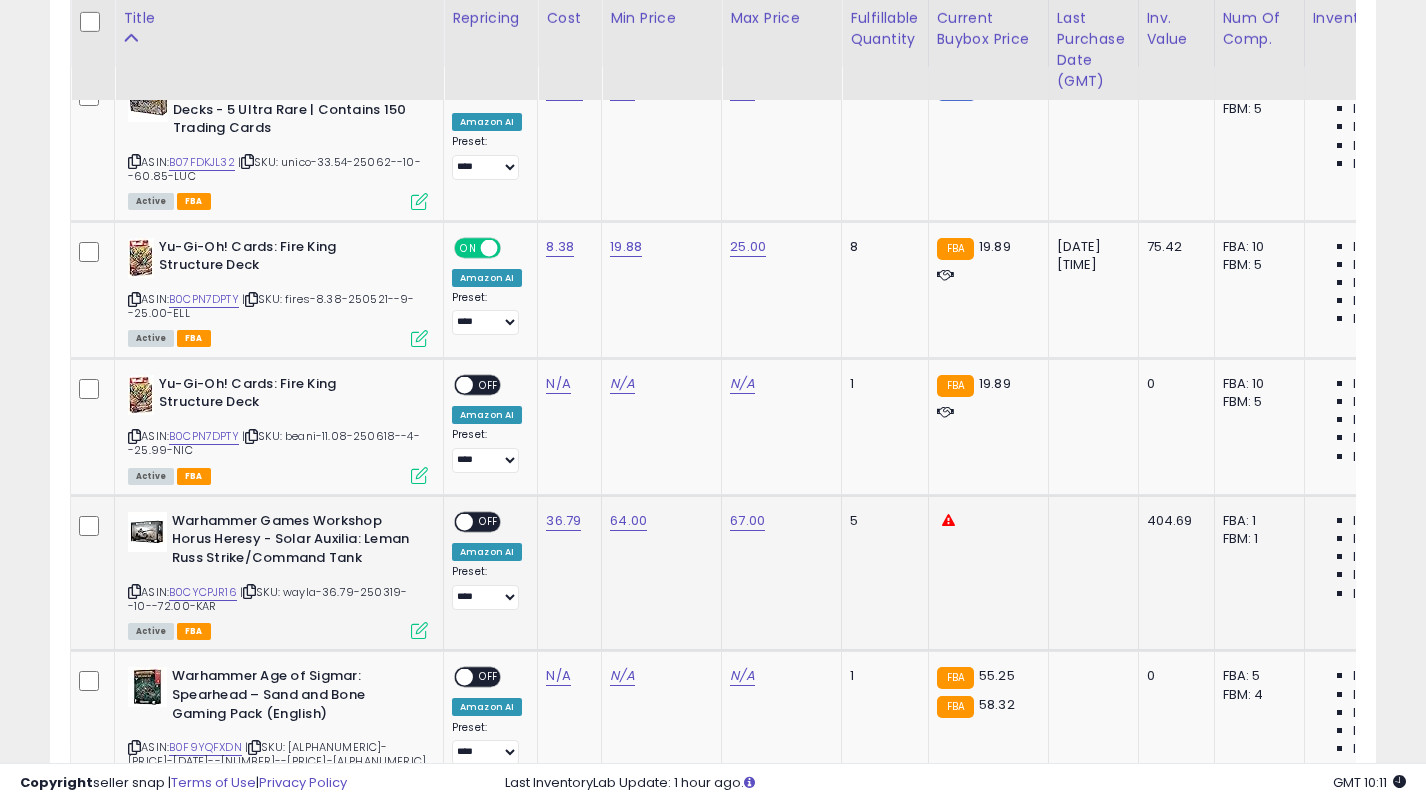click on "OFF" at bounding box center [489, 521] 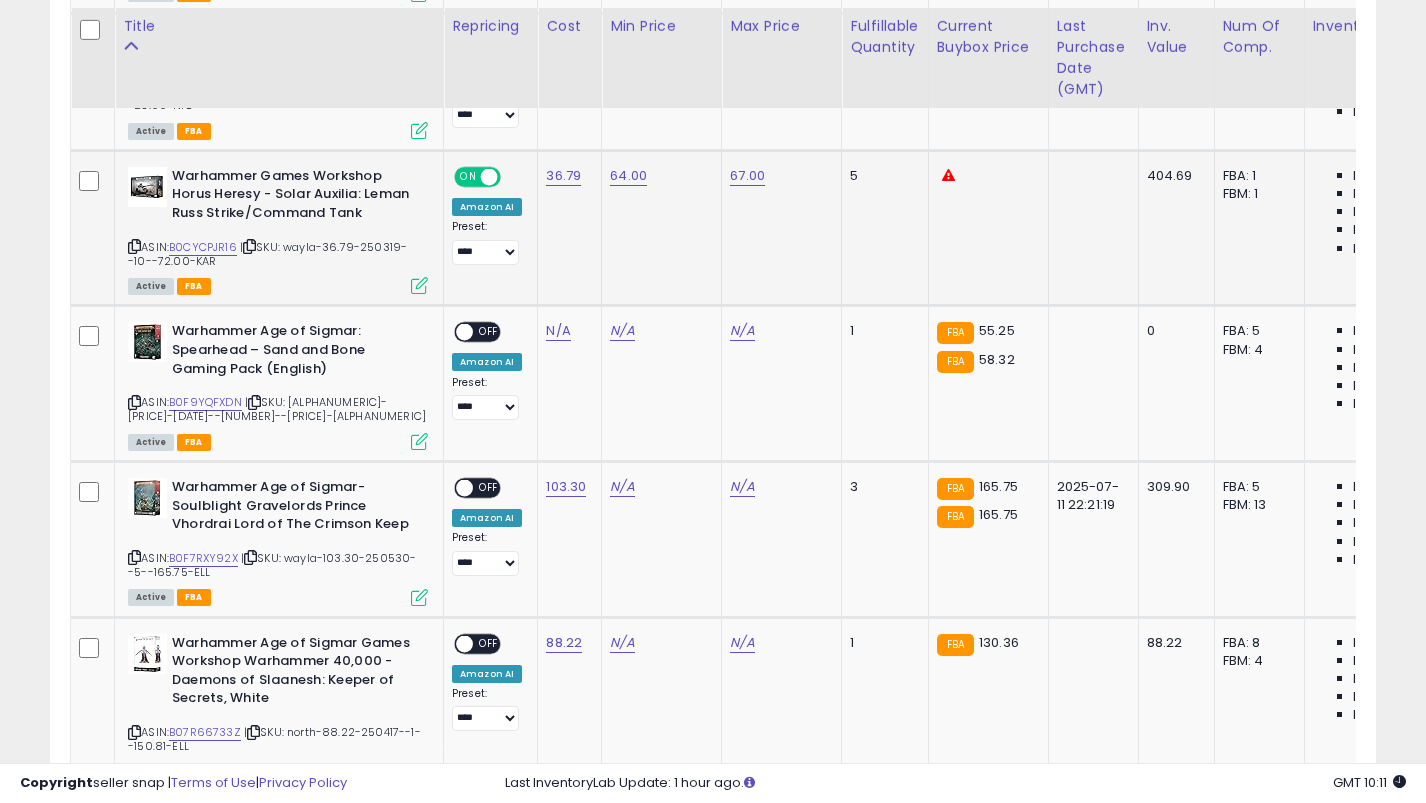 scroll, scrollTop: 1407, scrollLeft: 0, axis: vertical 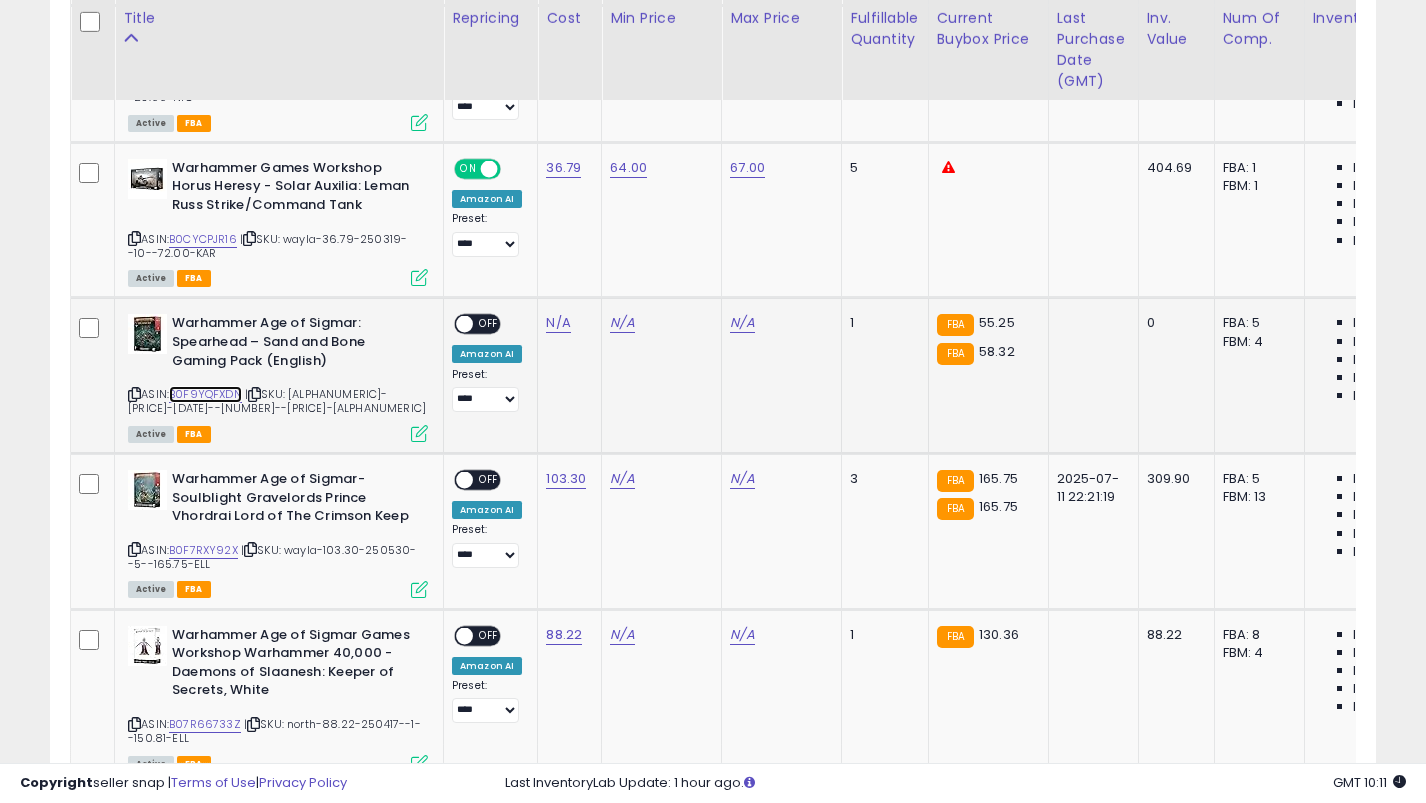 click on "B0F9YQFXDN" at bounding box center (205, 394) 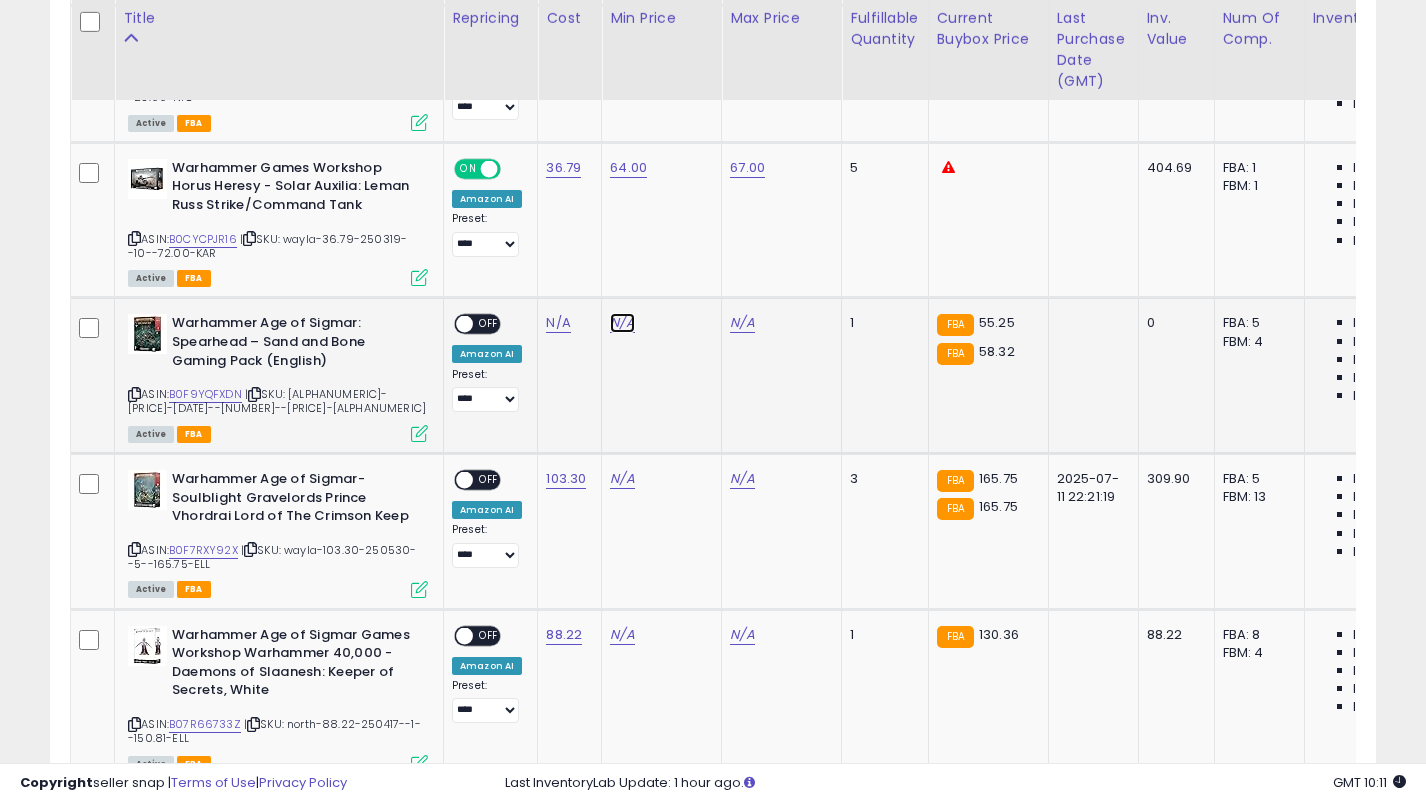click on "N/A" at bounding box center (622, -262) 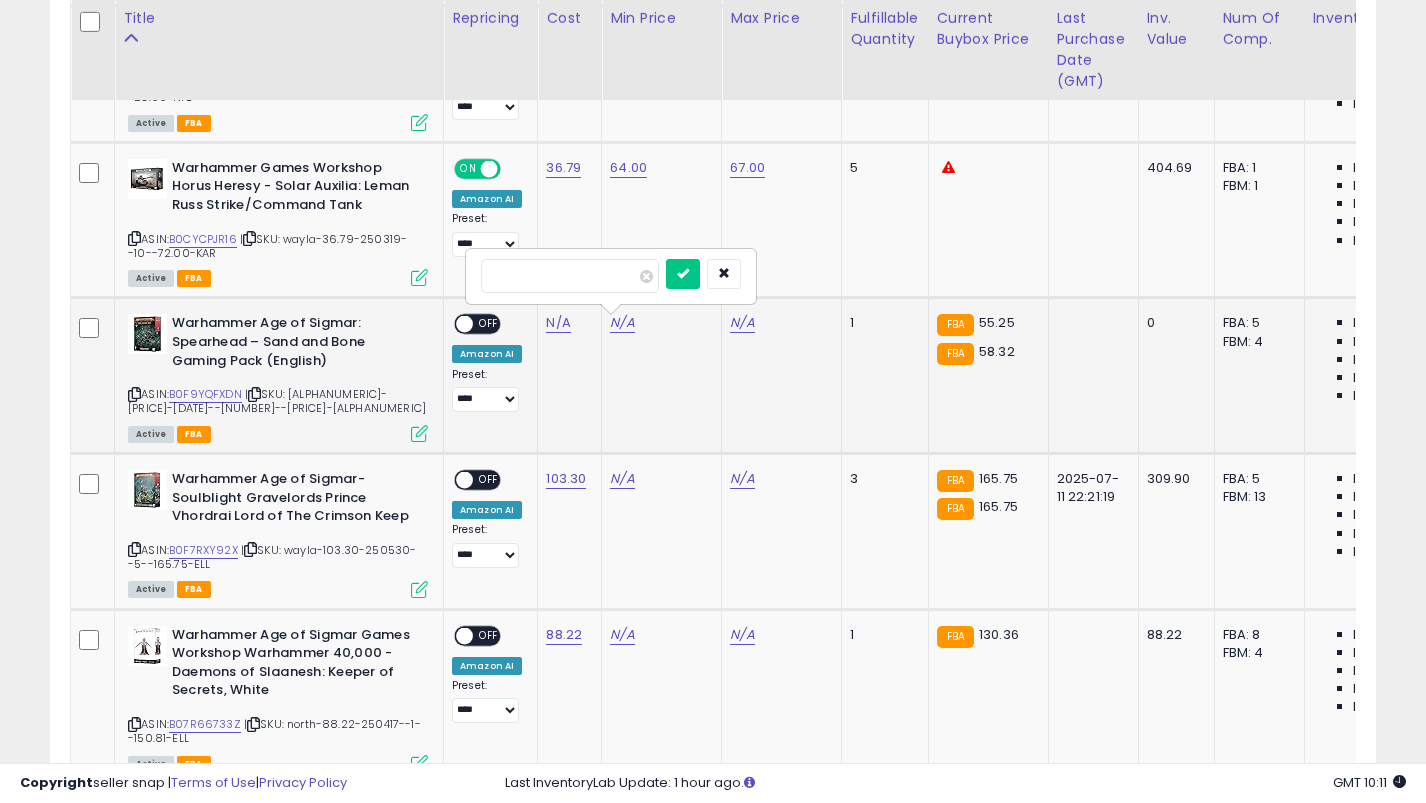 type on "*****" 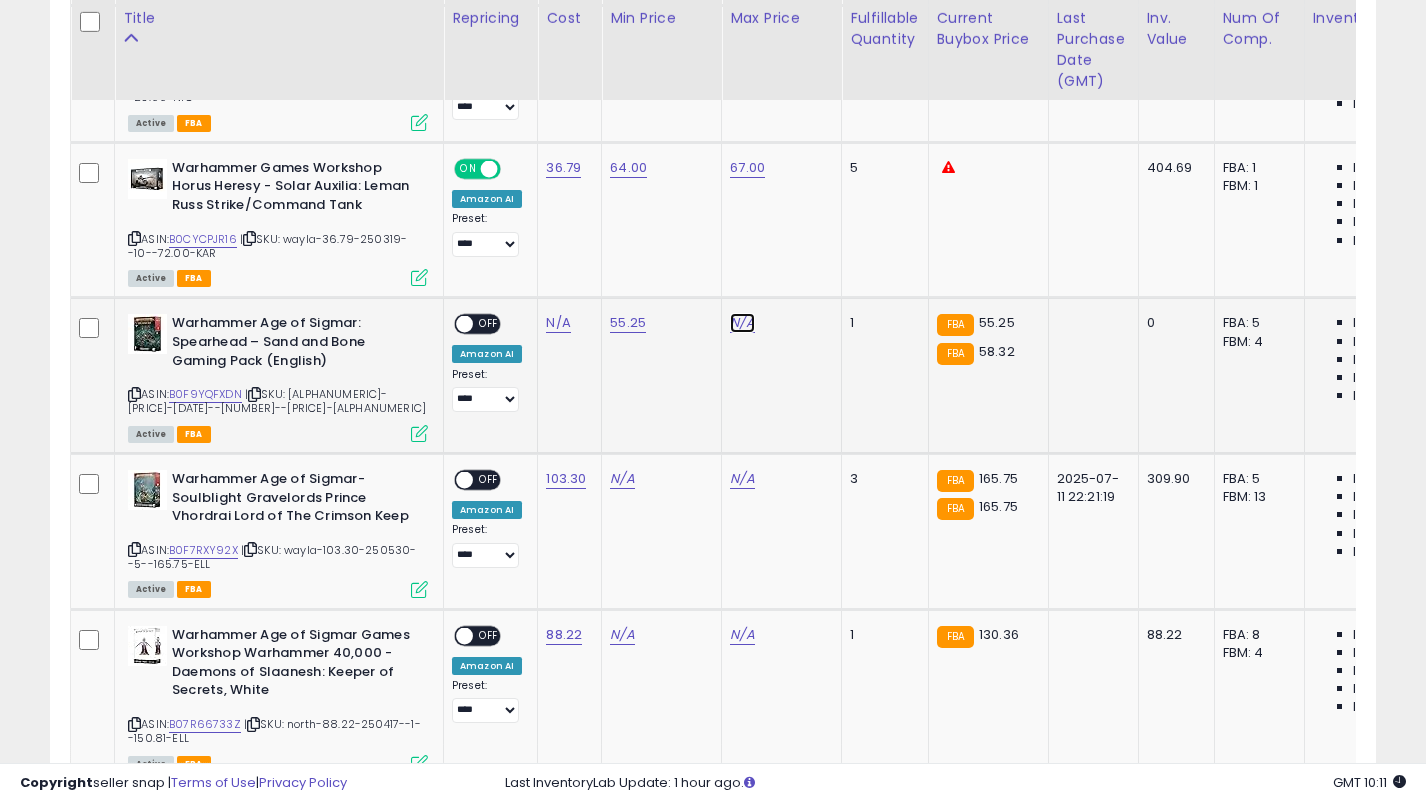 click on "N/A" at bounding box center (742, -262) 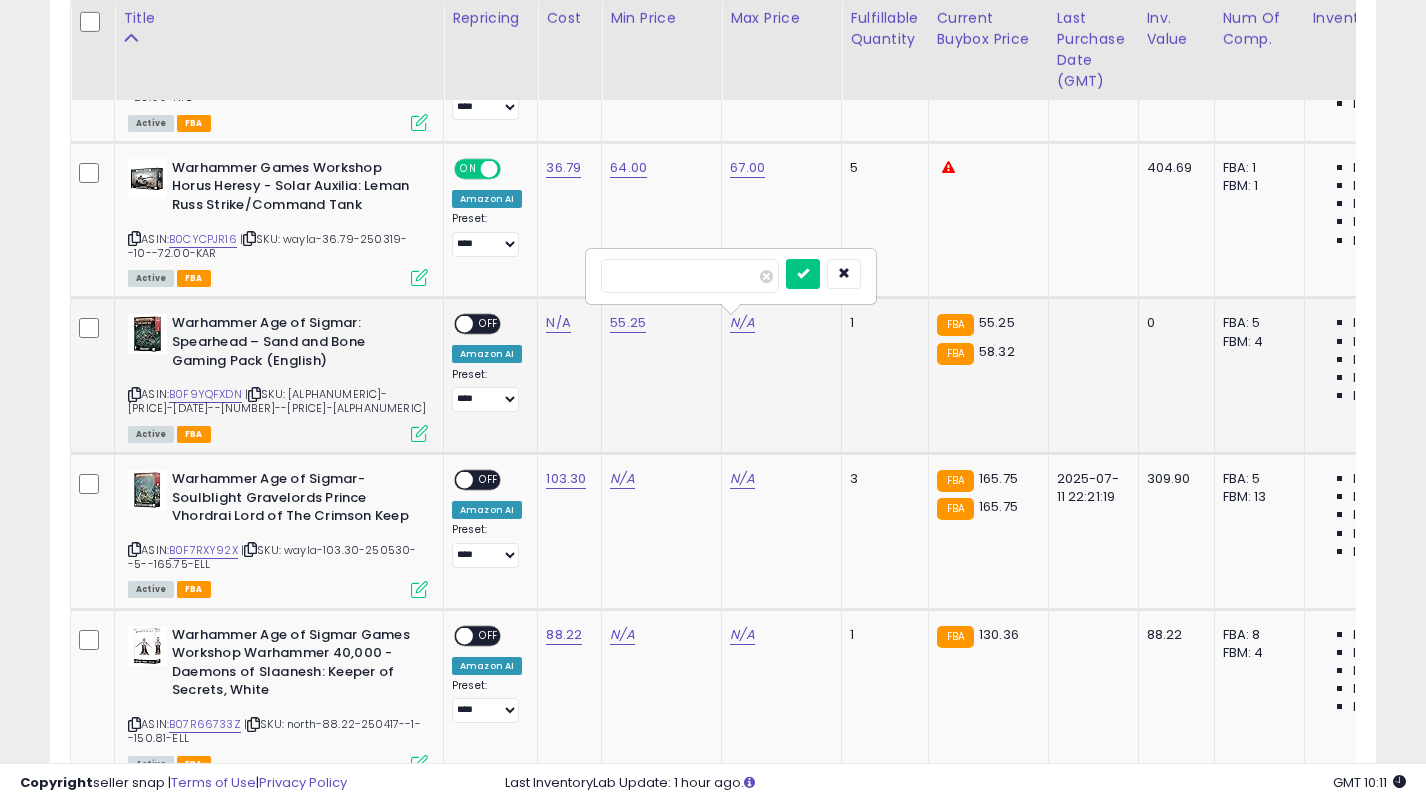 type on "**" 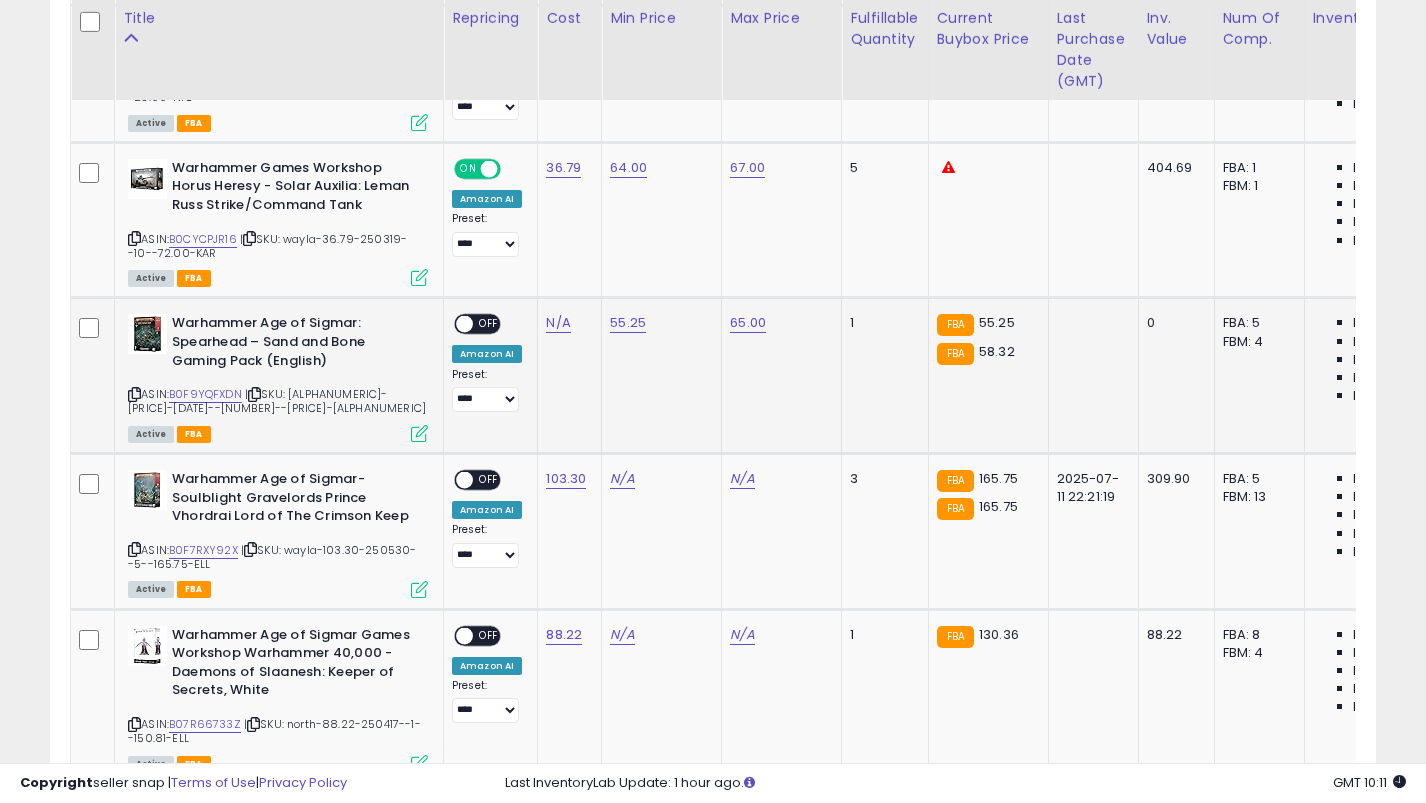 click on "OFF" at bounding box center (489, 324) 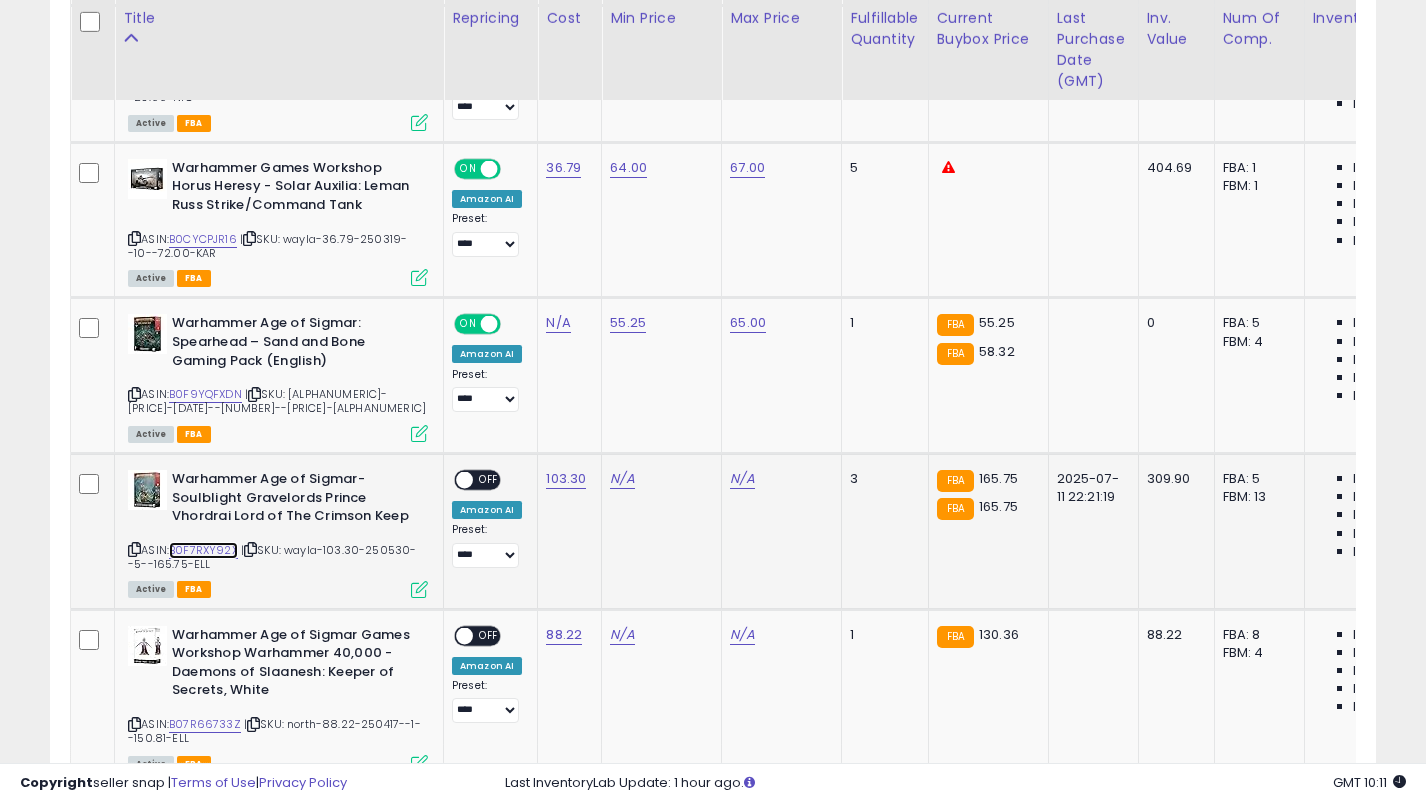 click on "B0F7RXY92X" at bounding box center (203, 550) 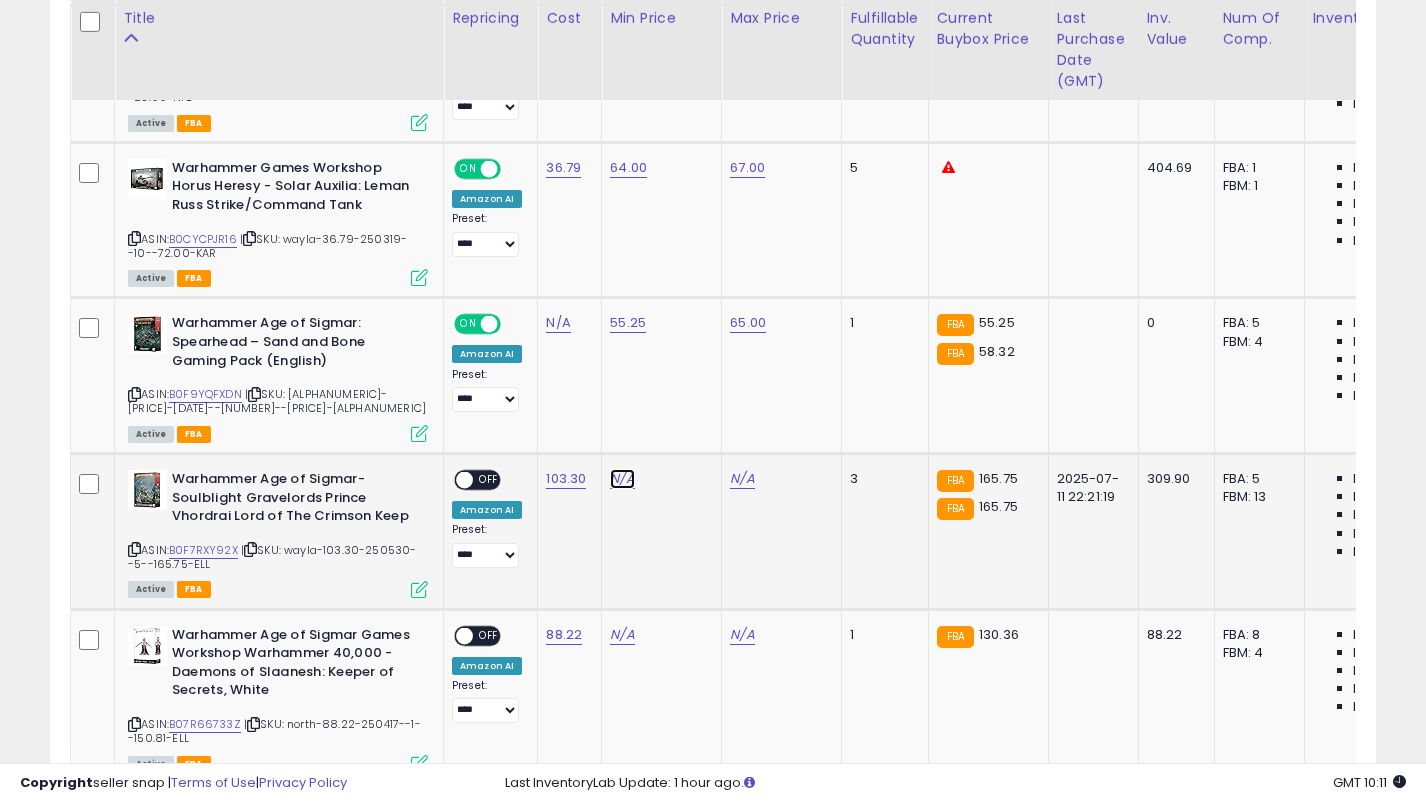 click on "N/A" at bounding box center (622, -262) 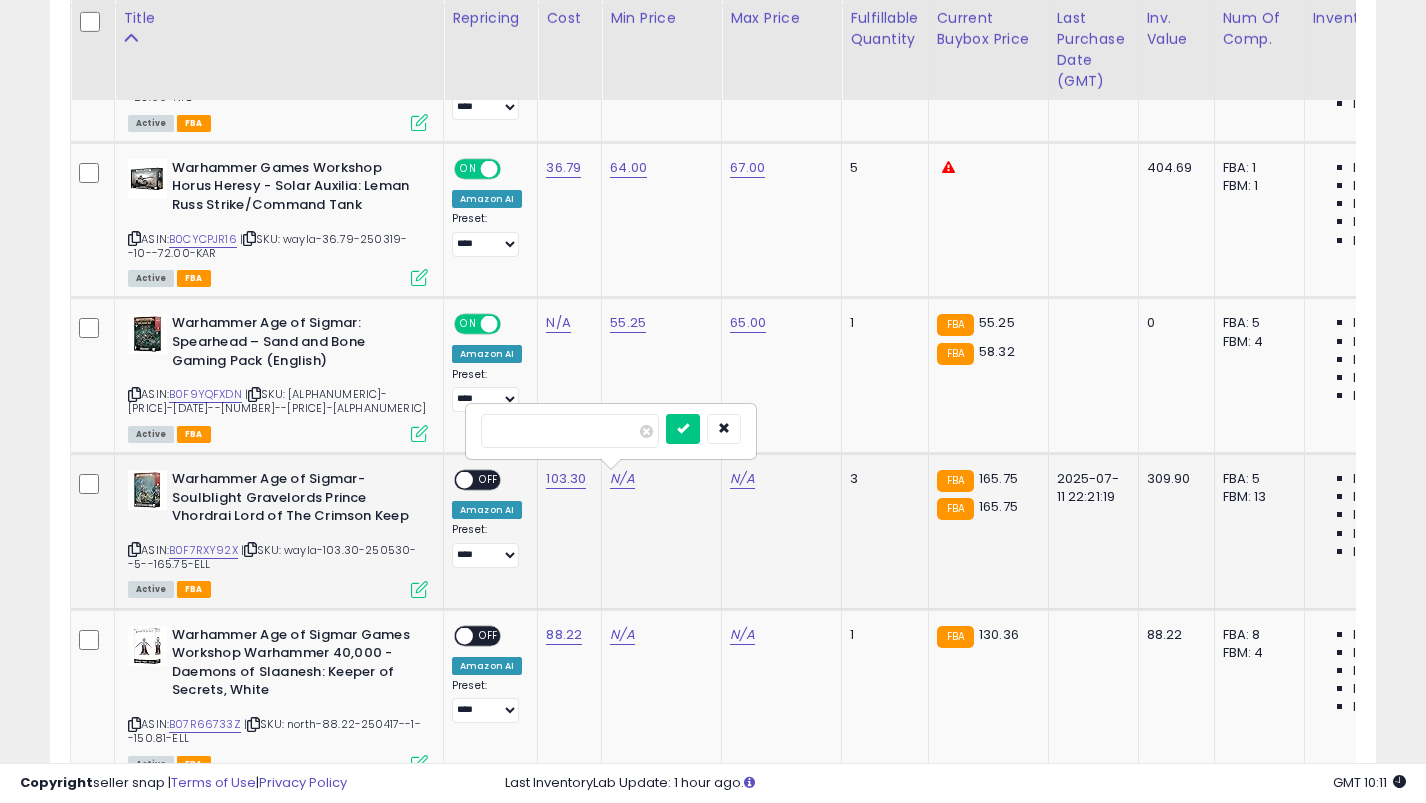 type on "***" 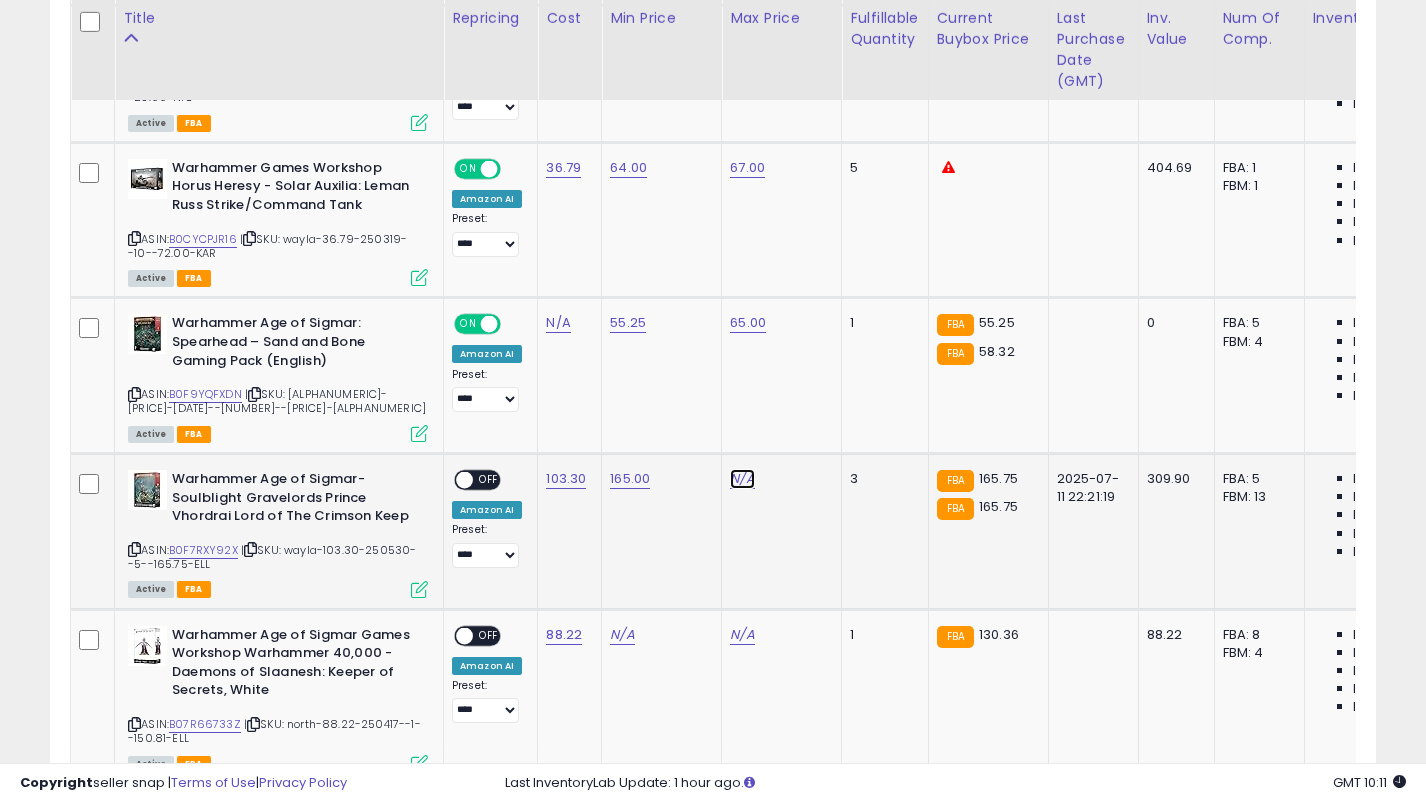 click on "N/A" at bounding box center [742, -262] 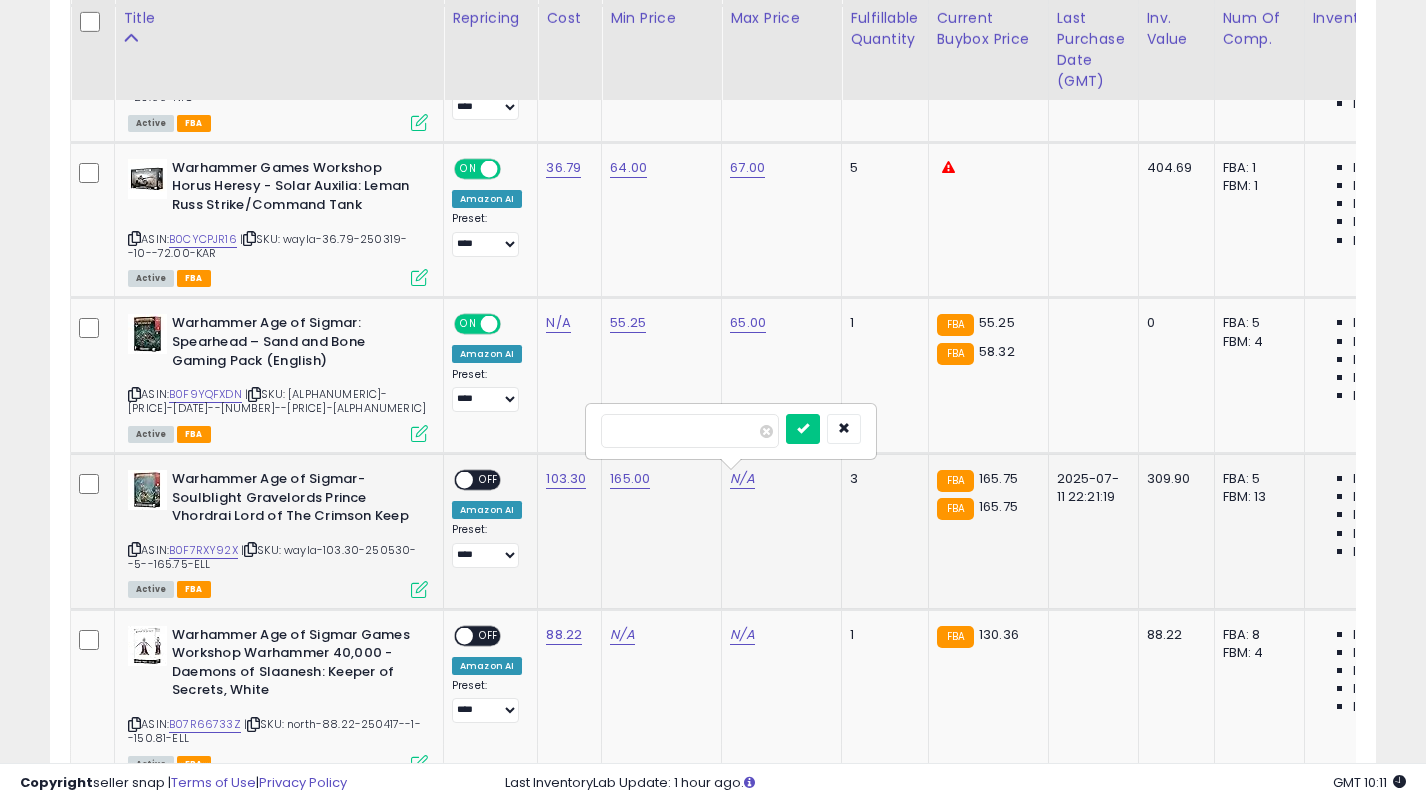 type on "***" 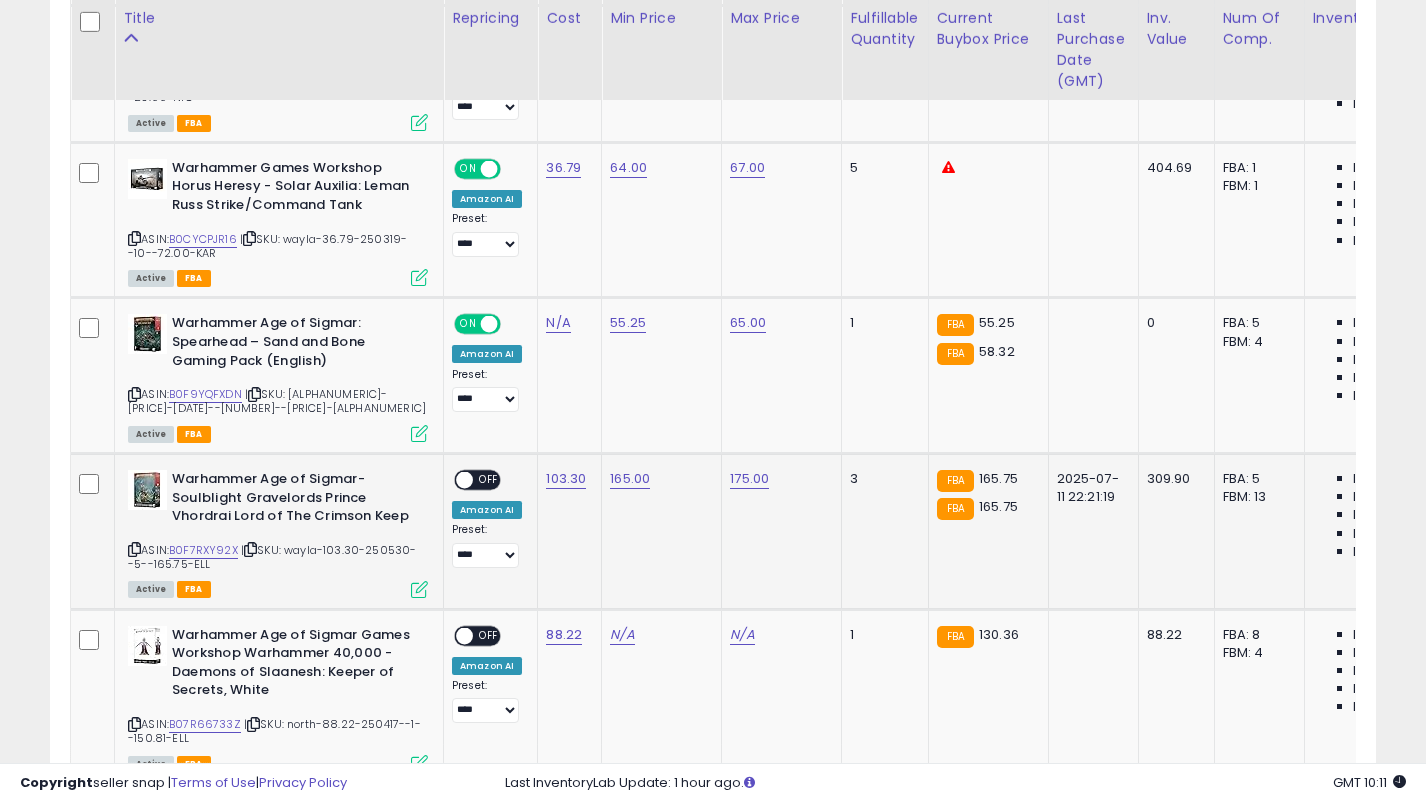click on "OFF" at bounding box center [489, 480] 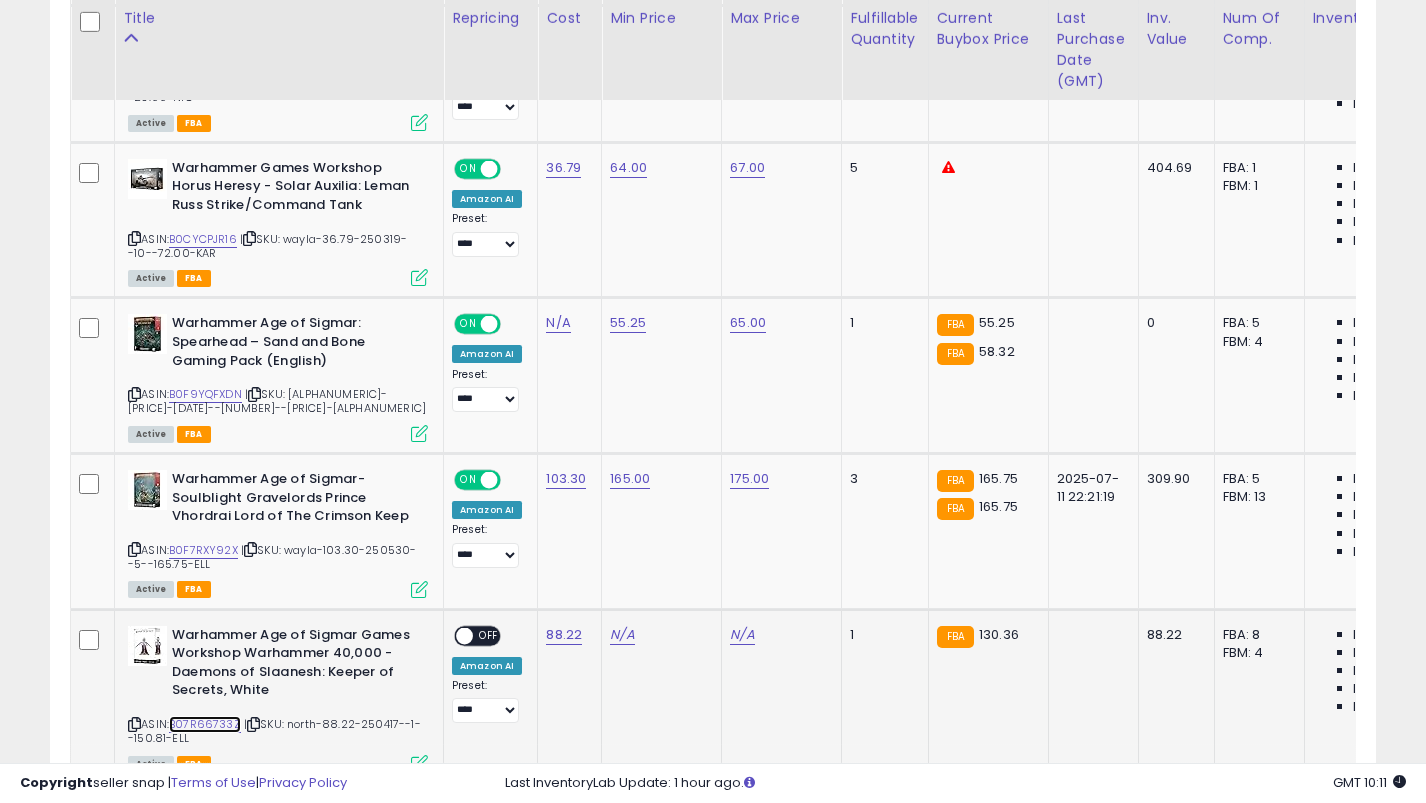 click on "B07R66733Z" at bounding box center [205, 724] 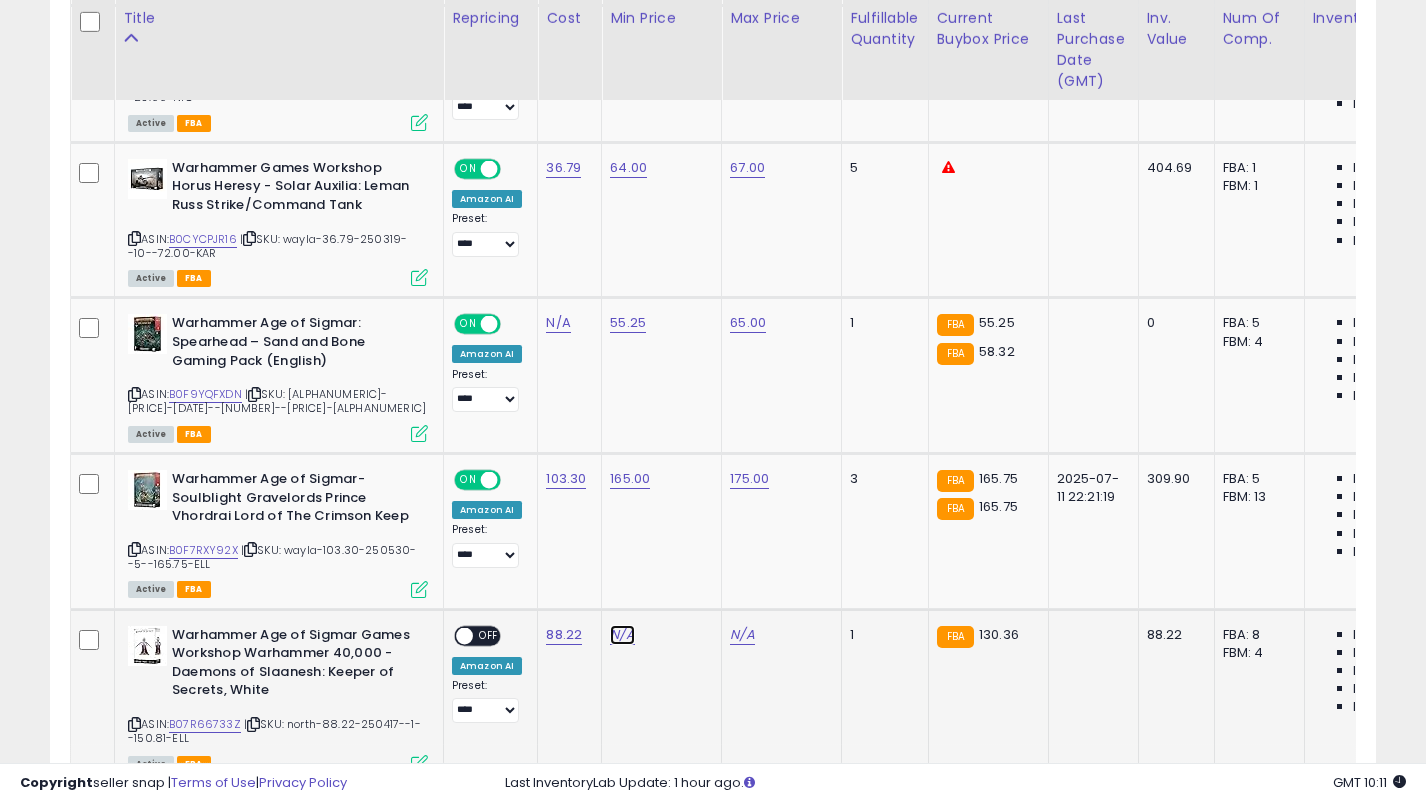 click on "N/A" at bounding box center (622, -262) 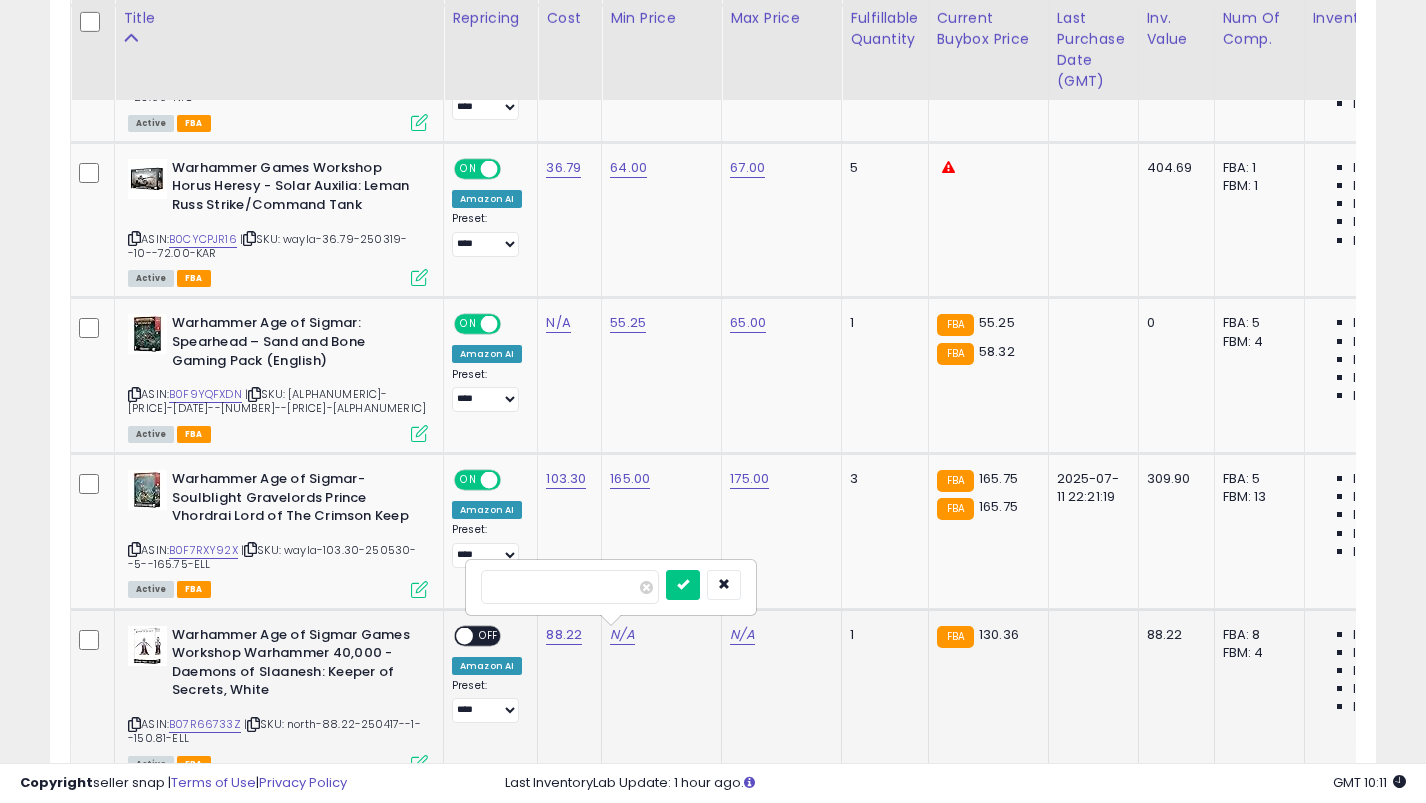 type on "***" 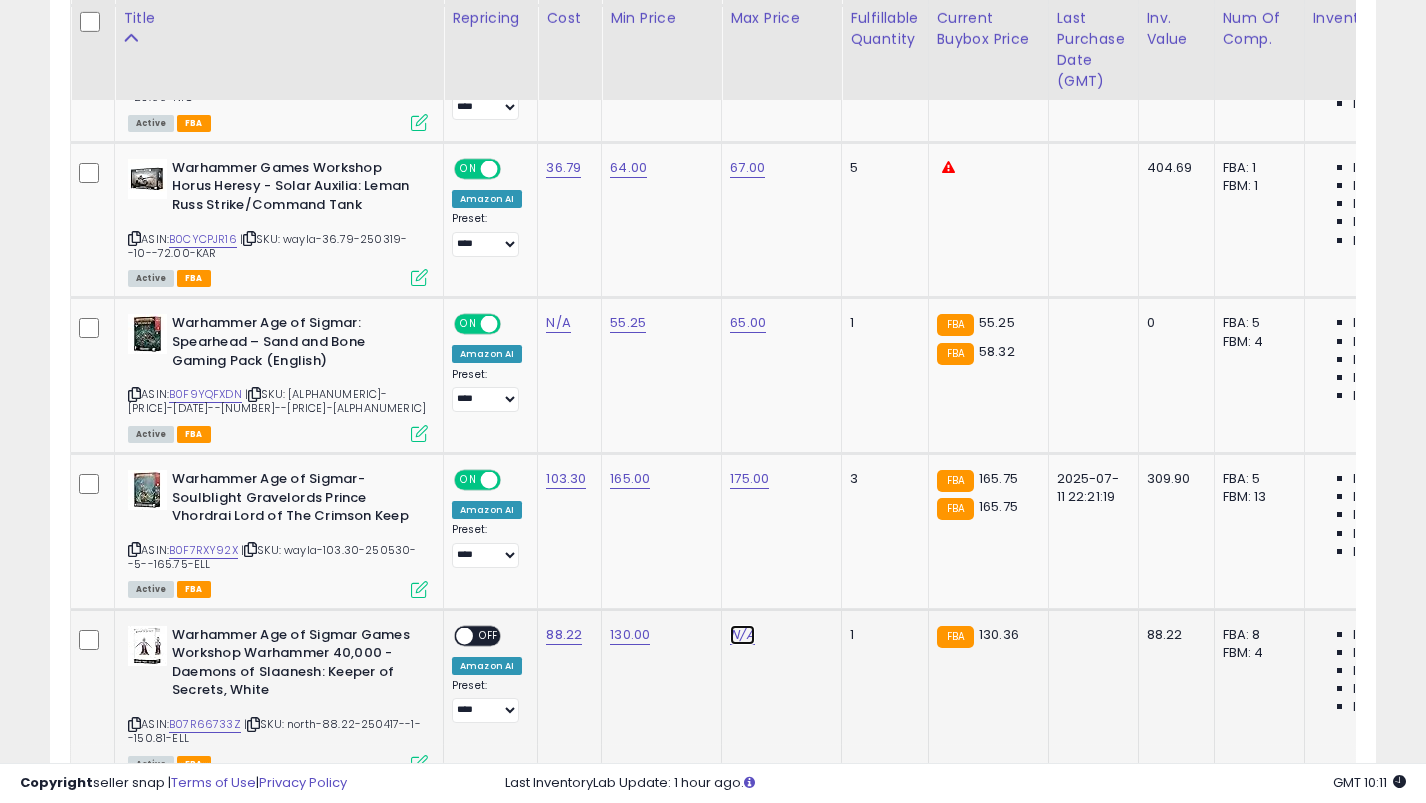 click on "N/A" at bounding box center [742, -262] 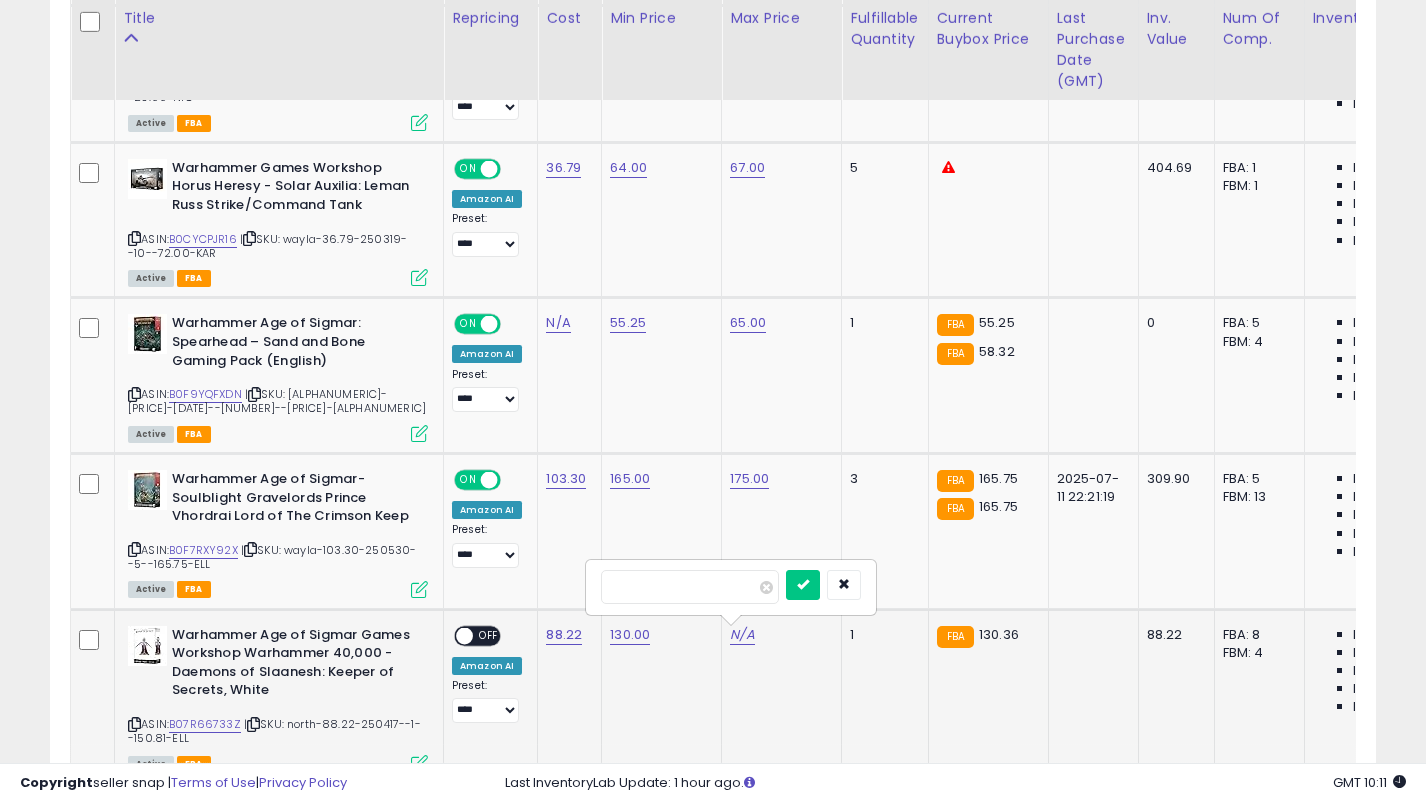 type on "***" 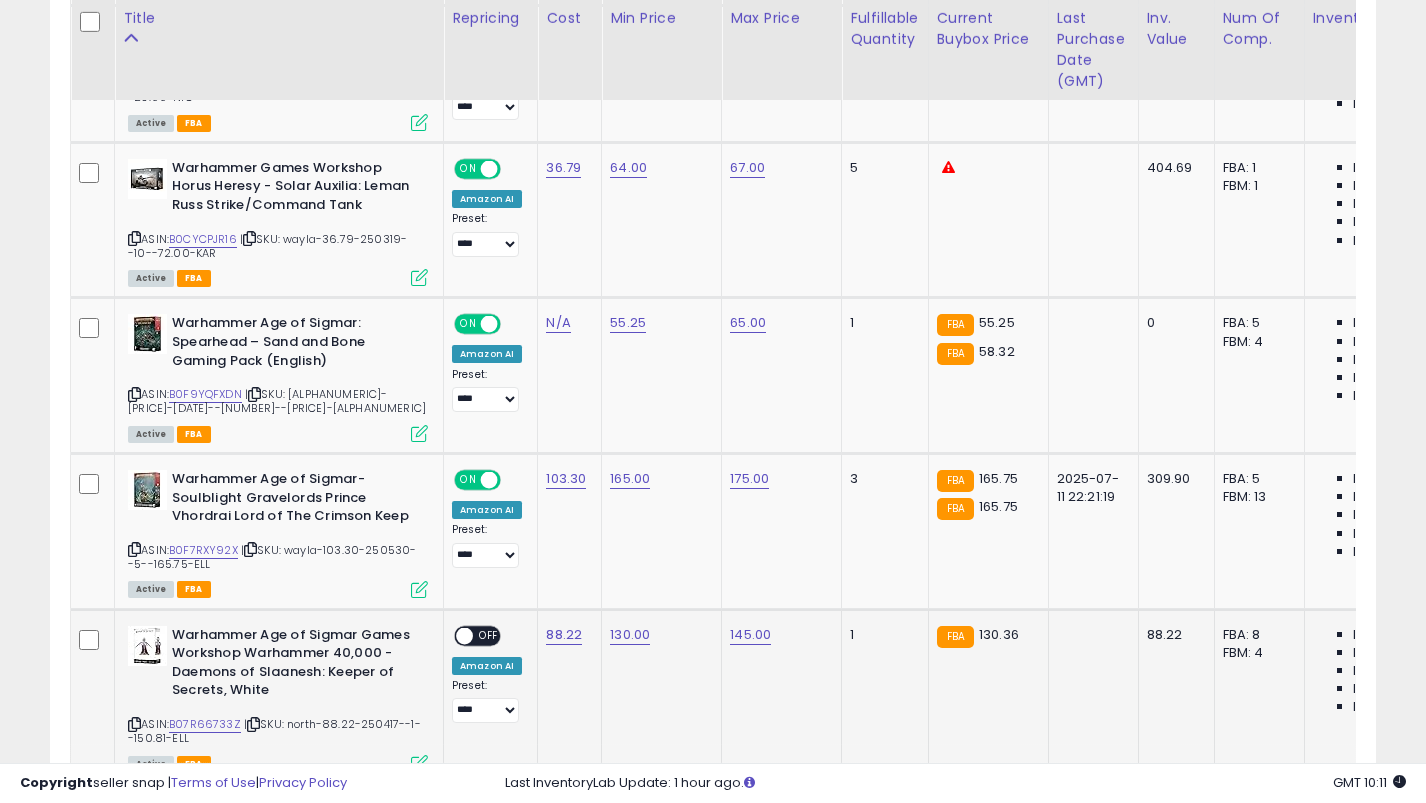 click on "OFF" at bounding box center [489, 635] 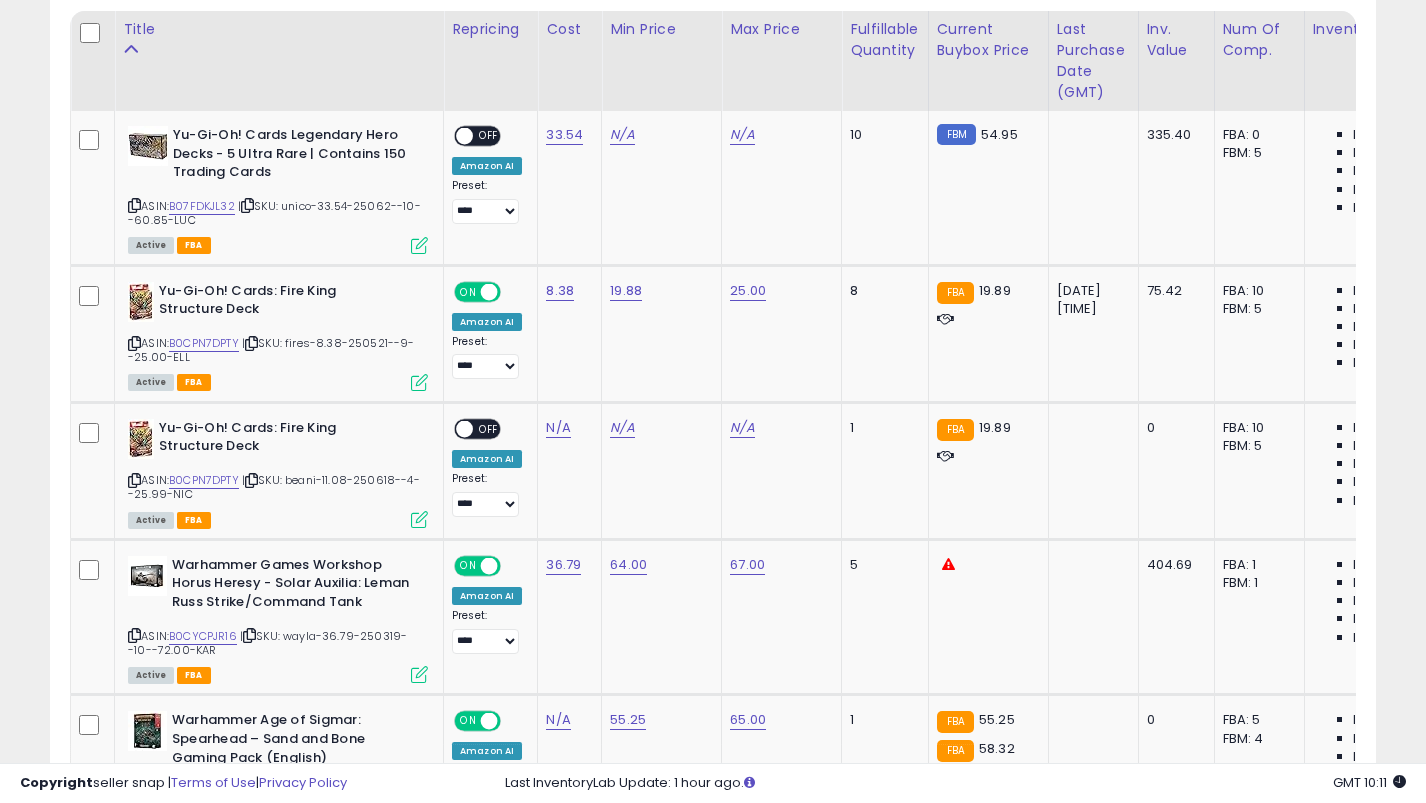 scroll, scrollTop: 949, scrollLeft: 0, axis: vertical 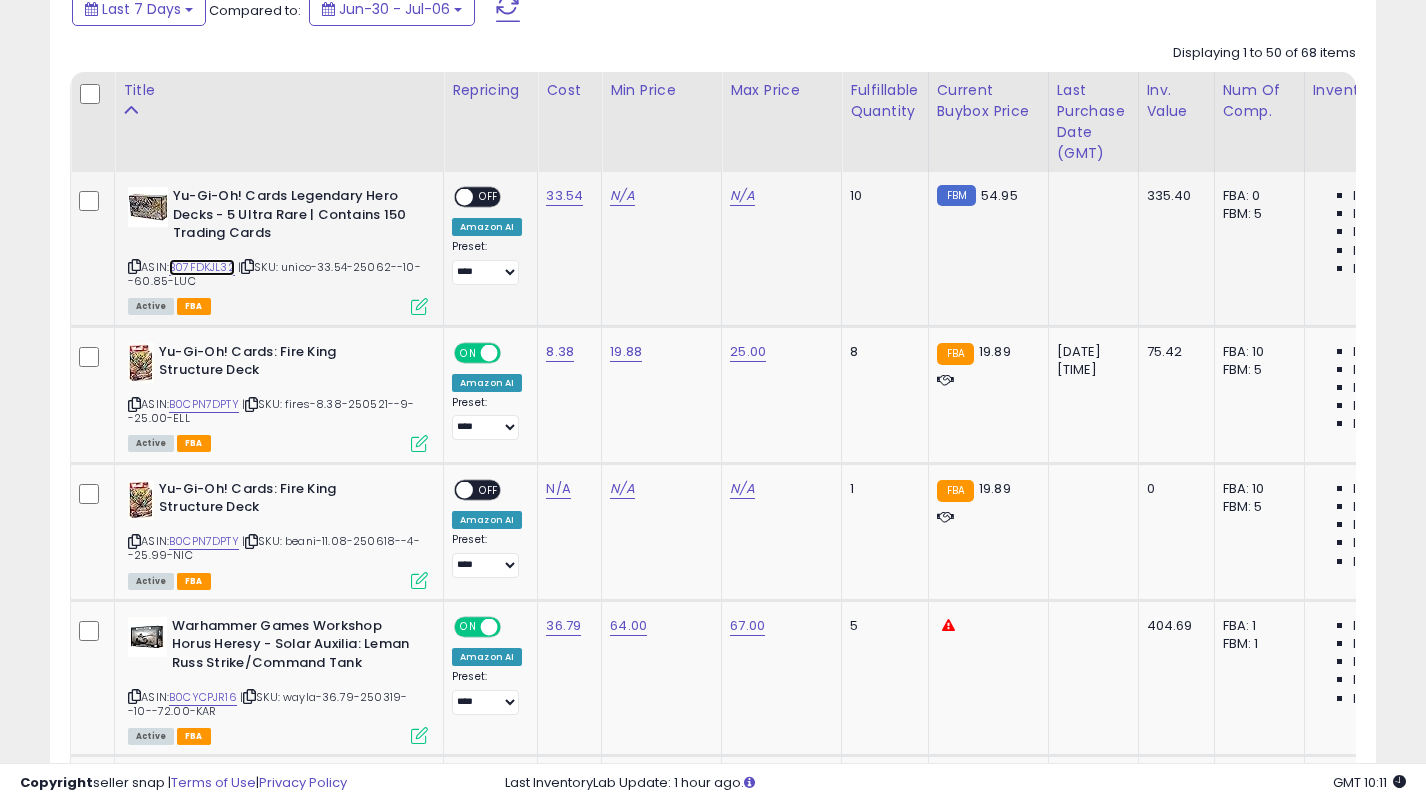 click on "B07FDKJL32" at bounding box center [202, 267] 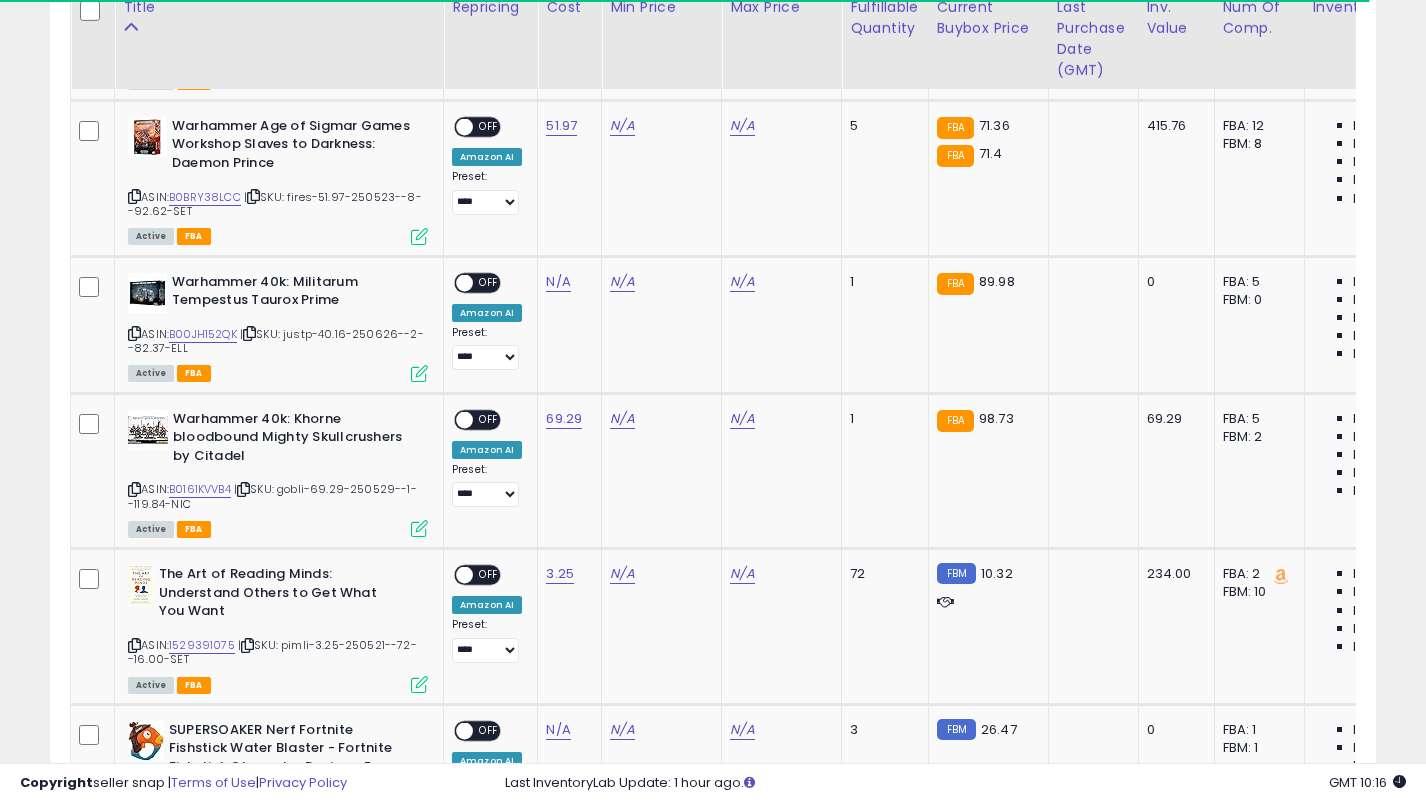 scroll, scrollTop: 2093, scrollLeft: 0, axis: vertical 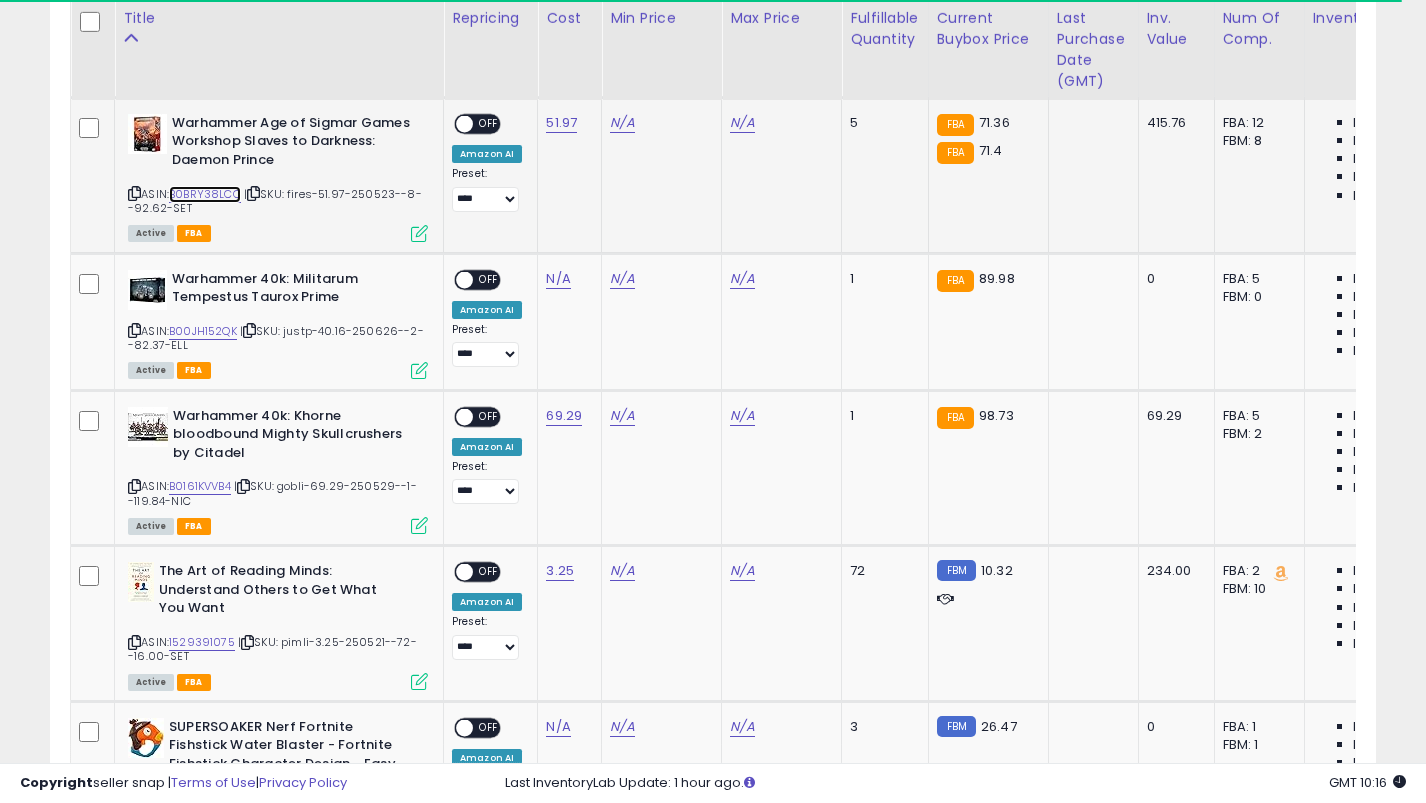 click on "B0BRY38LCC" at bounding box center (205, 194) 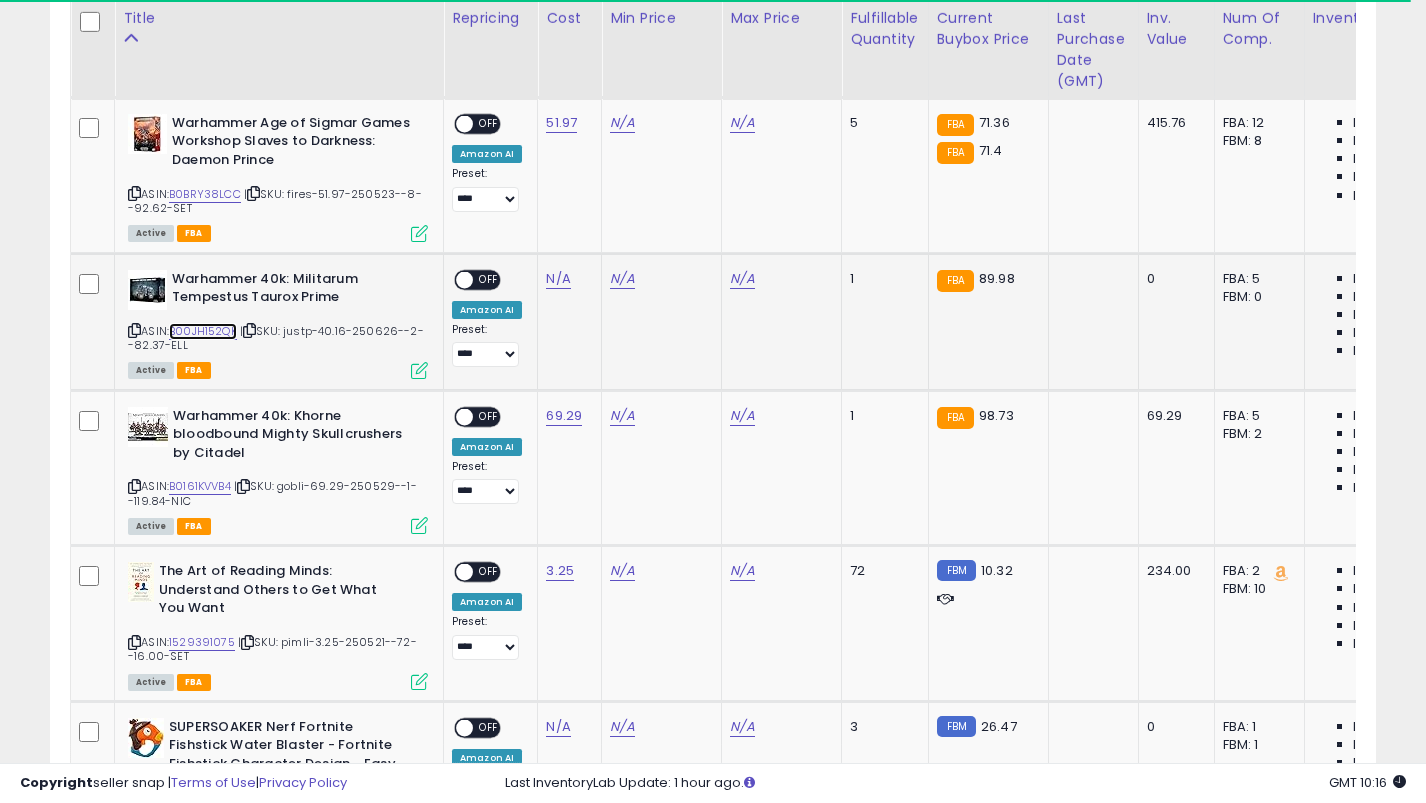 click on "B00JH152QK" at bounding box center [203, 331] 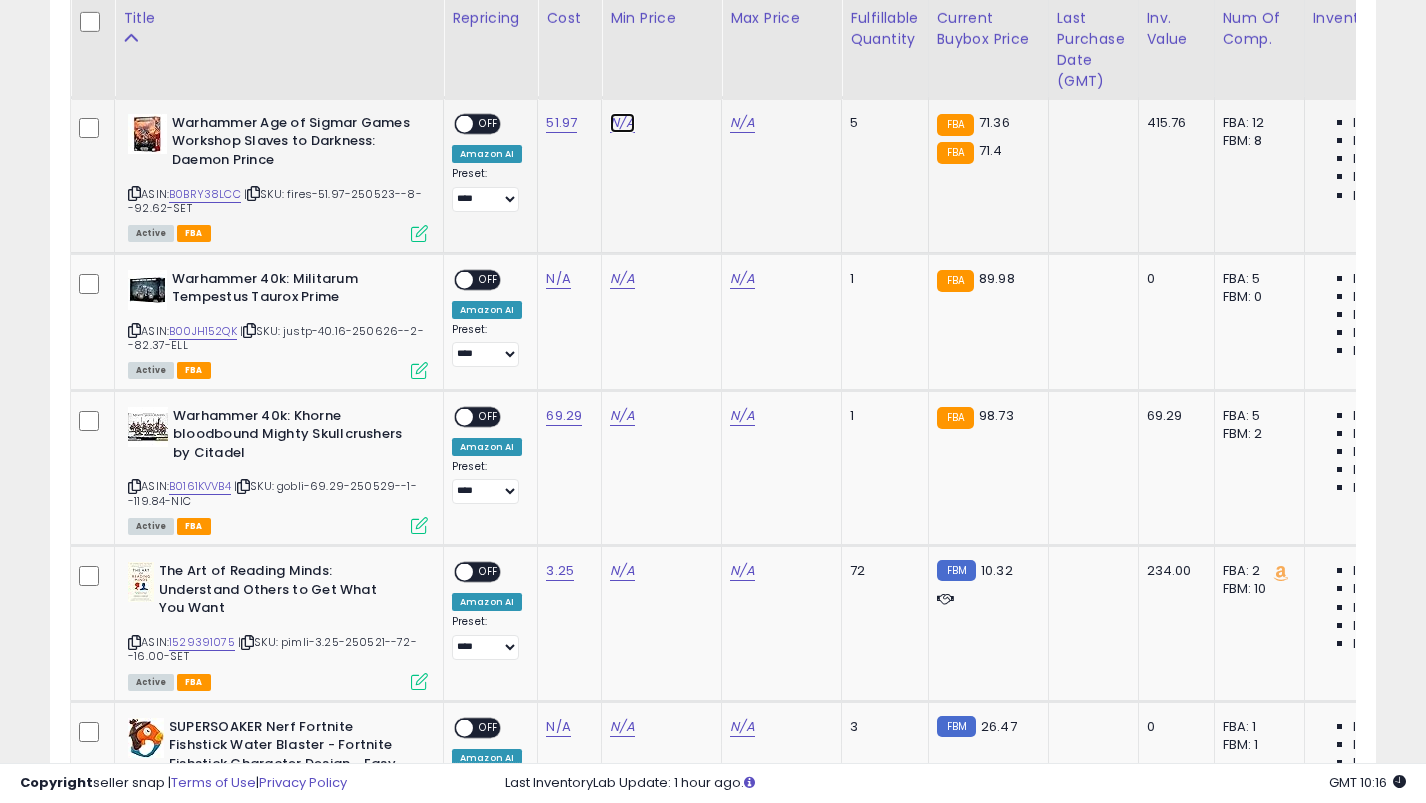 click on "N/A" at bounding box center (622, -948) 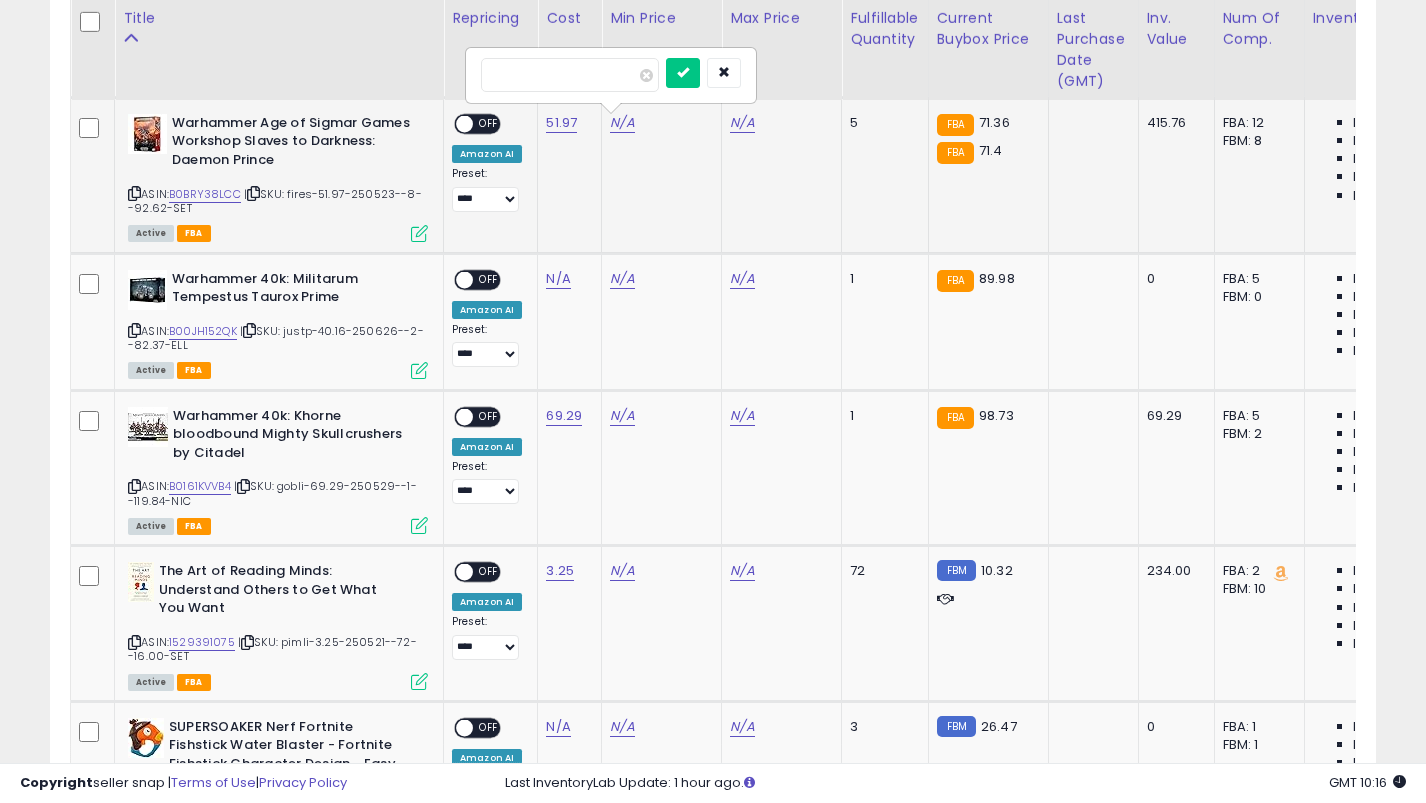 type on "**" 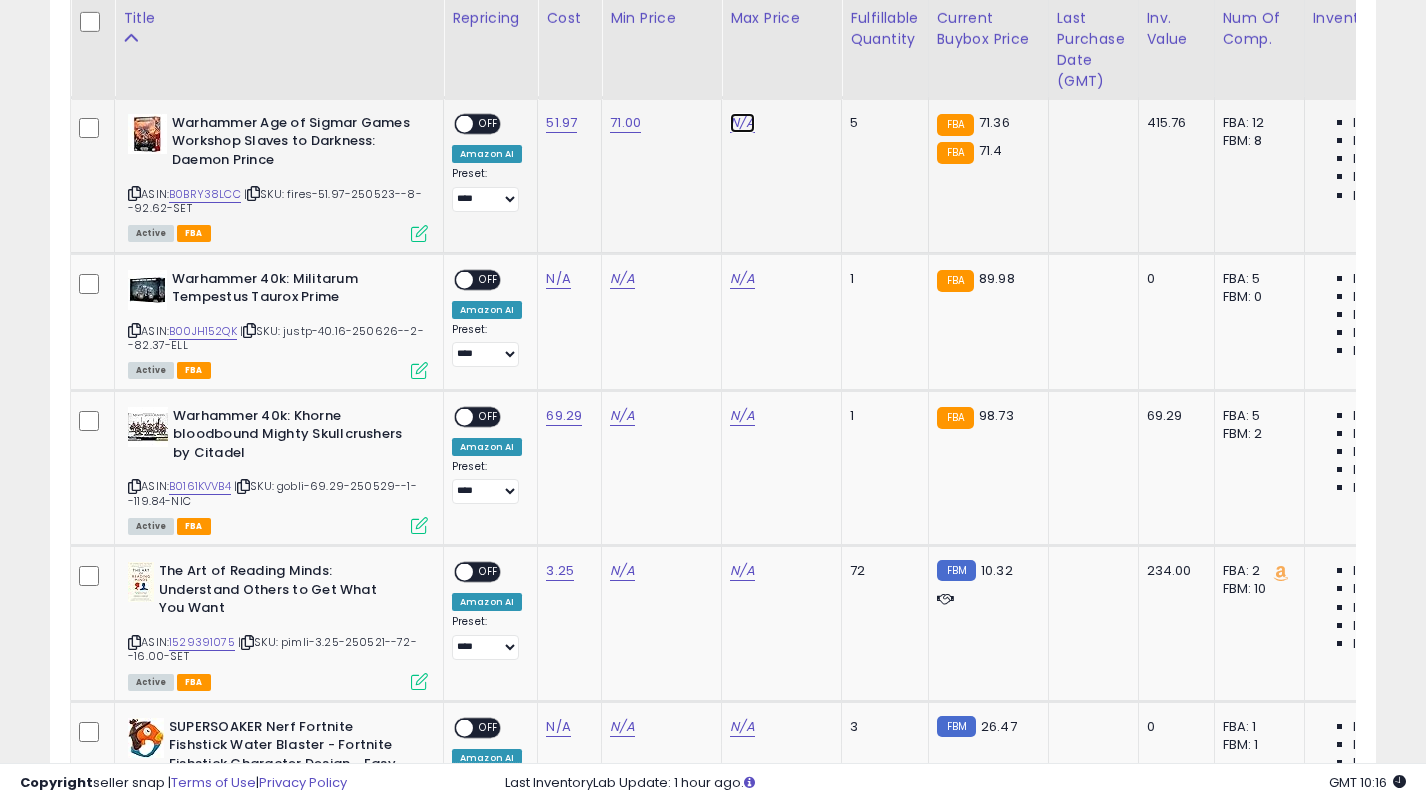 click on "N/A" at bounding box center (742, -948) 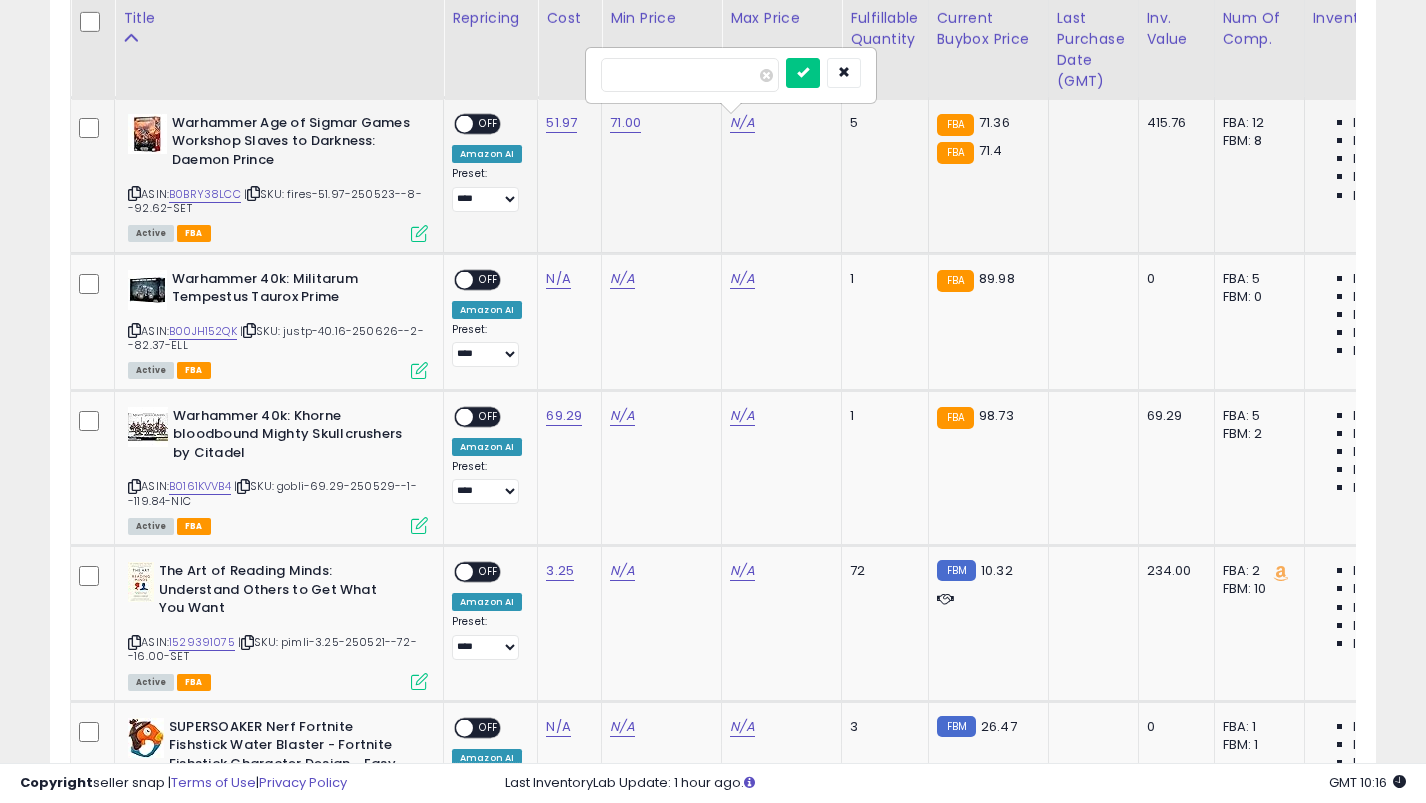 type on "**" 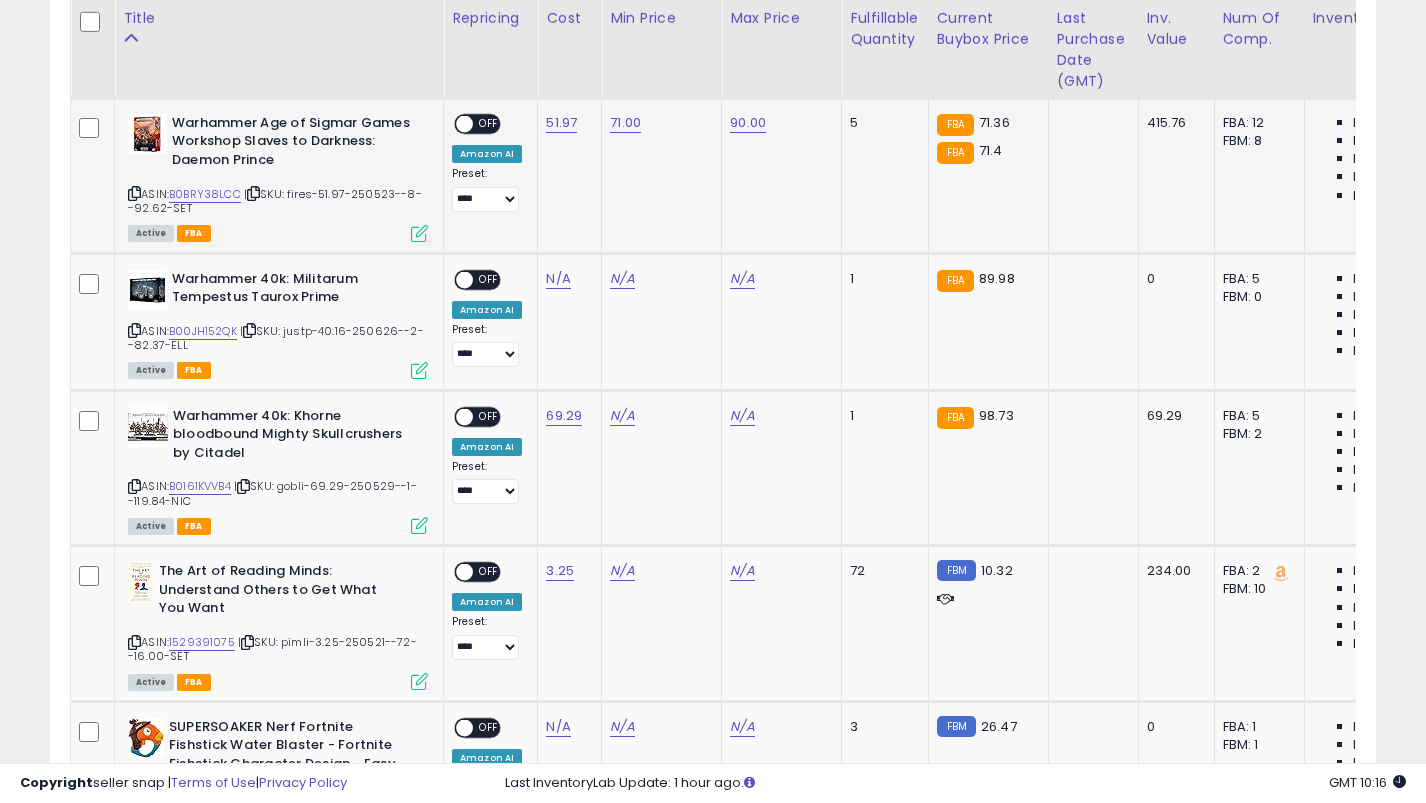click on "**********" at bounding box center [487, 163] 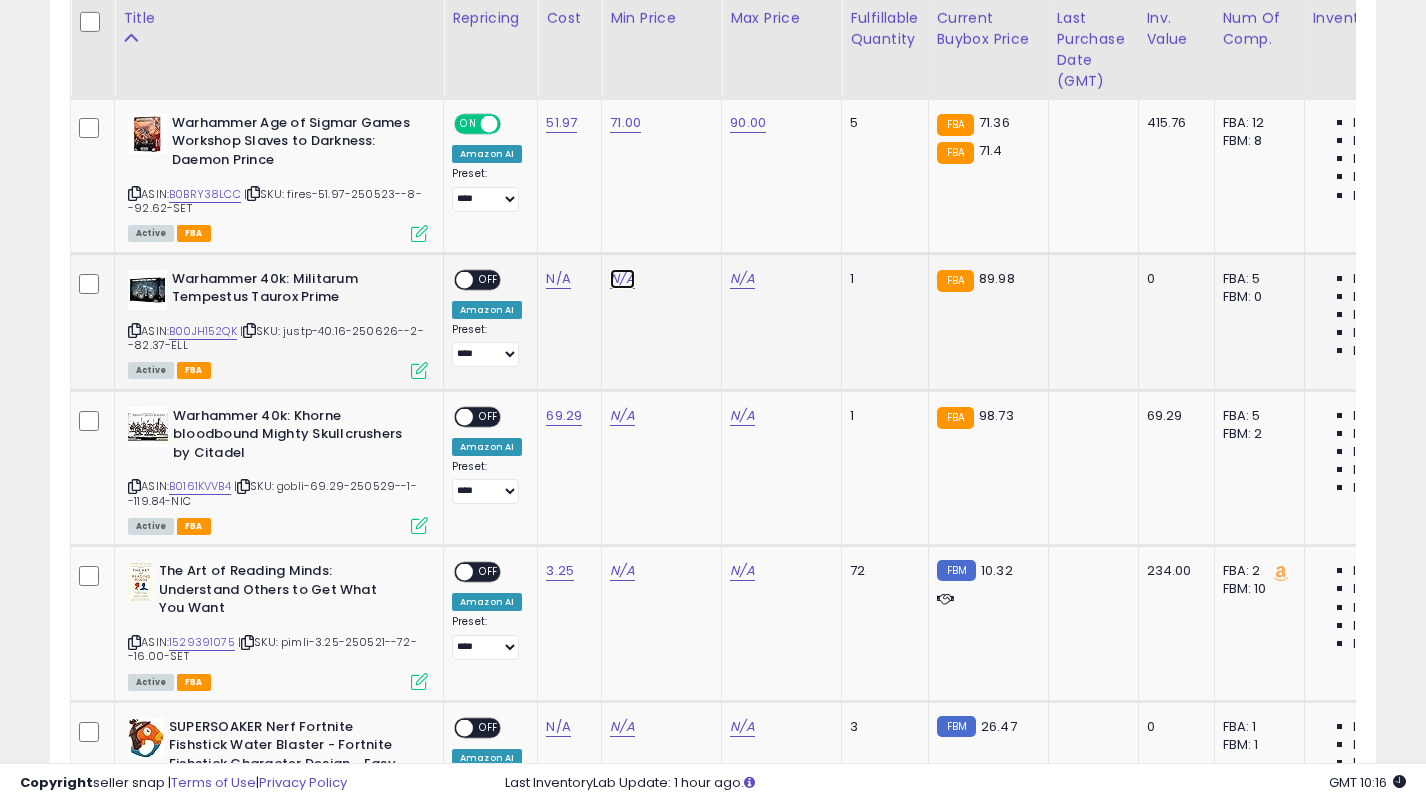 click on "N/A" at bounding box center [622, -948] 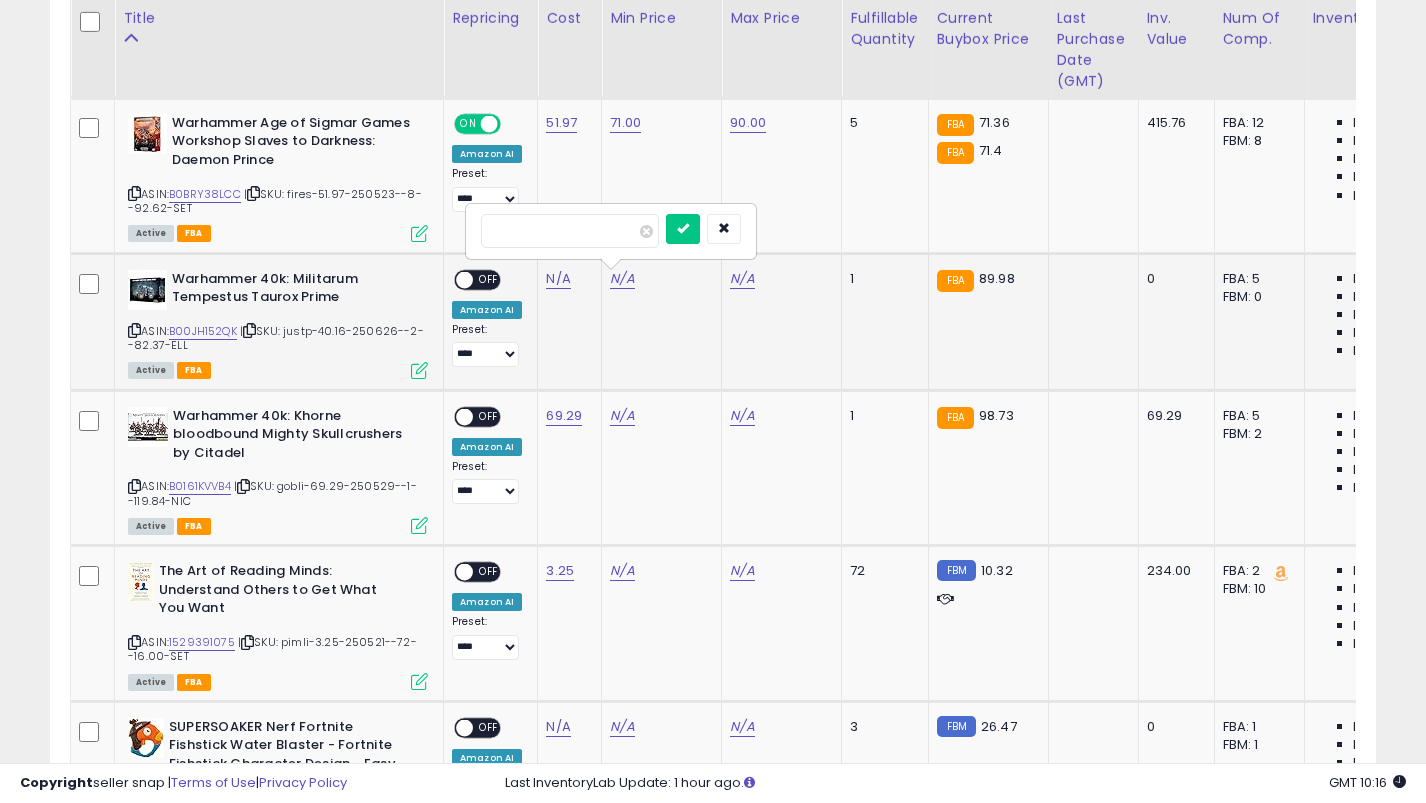 type on "**" 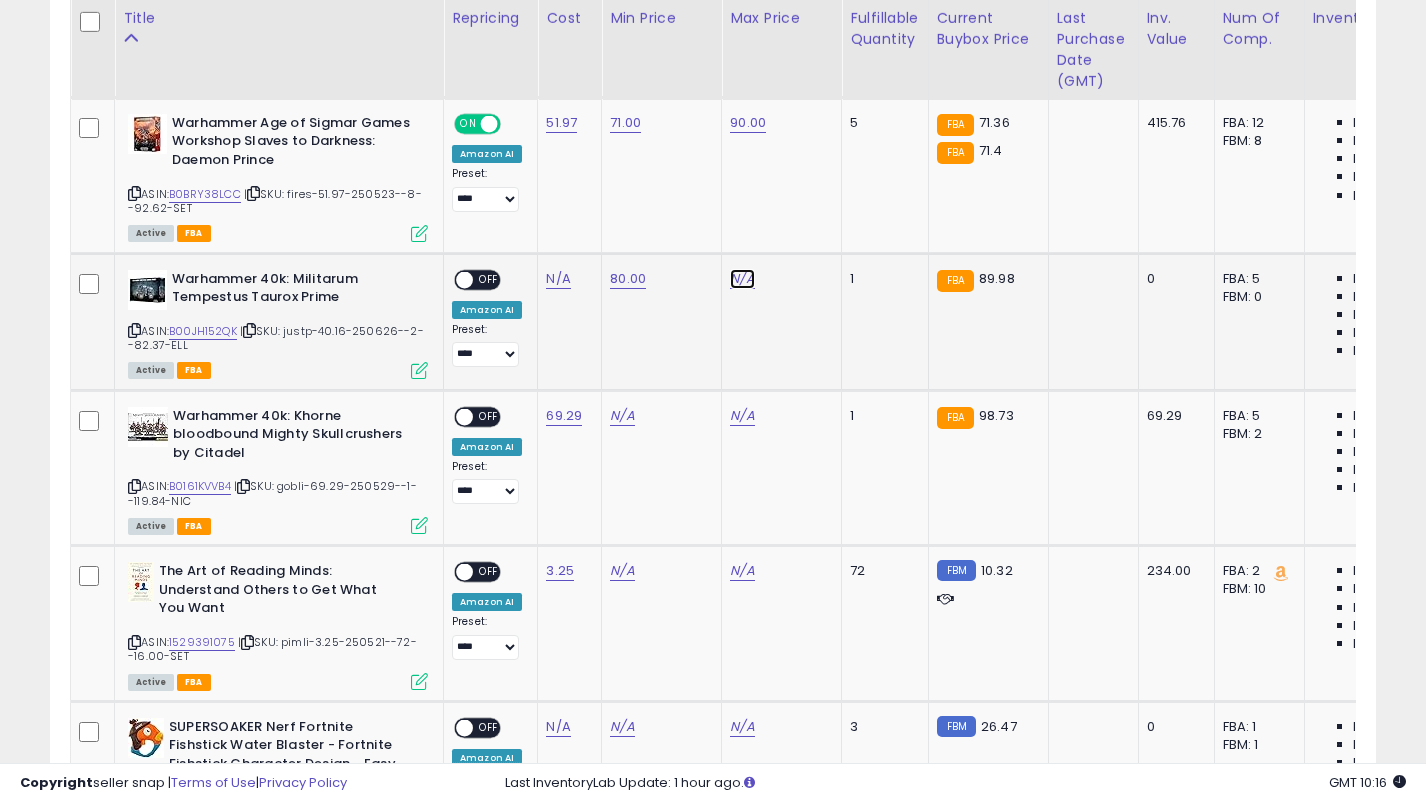 click on "N/A" at bounding box center [742, -948] 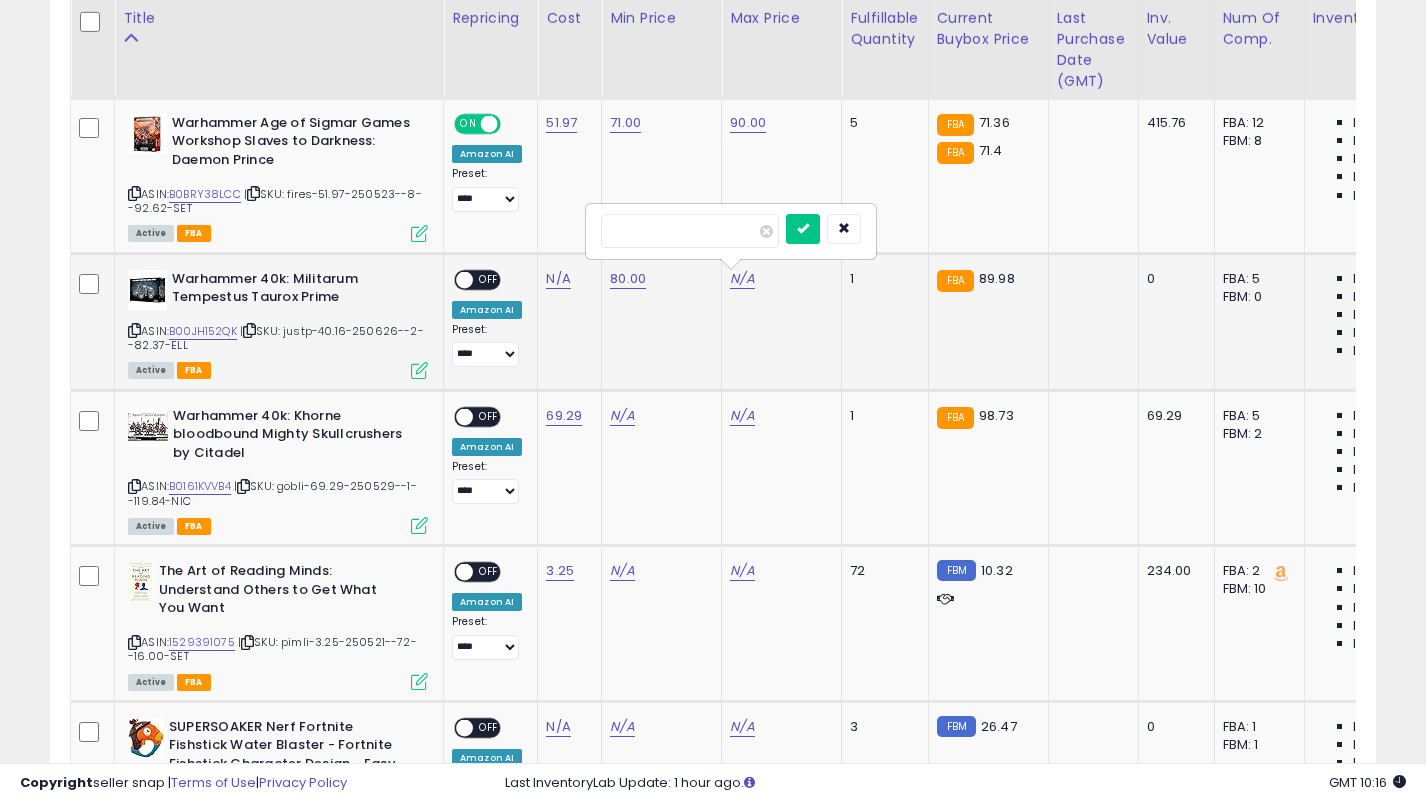 type on "**" 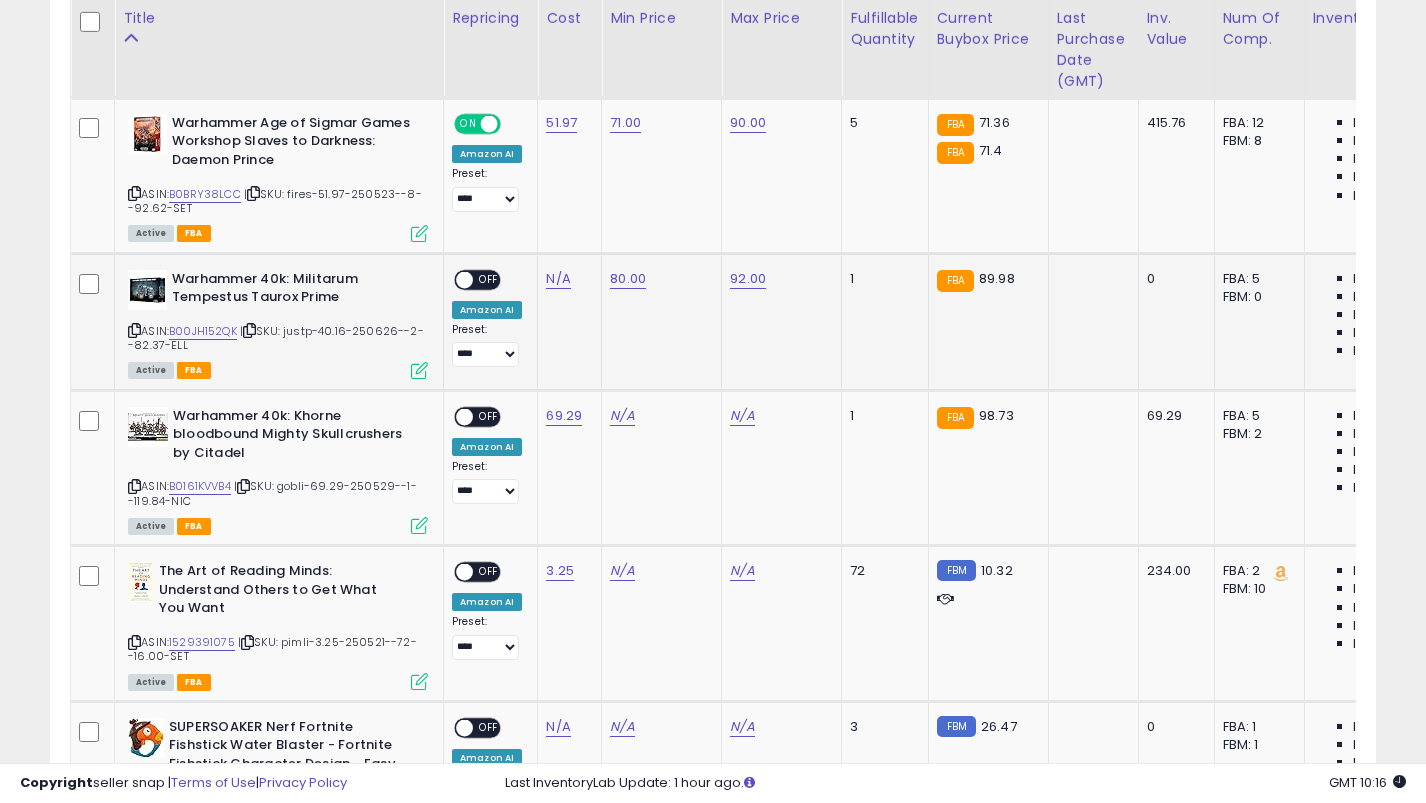 click on "OFF" at bounding box center (489, 279) 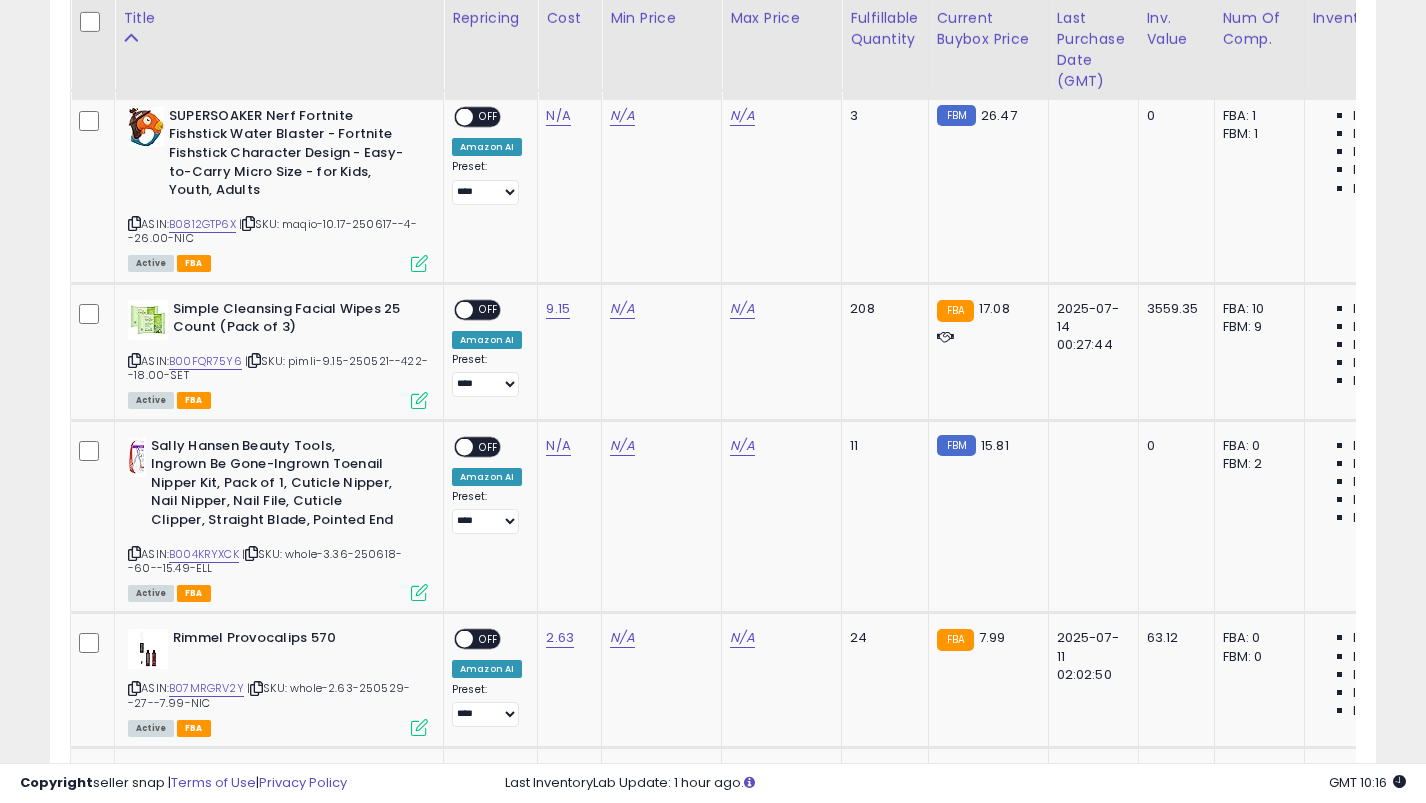 scroll, scrollTop: 2705, scrollLeft: 0, axis: vertical 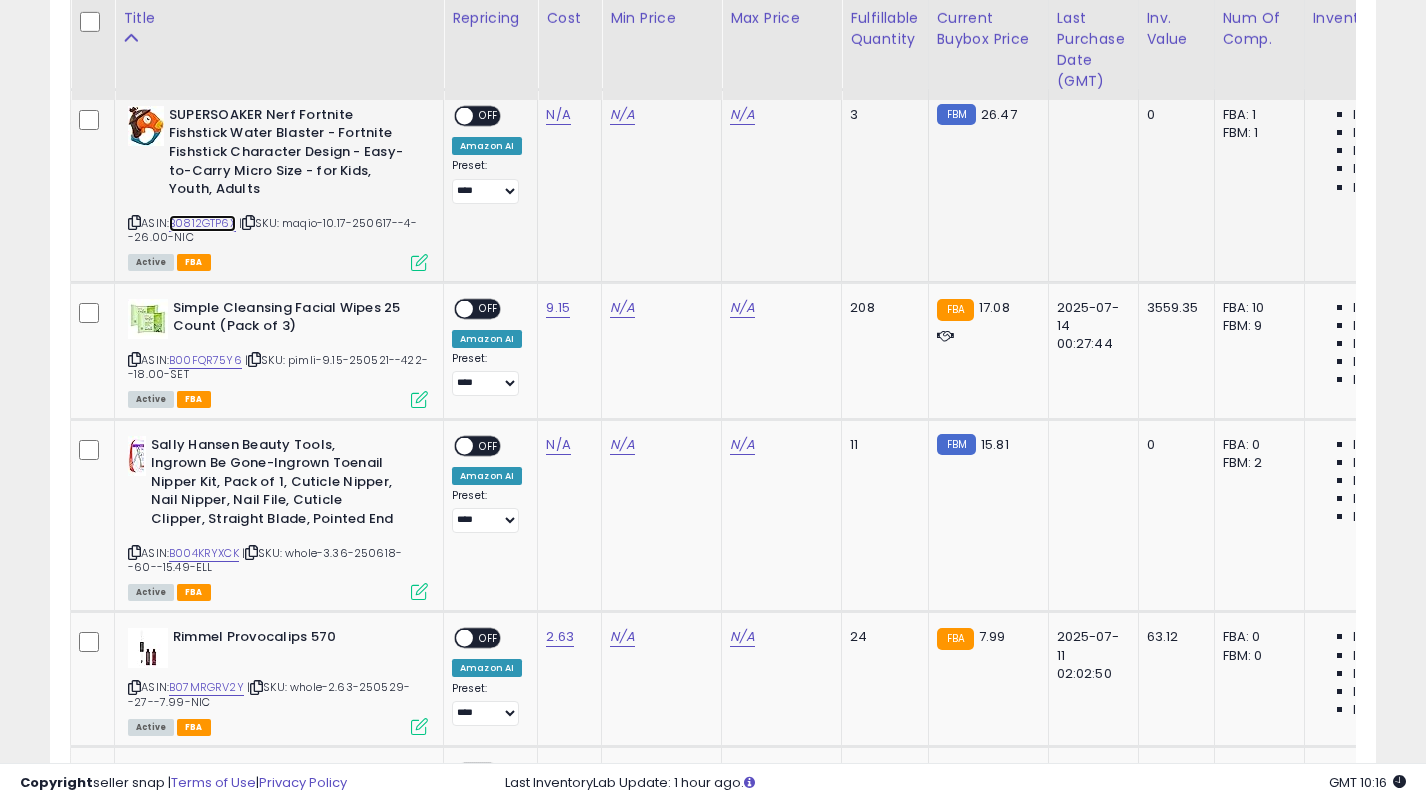 click on "B0812GTP6X" at bounding box center (202, 223) 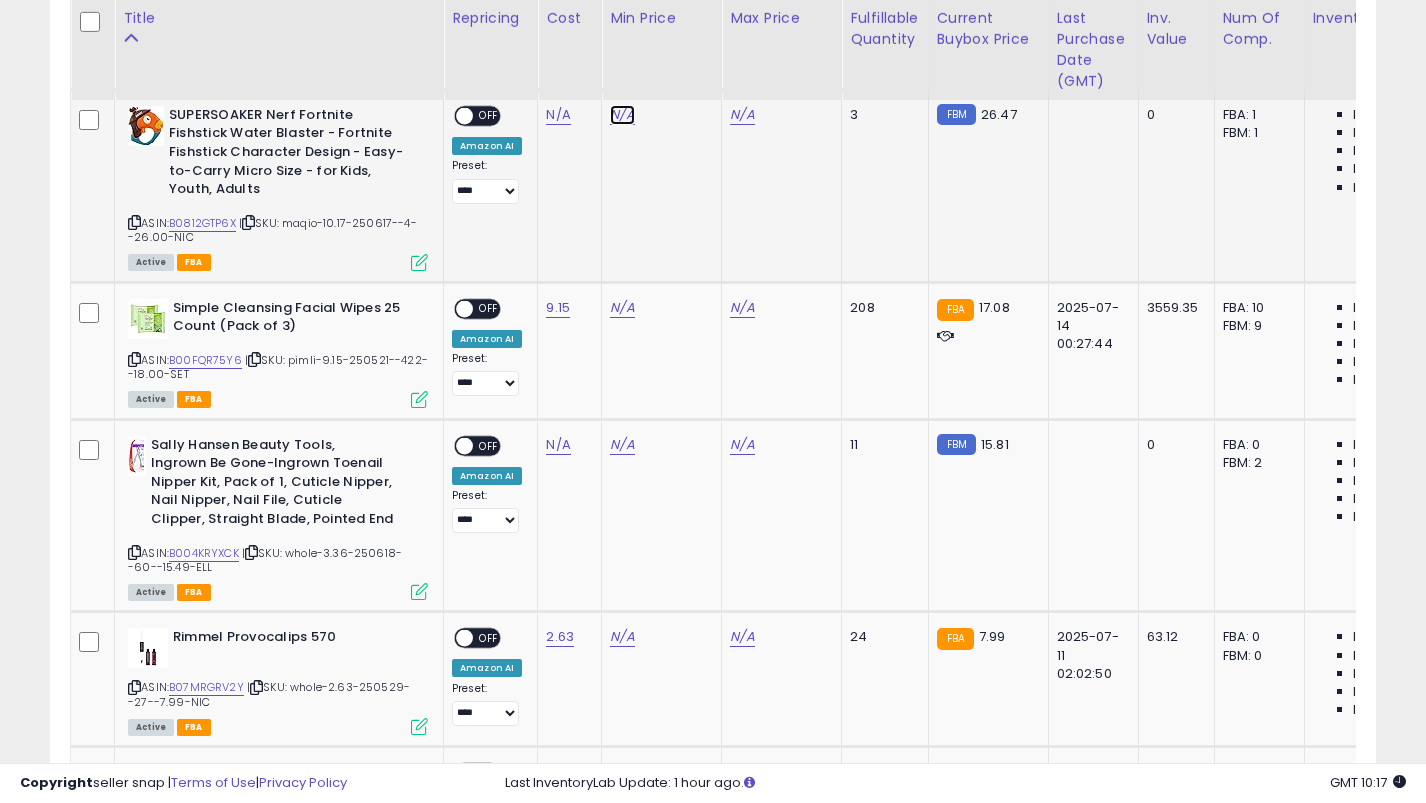click on "N/A" at bounding box center (622, -1560) 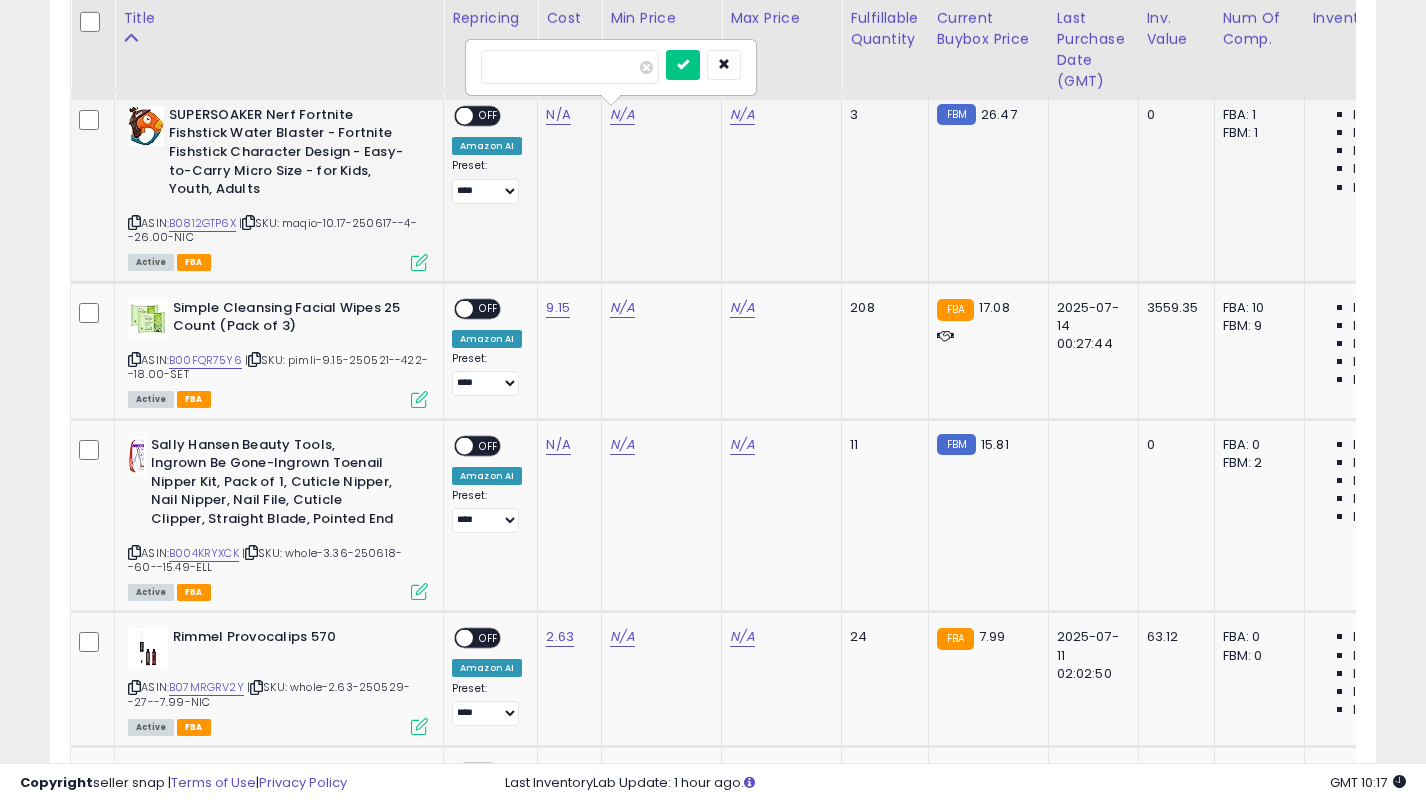 type on "**" 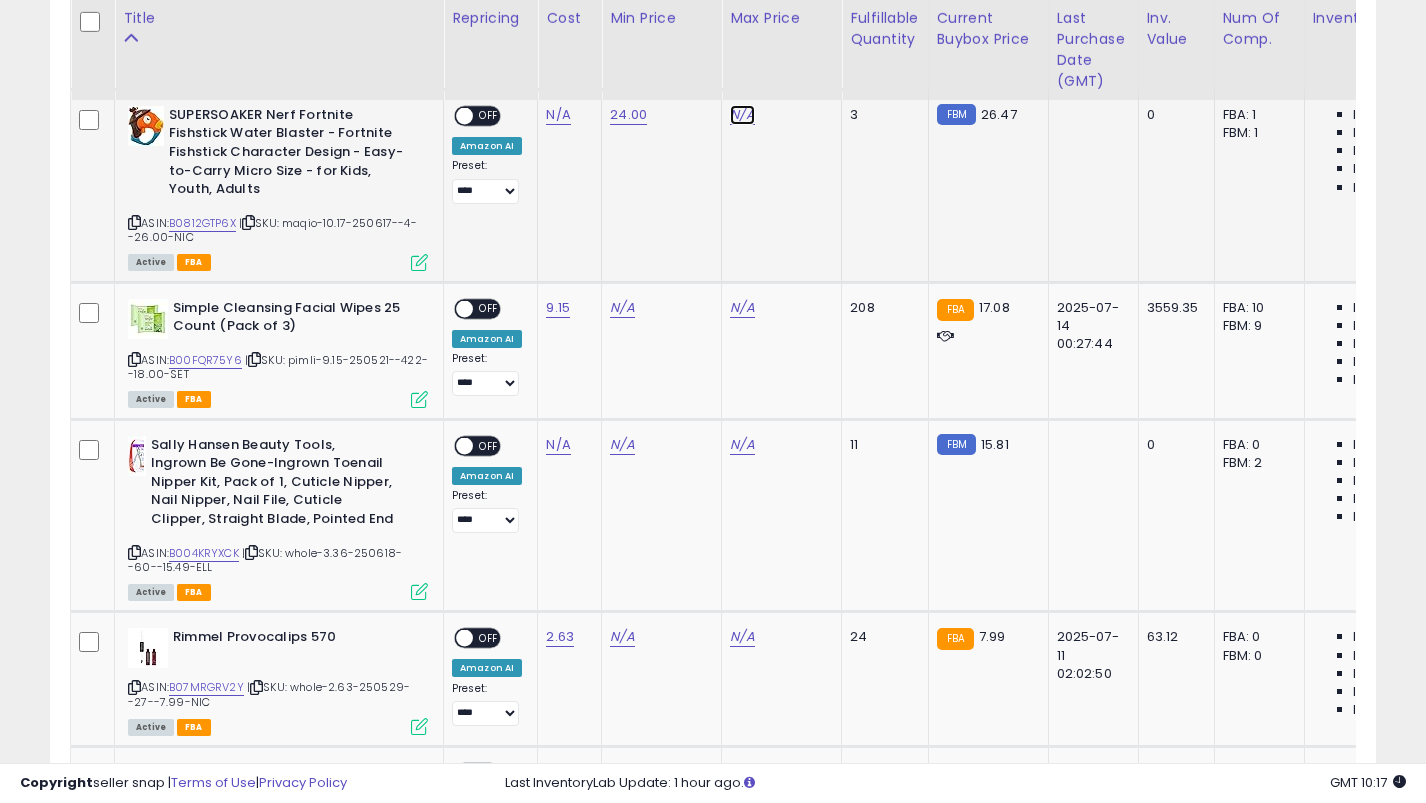 click on "N/A" at bounding box center (742, -1560) 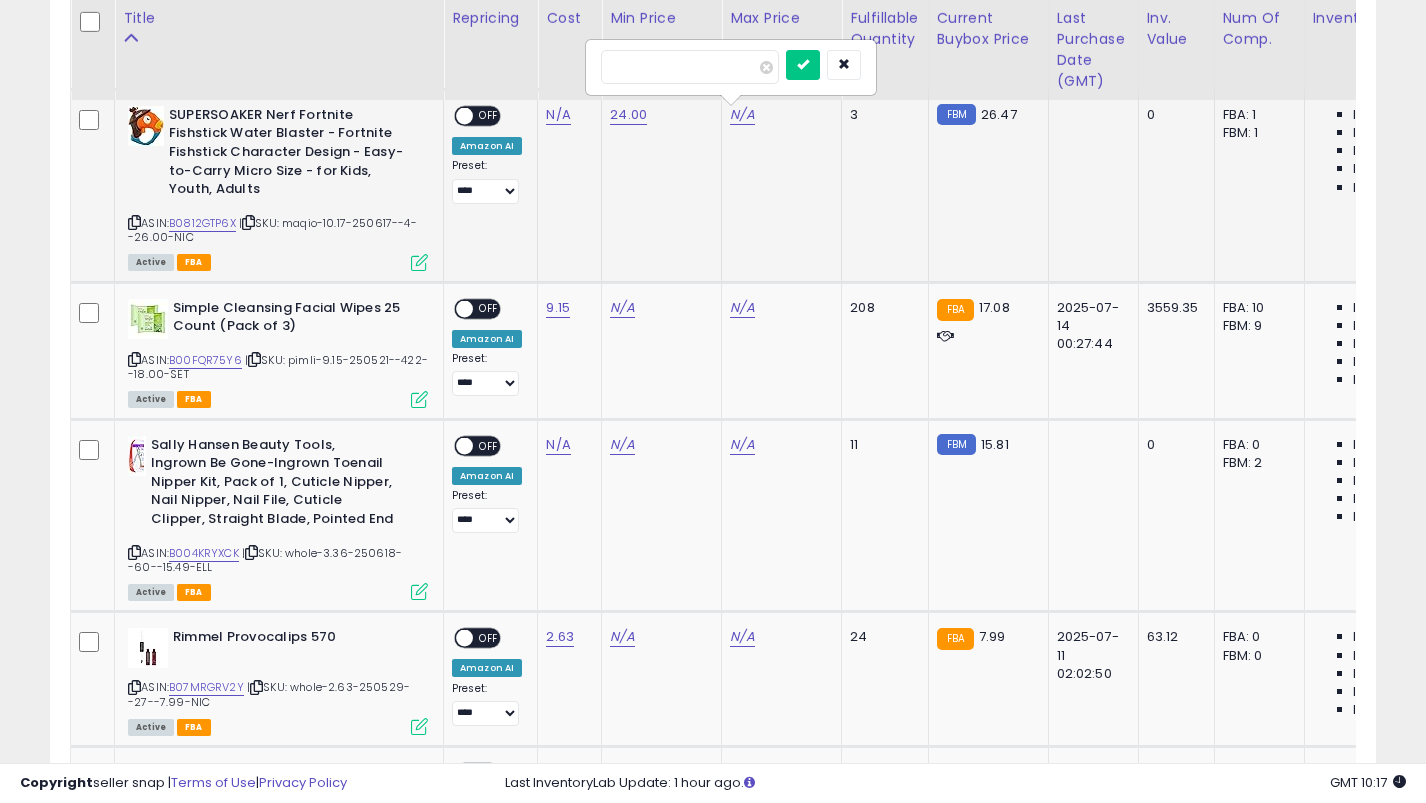 type on "**" 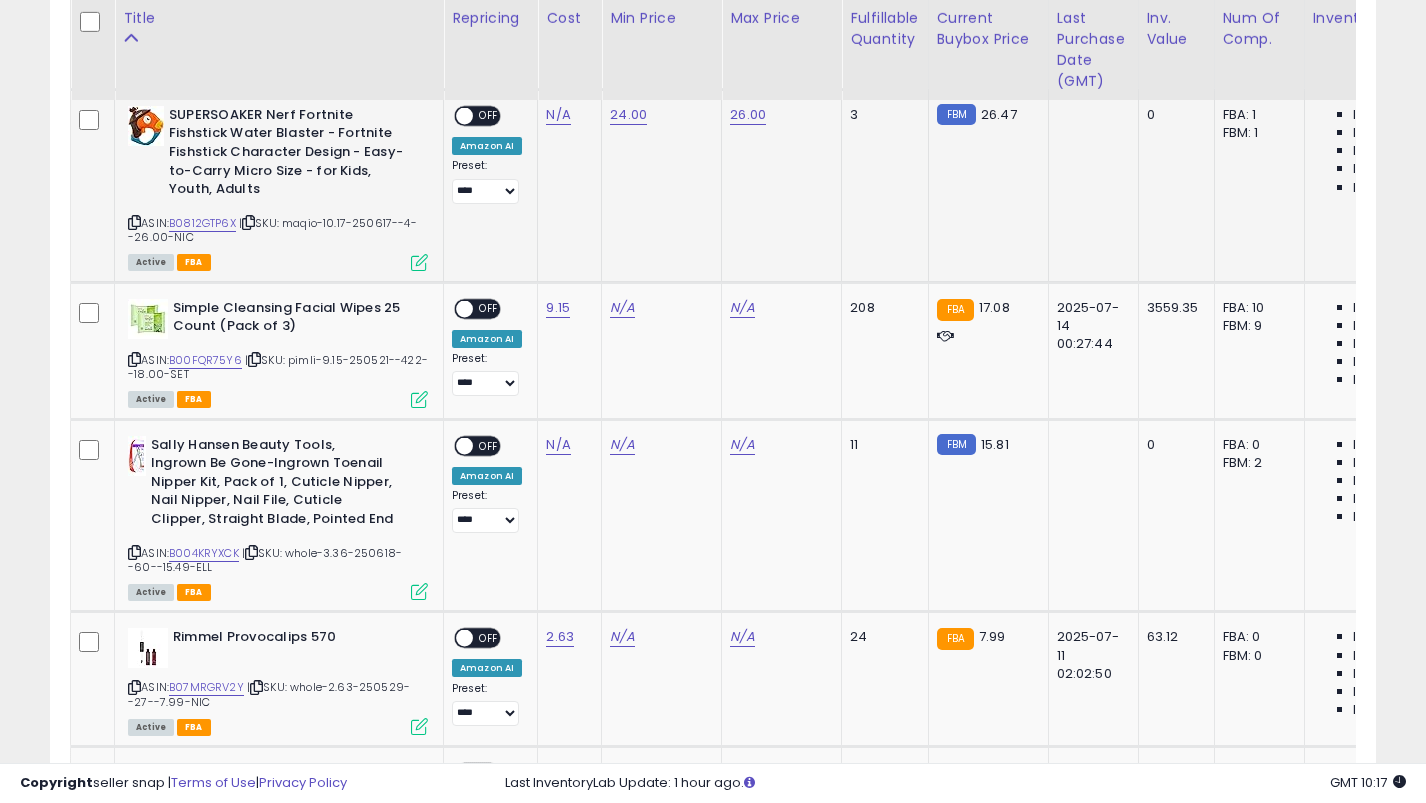 click on "OFF" at bounding box center [489, 115] 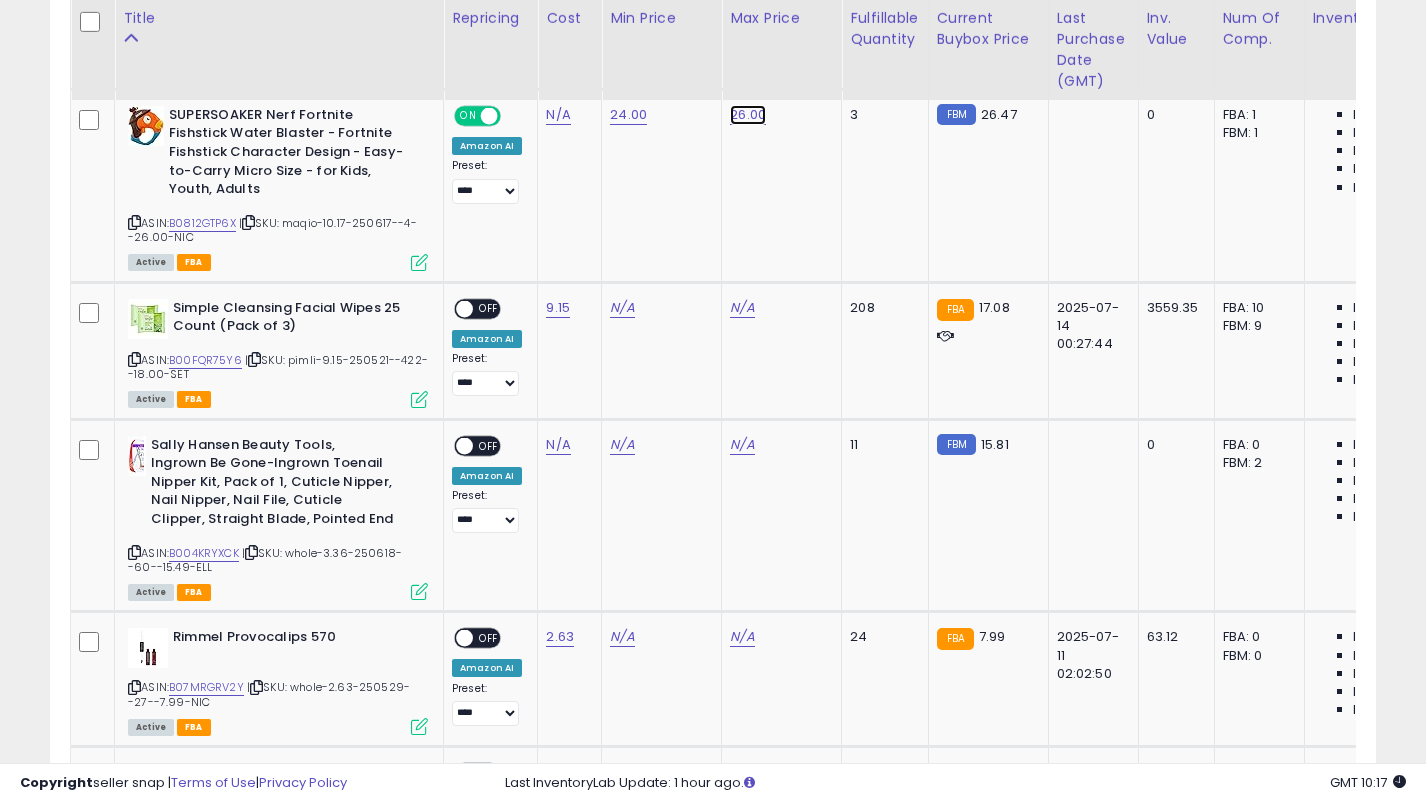 click on "26.00" at bounding box center [742, -1560] 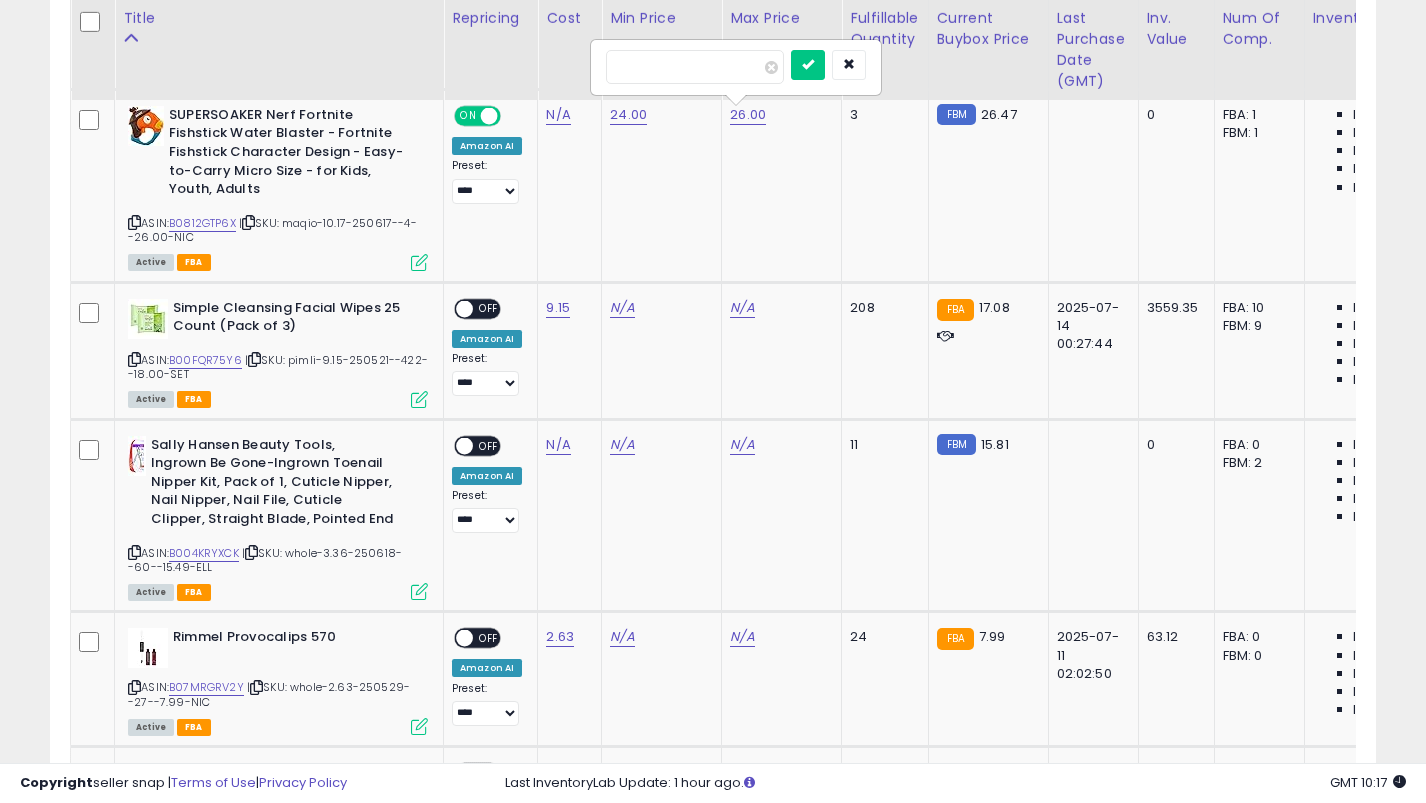 type on "**" 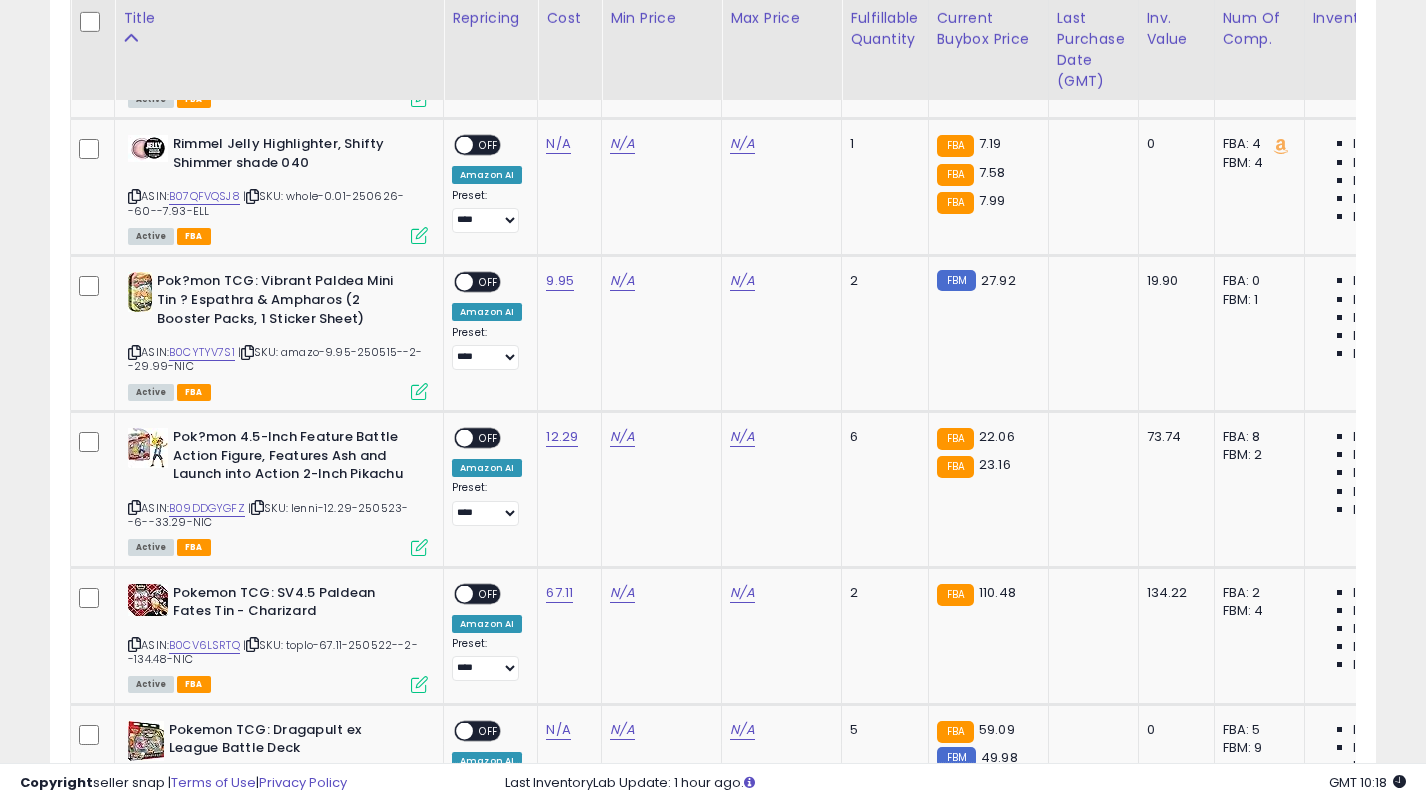 scroll, scrollTop: 3335, scrollLeft: 0, axis: vertical 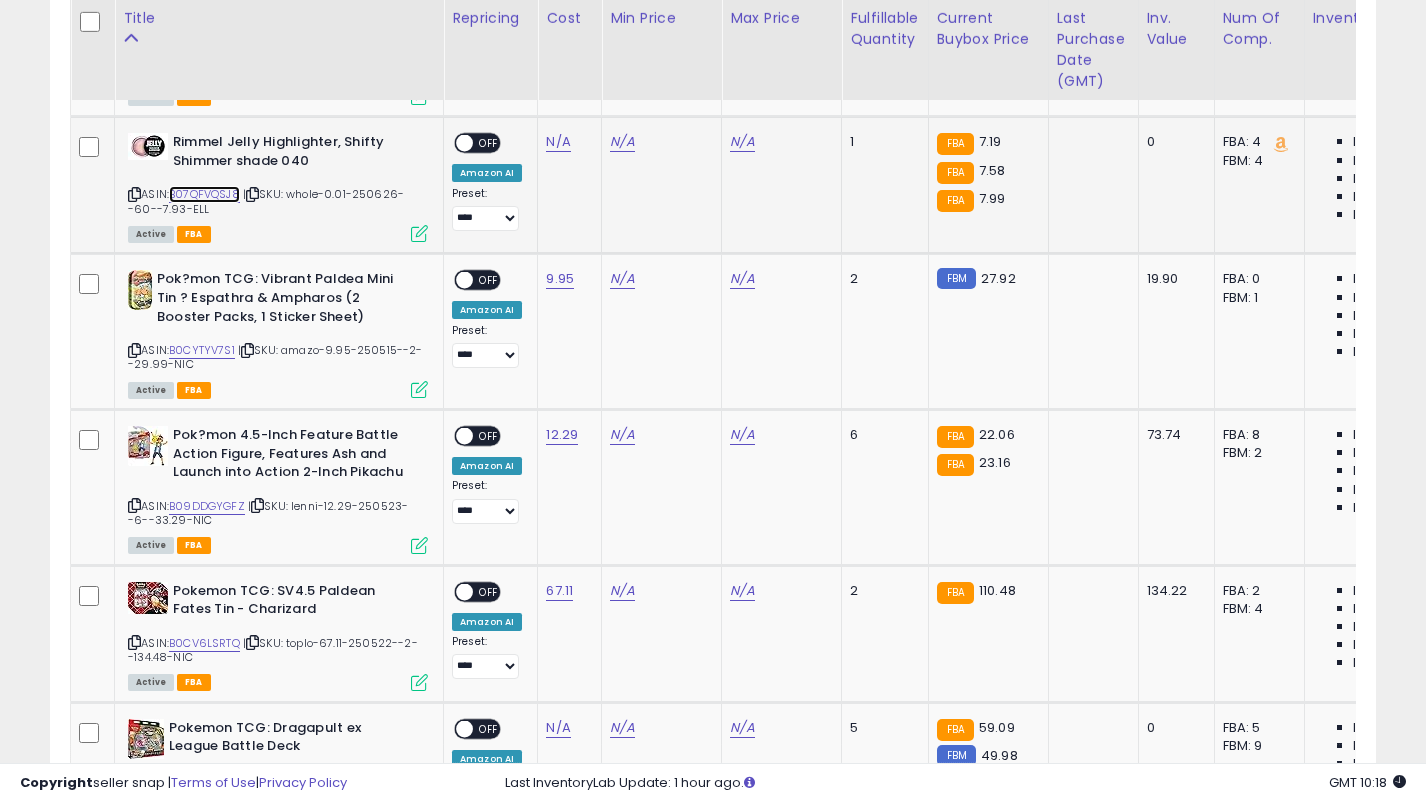 click on "B07QFVQSJ8" at bounding box center (204, 194) 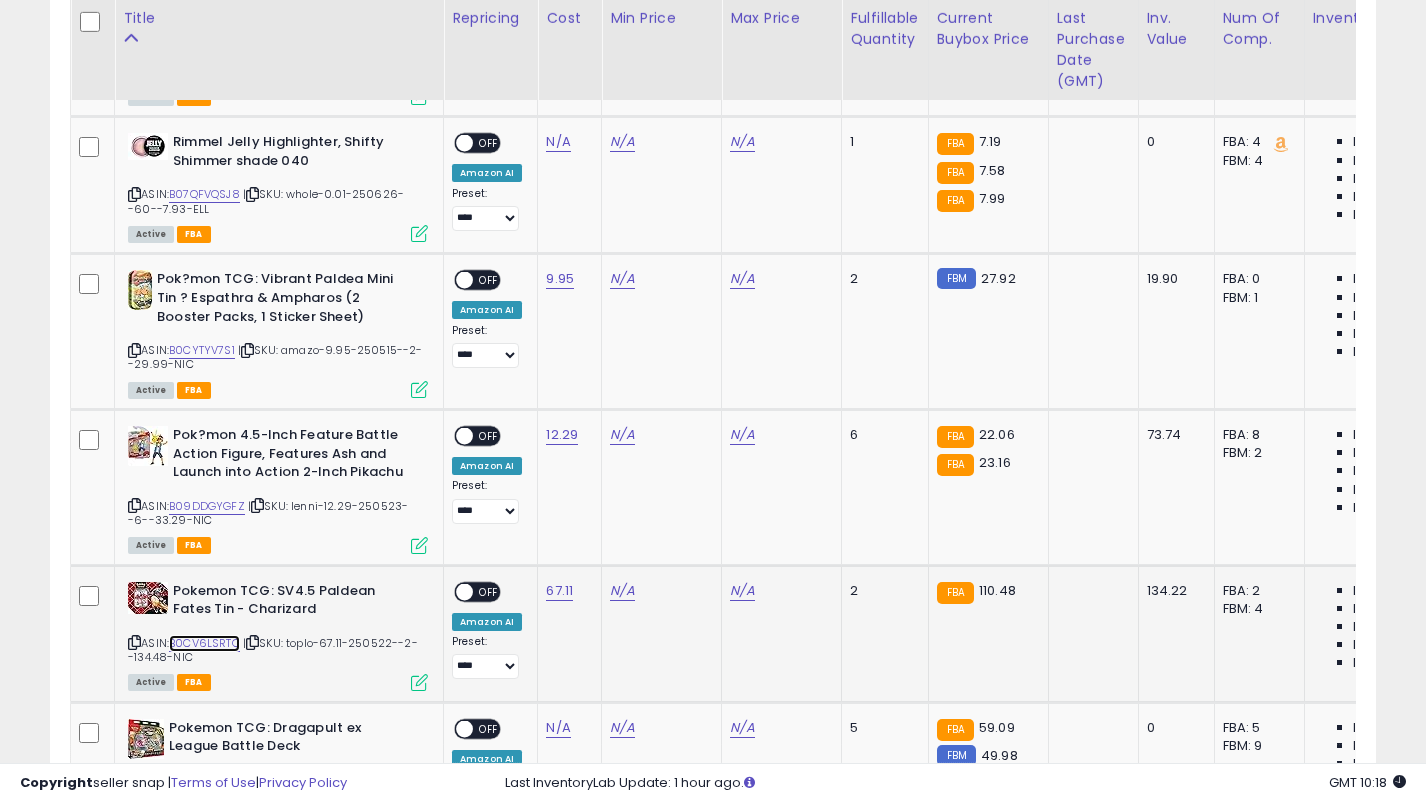 click on "B0CV6LSRTQ" at bounding box center [204, 643] 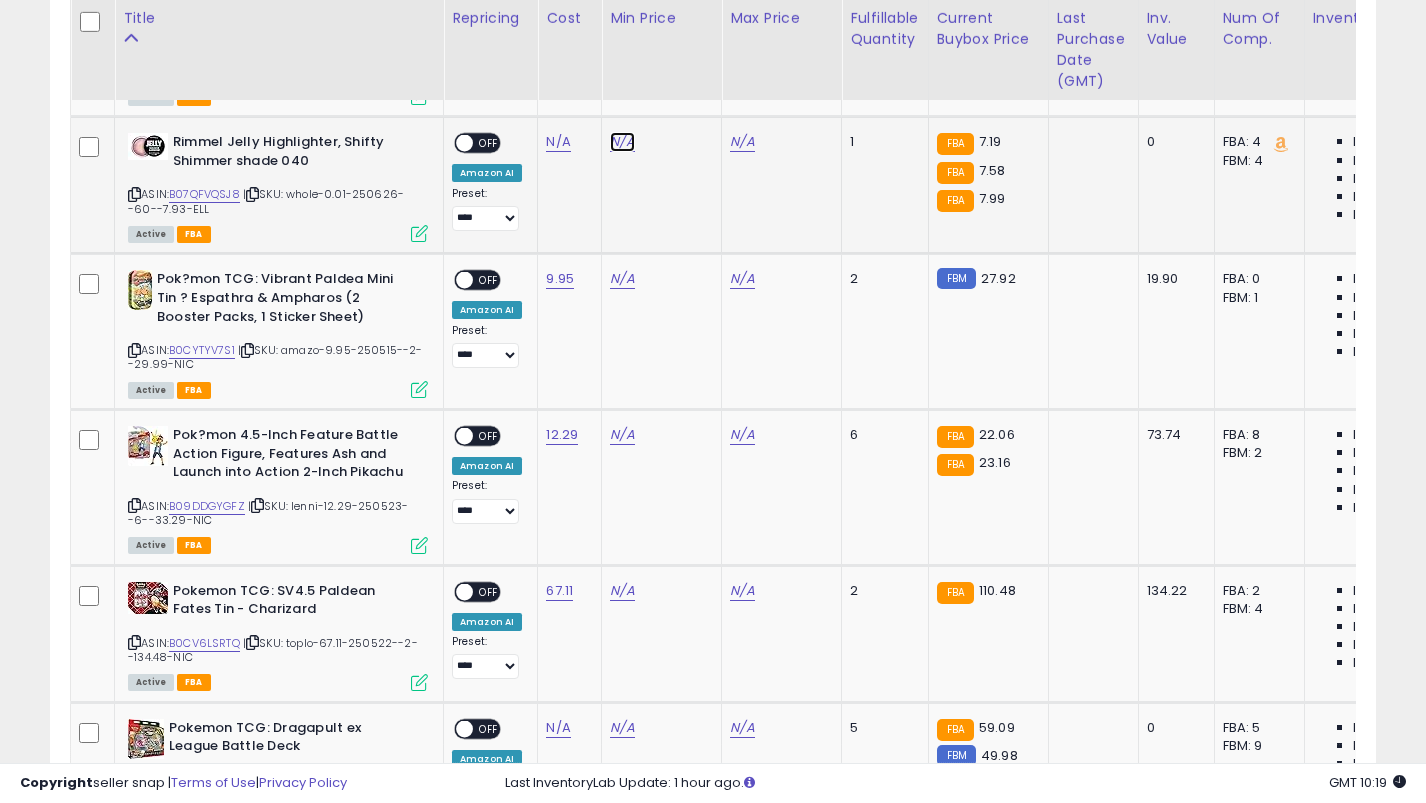 click on "N/A" at bounding box center [622, -2190] 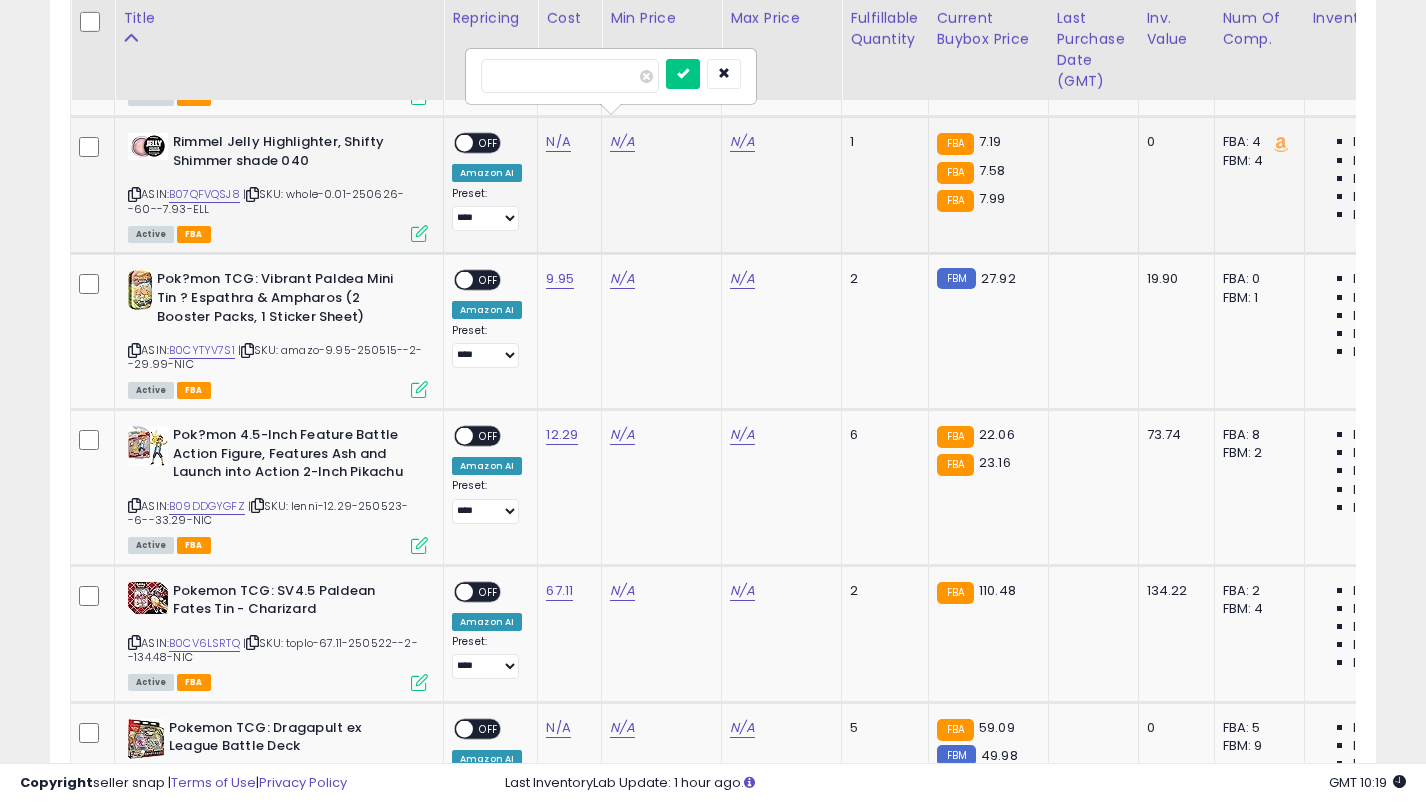 type on "****" 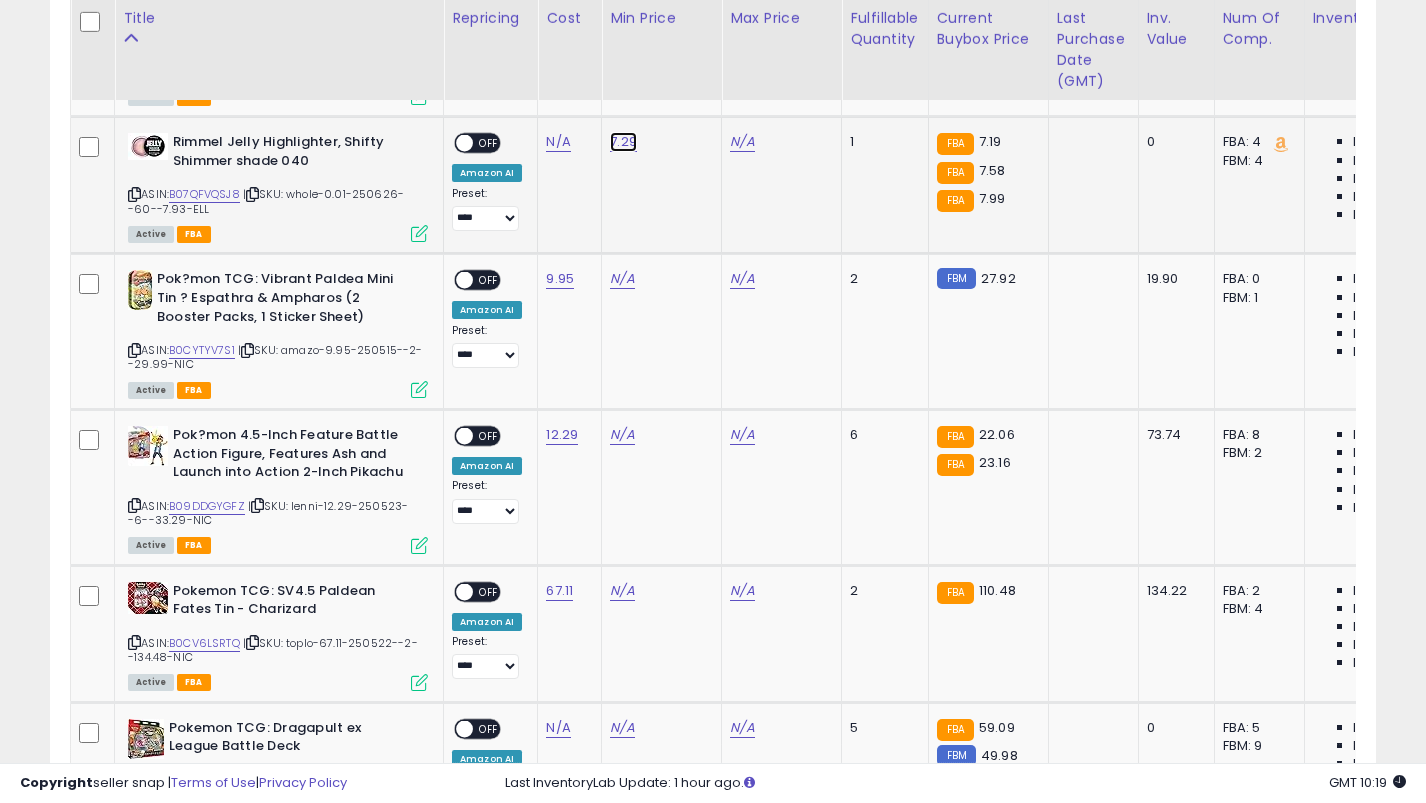 click on "7.29" at bounding box center [622, -2190] 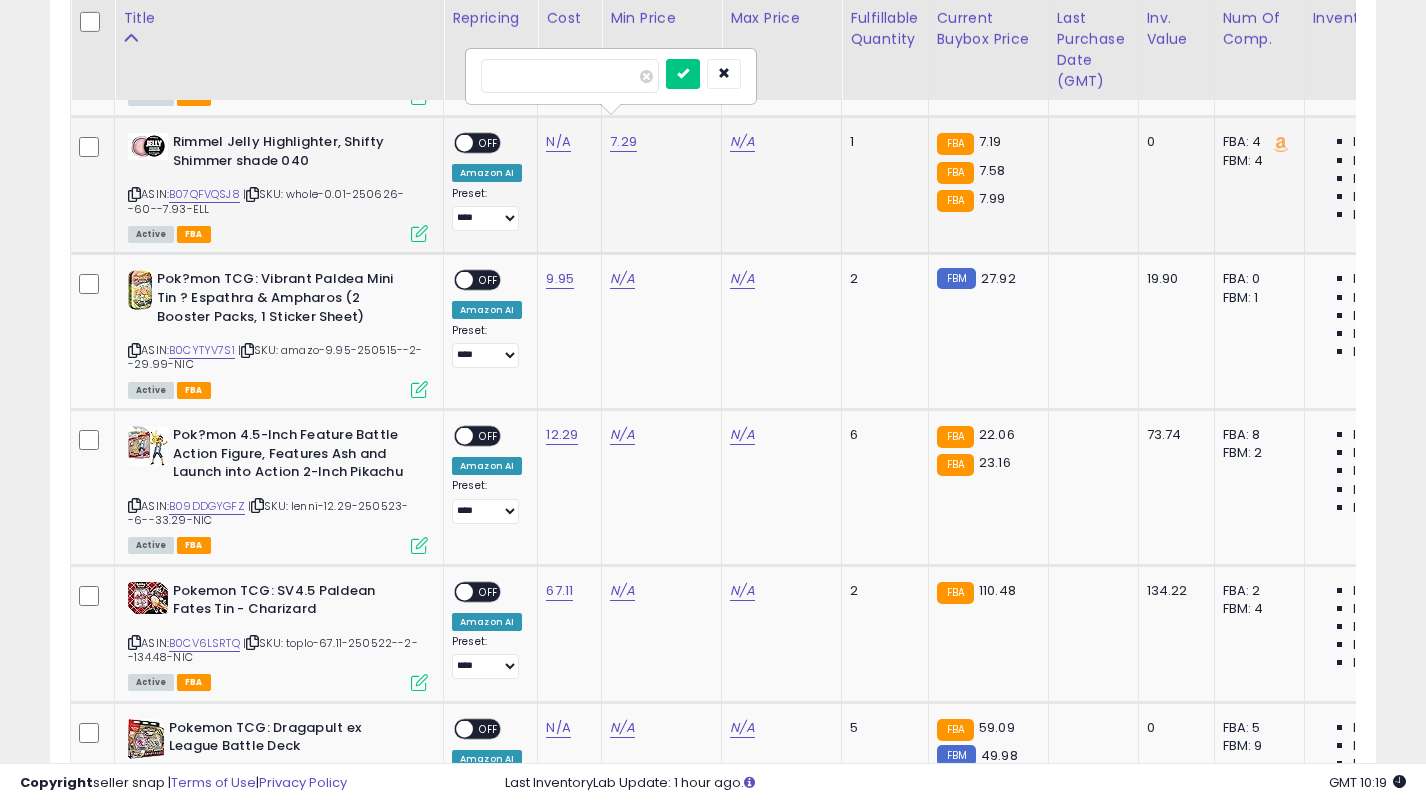 type on "****" 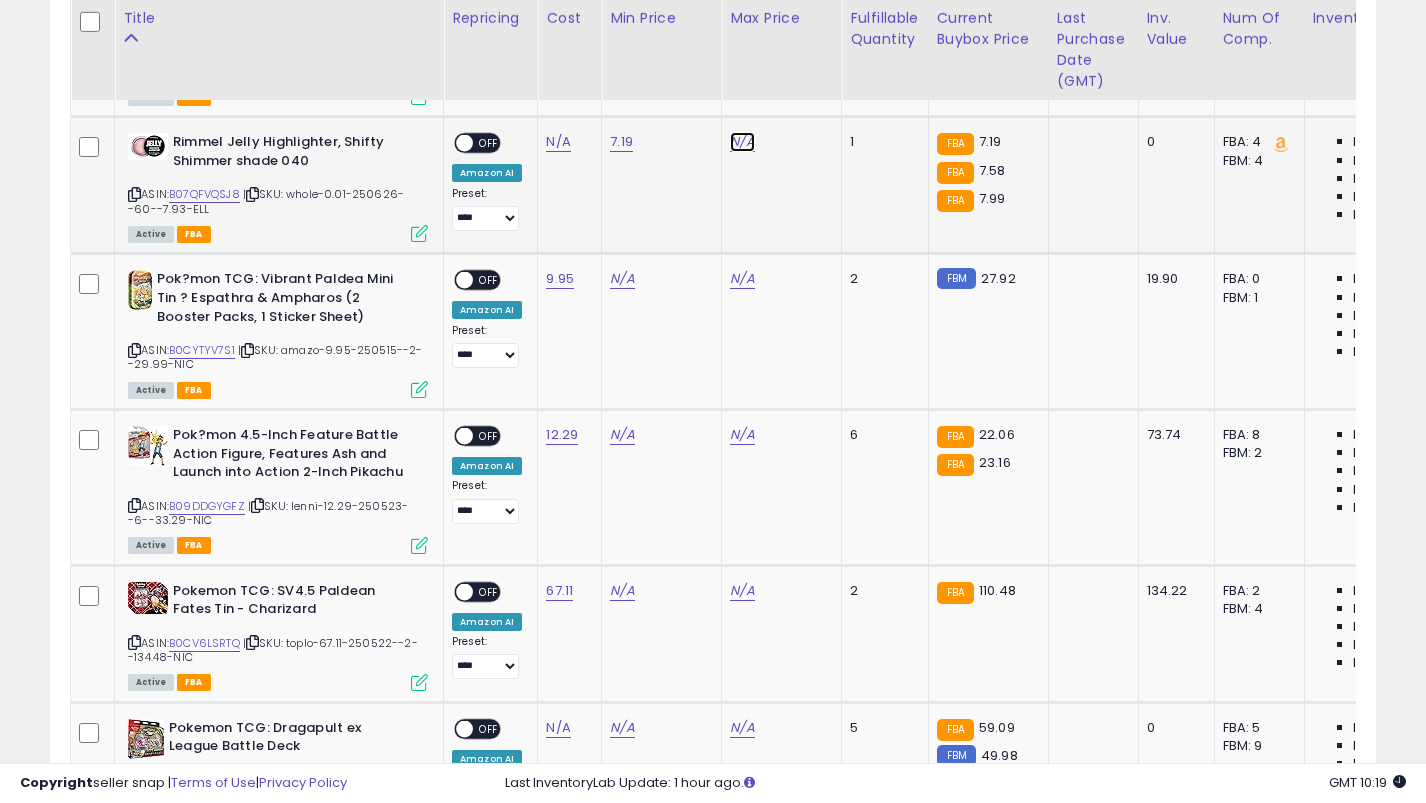 click on "N/A" at bounding box center (742, -2190) 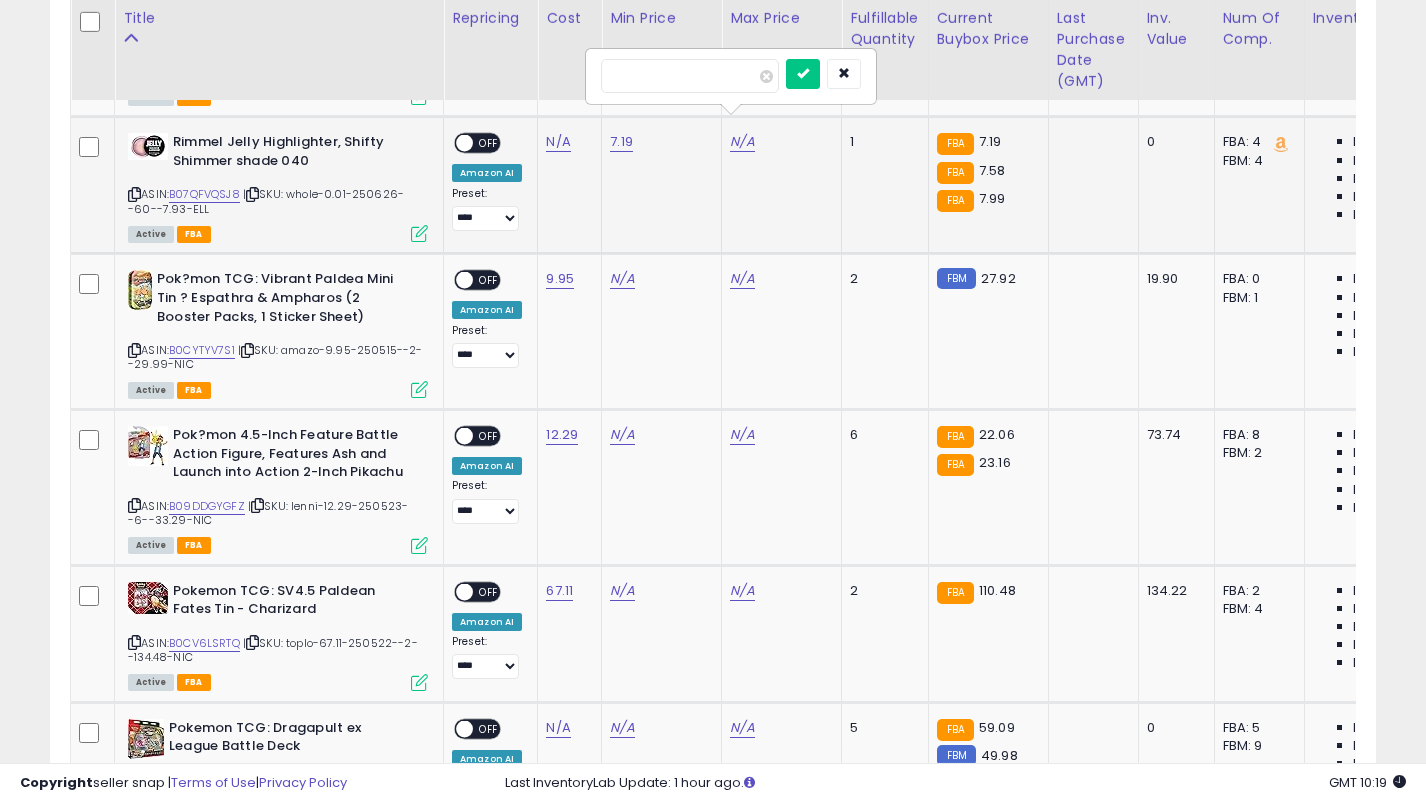 type on "****" 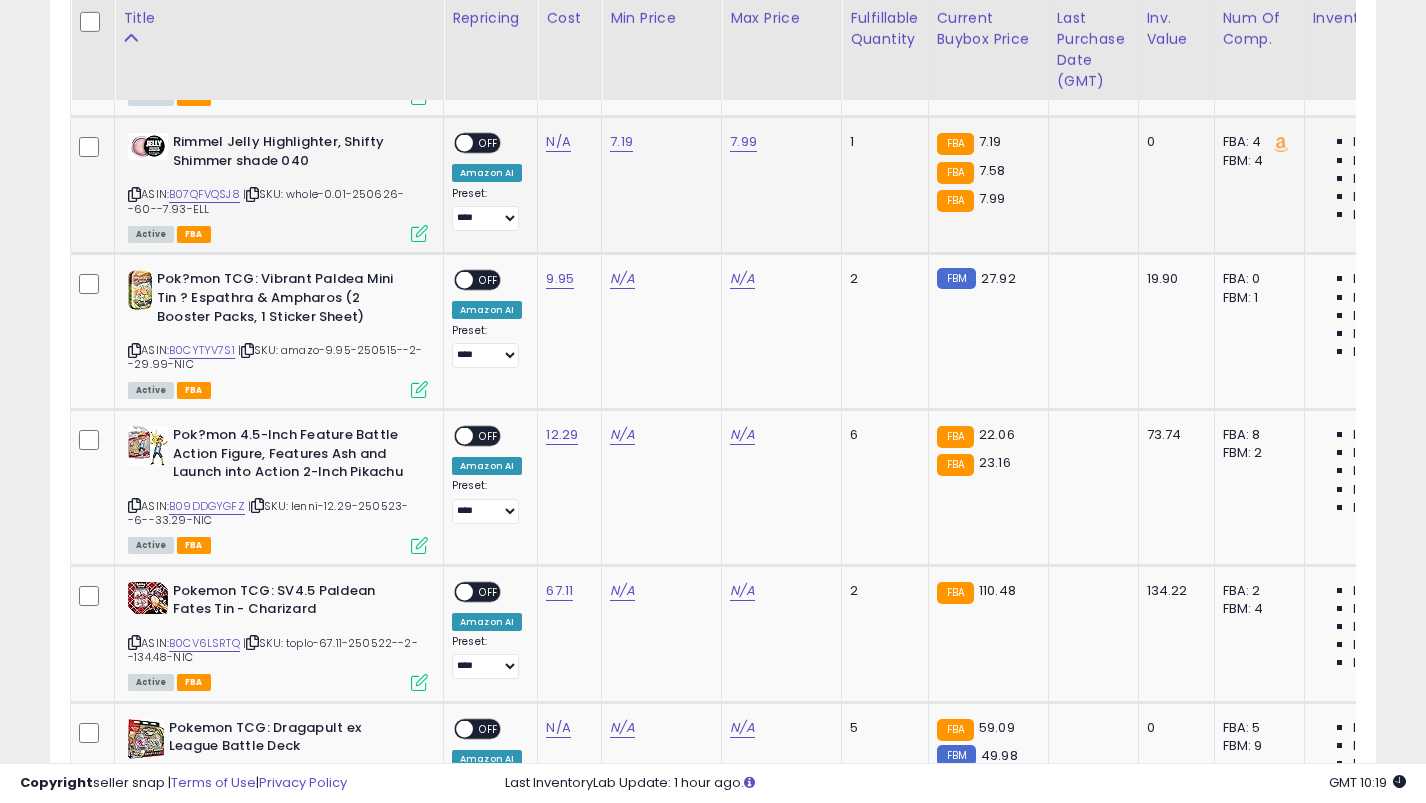 click on "OFF" at bounding box center [489, 143] 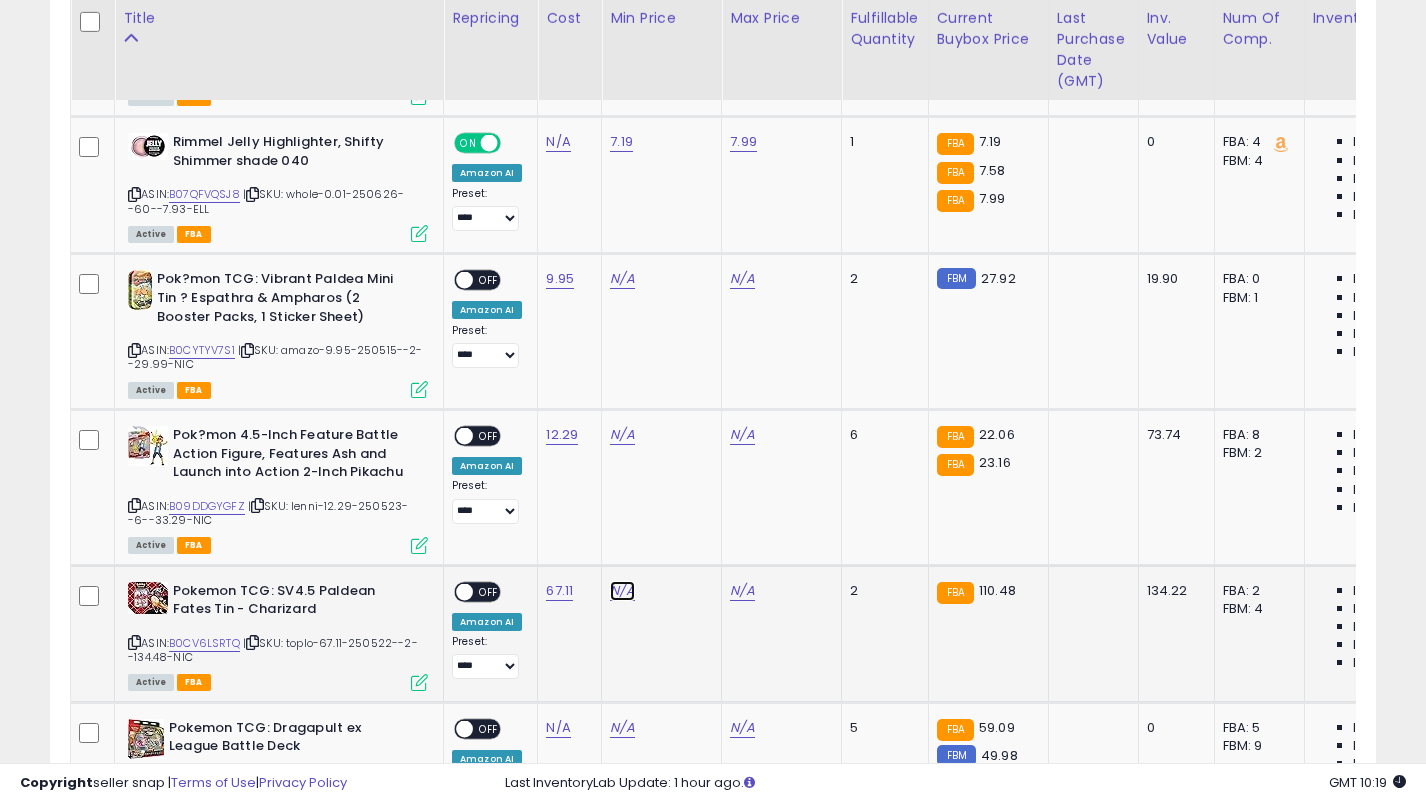 click on "N/A" at bounding box center [622, -2190] 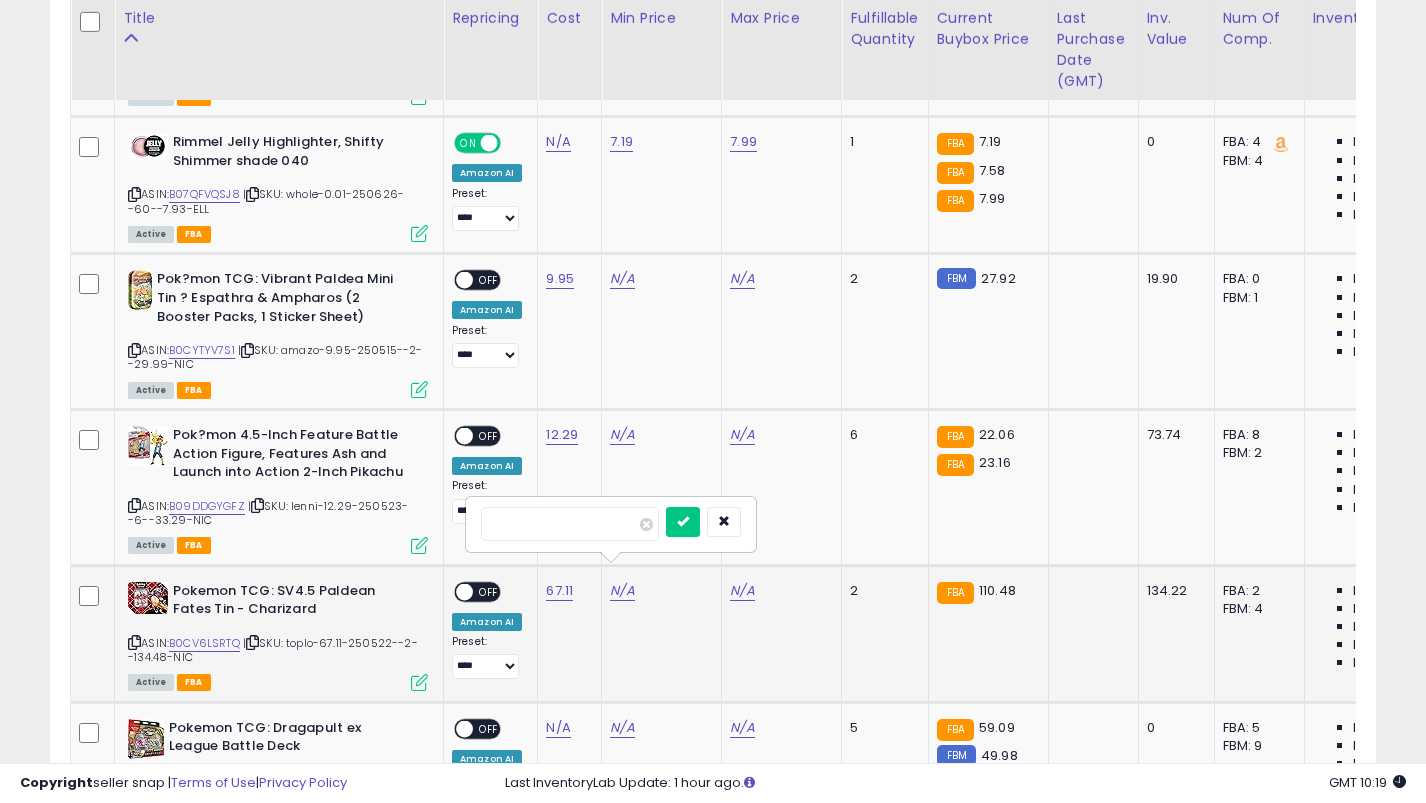 type on "***" 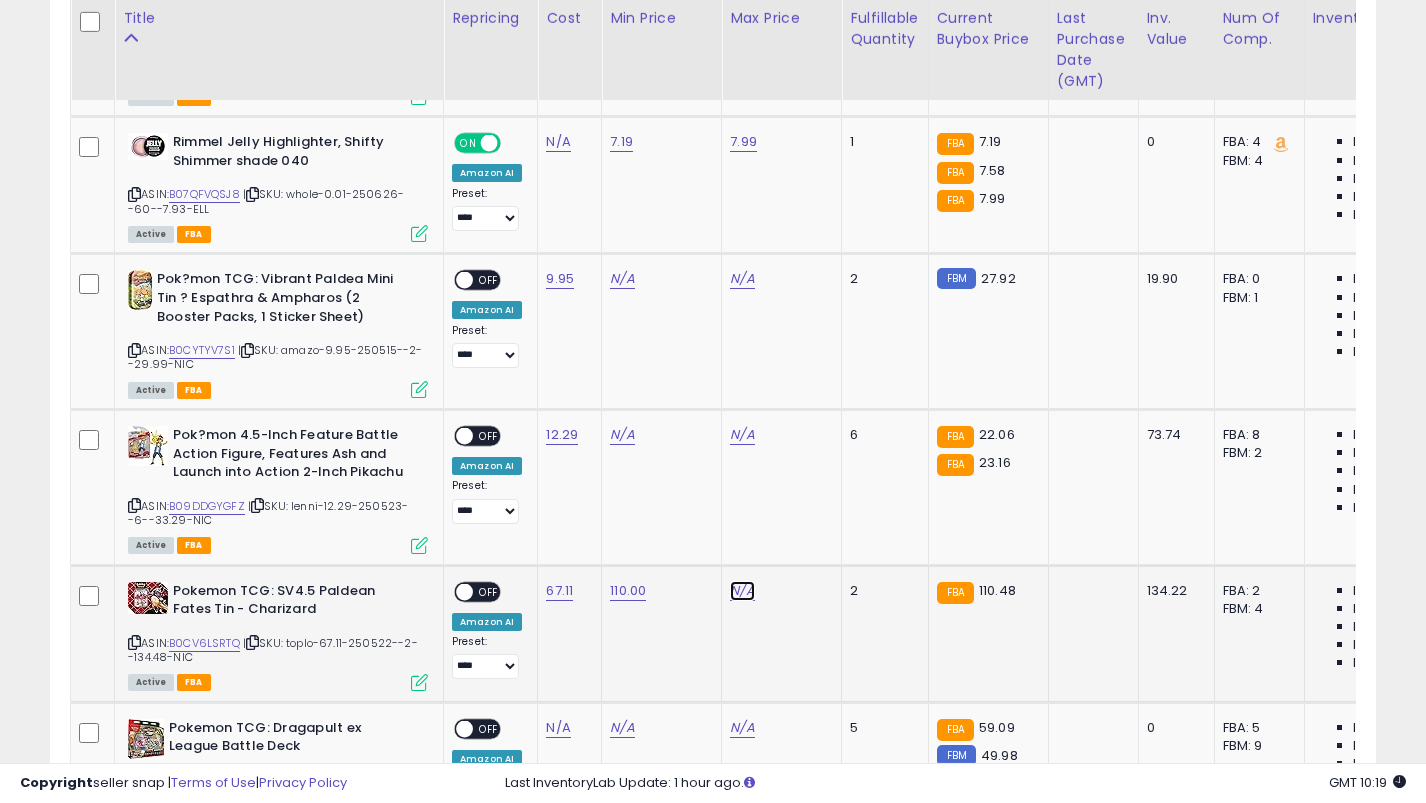 click on "N/A" at bounding box center [742, -2190] 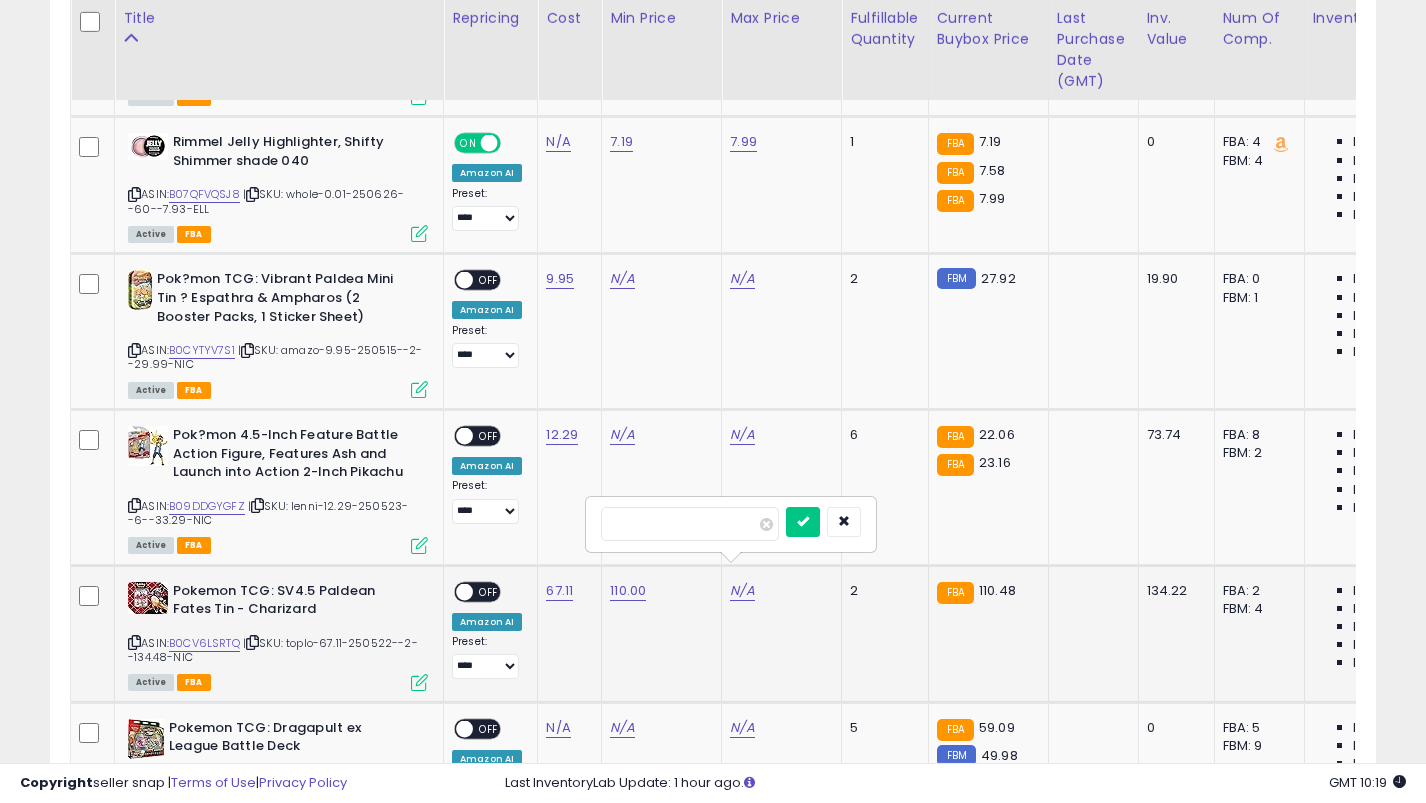 type on "***" 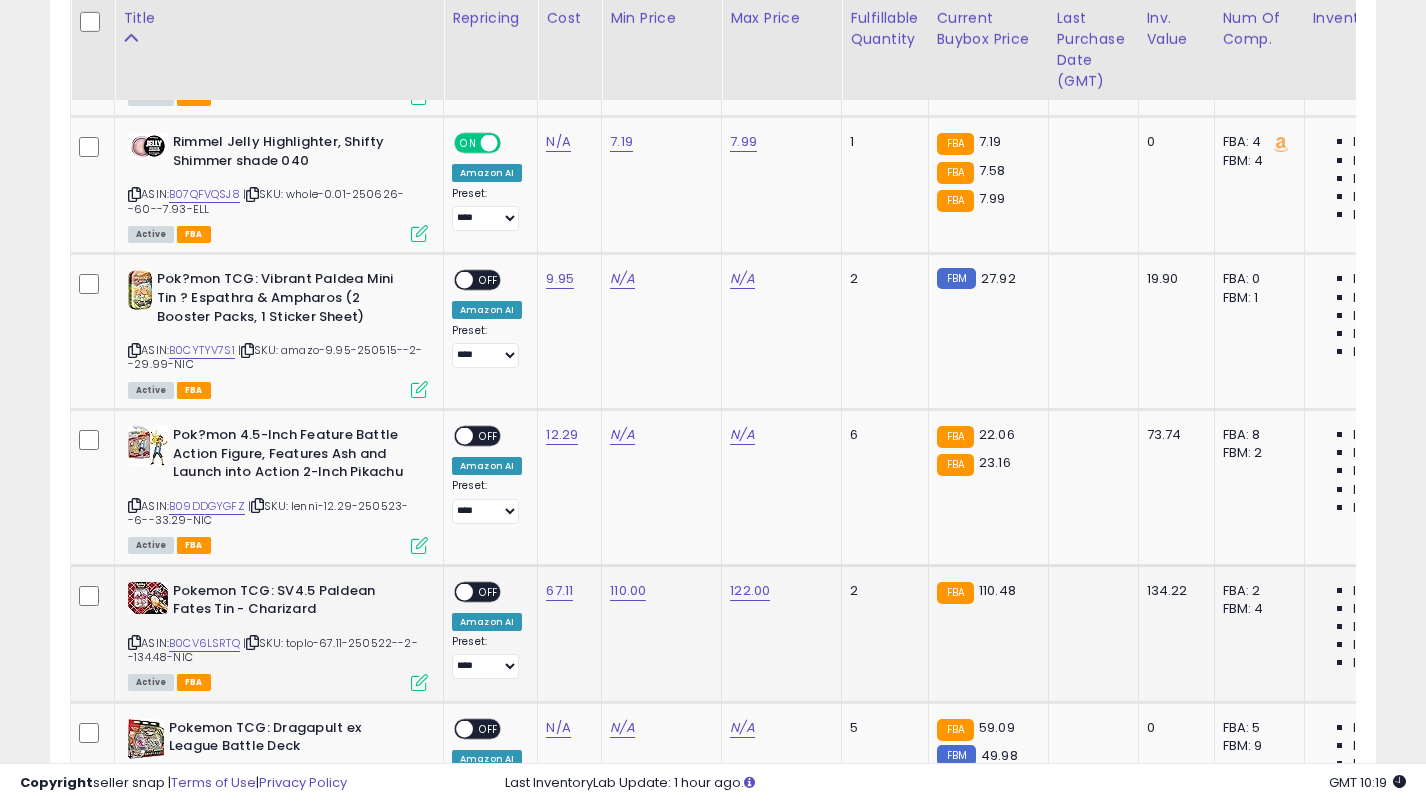 click on "OFF" at bounding box center (489, 591) 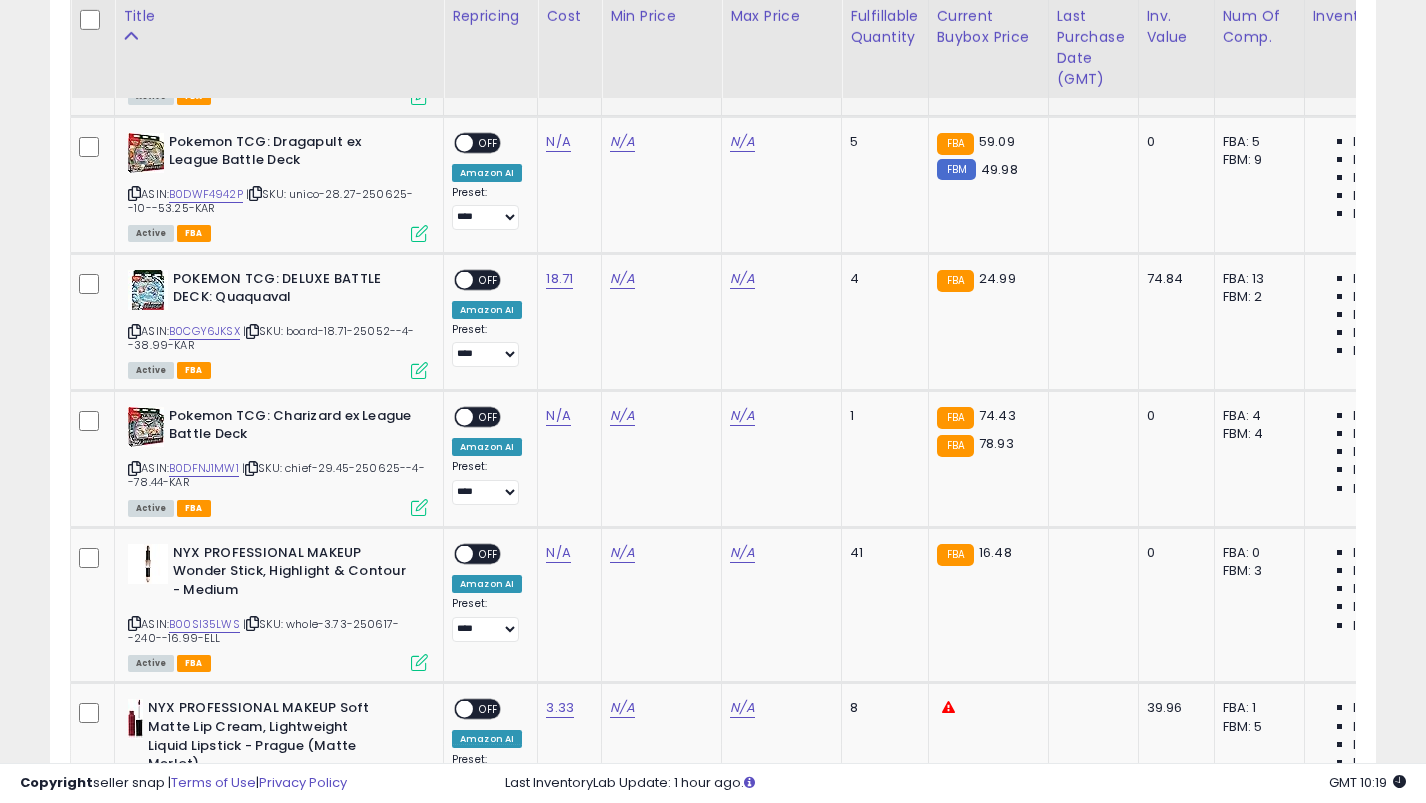 scroll, scrollTop: 3922, scrollLeft: 0, axis: vertical 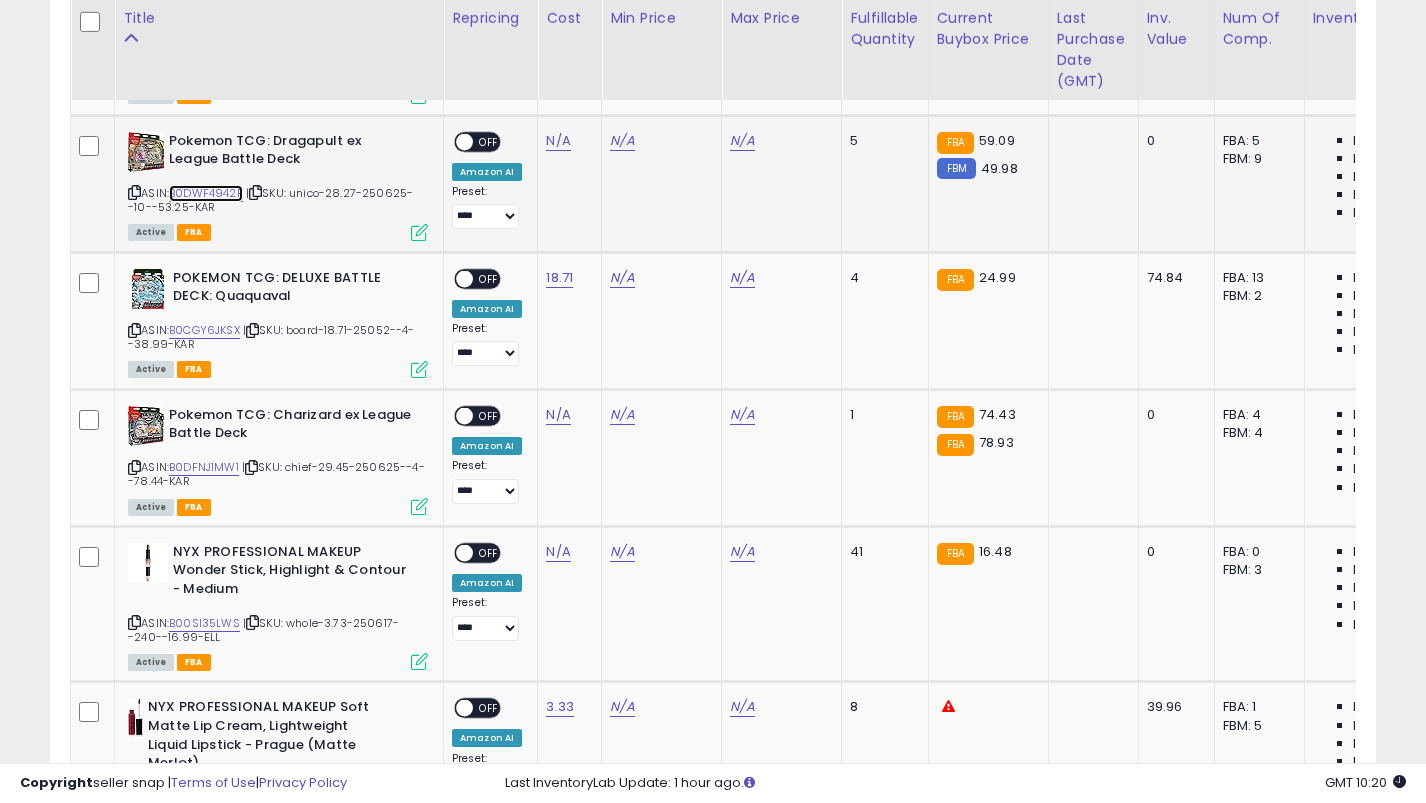 click on "B0DWF4942P" at bounding box center (206, 193) 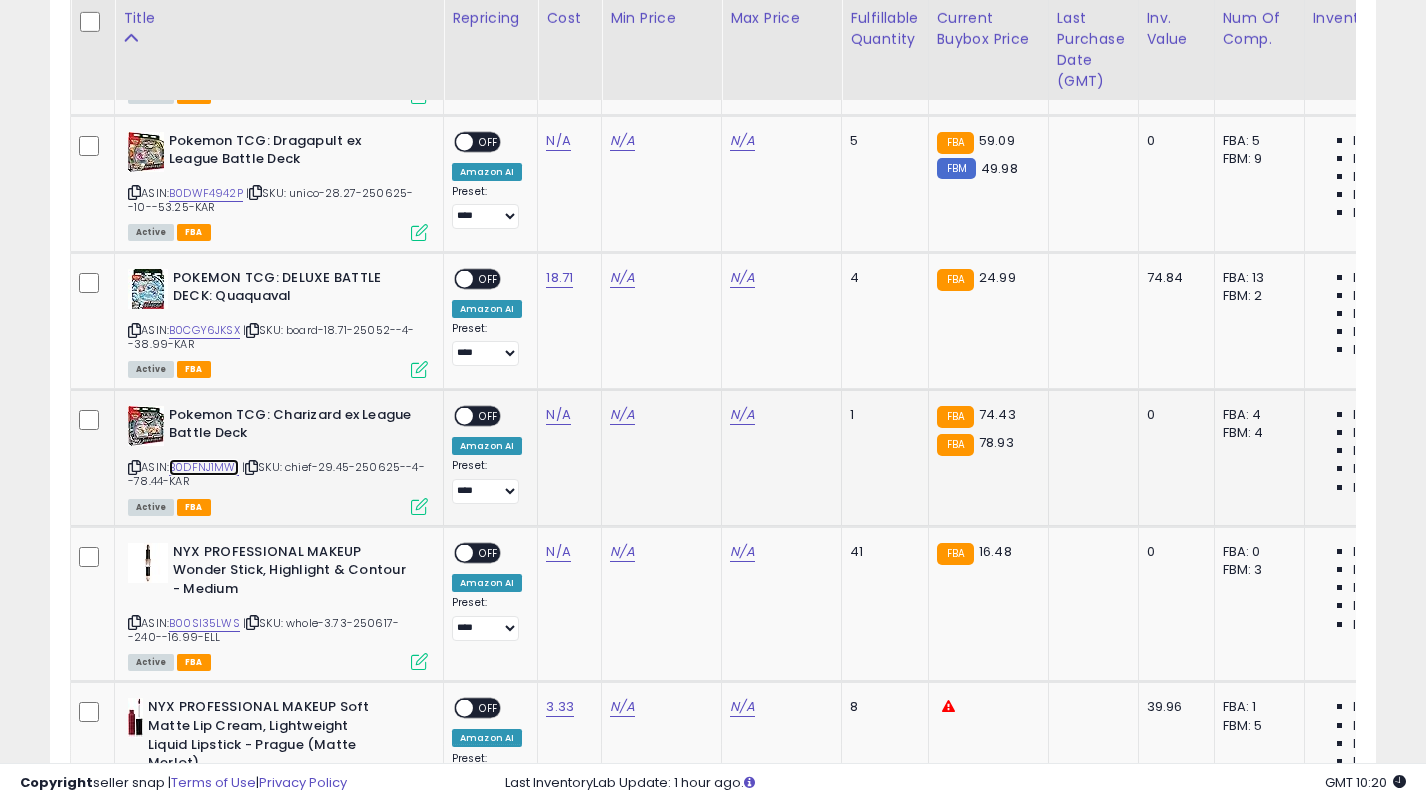 click on "B0DFNJ1MW1" at bounding box center [204, 467] 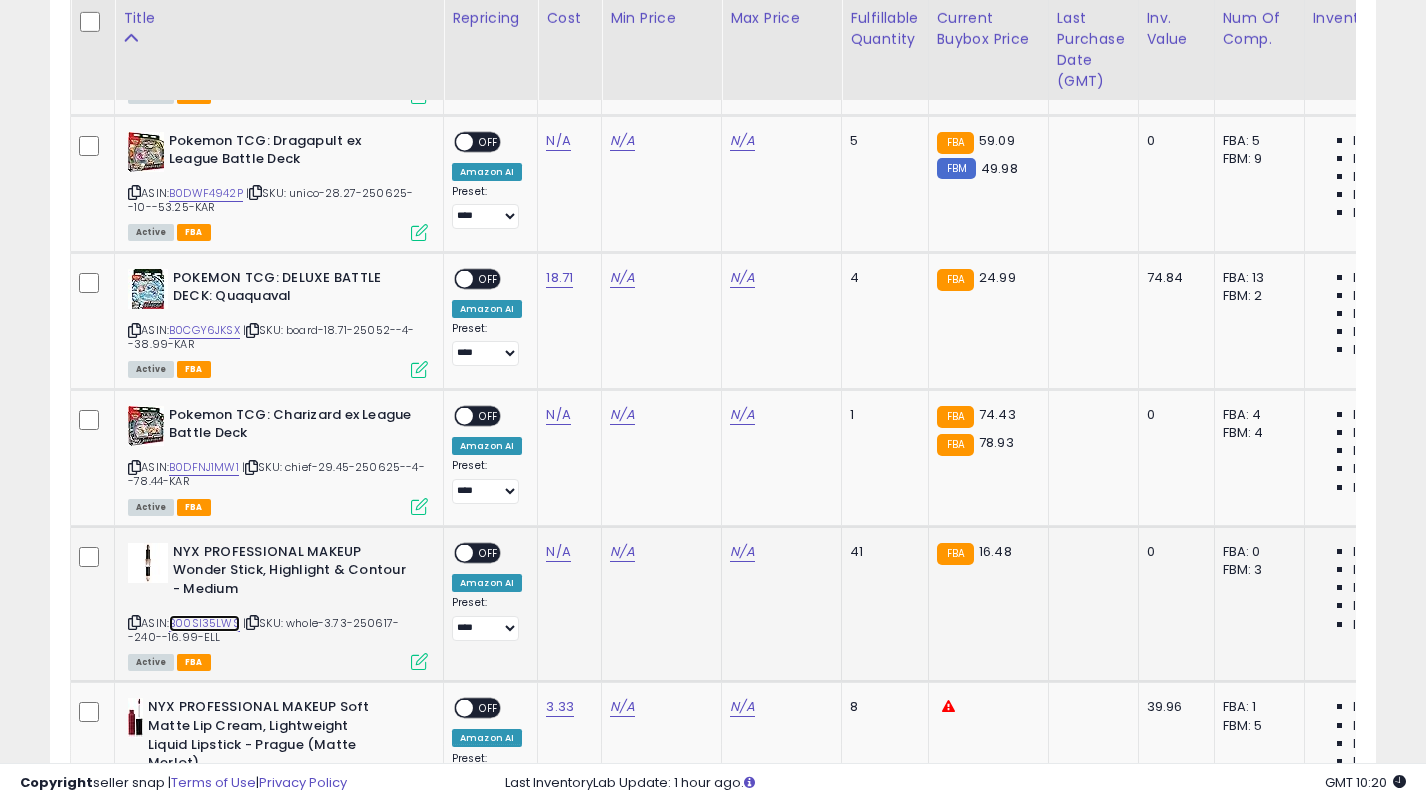 click on "B00SI35LWS" at bounding box center (204, 623) 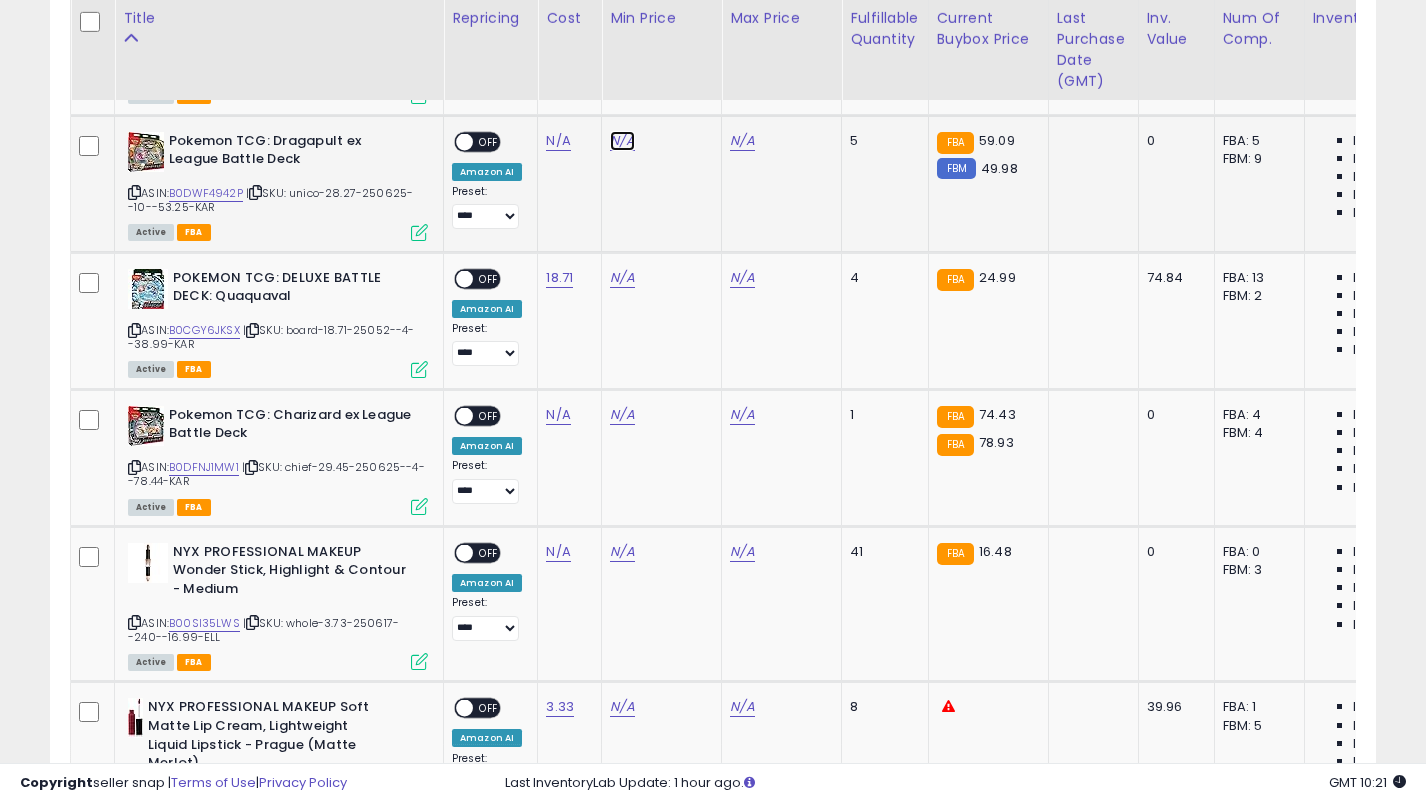 click on "N/A" at bounding box center [622, -2777] 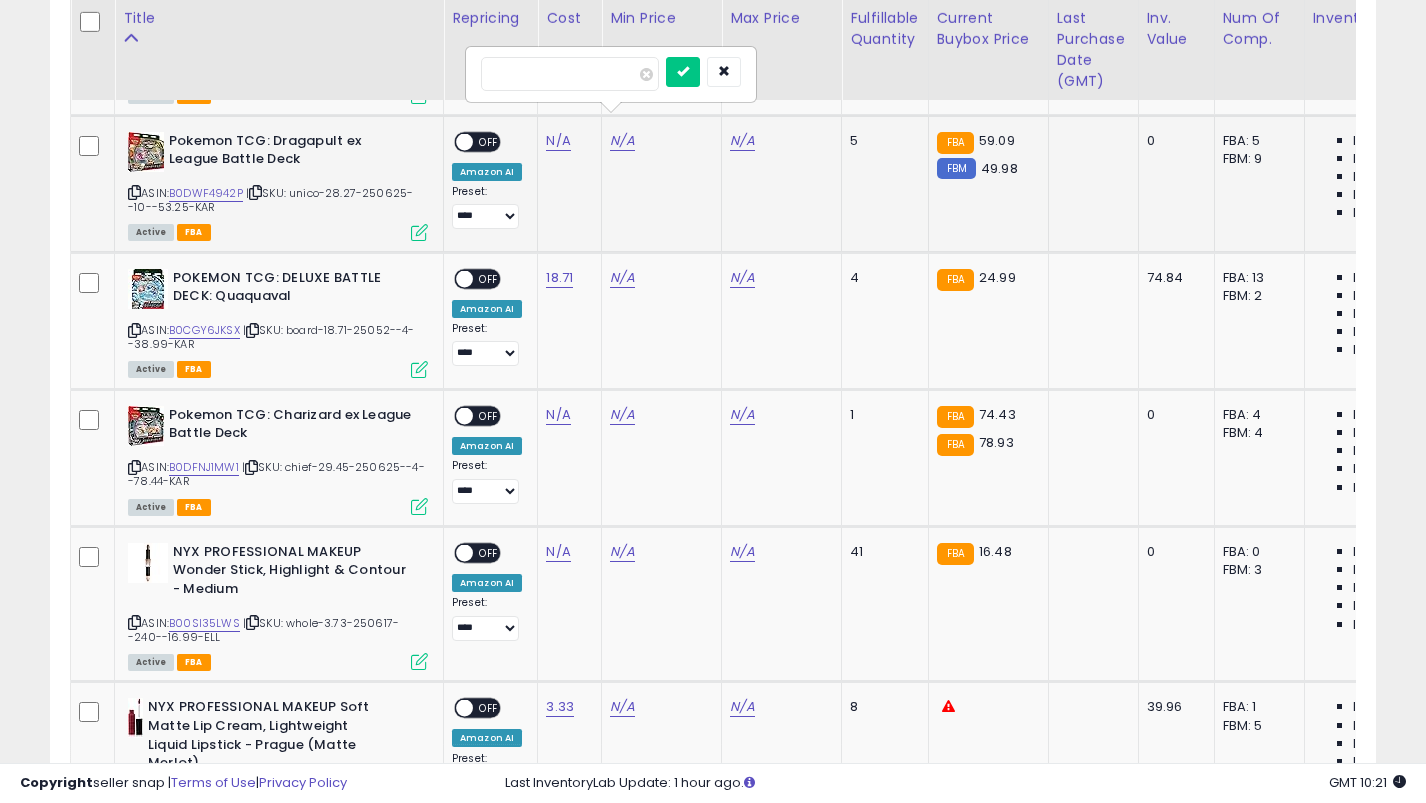 type on "**" 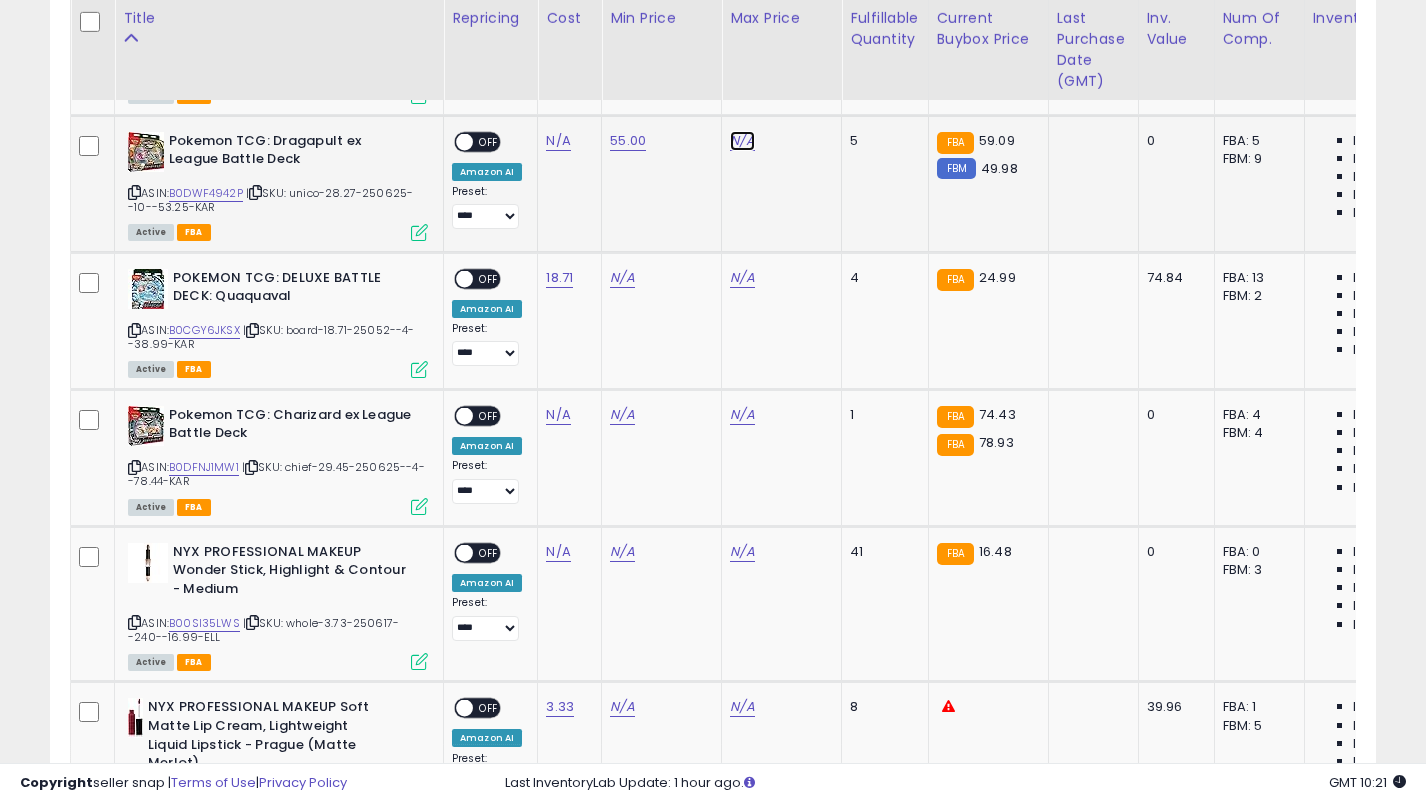 click on "N/A" at bounding box center (742, -2777) 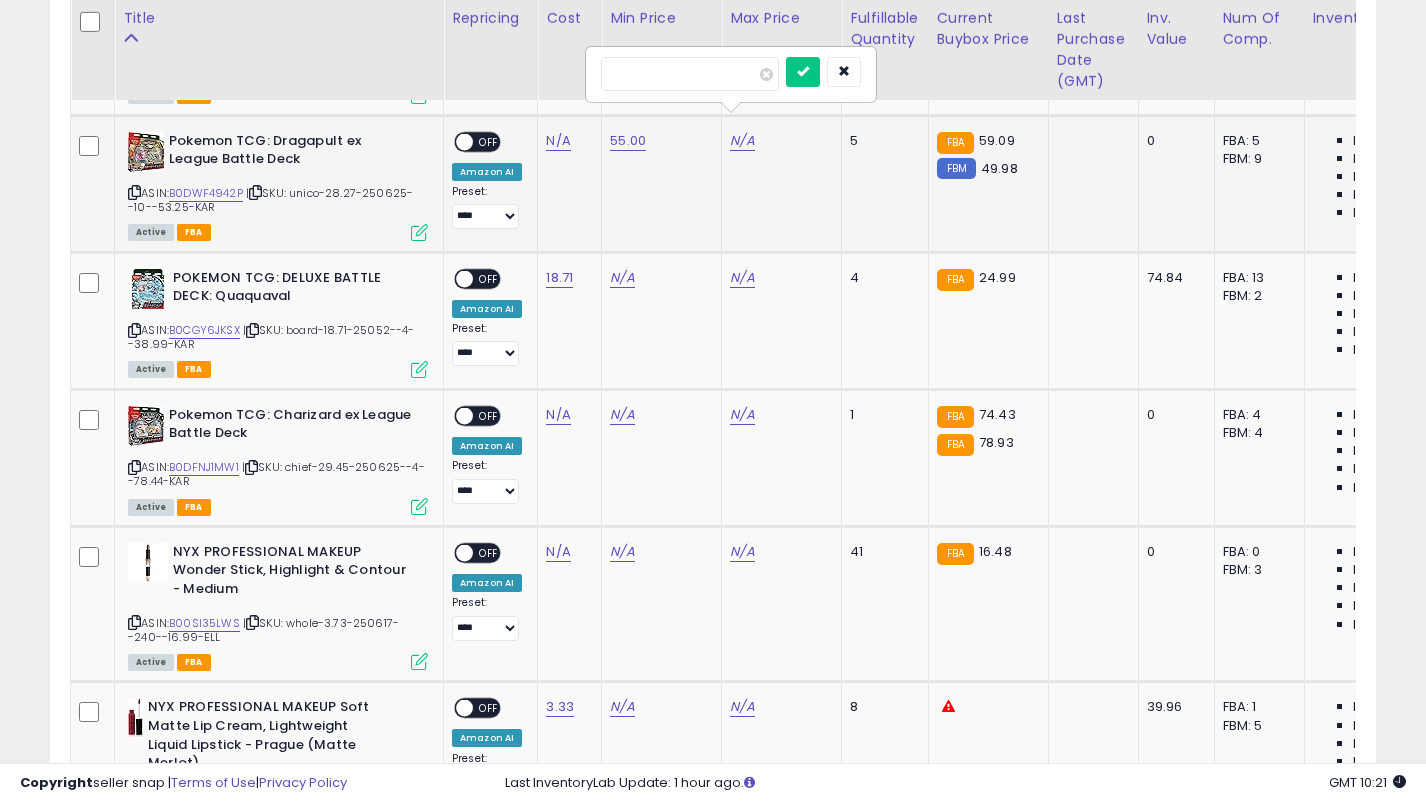 type on "**" 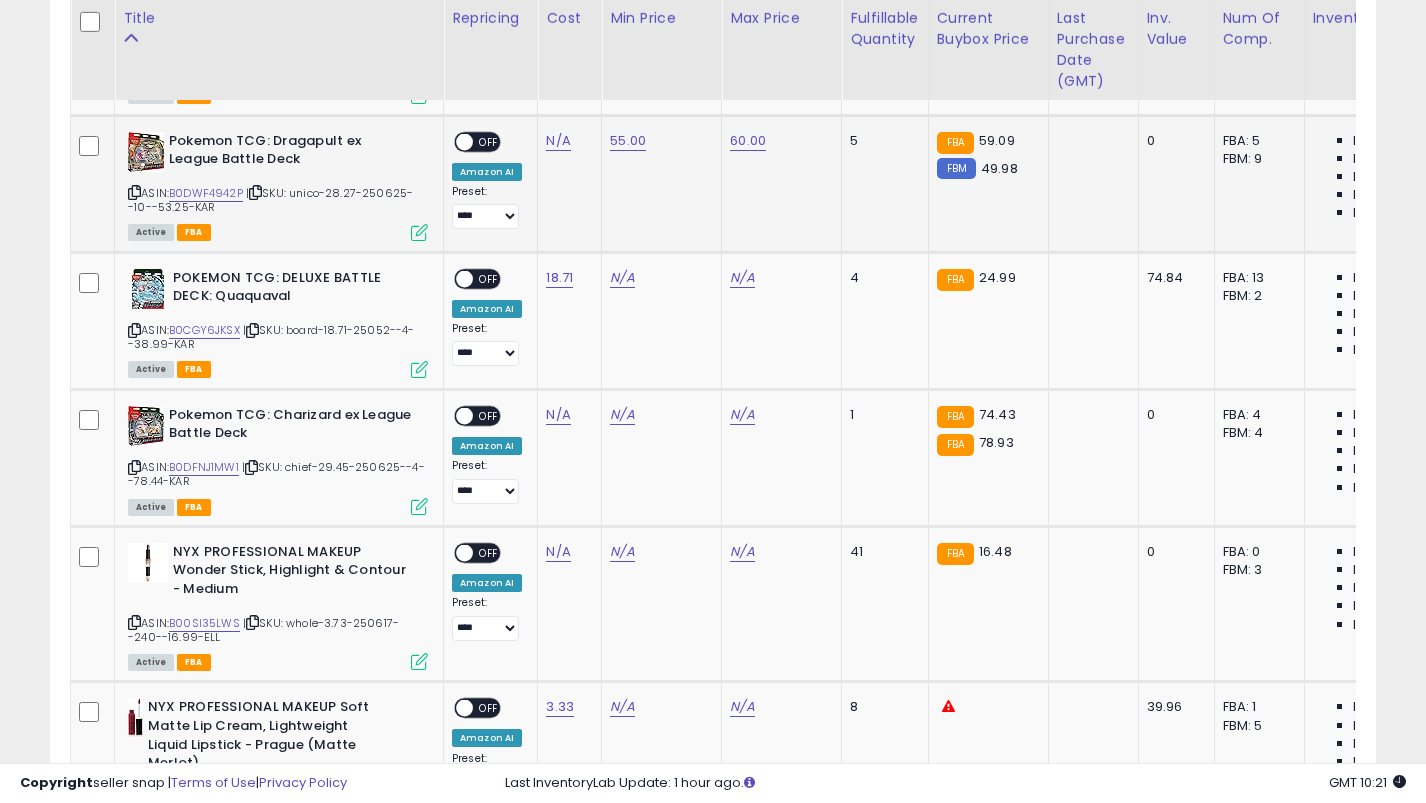 click on "OFF" at bounding box center (489, 141) 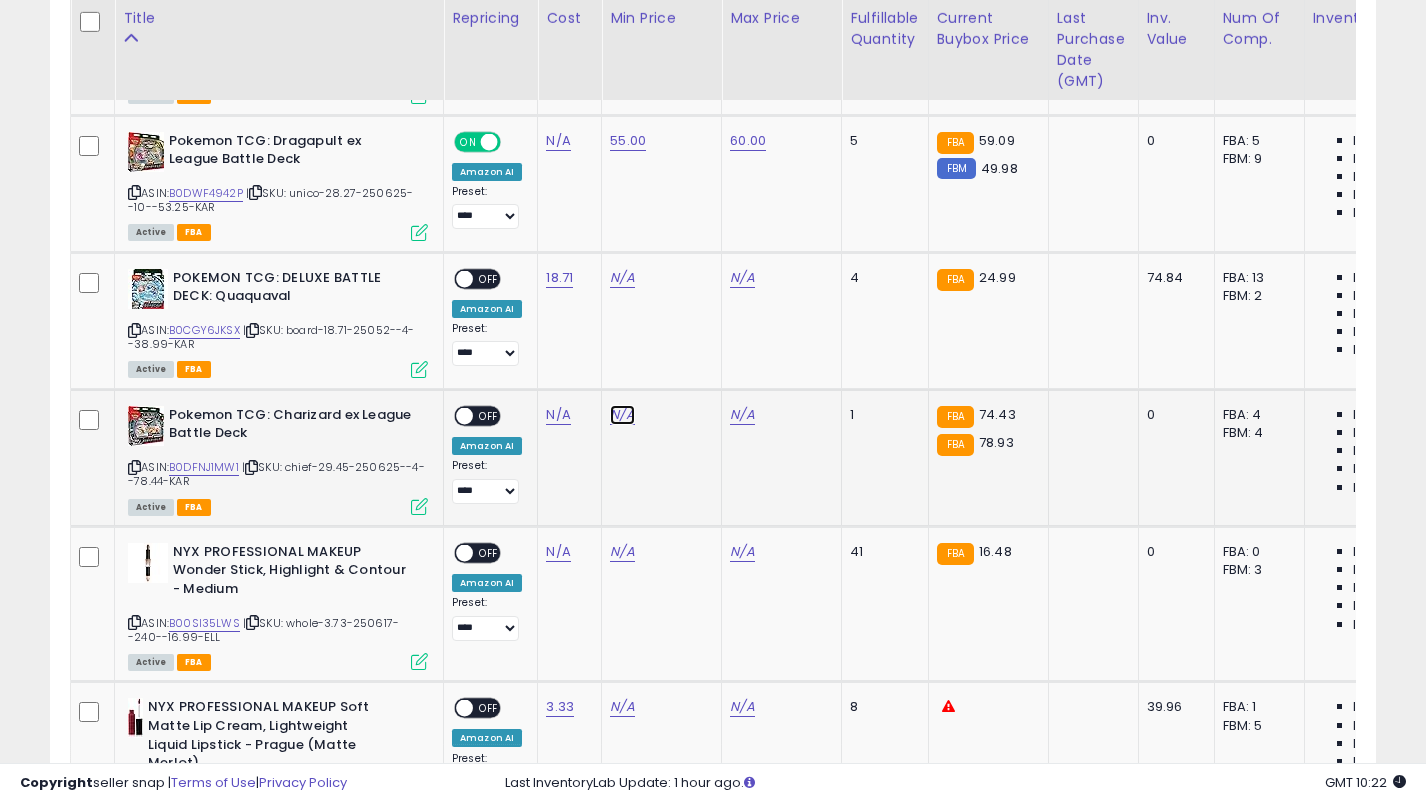 click on "N/A" at bounding box center (622, -2777) 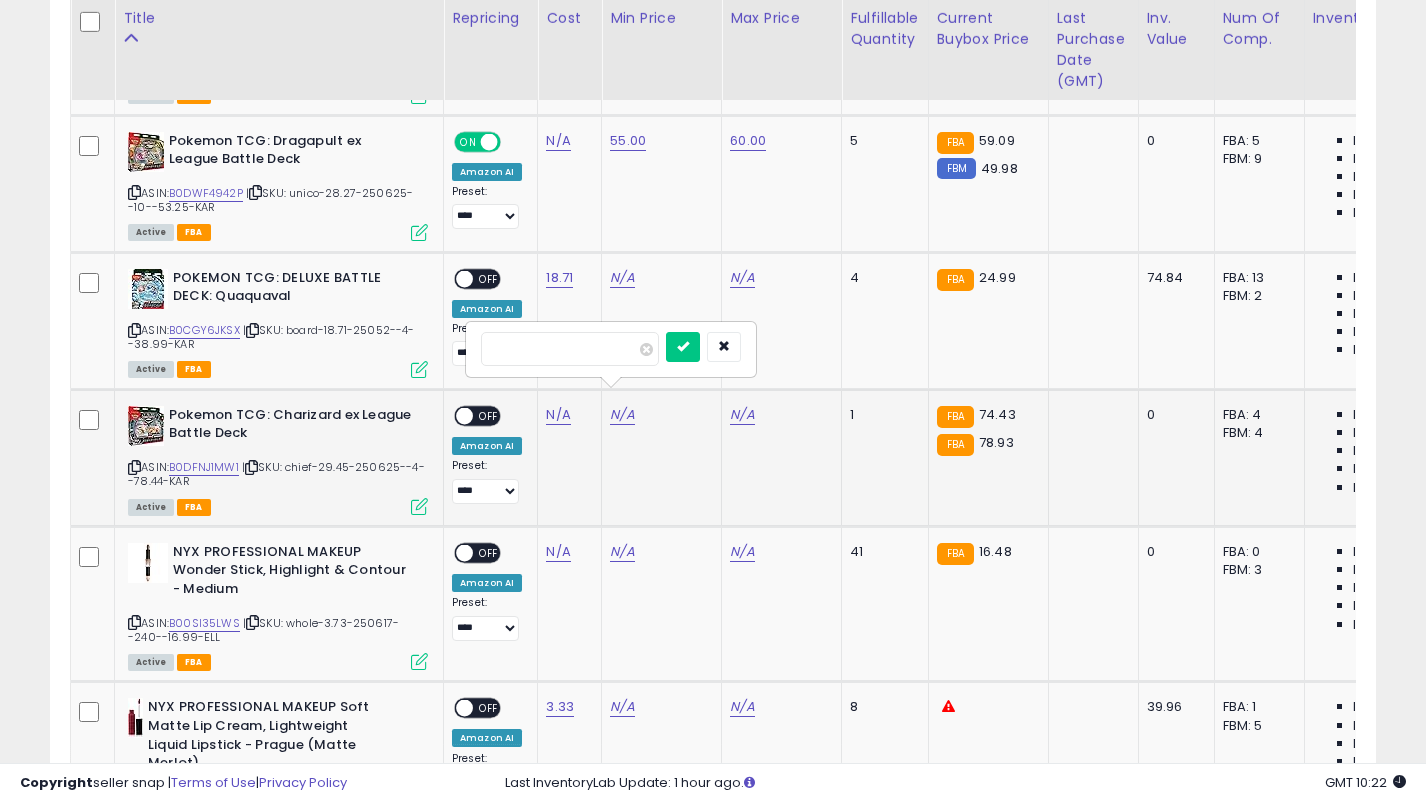 type on "**" 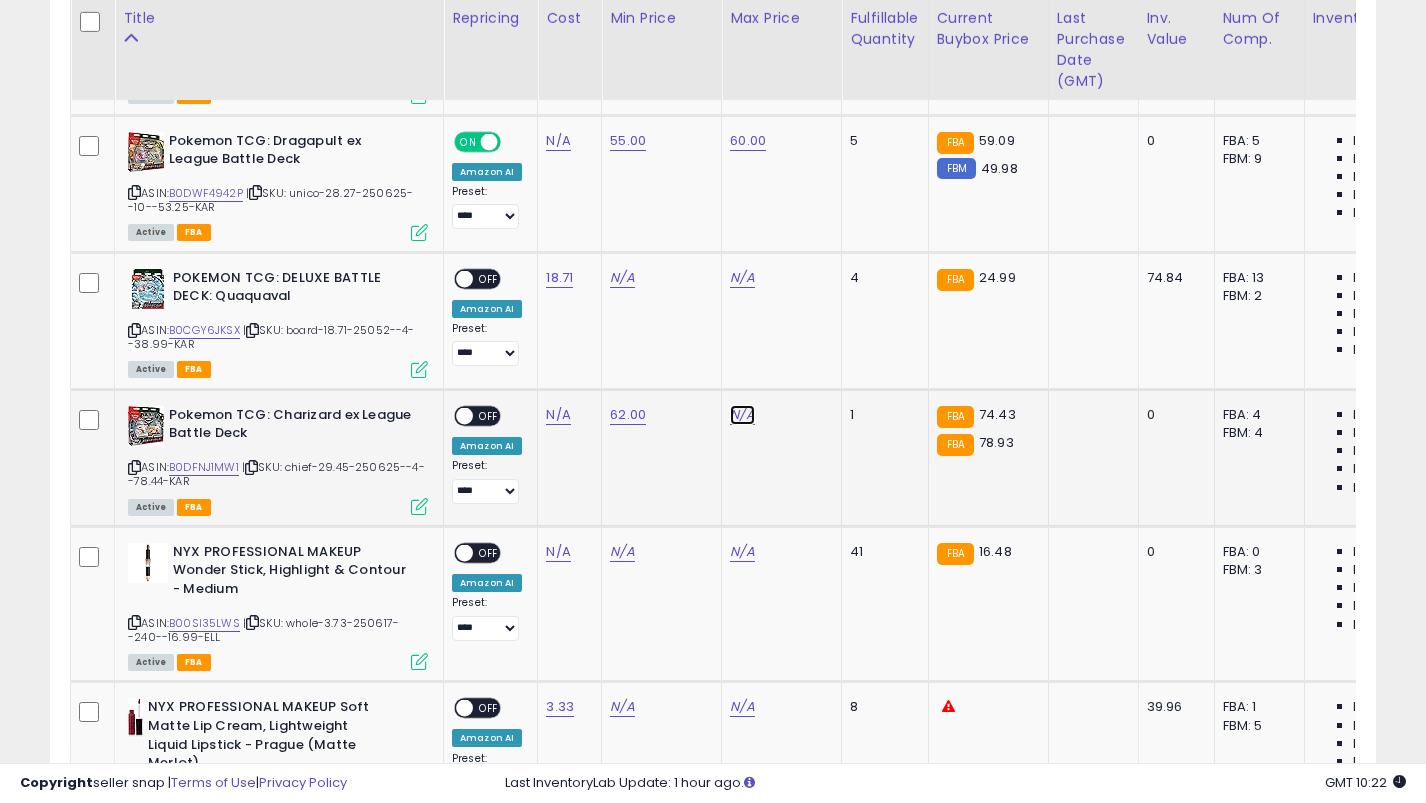 click on "N/A" at bounding box center [742, -2777] 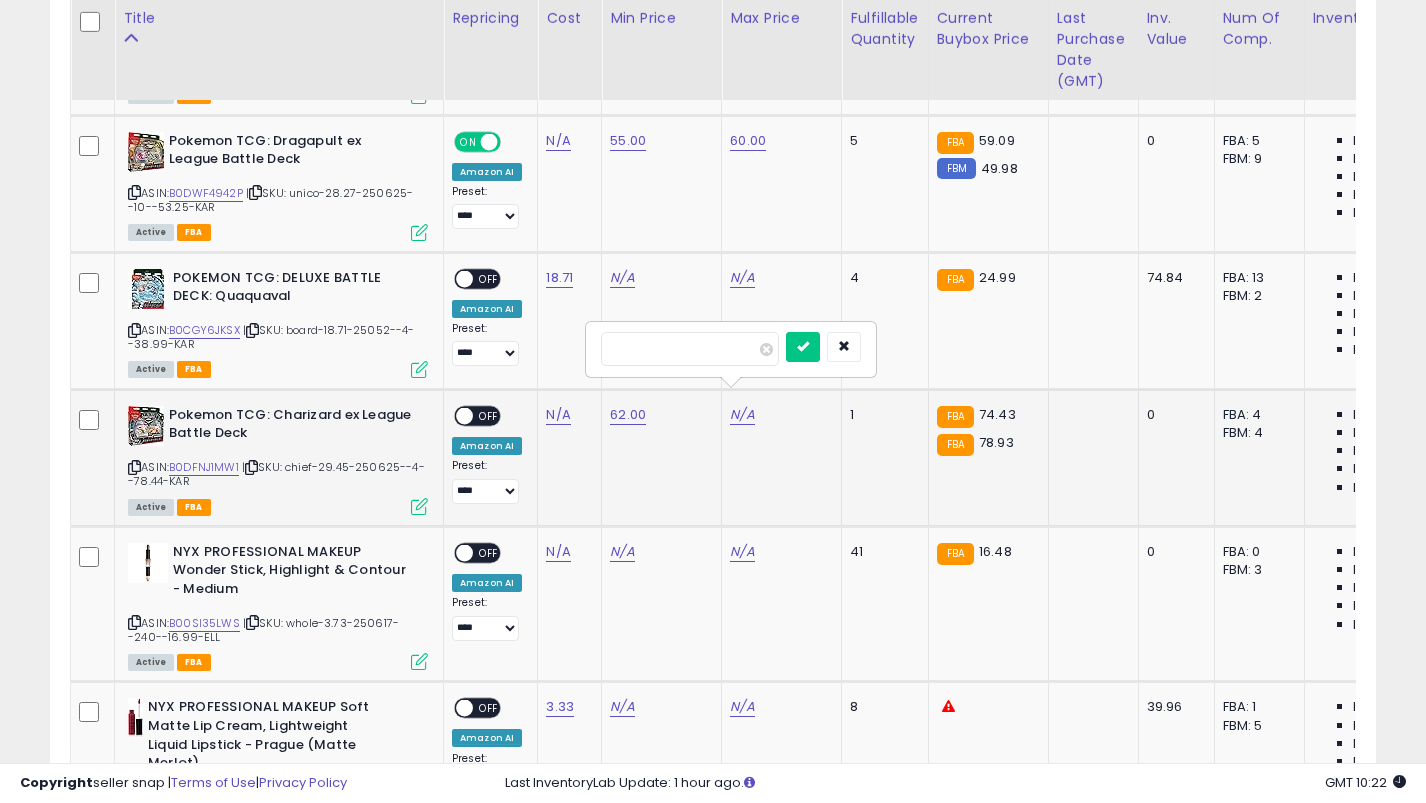 type on "**" 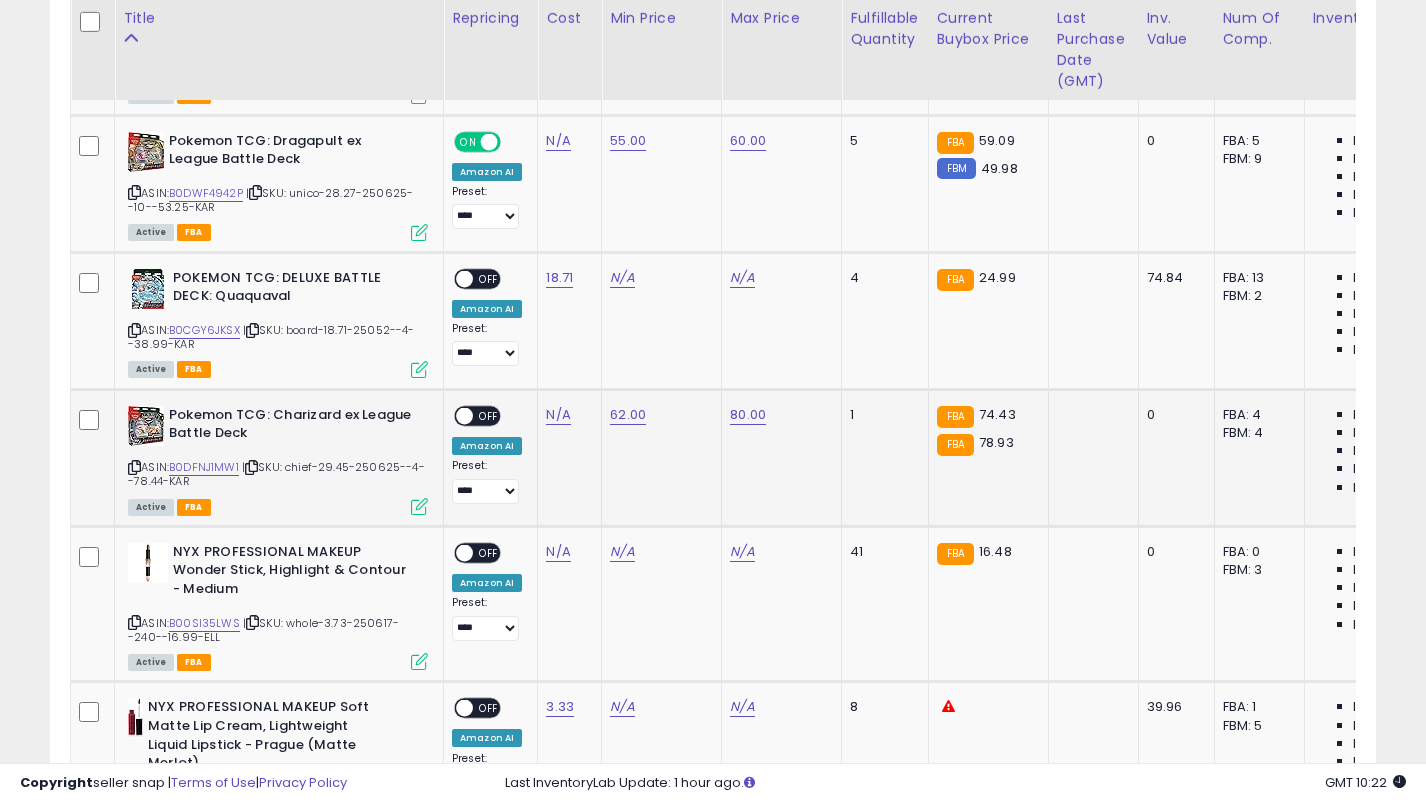 click on "OFF" at bounding box center (489, 415) 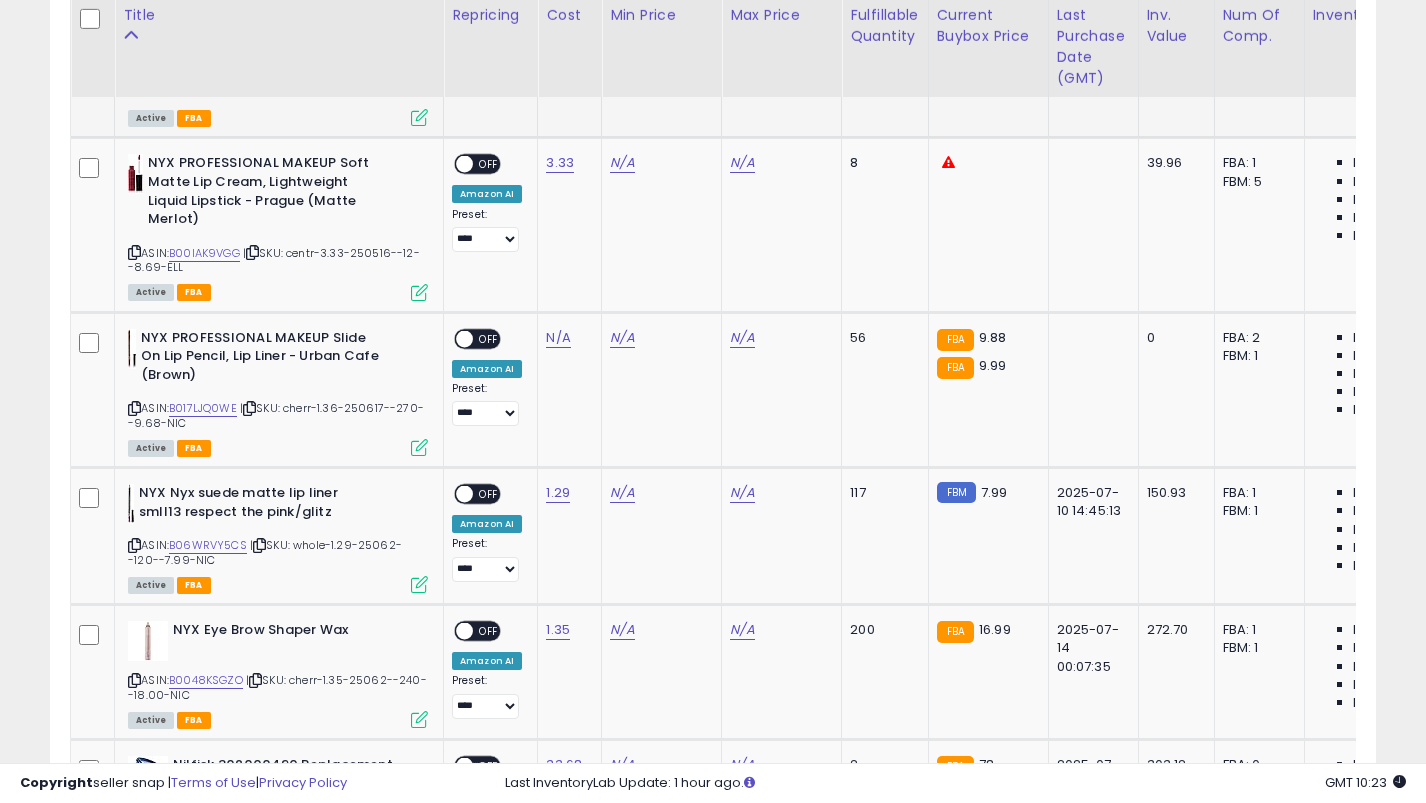 scroll, scrollTop: 4467, scrollLeft: 0, axis: vertical 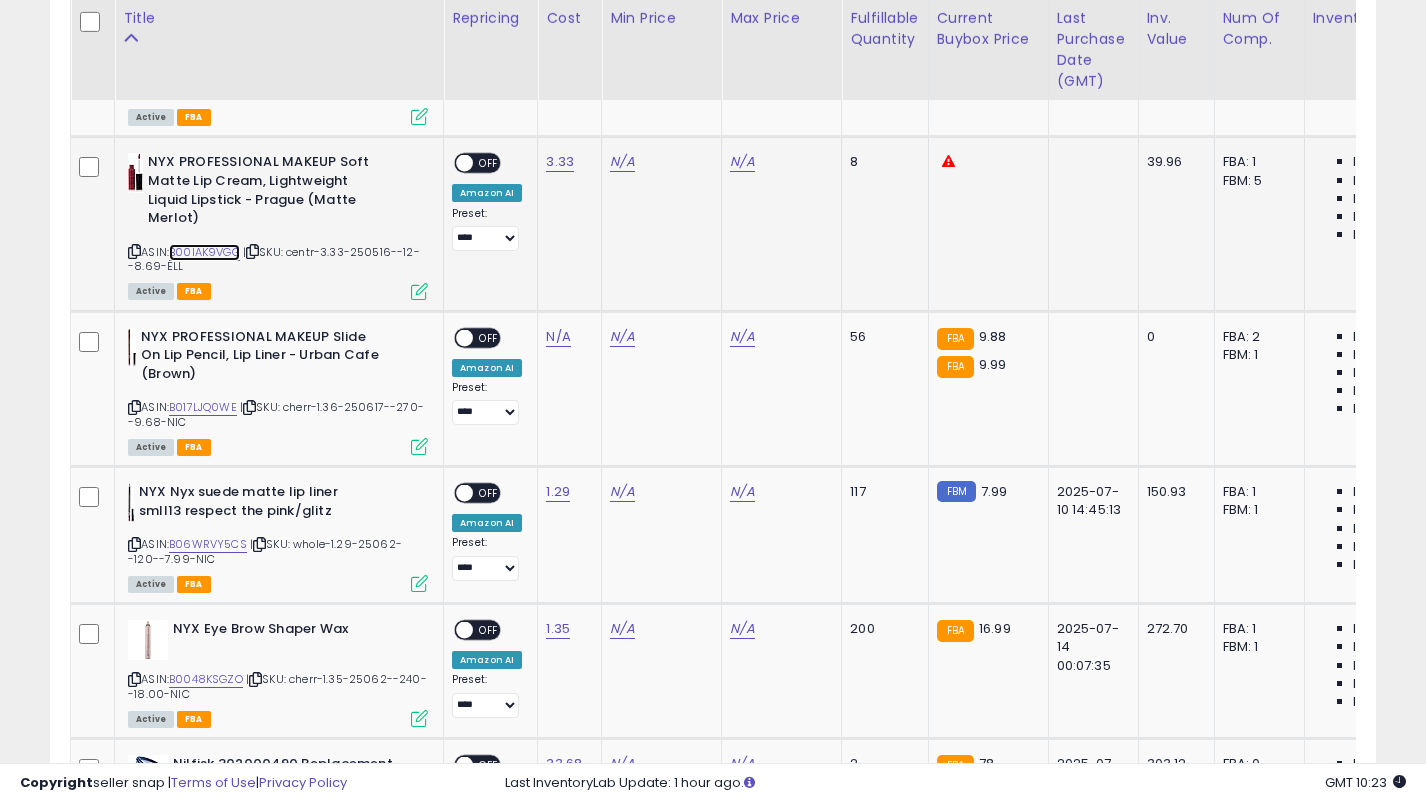 click on "B00IAK9VGG" at bounding box center (204, 252) 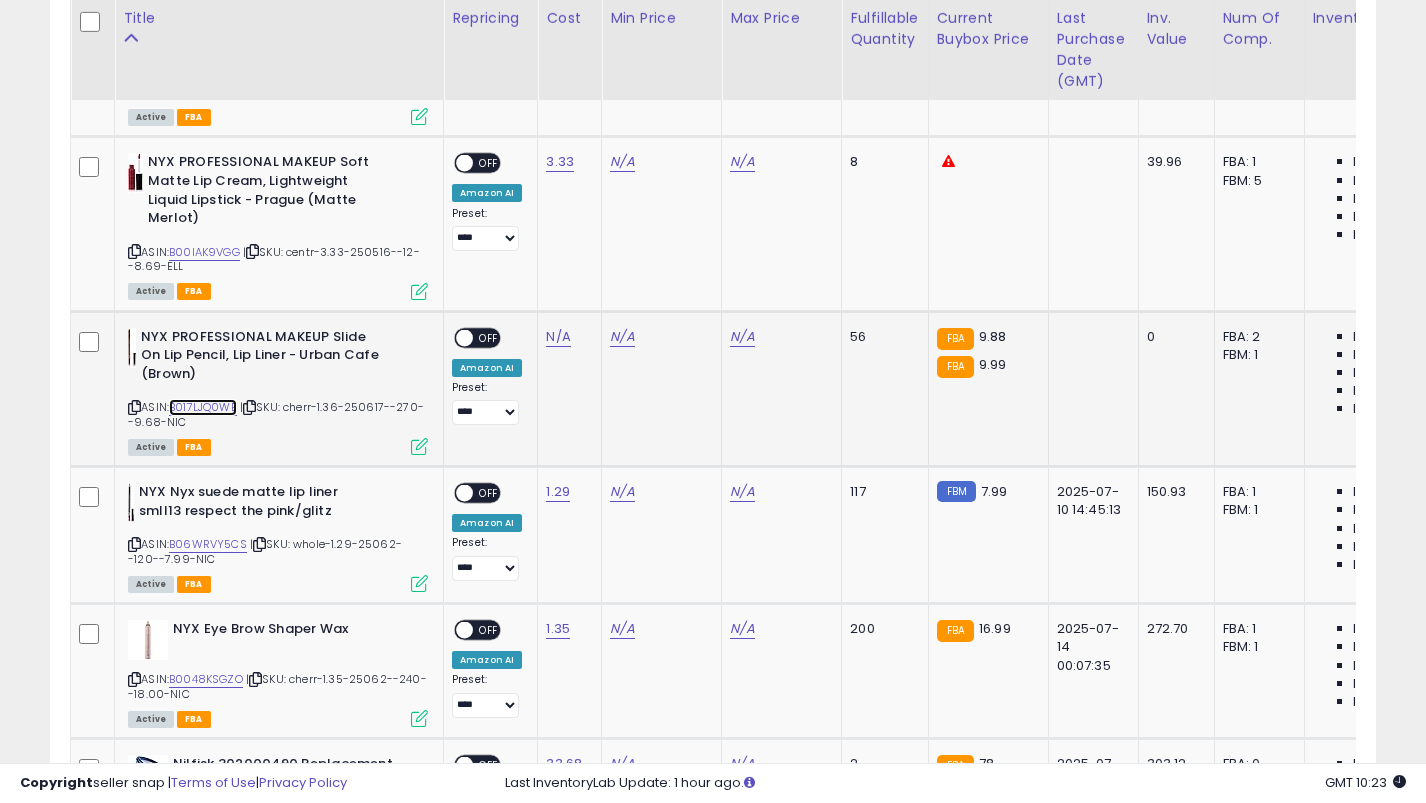 click on "B017LJQ0WE" at bounding box center [203, 407] 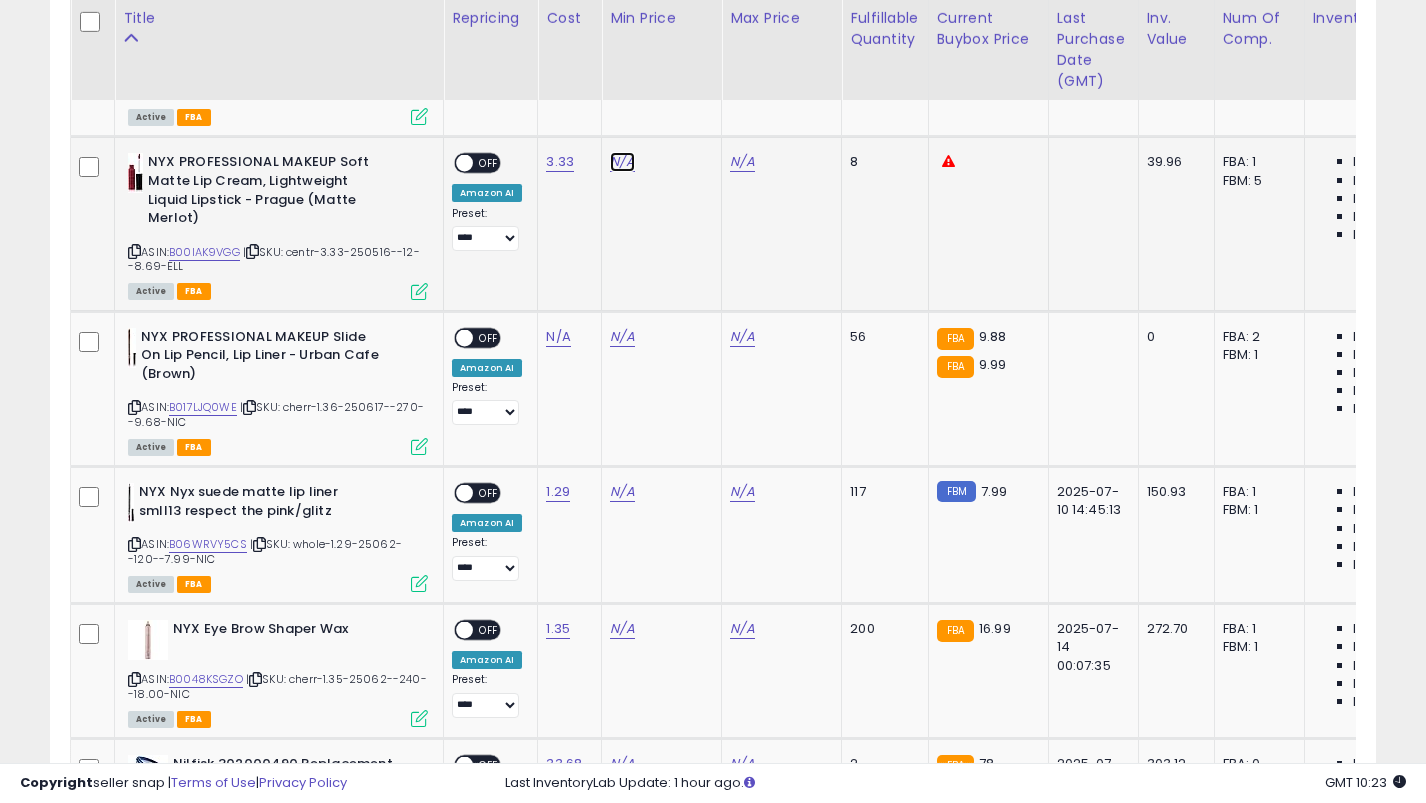 click on "N/A" at bounding box center [622, -3322] 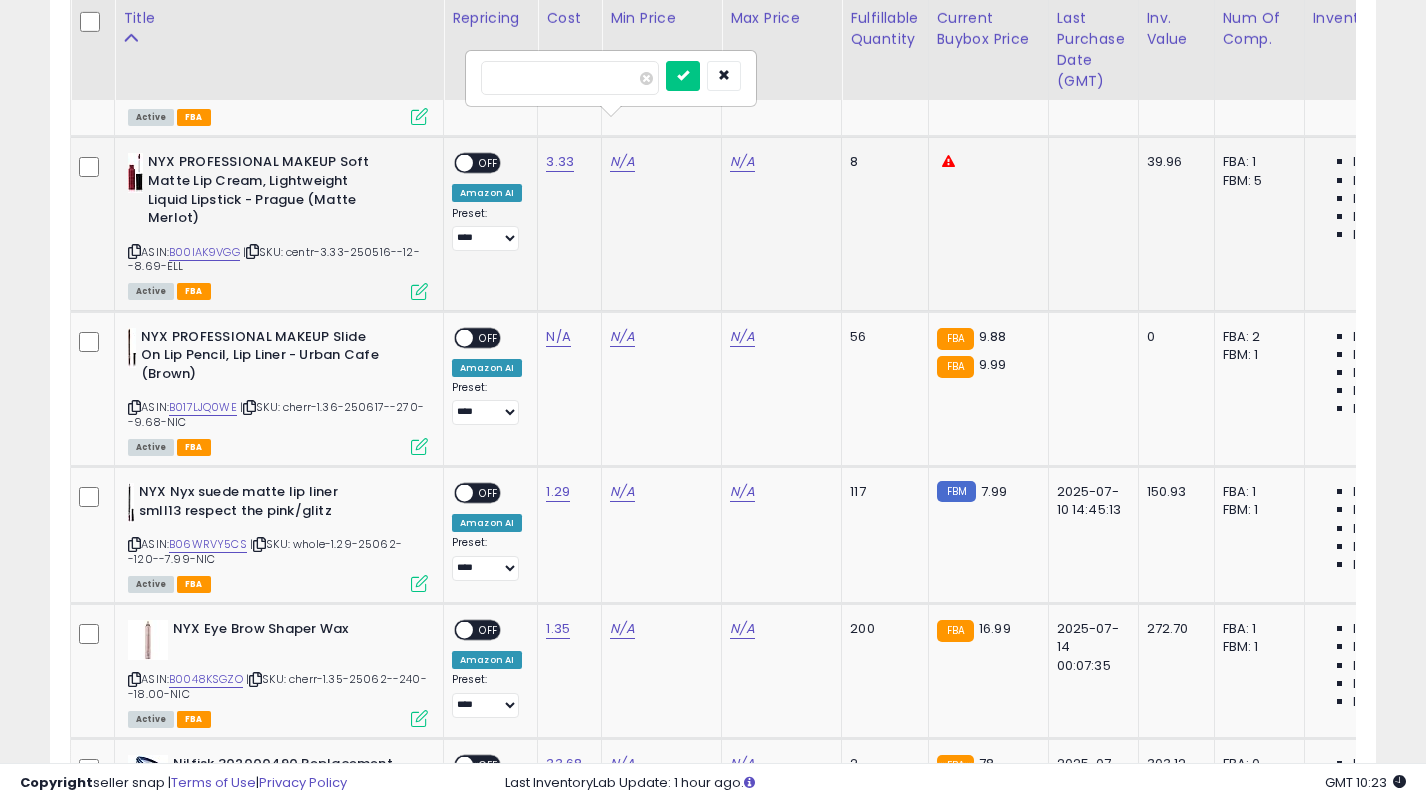 type on "***" 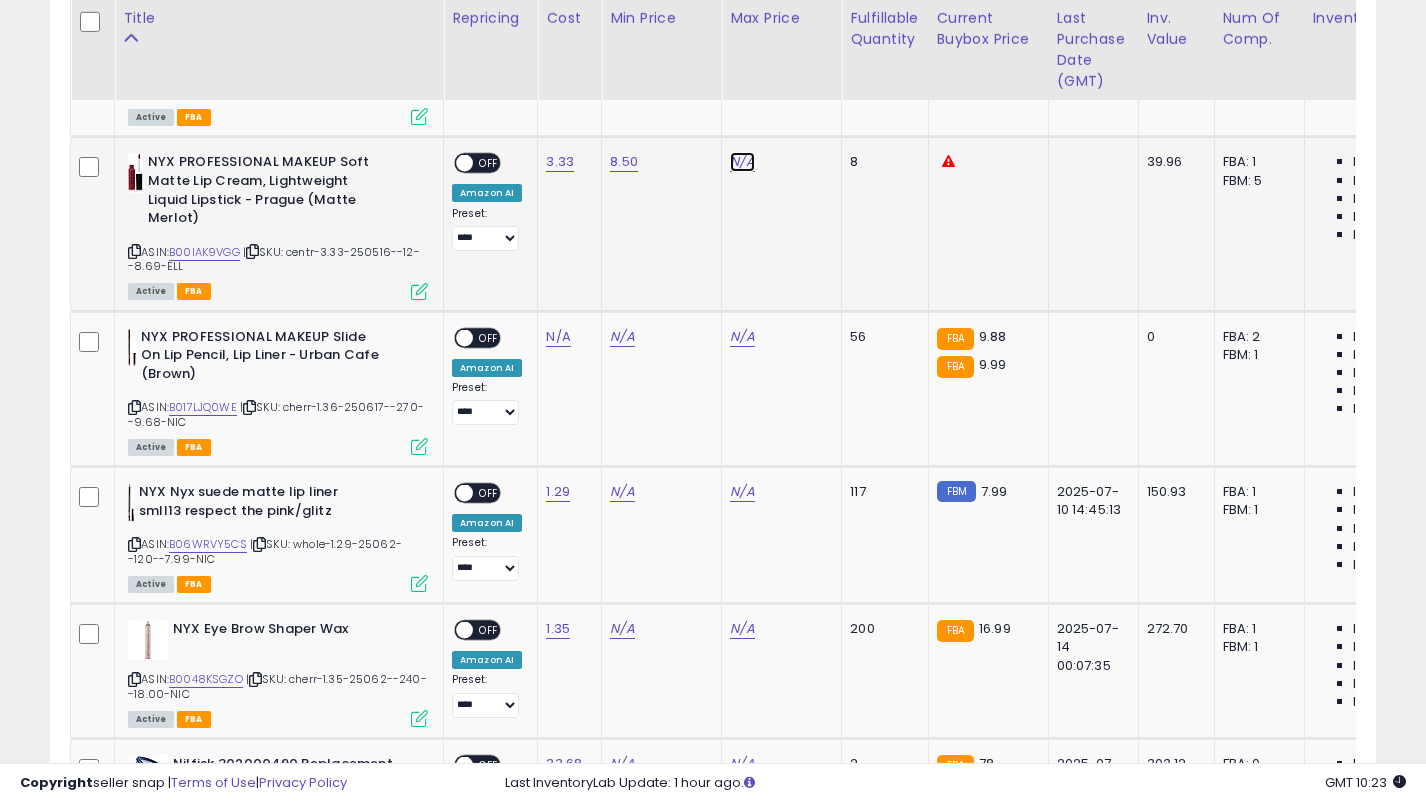click on "N/A" at bounding box center [742, -3322] 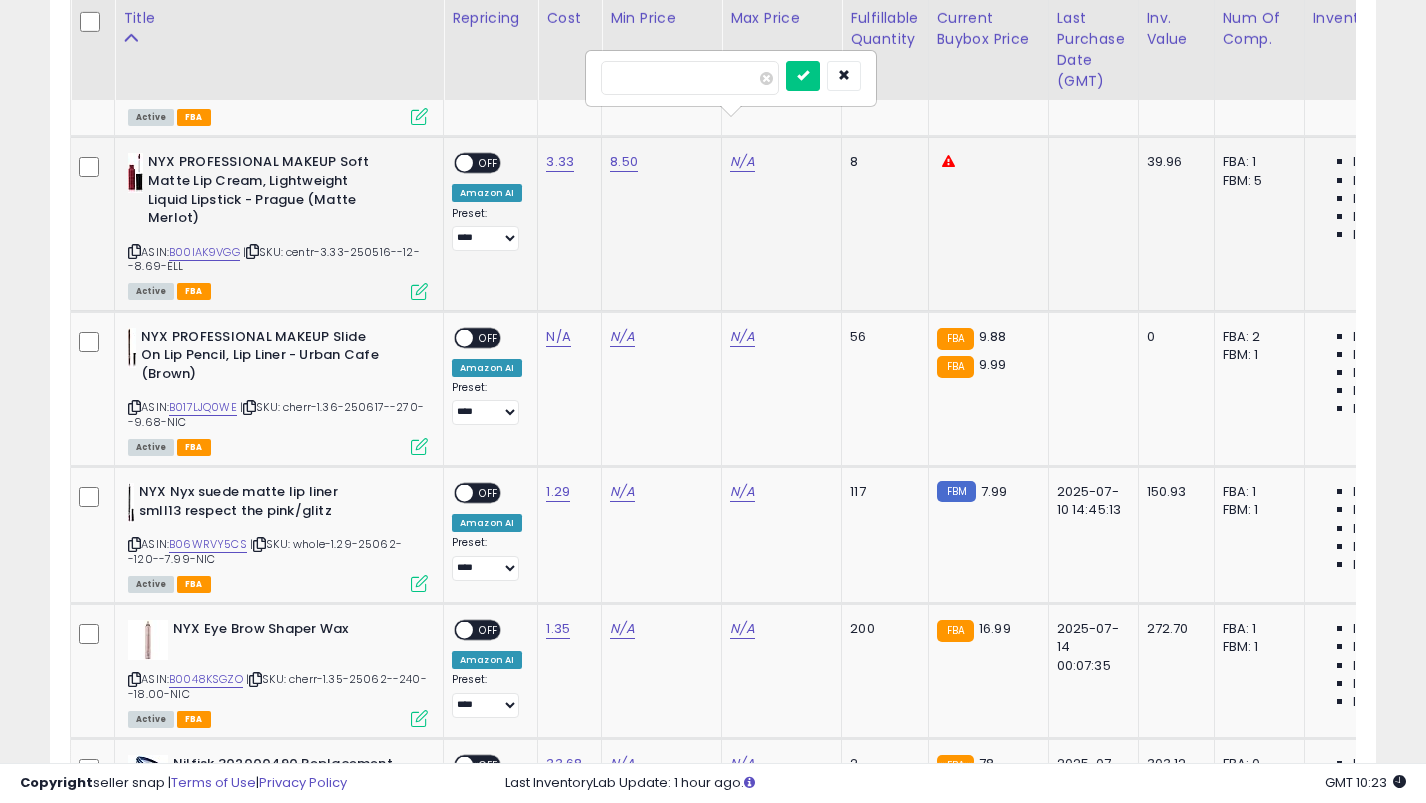 type on "****" 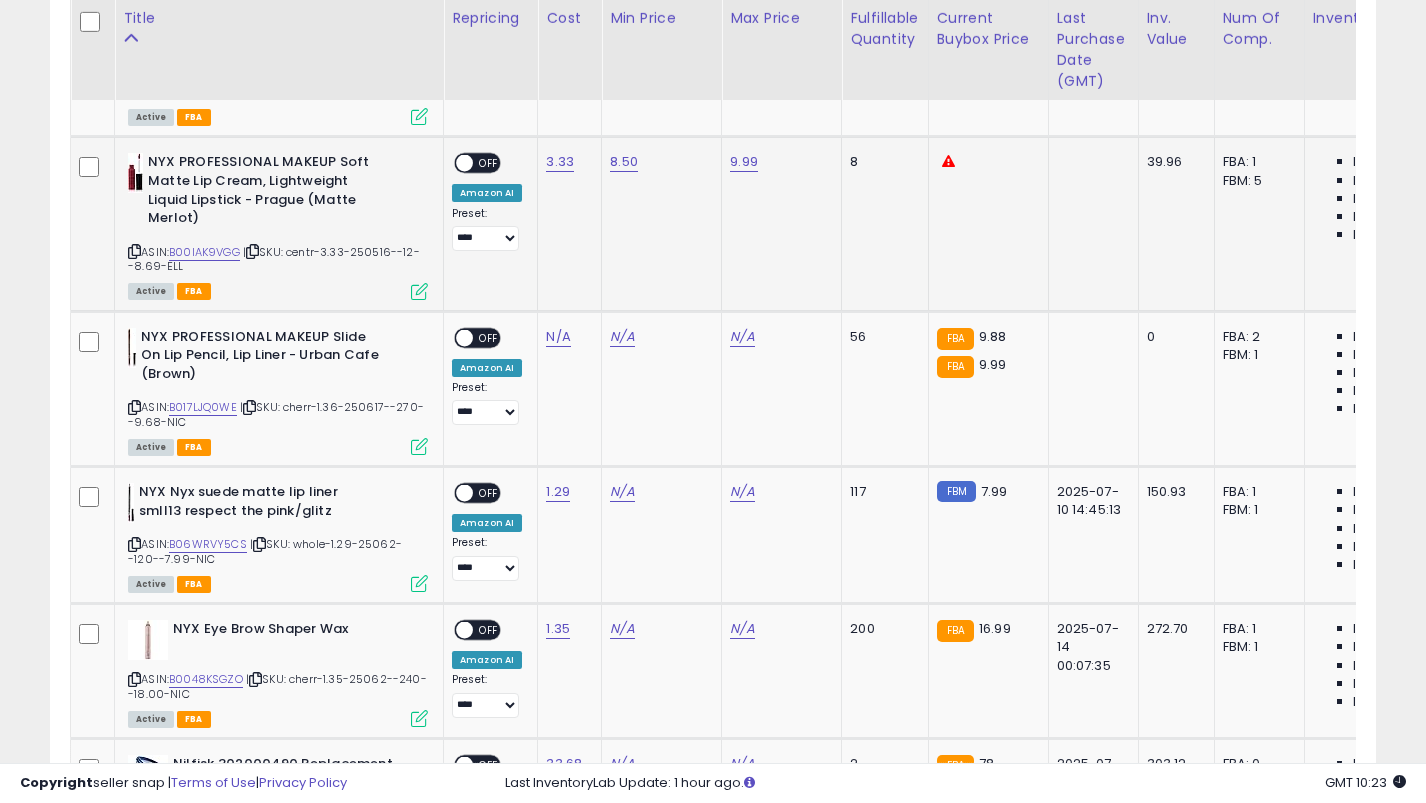 click on "OFF" at bounding box center [489, 163] 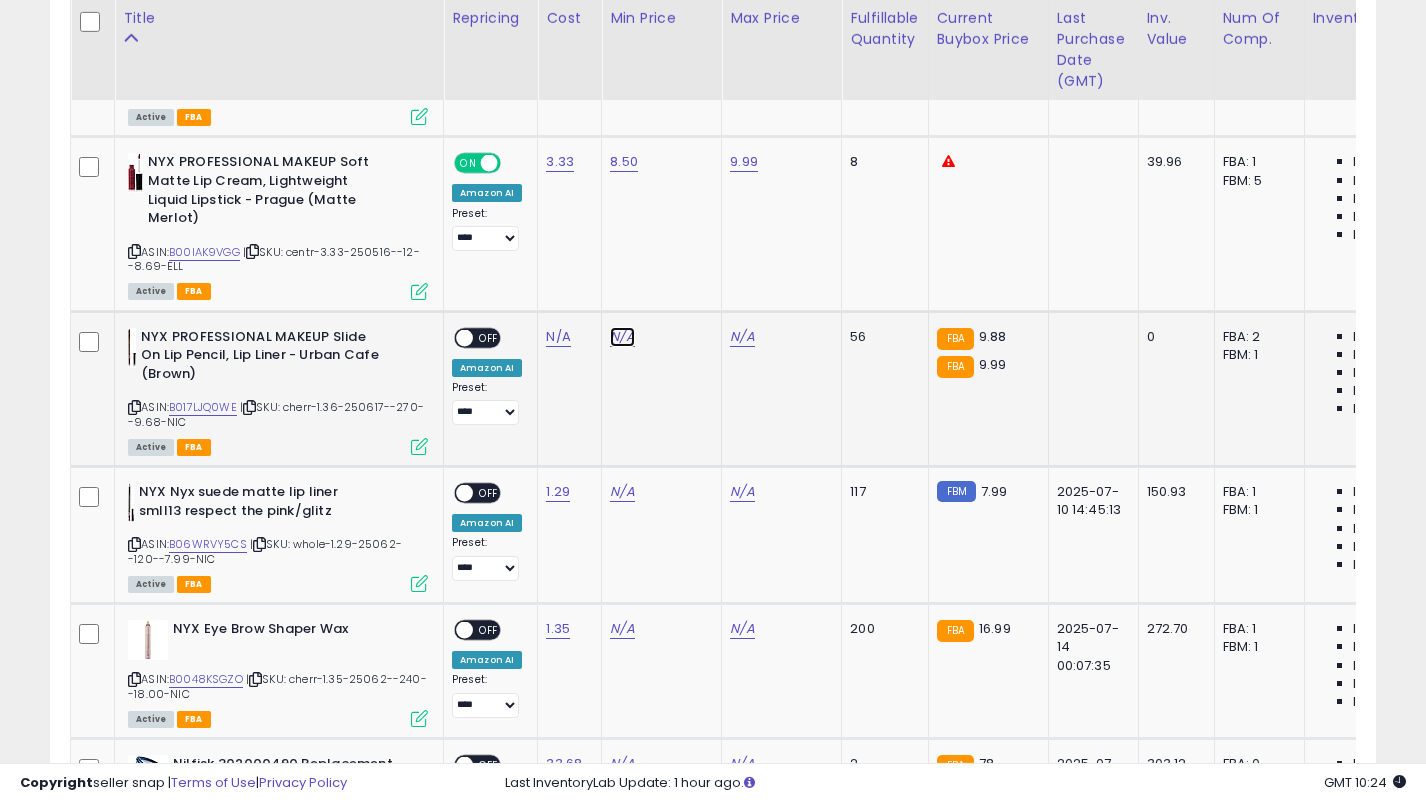 click on "N/A" at bounding box center [622, -3322] 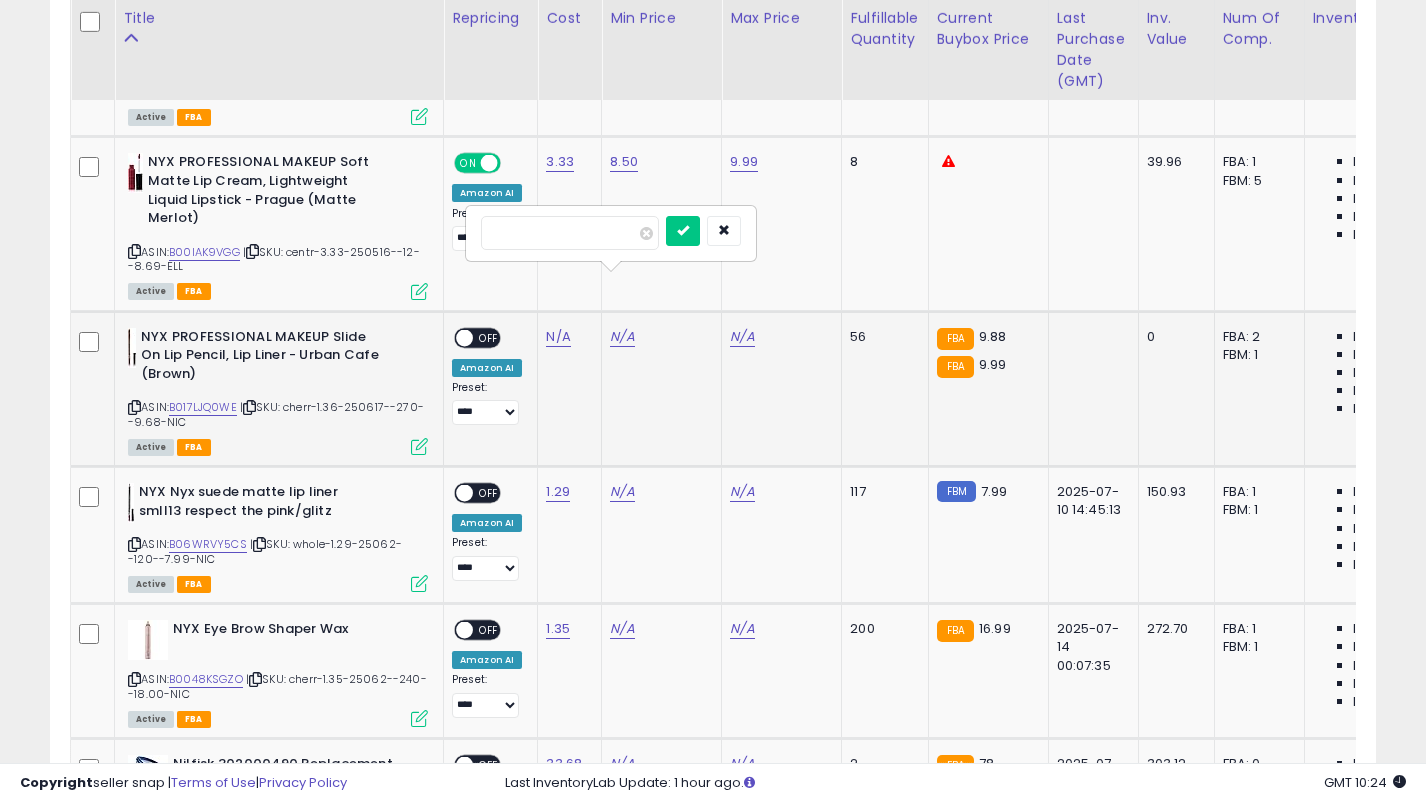 type on "*" 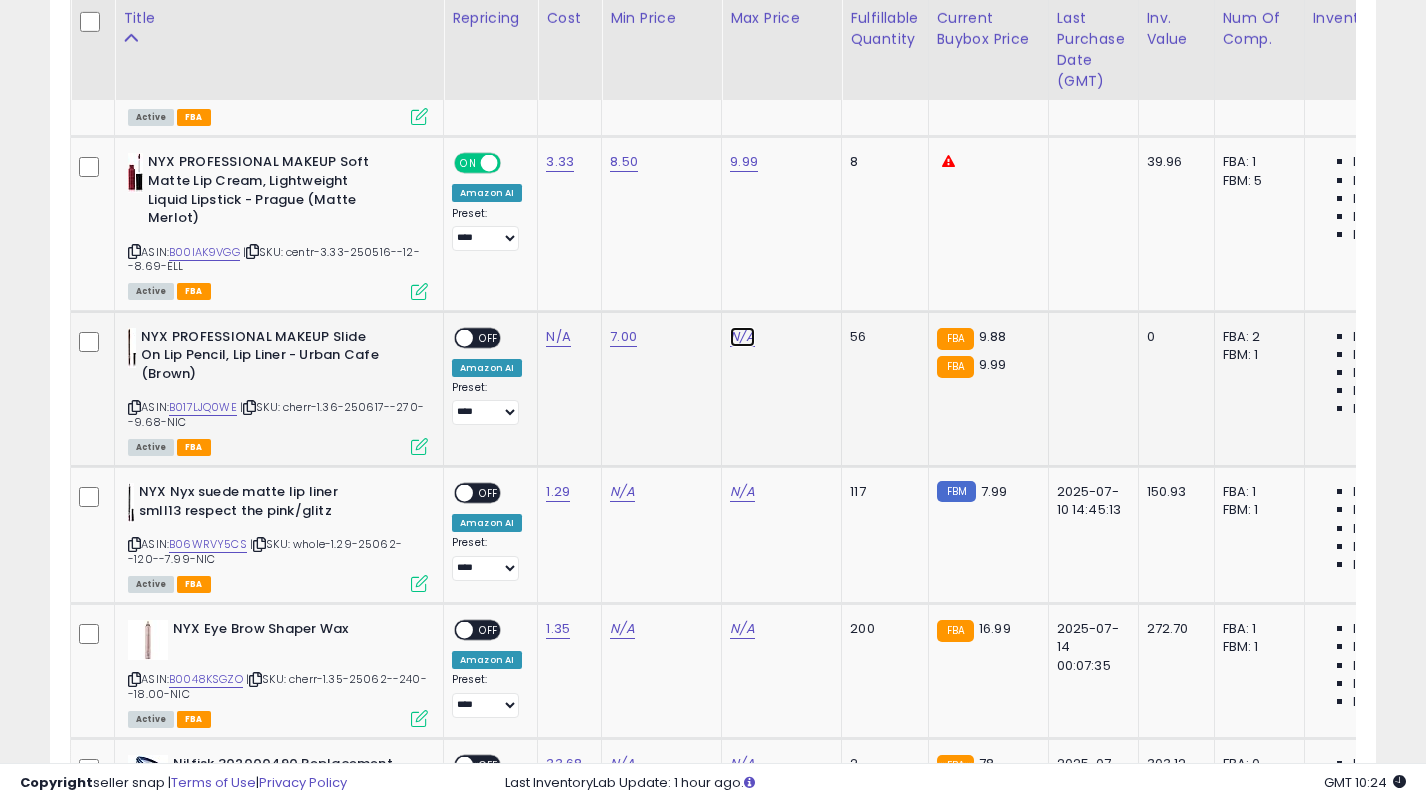 click on "N/A" at bounding box center (742, -3322) 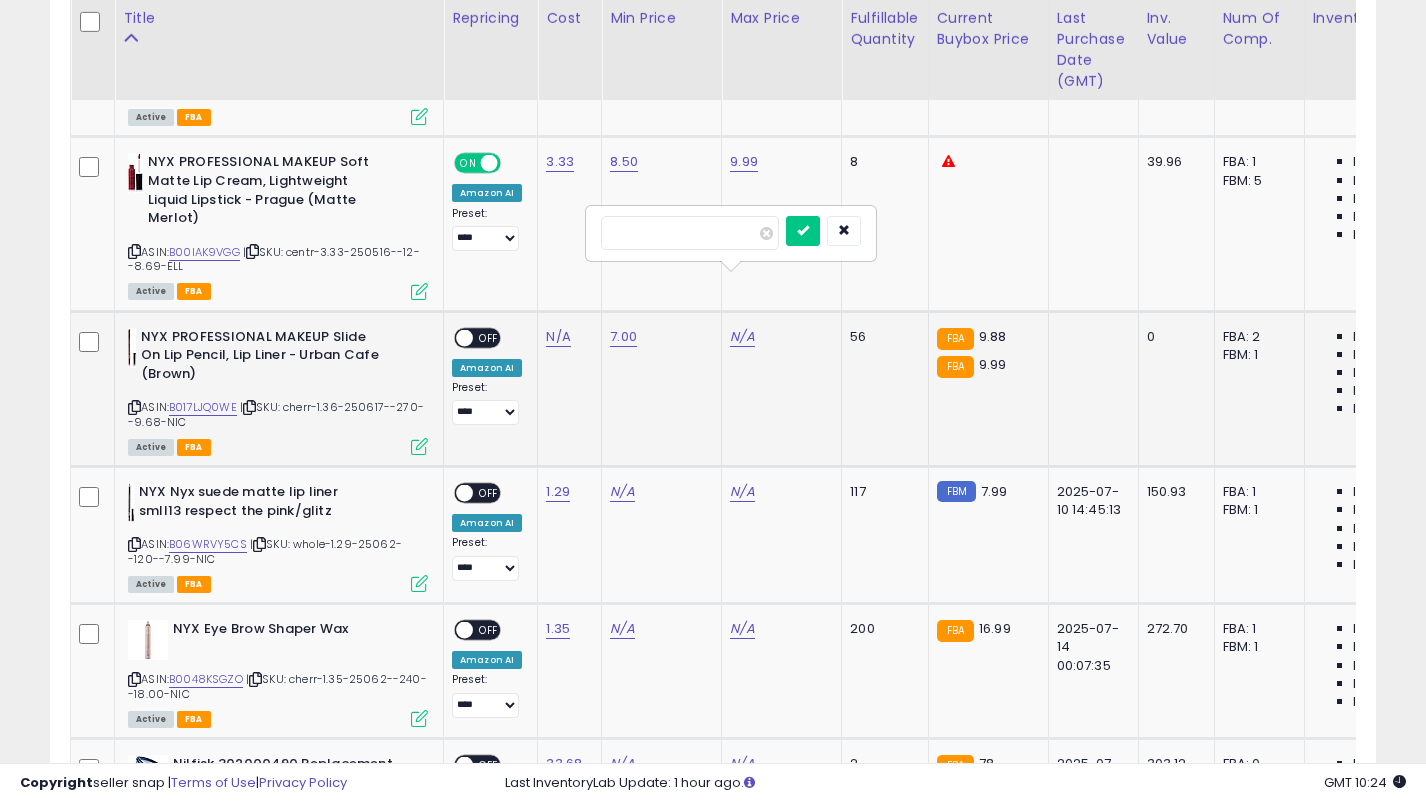 type on "****" 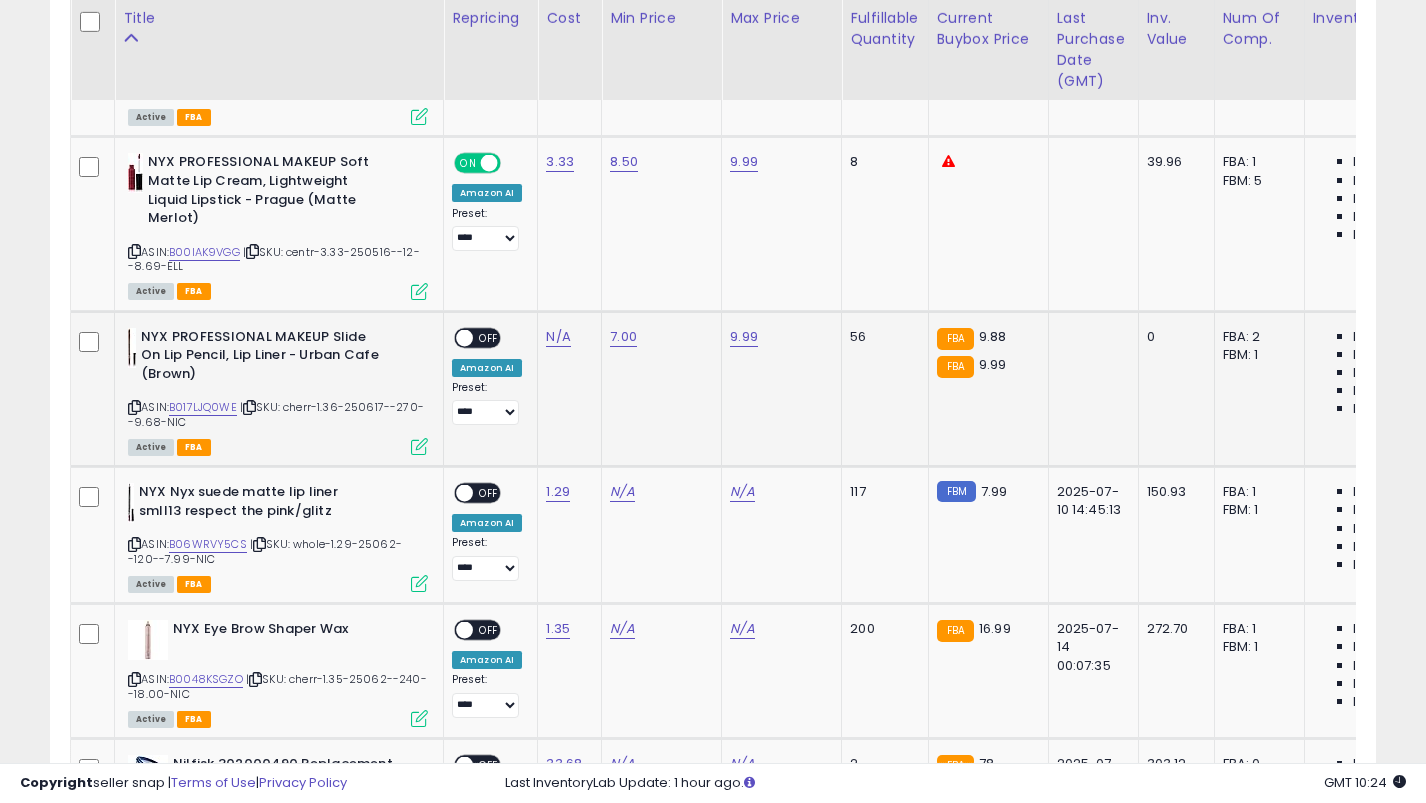 click on "OFF" at bounding box center (489, 337) 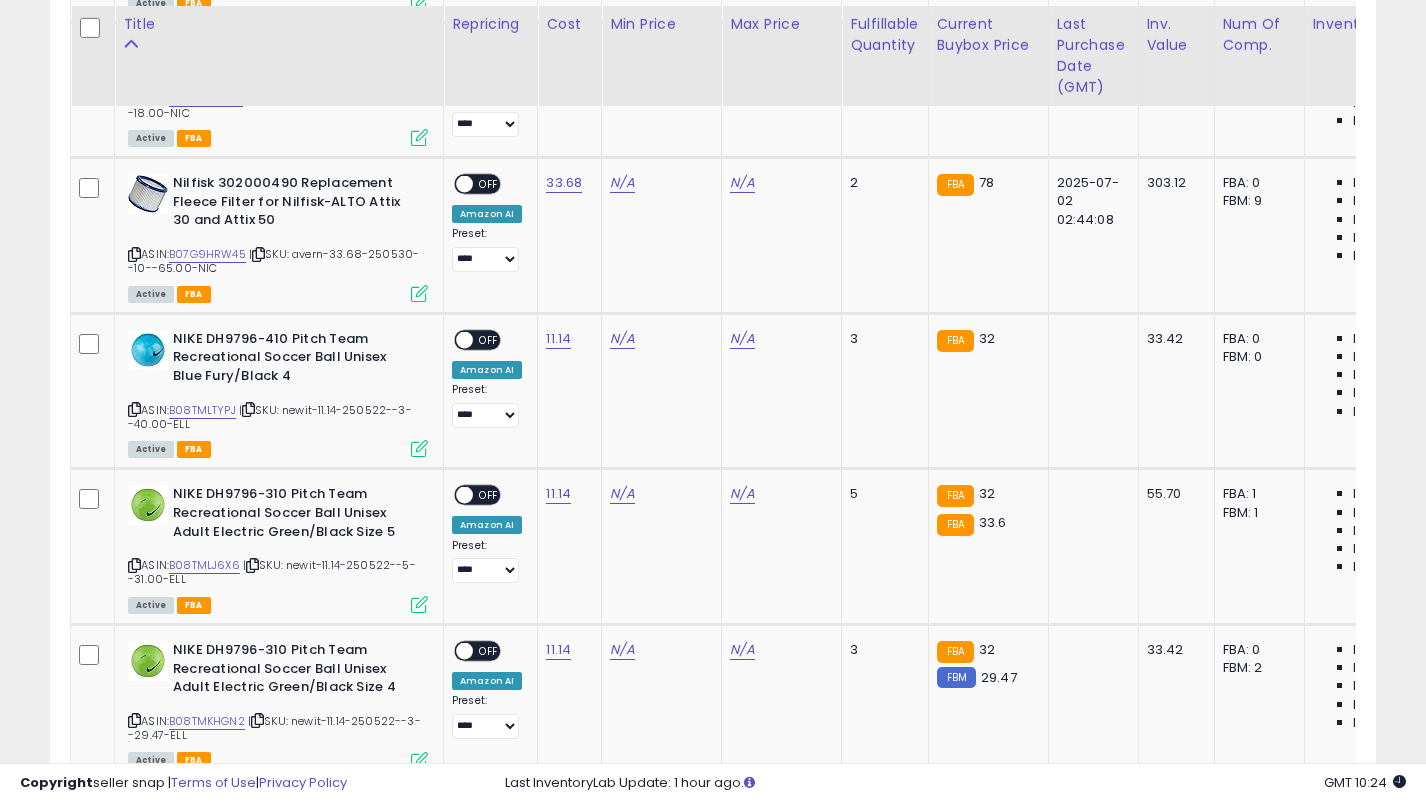 scroll, scrollTop: 5054, scrollLeft: 0, axis: vertical 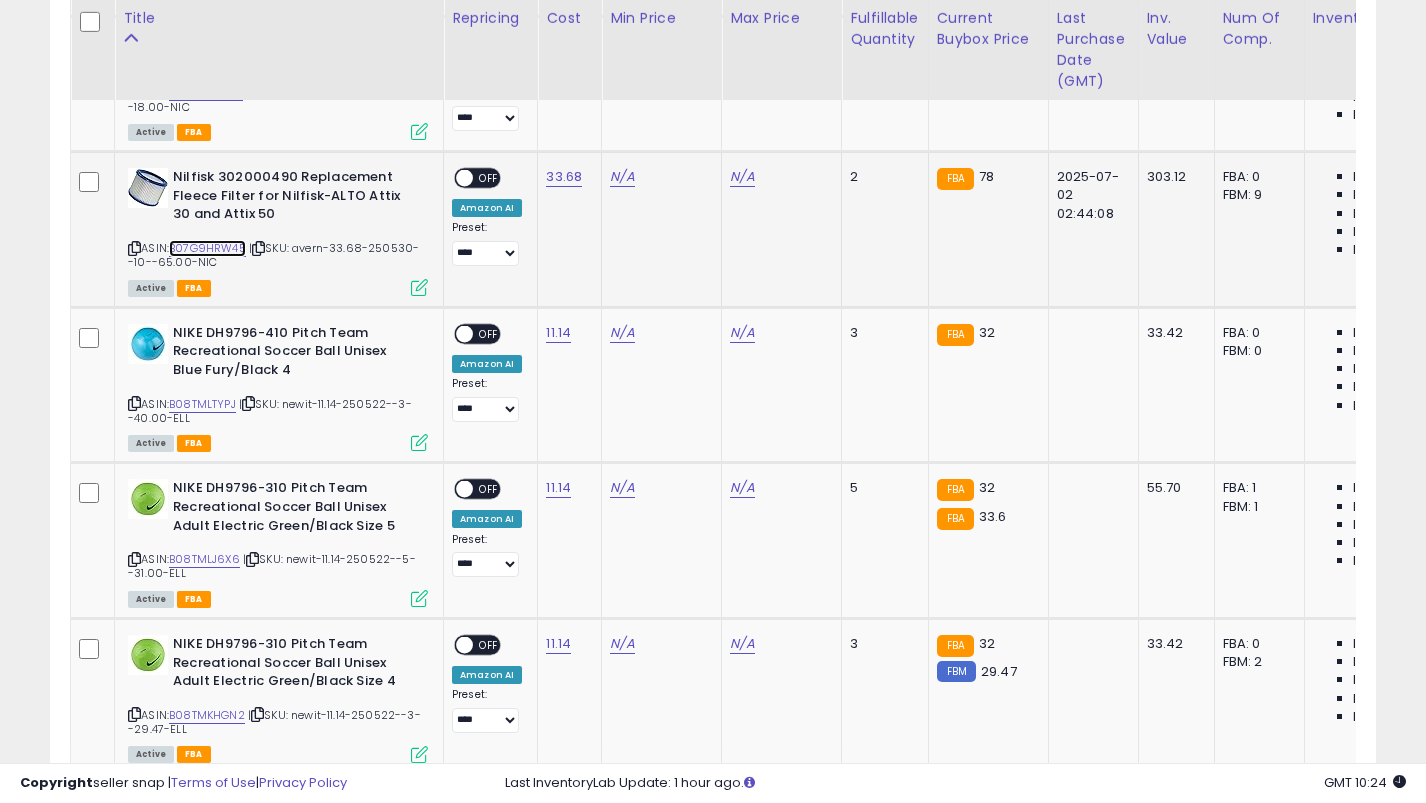 click on "B07G9HRW45" at bounding box center (207, 248) 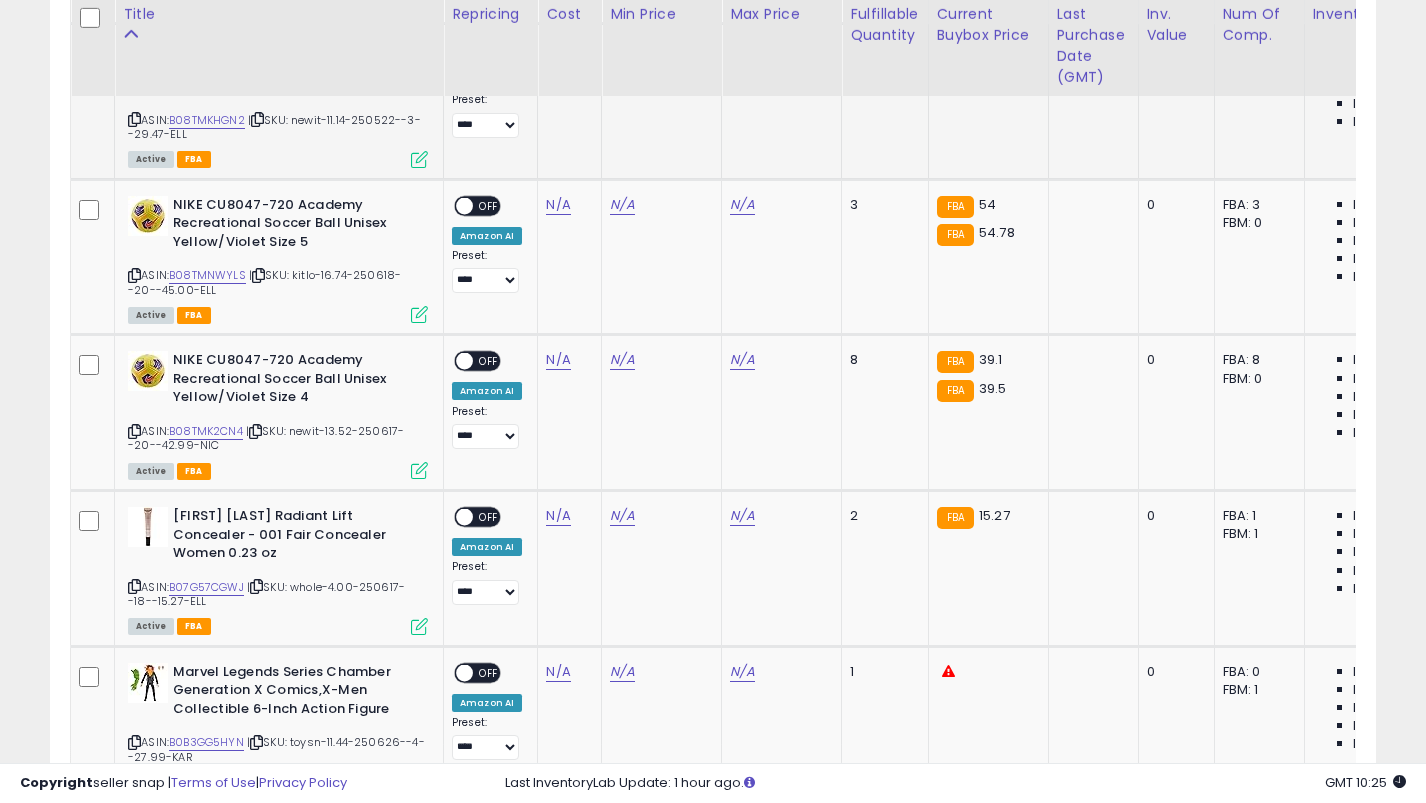 scroll, scrollTop: 5678, scrollLeft: 0, axis: vertical 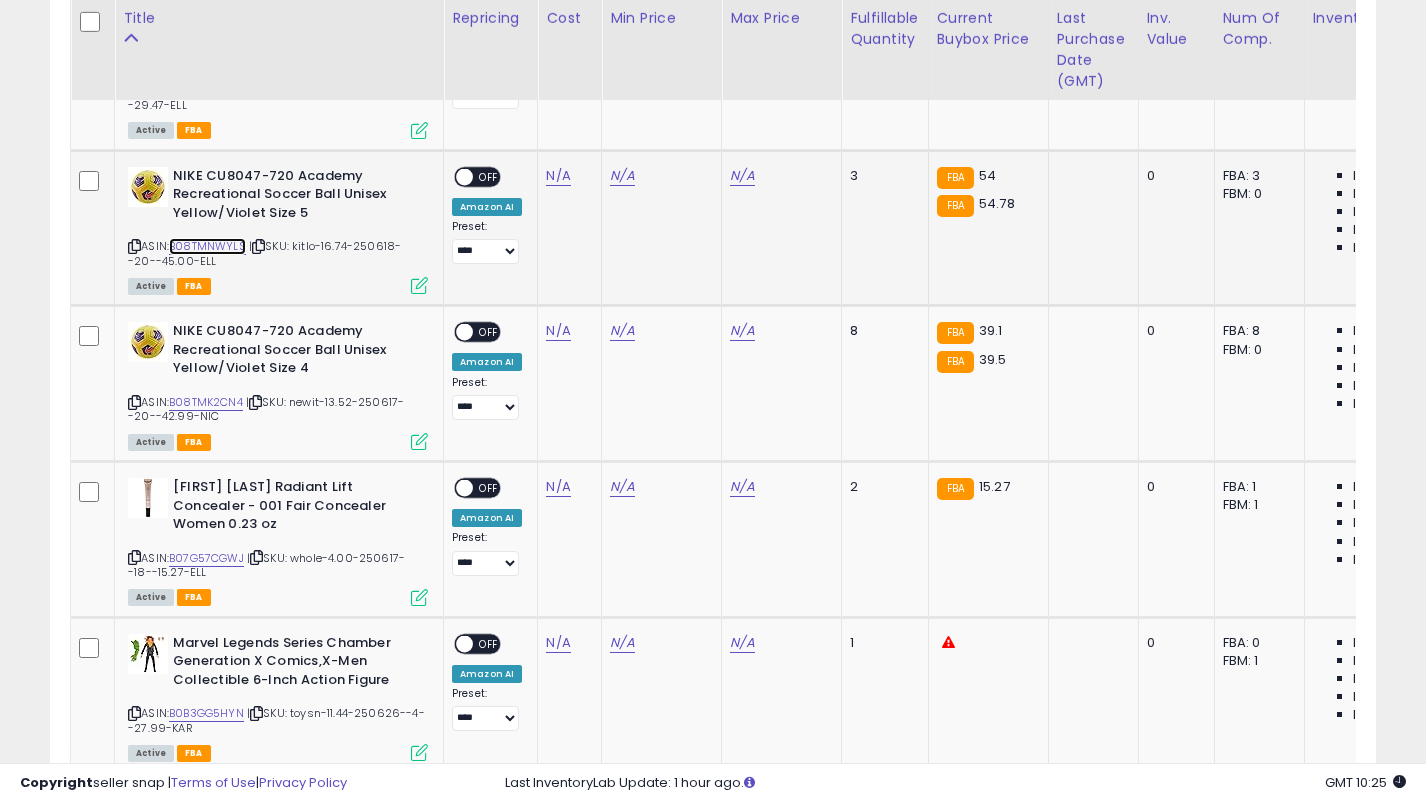 click on "B08TMNWYLS" at bounding box center [207, 246] 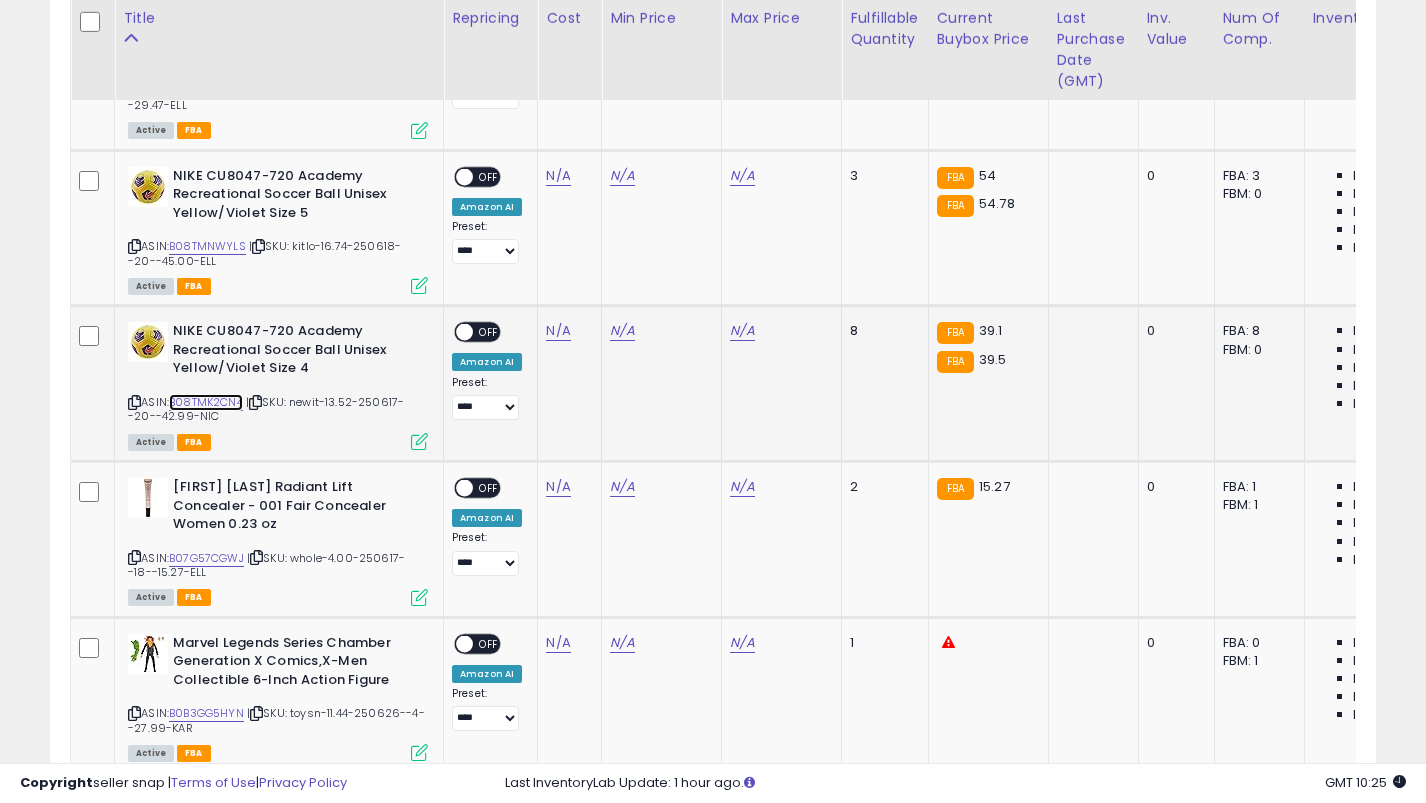 click on "B08TMK2CN4" at bounding box center [206, 402] 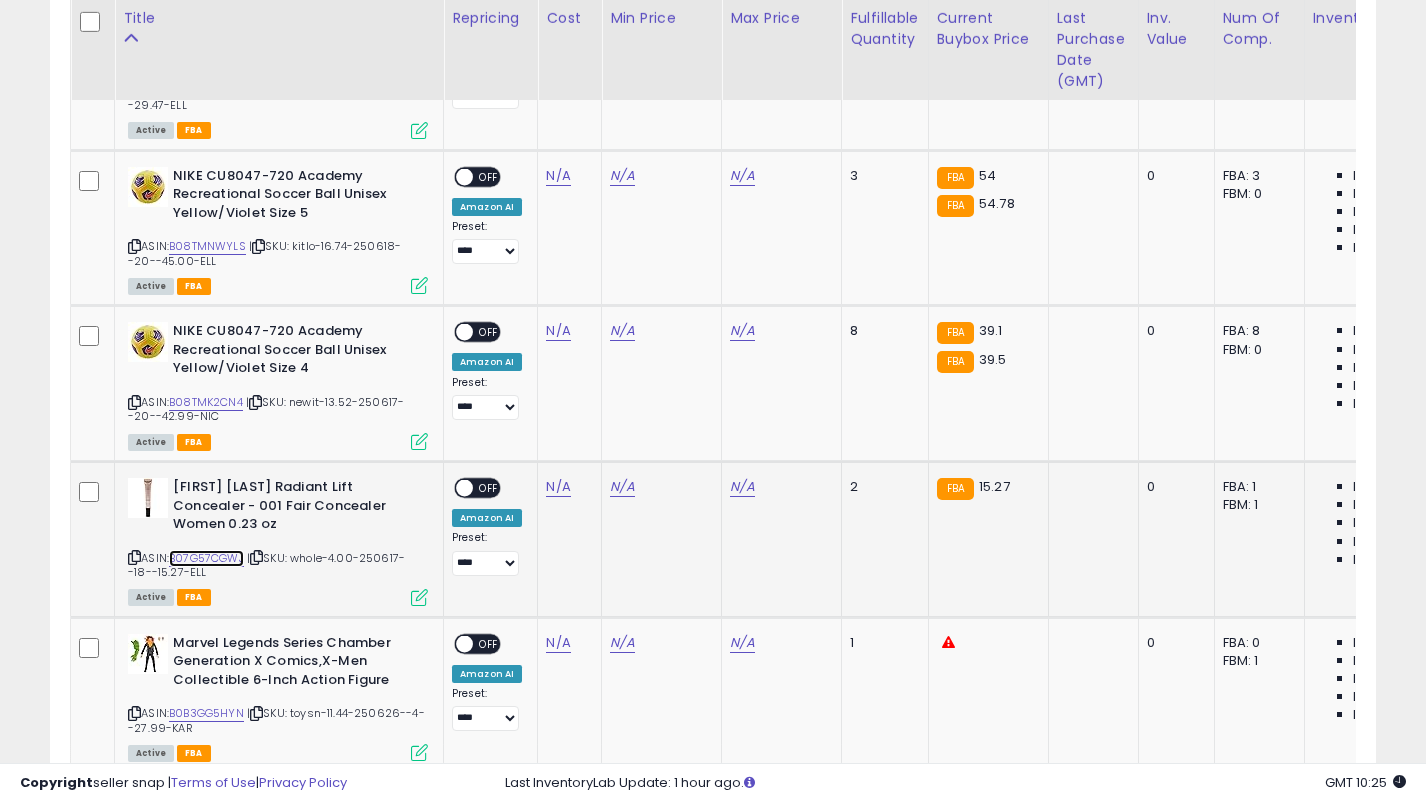 click on "B07G57CGWJ" at bounding box center [206, 558] 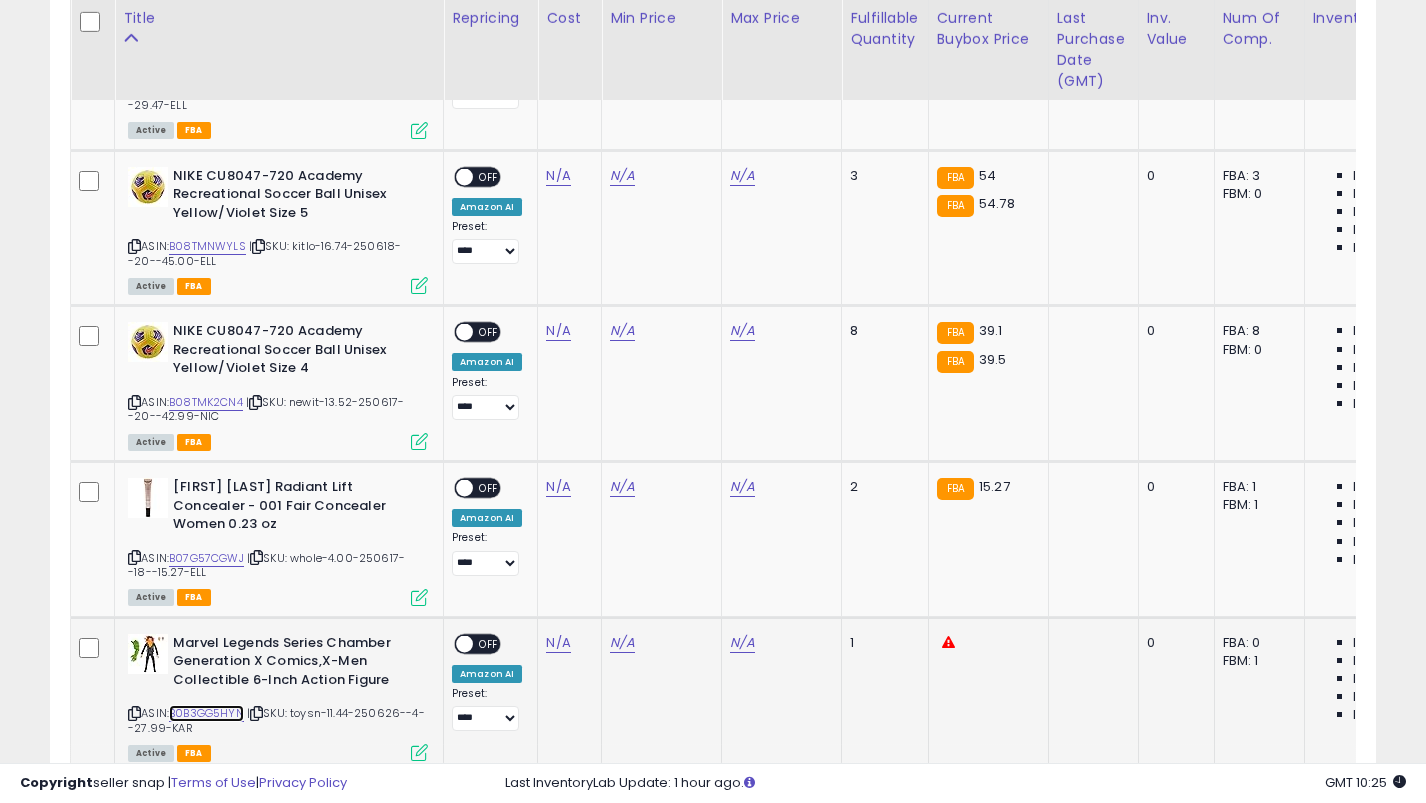 click on "B0B3GG5HYN" at bounding box center [206, 713] 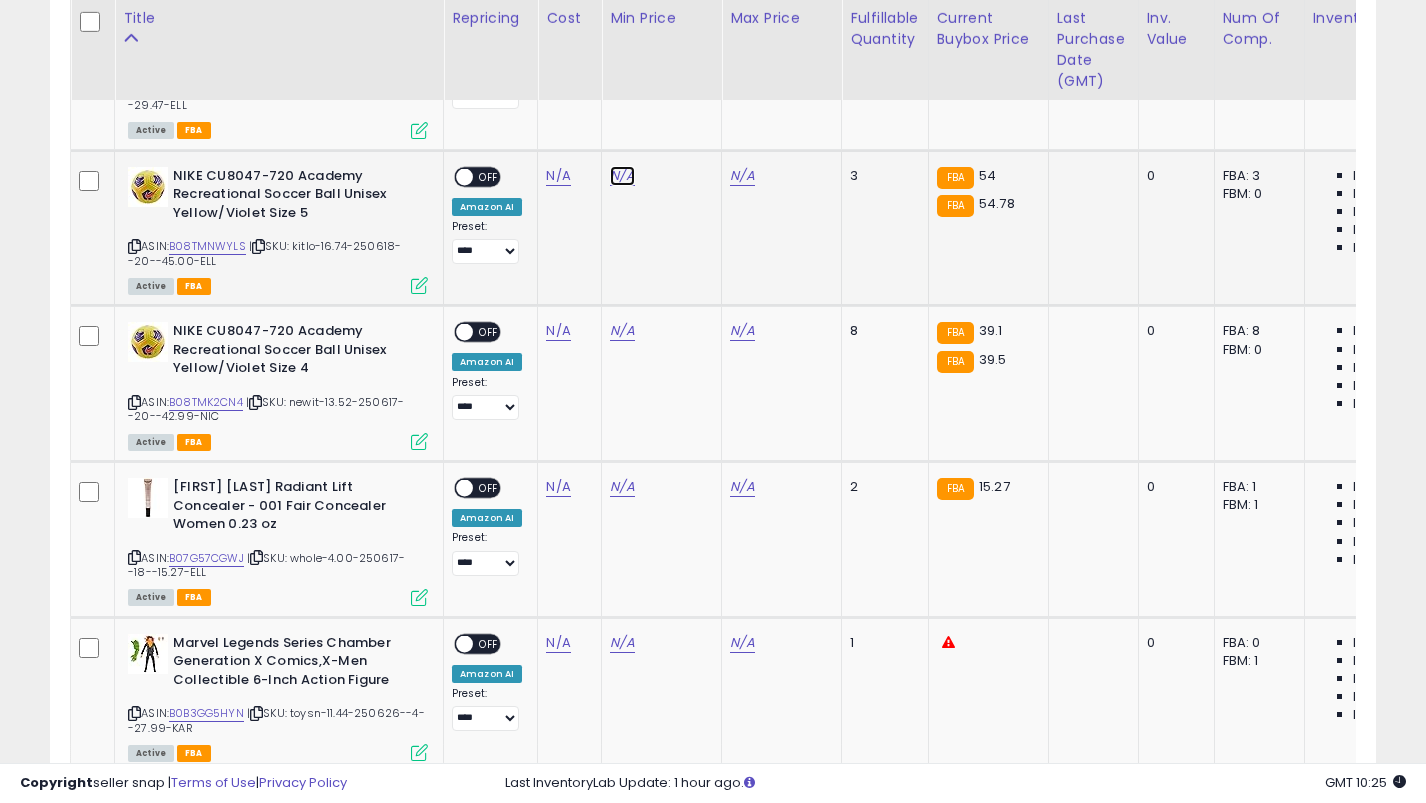 click on "N/A" at bounding box center (622, -4533) 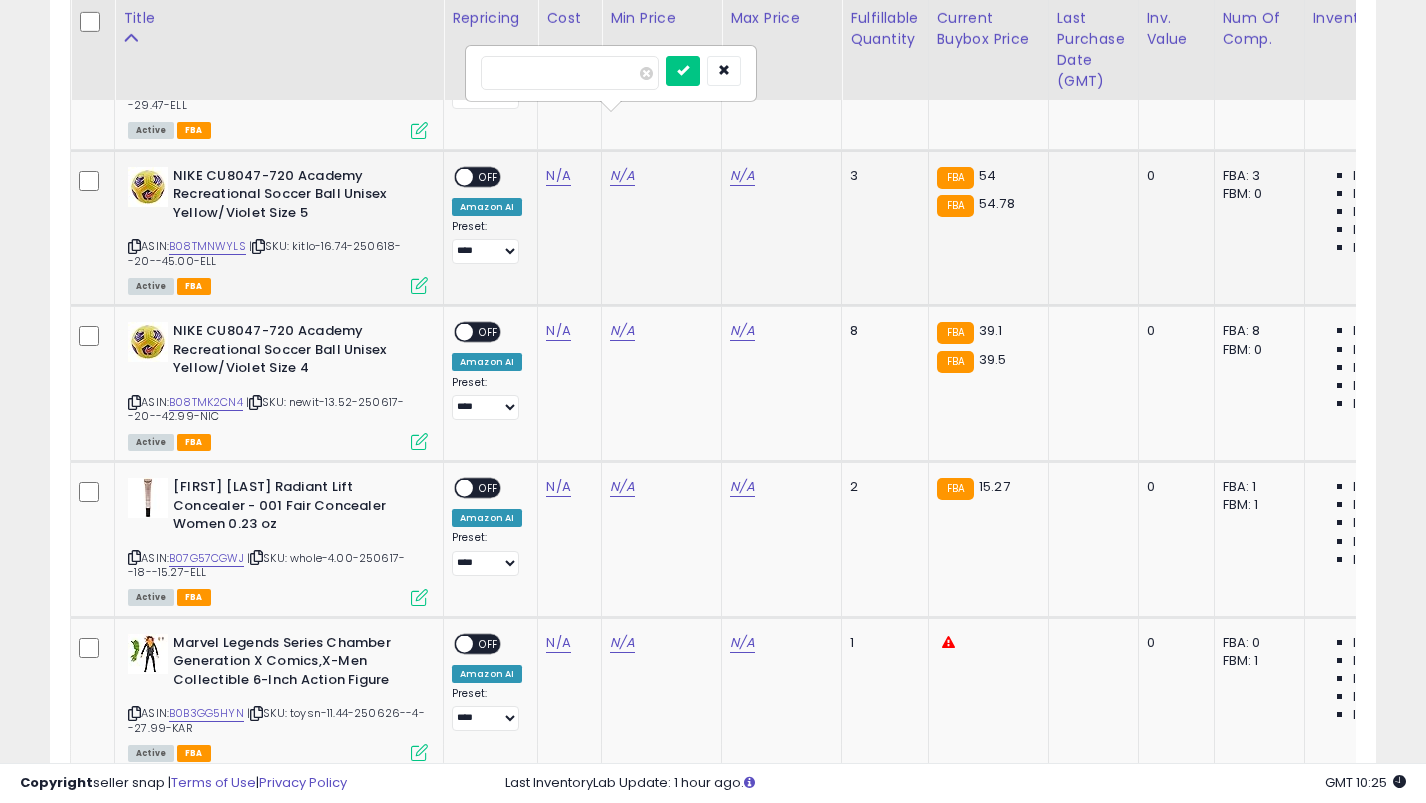 type on "**" 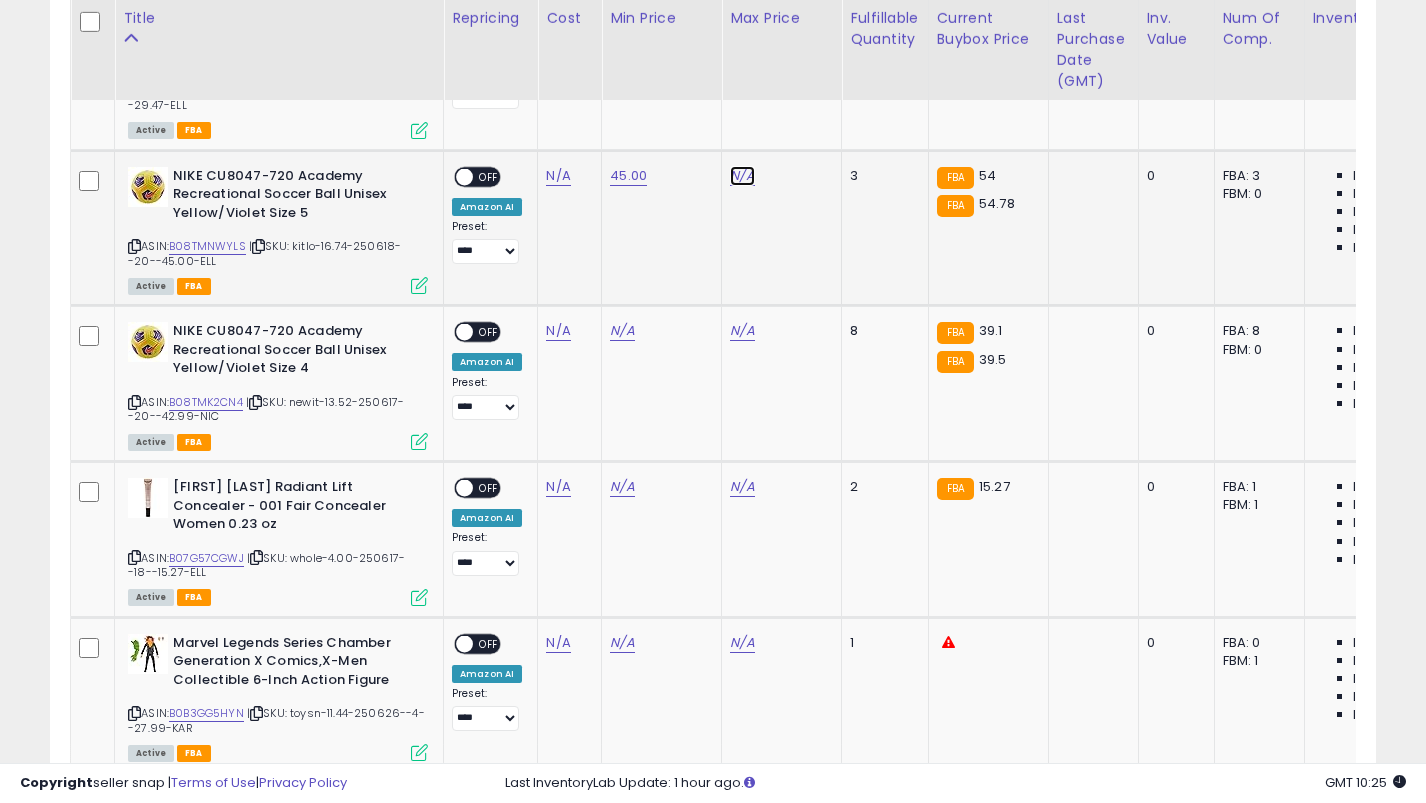 click on "N/A" at bounding box center (742, -4533) 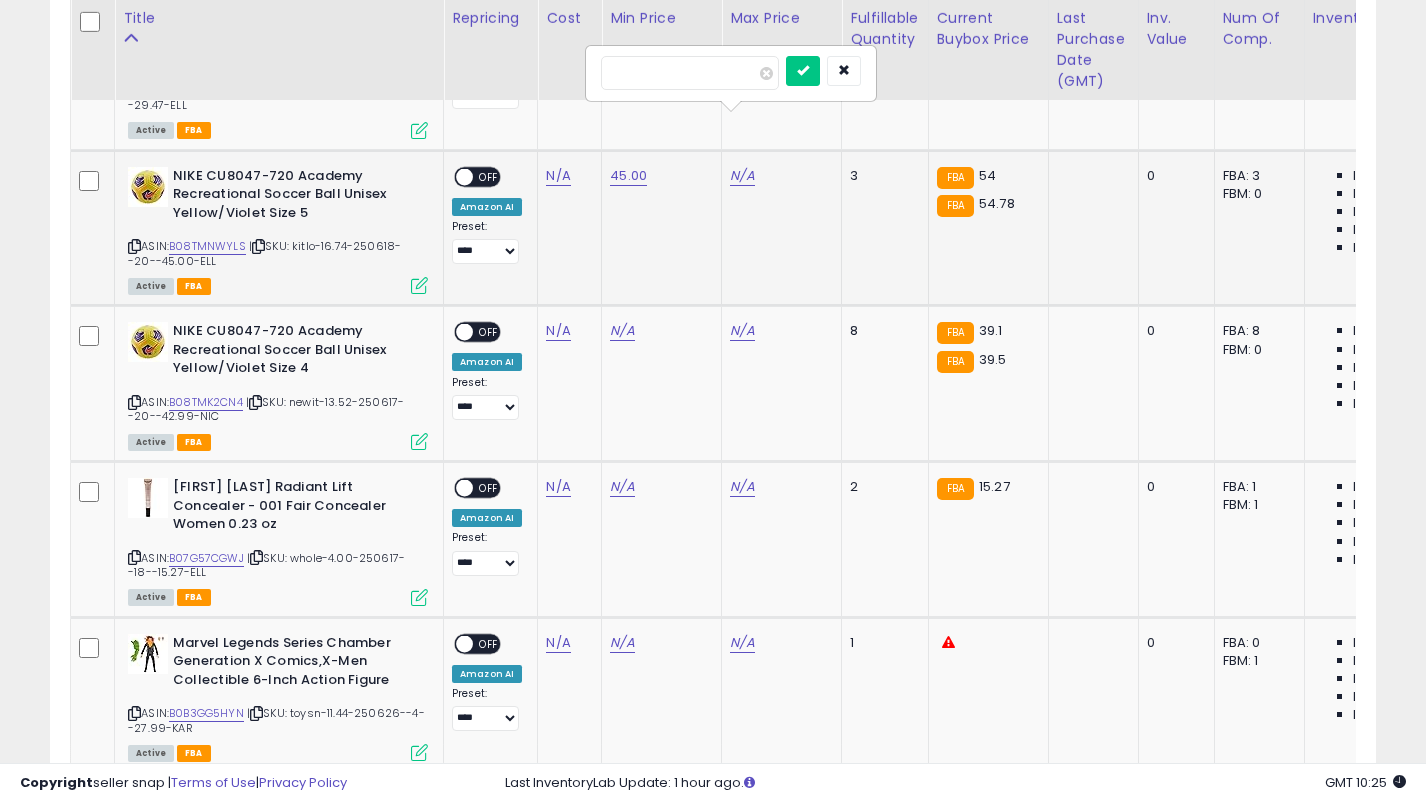 type on "**" 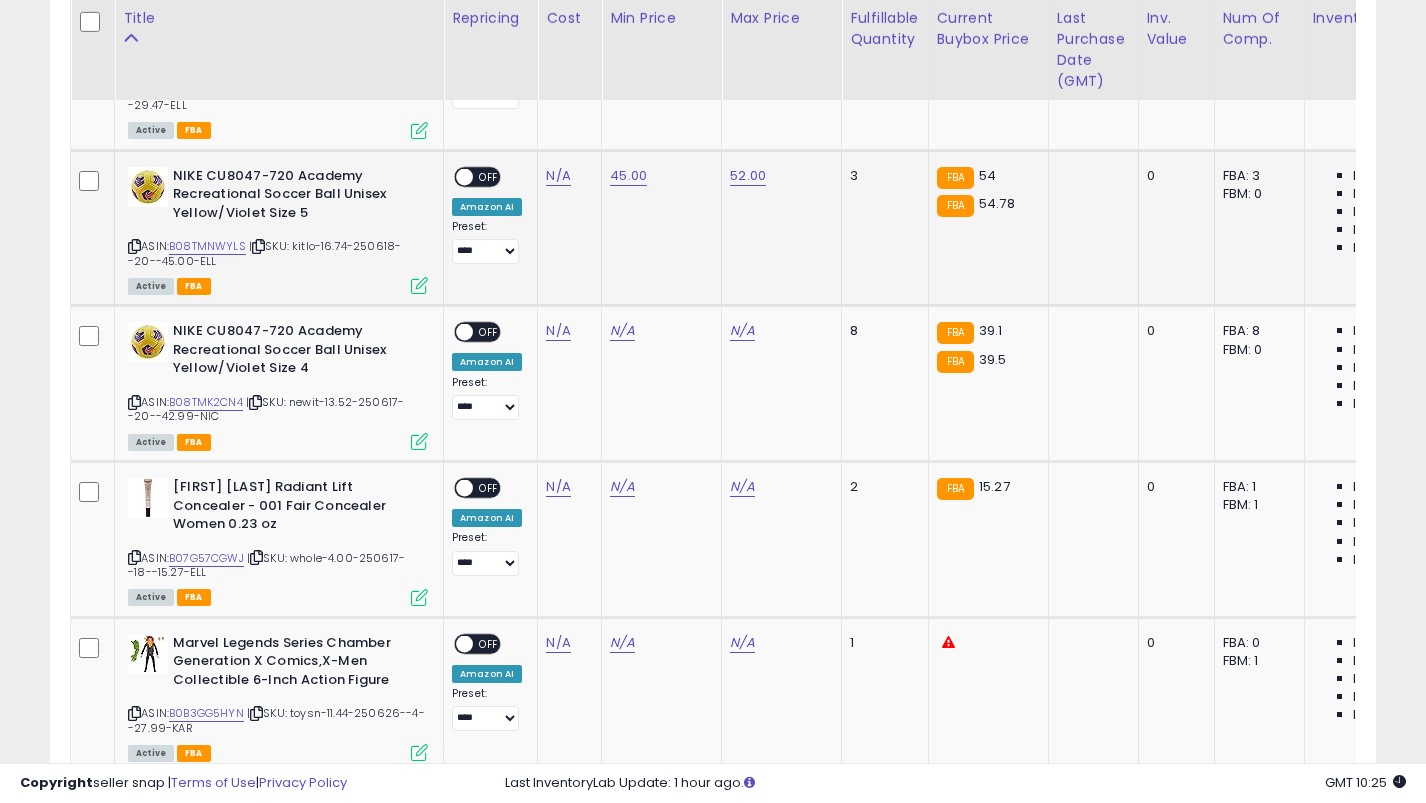 click on "OFF" at bounding box center [489, 176] 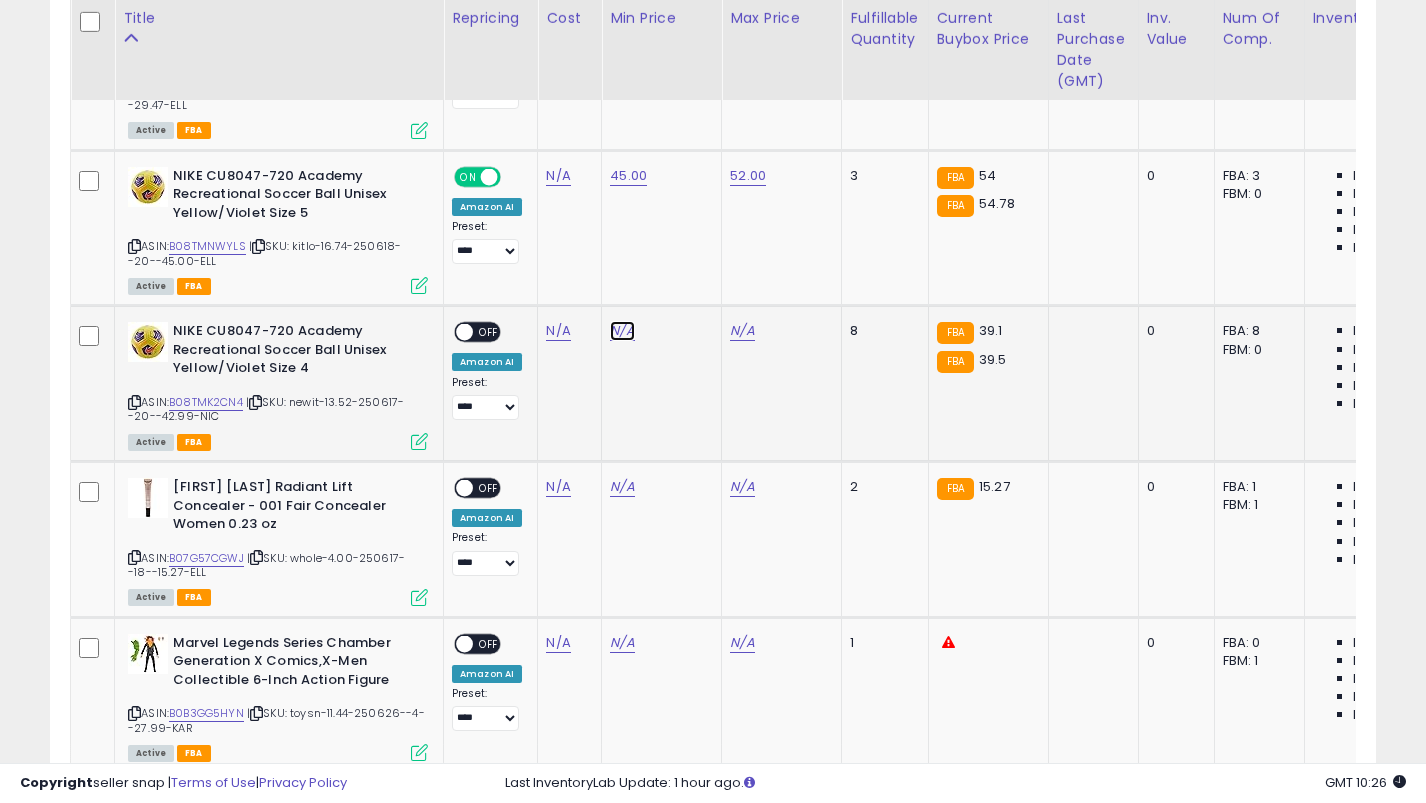 click on "N/A" at bounding box center (622, -4533) 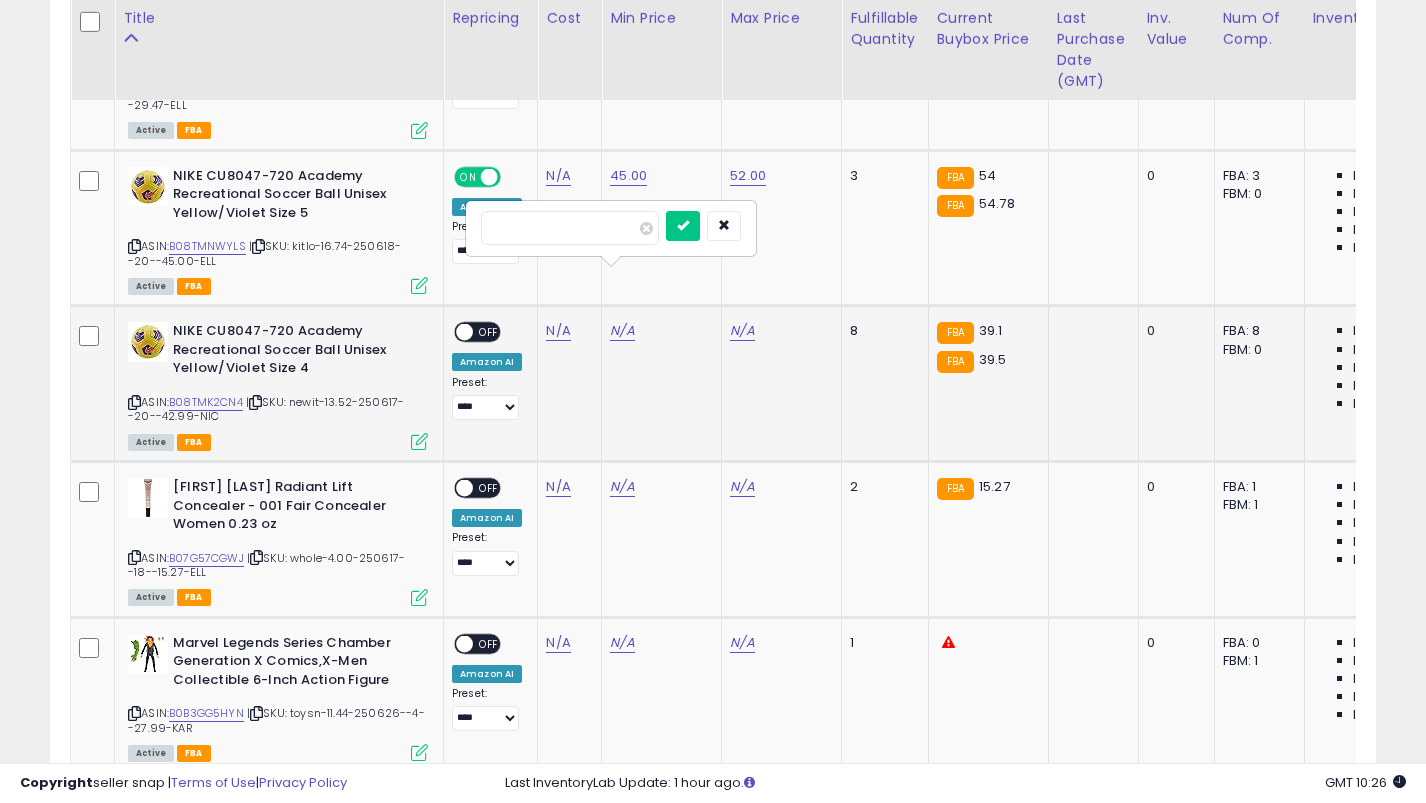 type on "**" 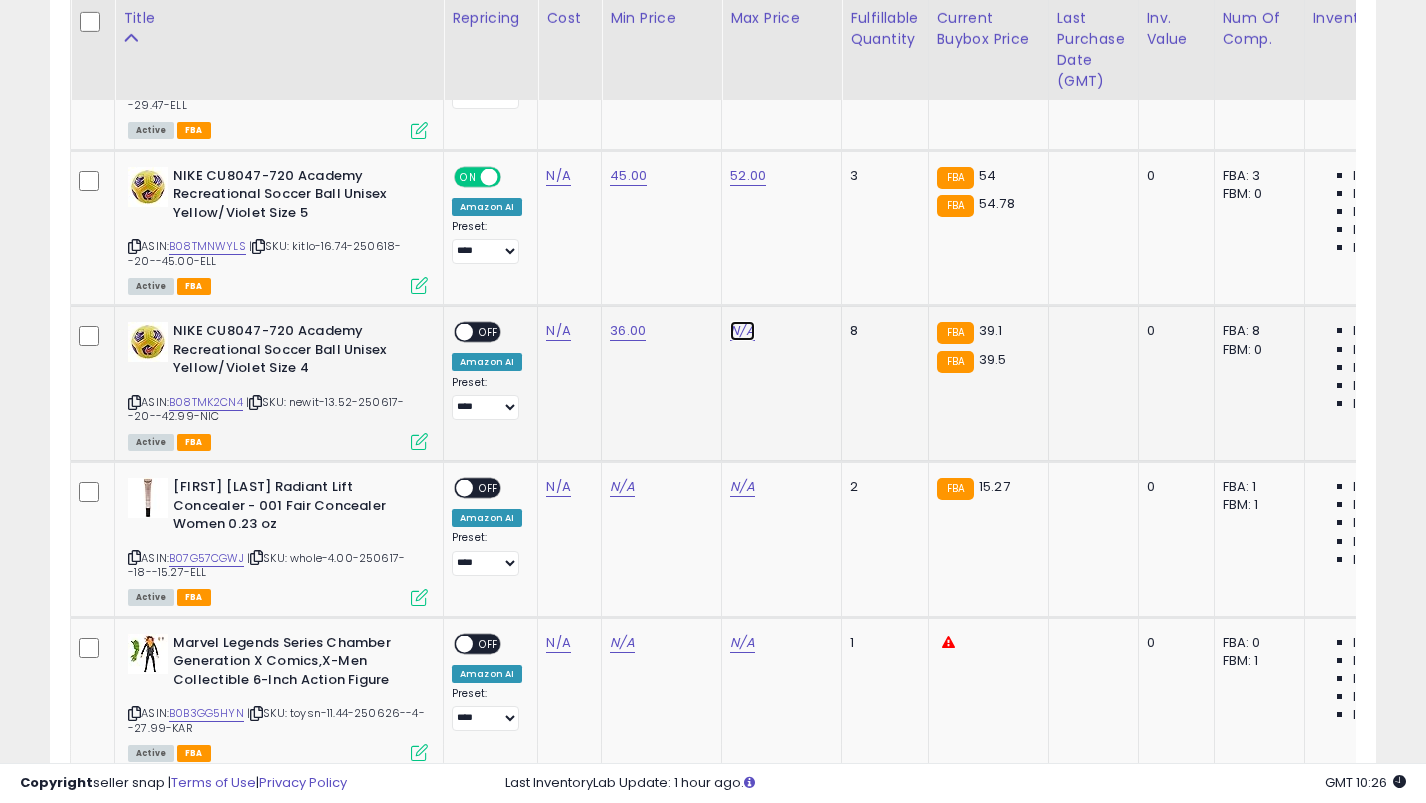 click on "N/A" at bounding box center [742, -4533] 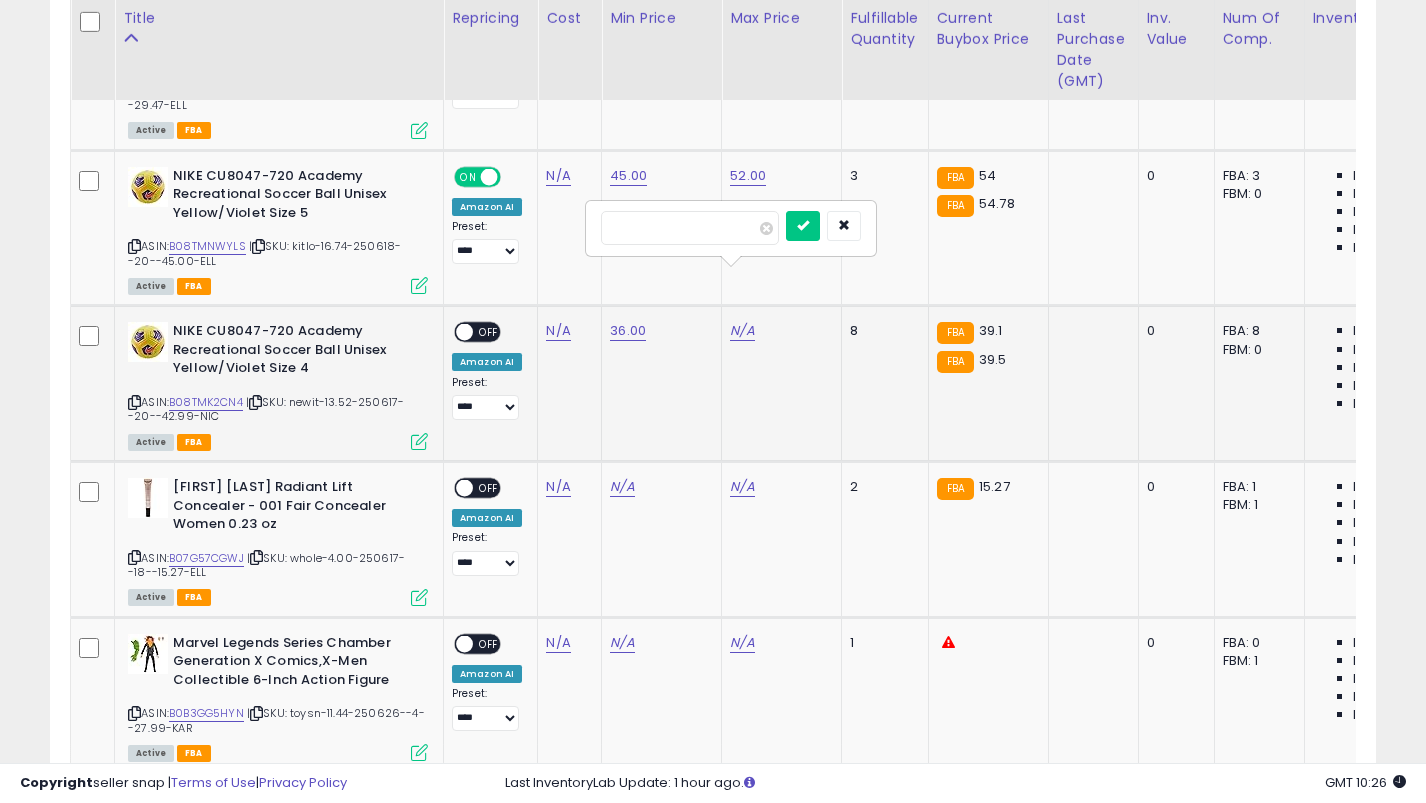 type on "**" 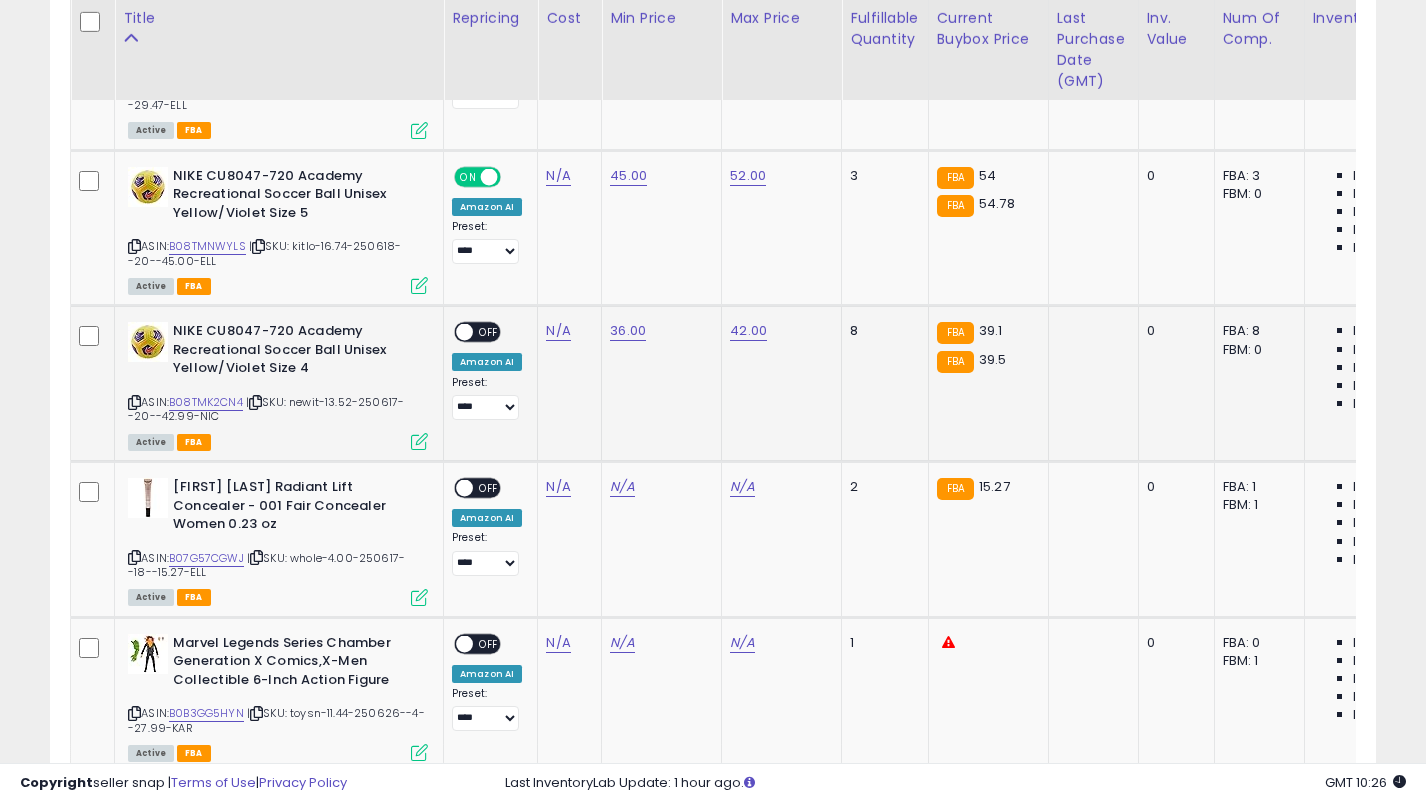 click on "OFF" at bounding box center (489, 332) 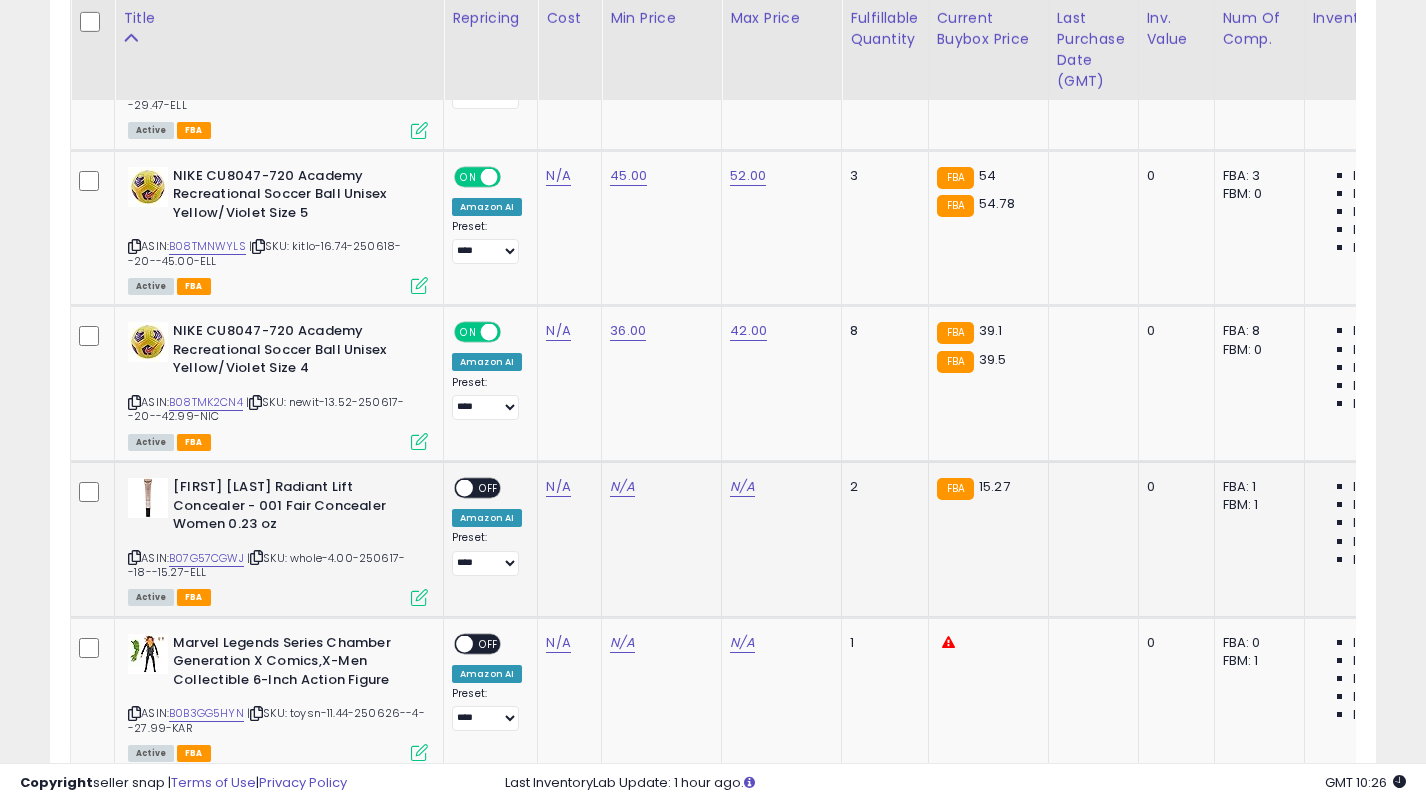 click on "N/A" 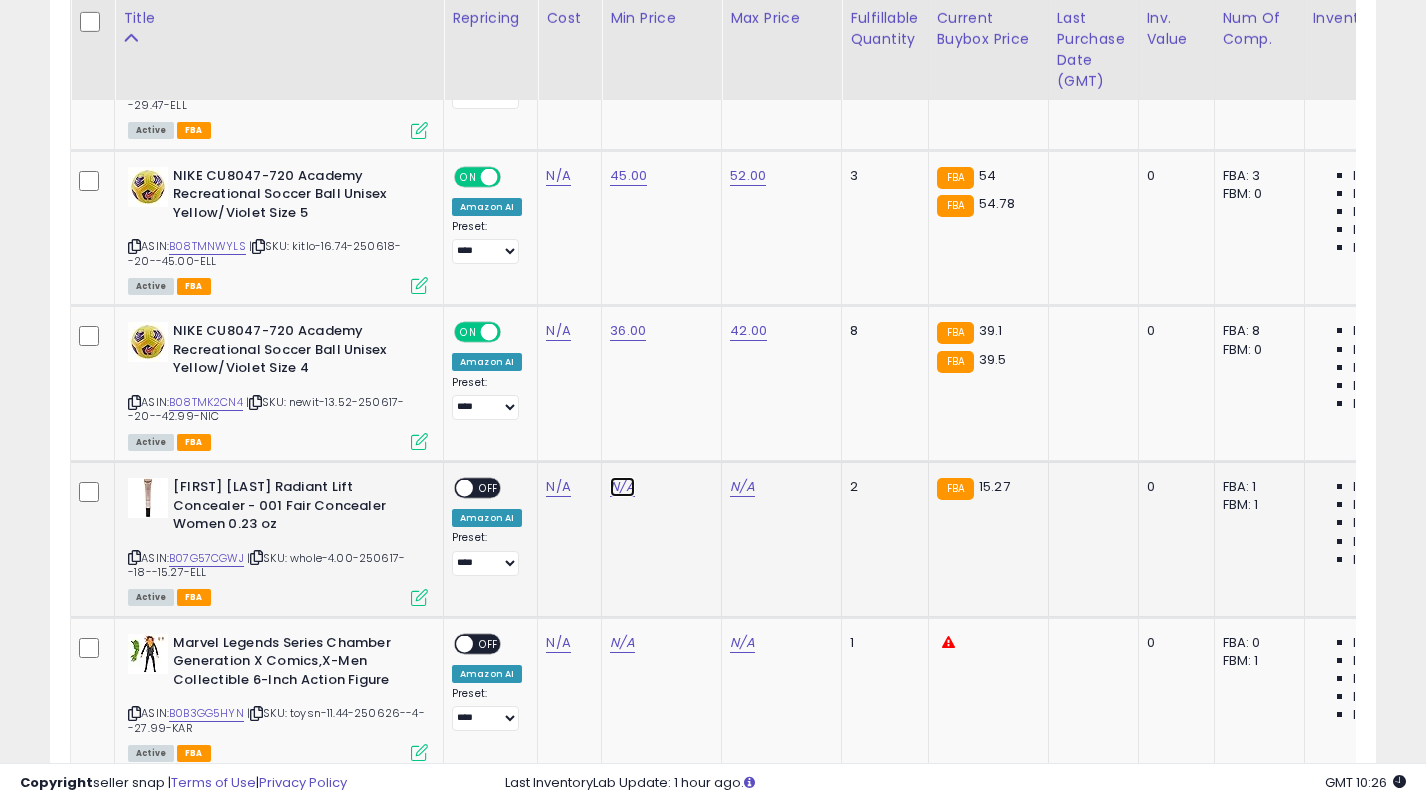 click on "N/A" at bounding box center (622, -4533) 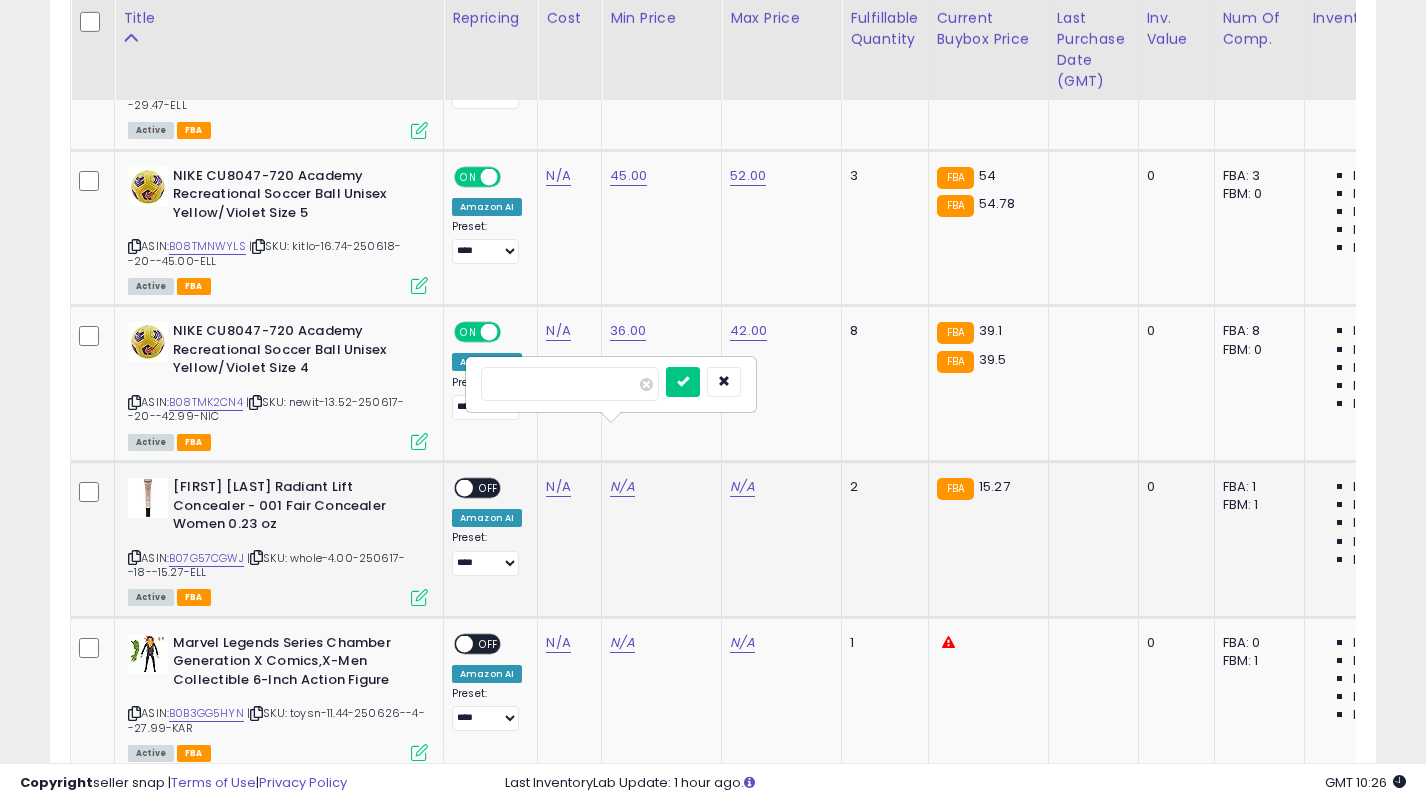 type on "*****" 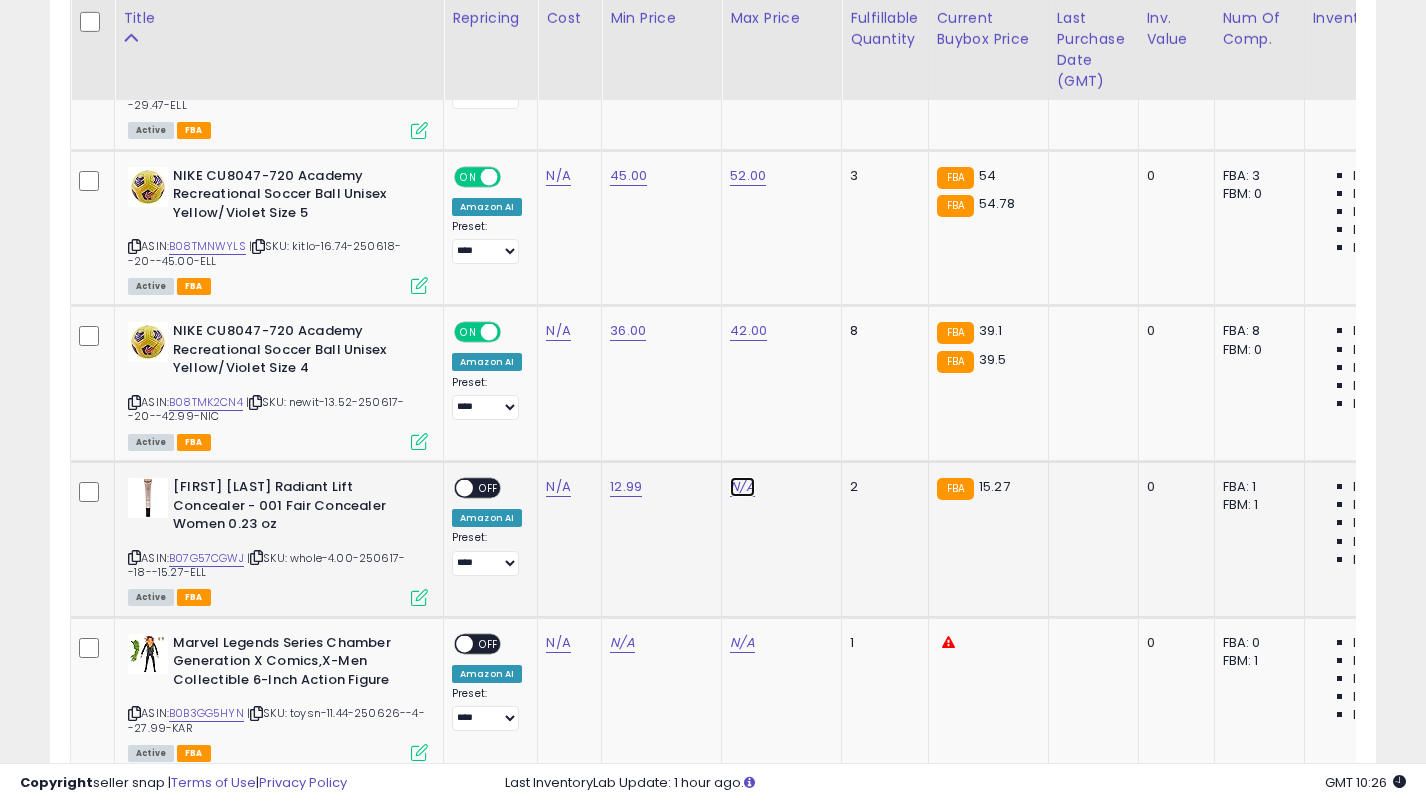 click on "N/A" at bounding box center [742, -4533] 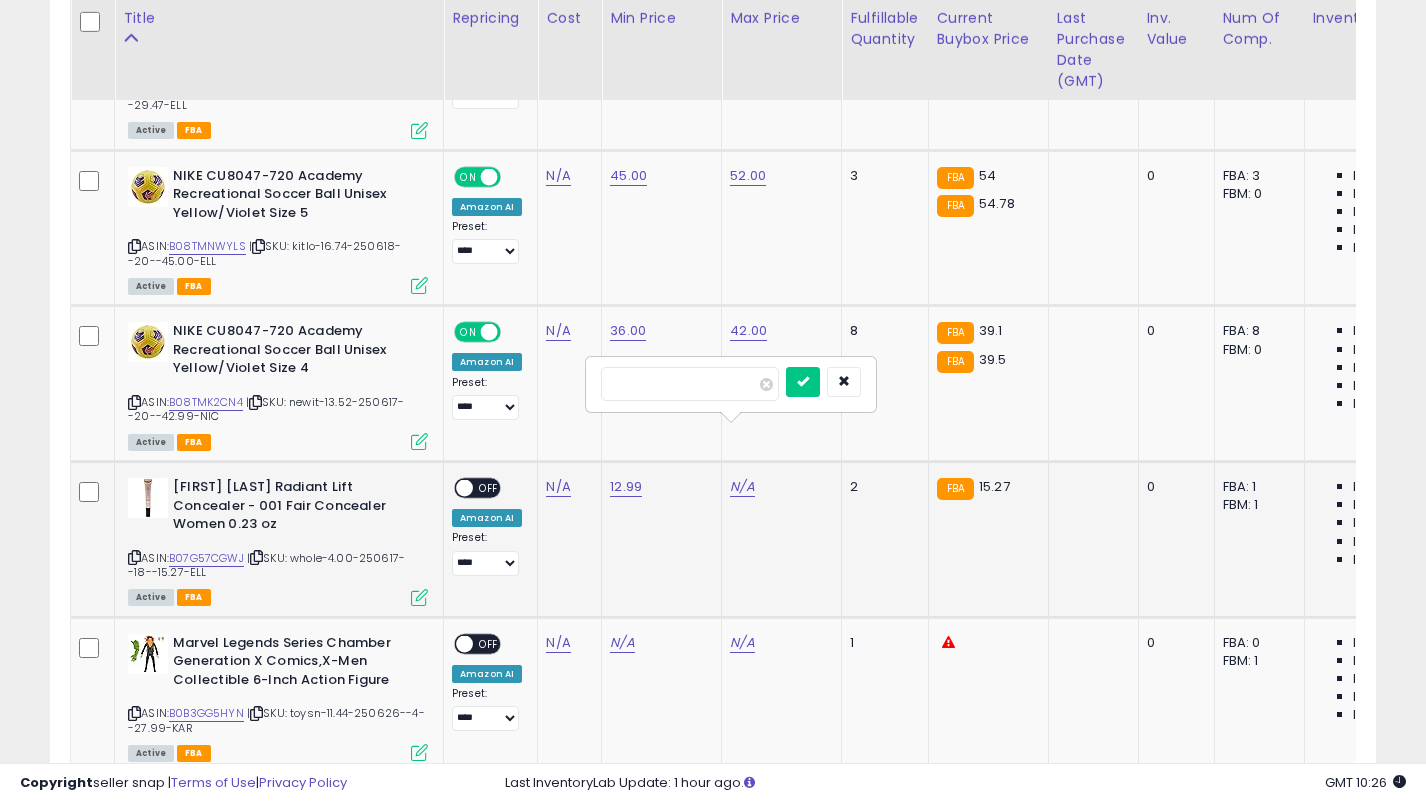 type on "*****" 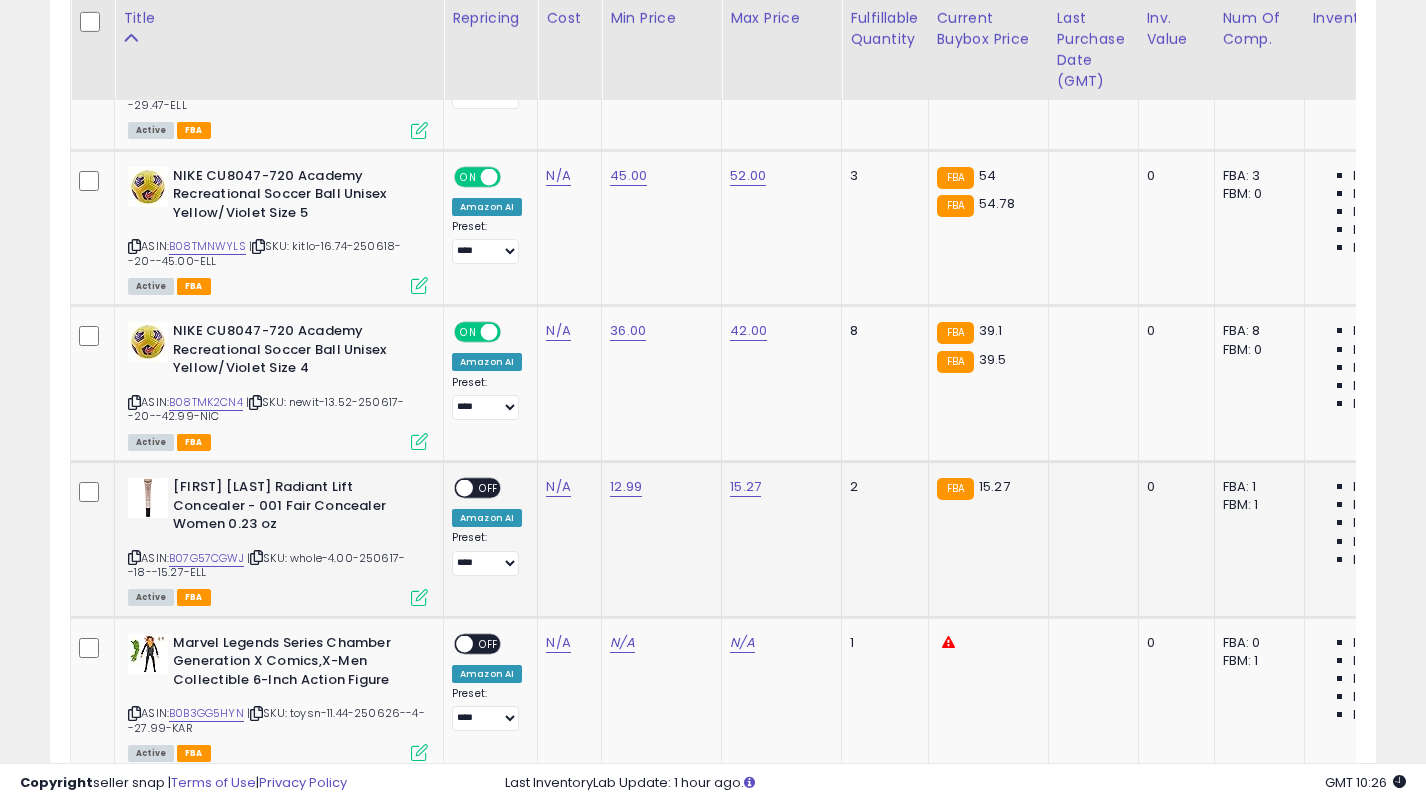 click on "OFF" at bounding box center (489, 488) 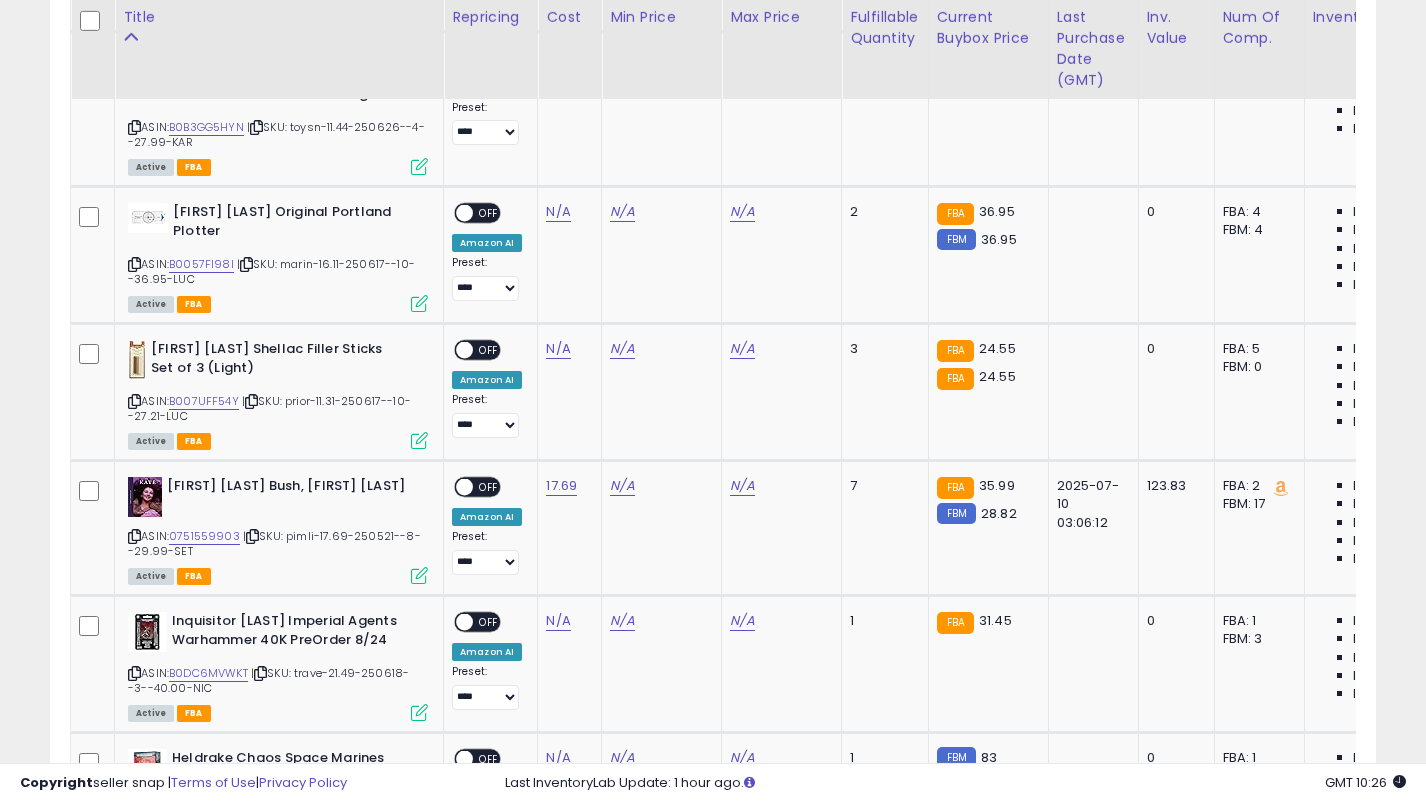 scroll, scrollTop: 6277, scrollLeft: 0, axis: vertical 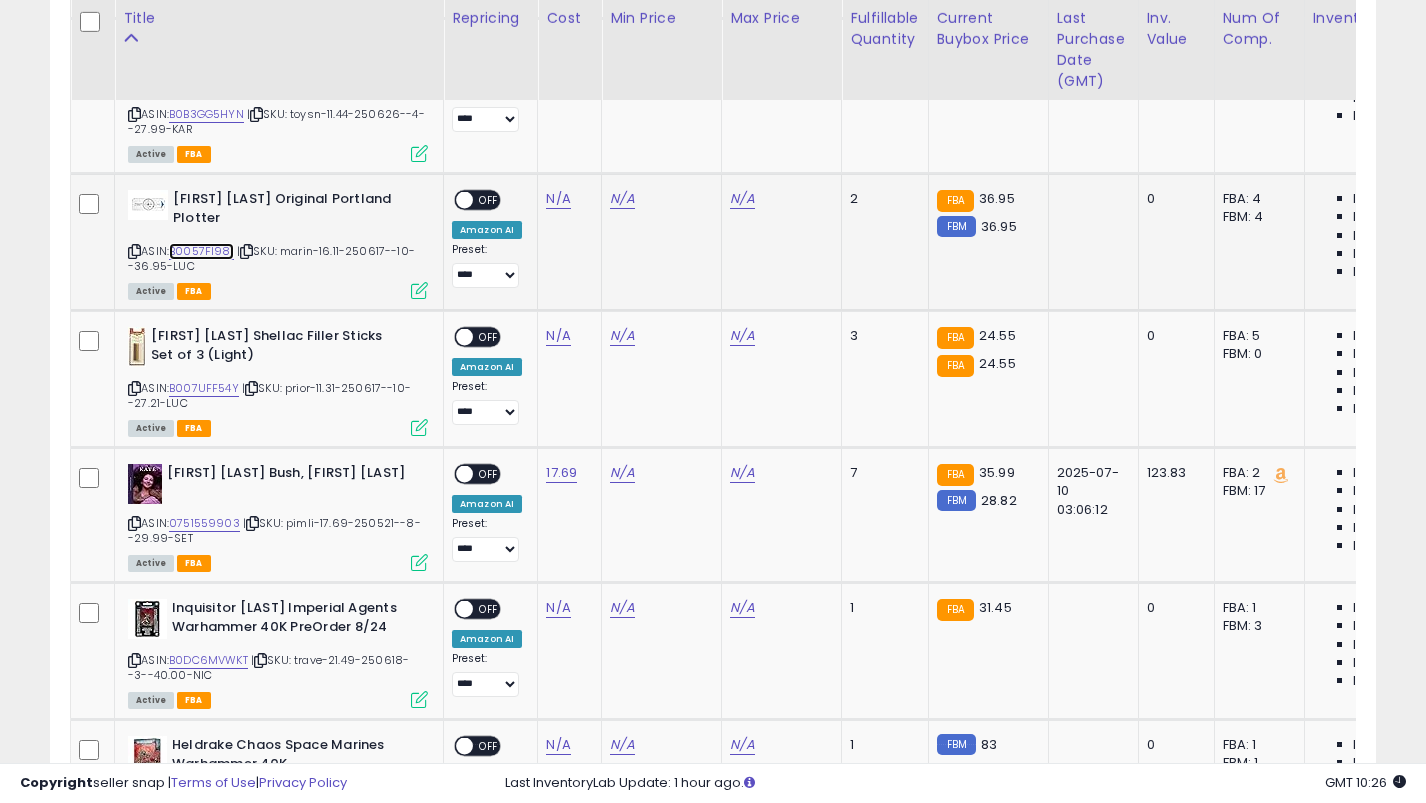 click on "B0057FI98I" at bounding box center [201, 251] 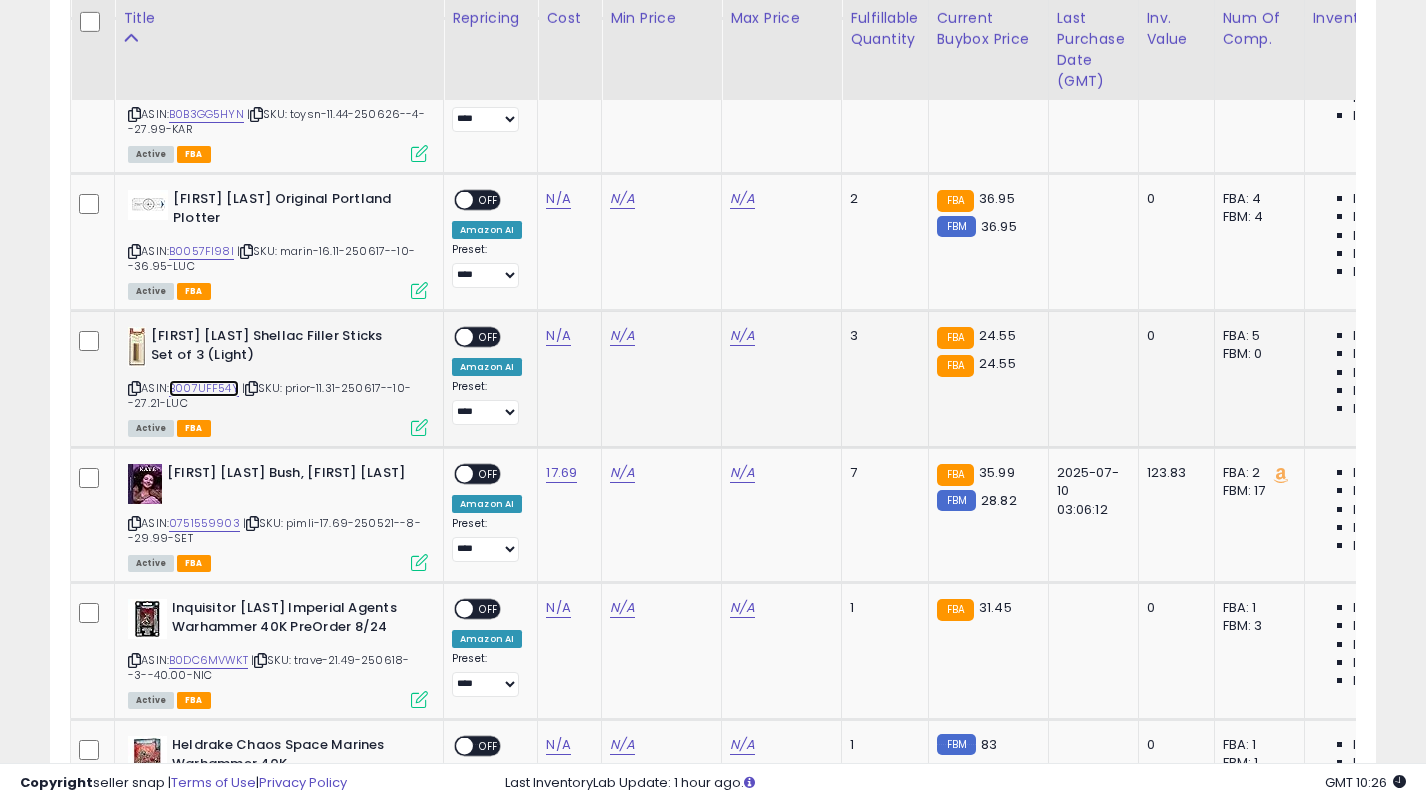 click on "B007UFF54Y" at bounding box center (204, 388) 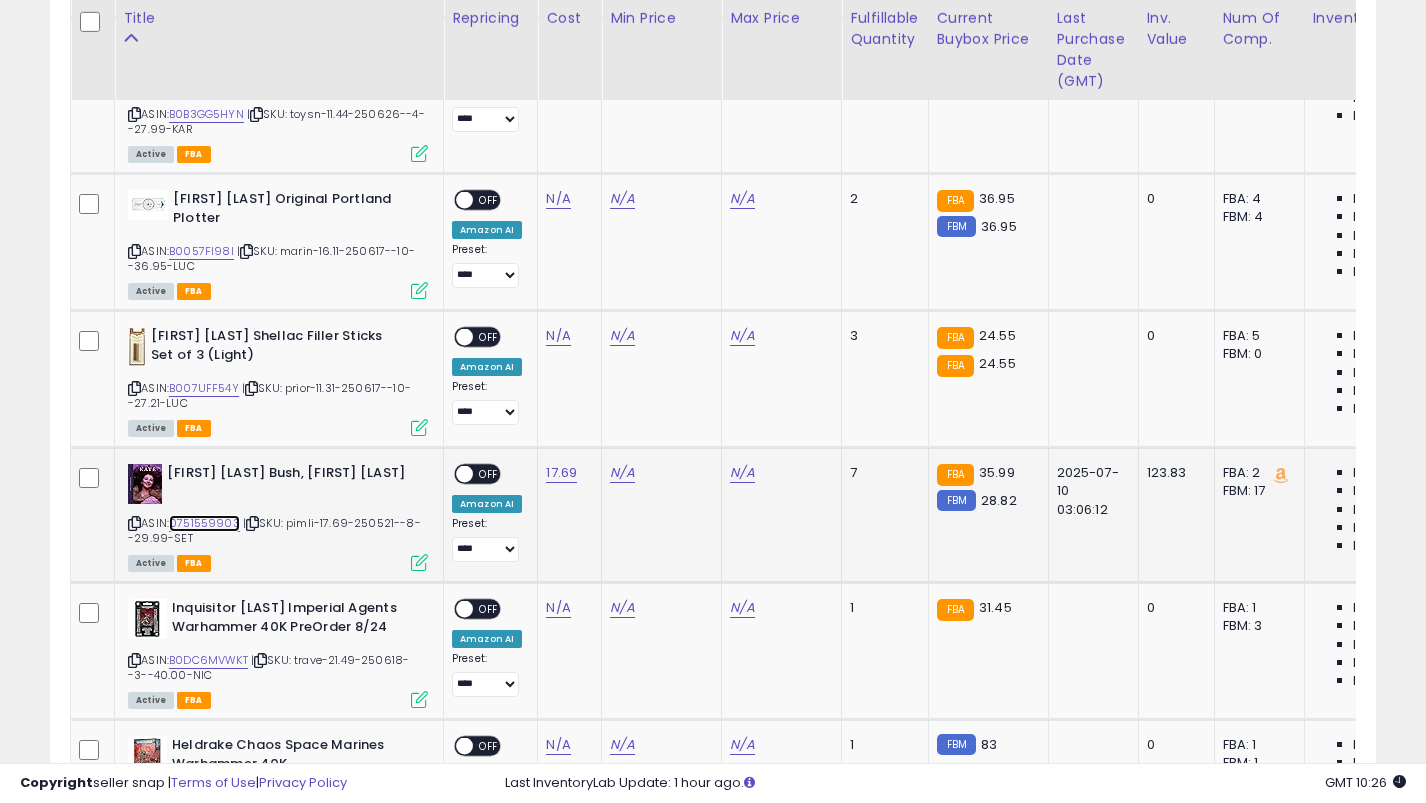 click on "0751559903" at bounding box center (204, 523) 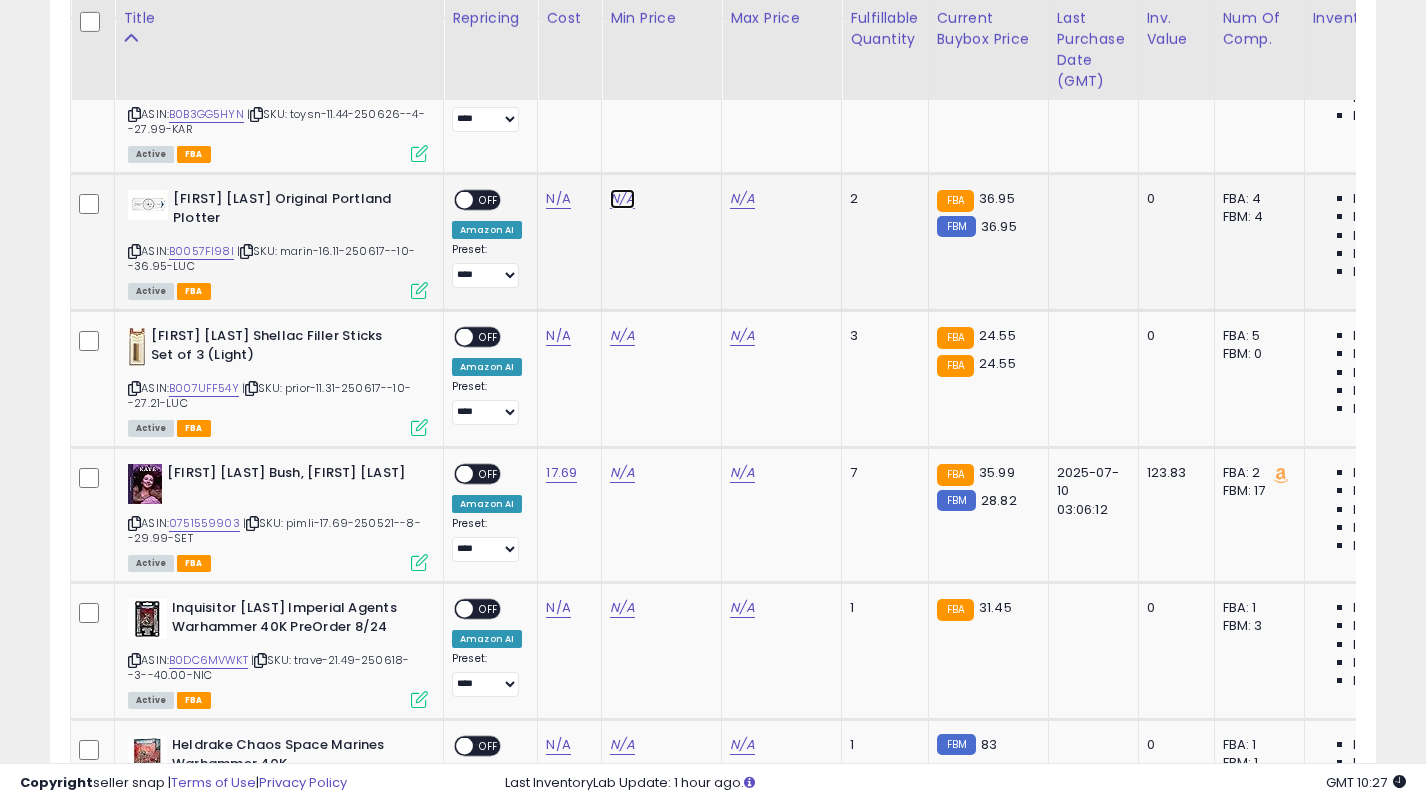 click on "N/A" at bounding box center [622, -5132] 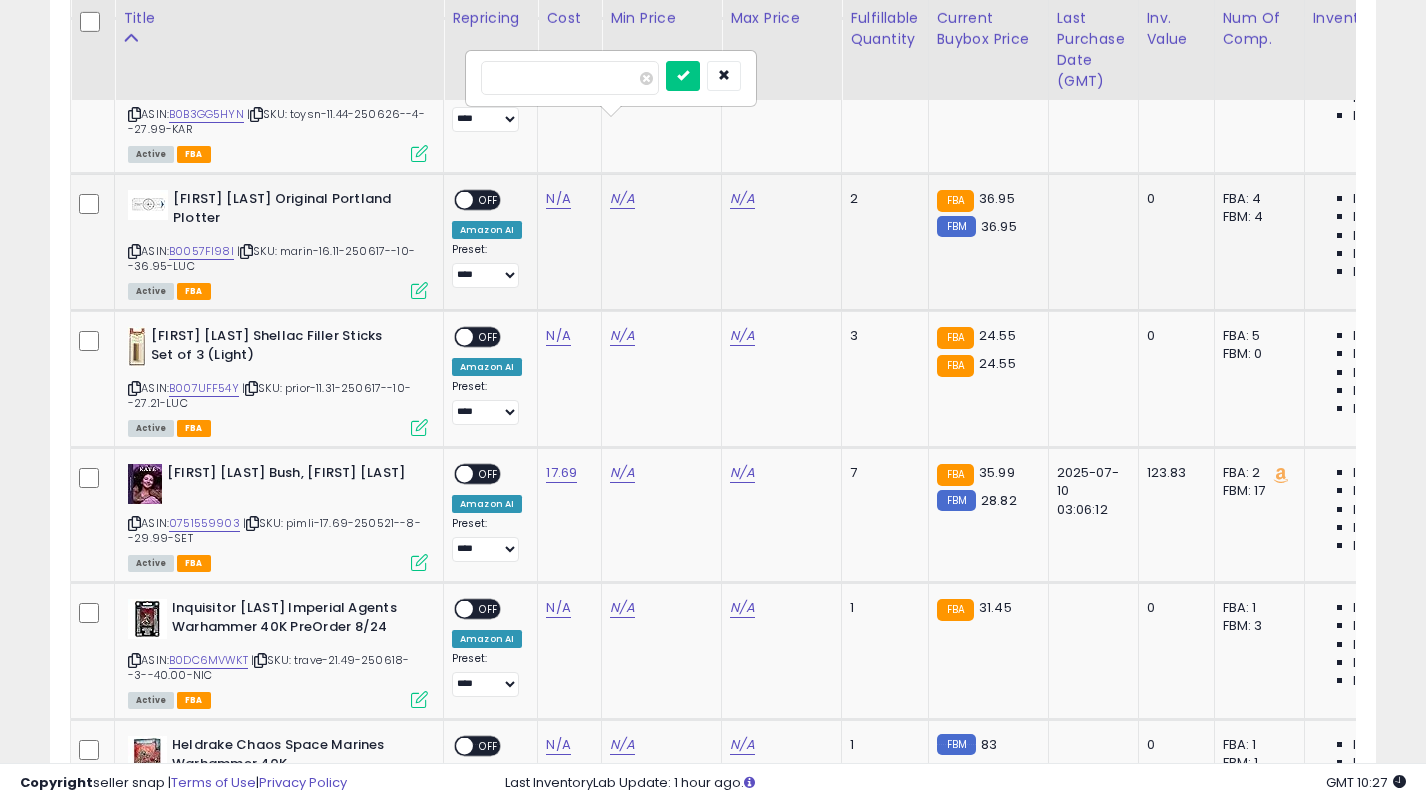 type on "**" 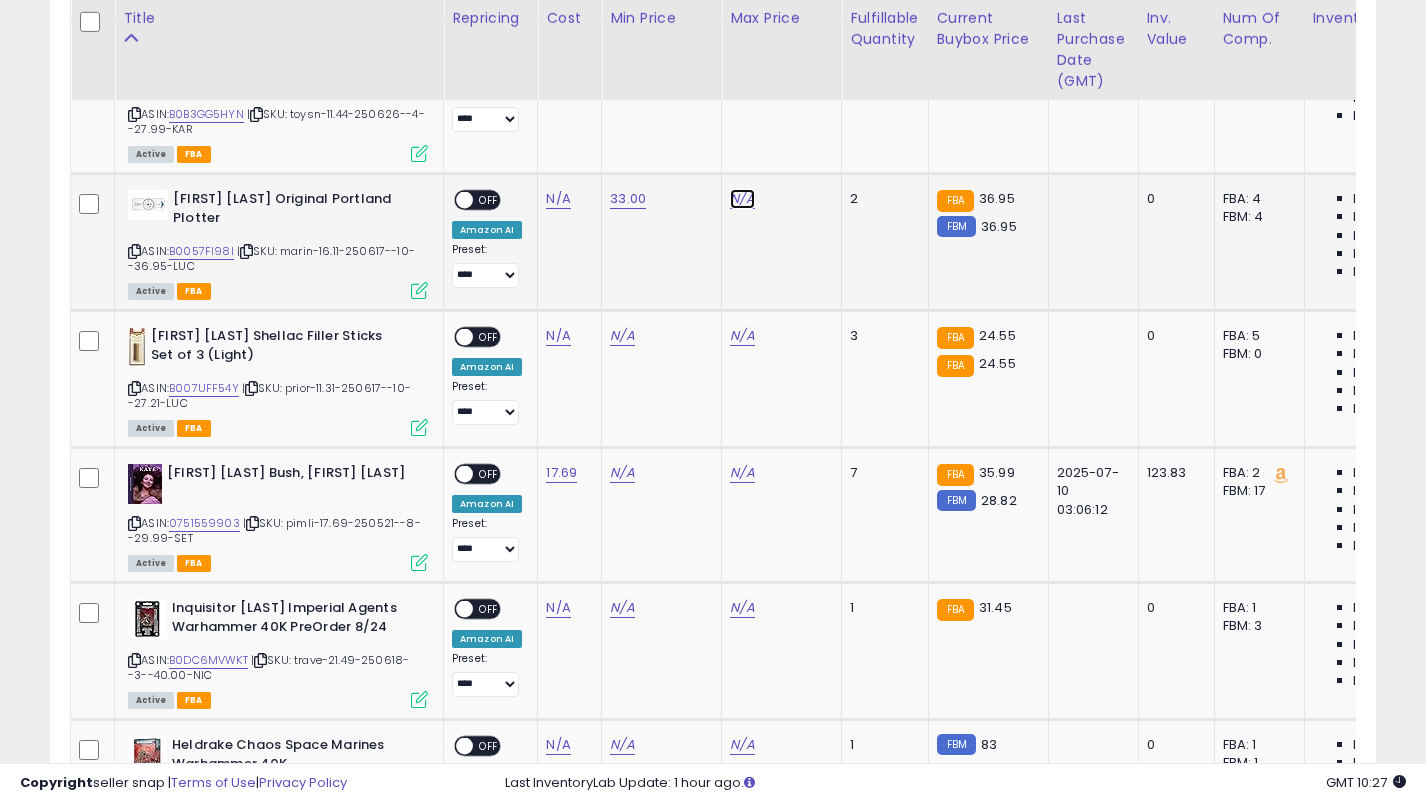 click on "N/A" at bounding box center [742, -5132] 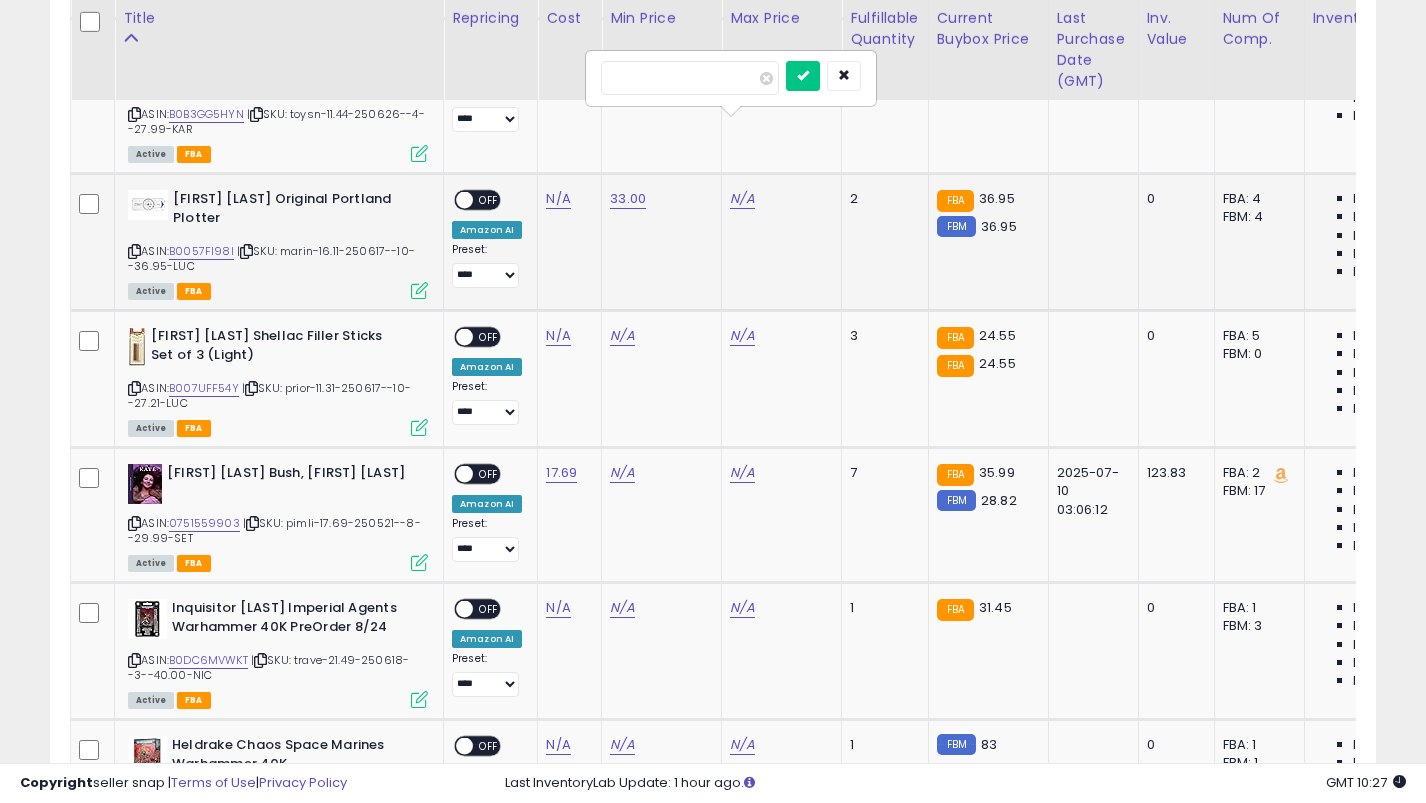 type on "*****" 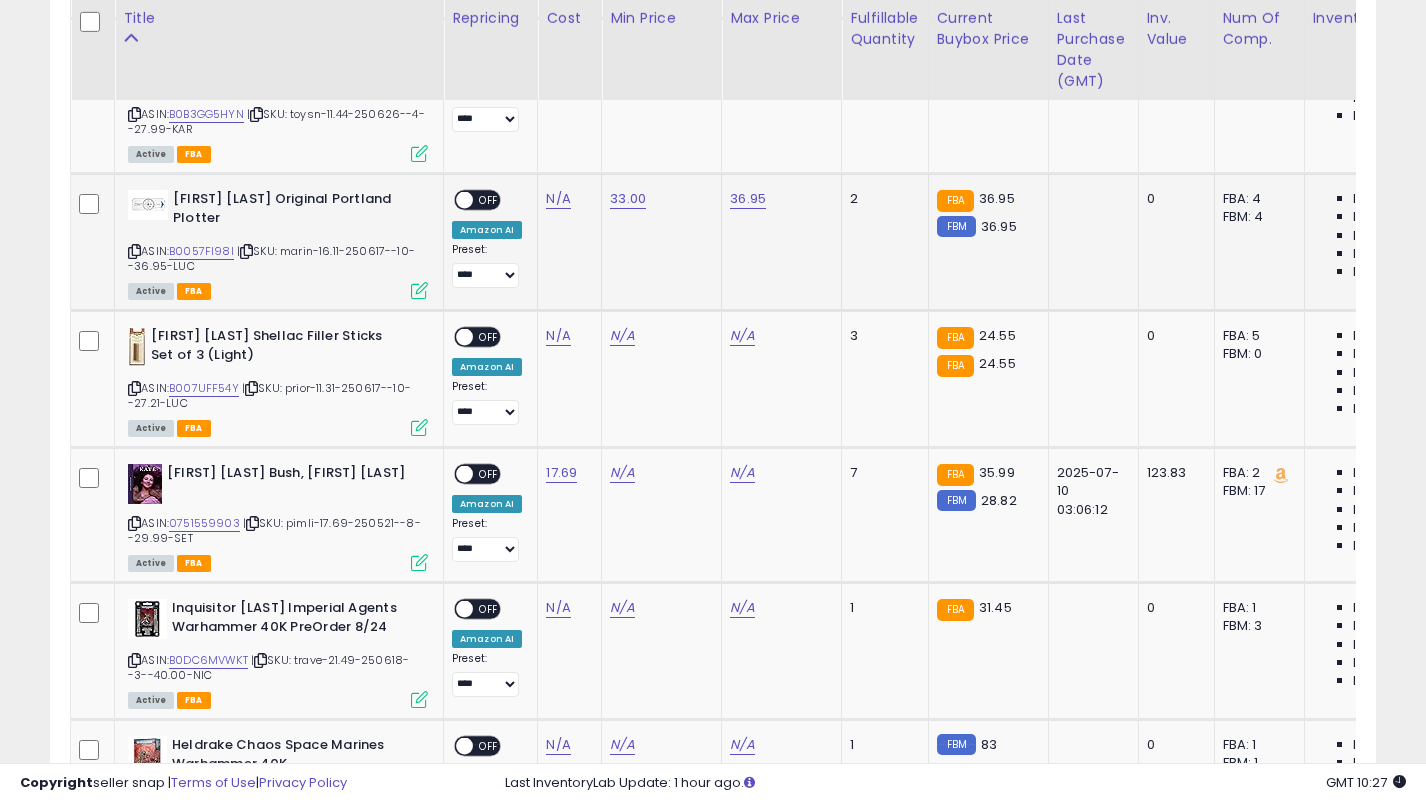 click on "OFF" at bounding box center [489, 200] 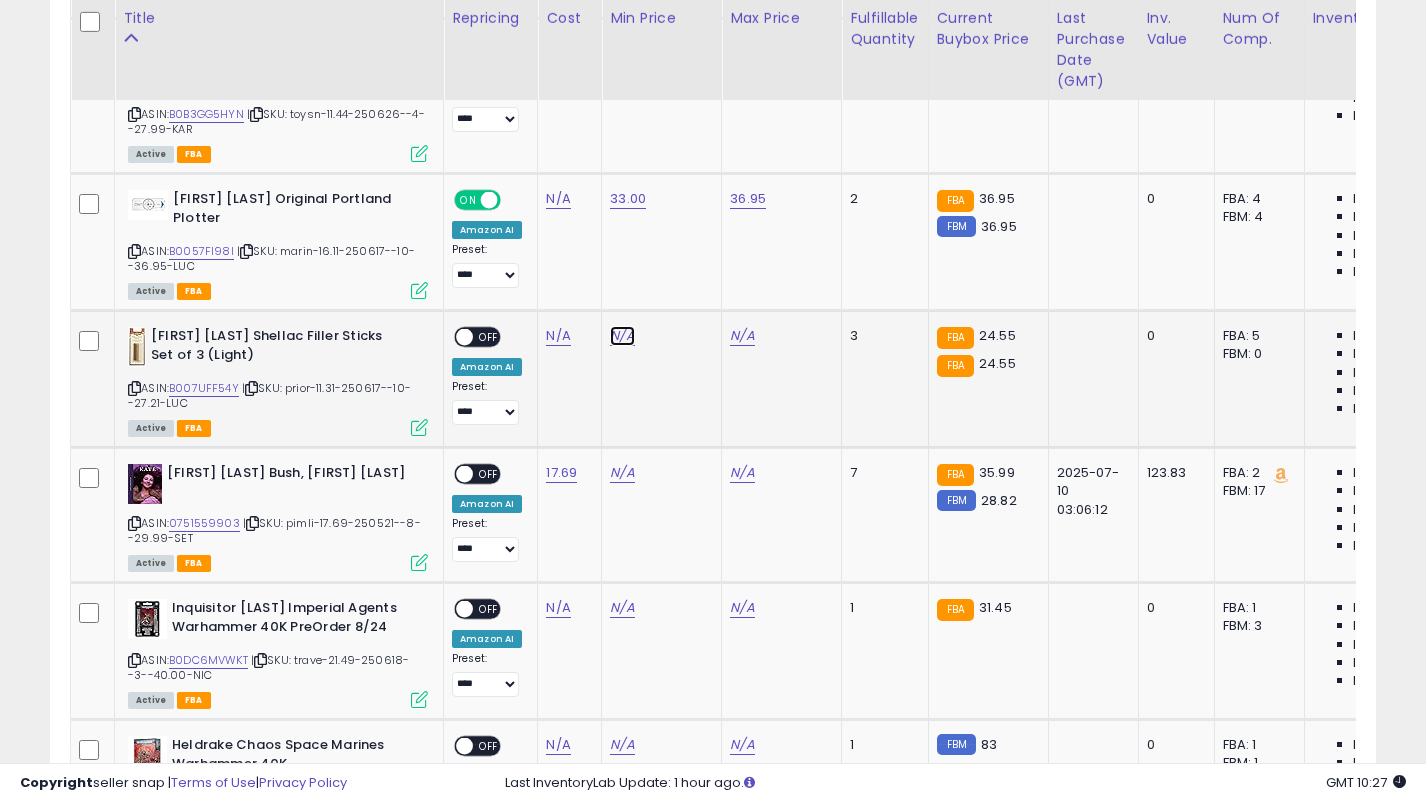 click on "N/A" at bounding box center [622, -5132] 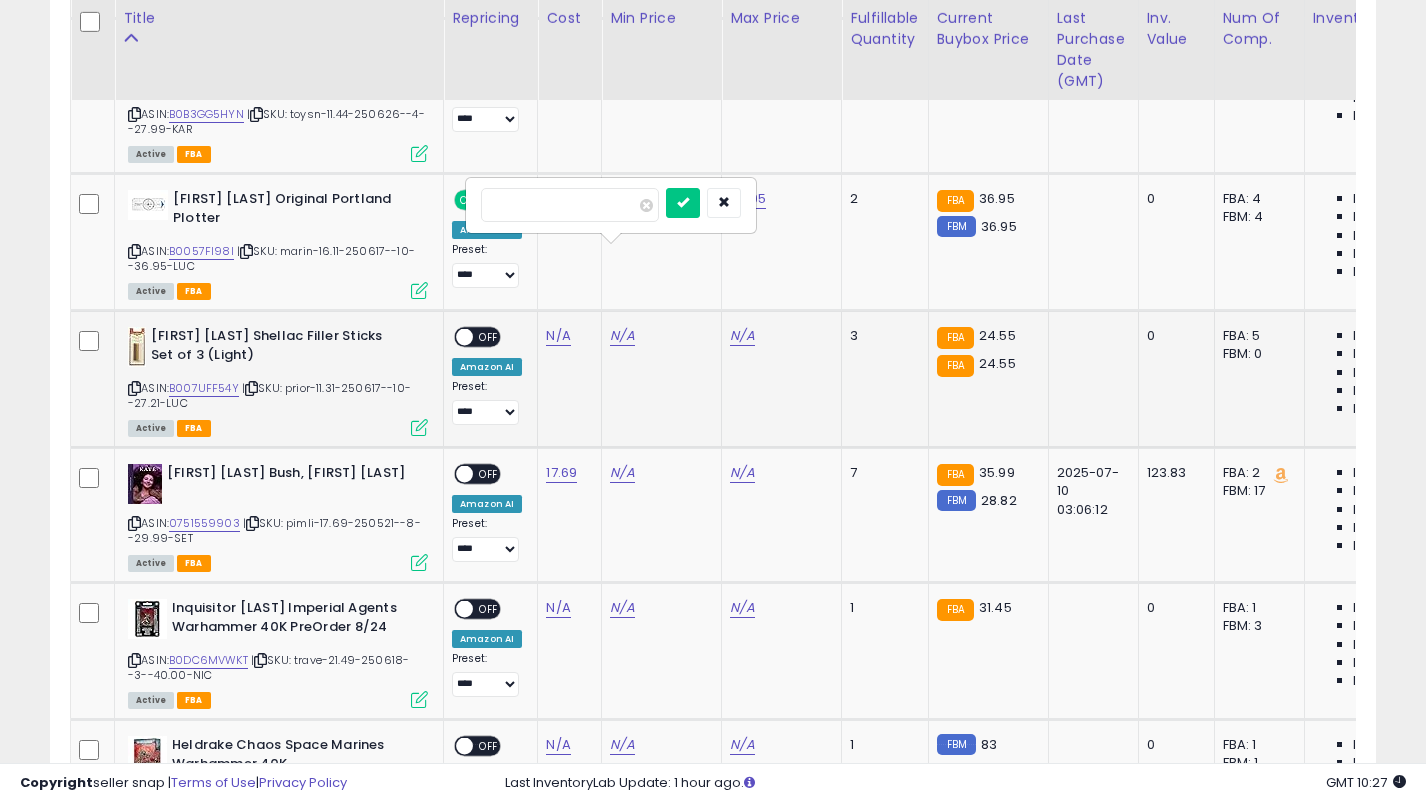 type on "**" 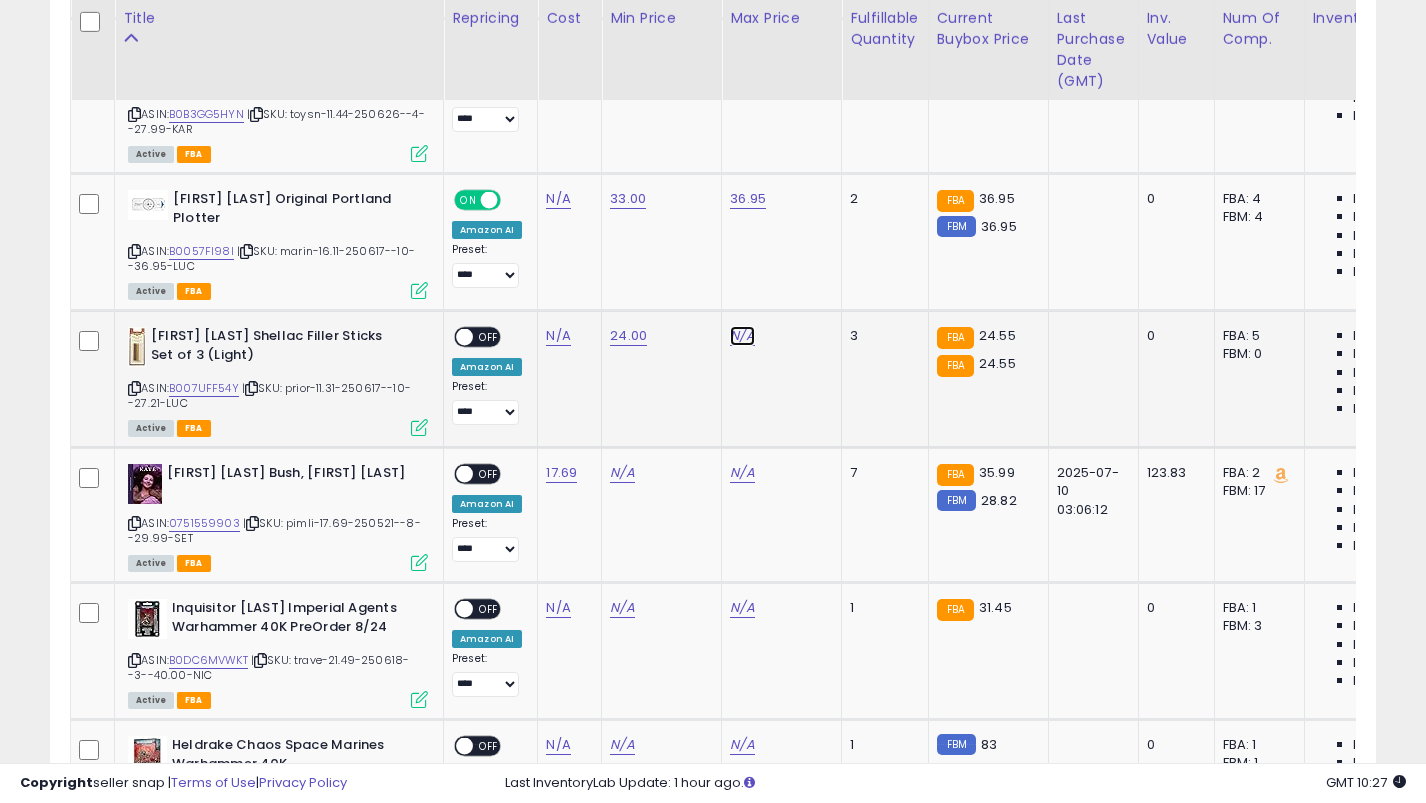 click on "N/A" at bounding box center [742, -5132] 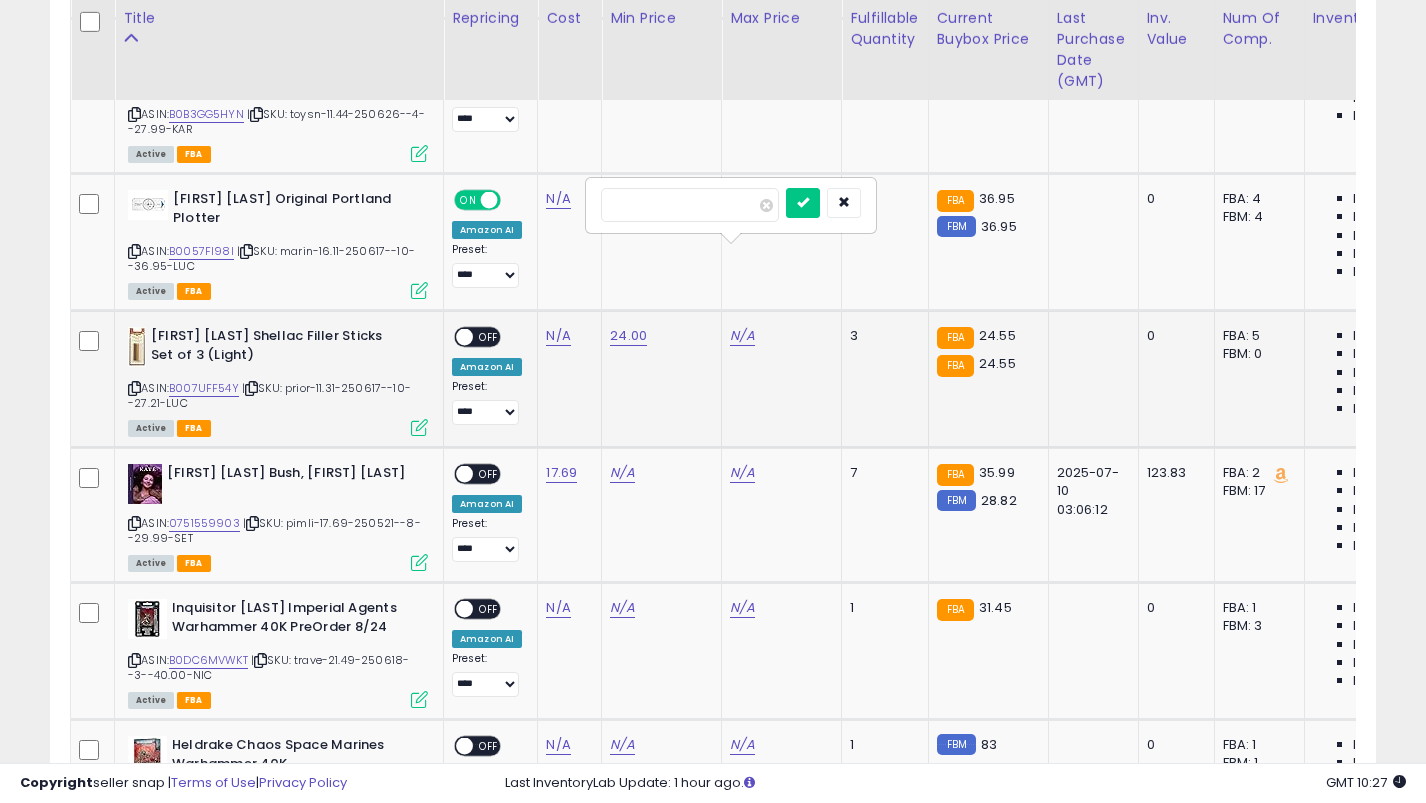 type on "**" 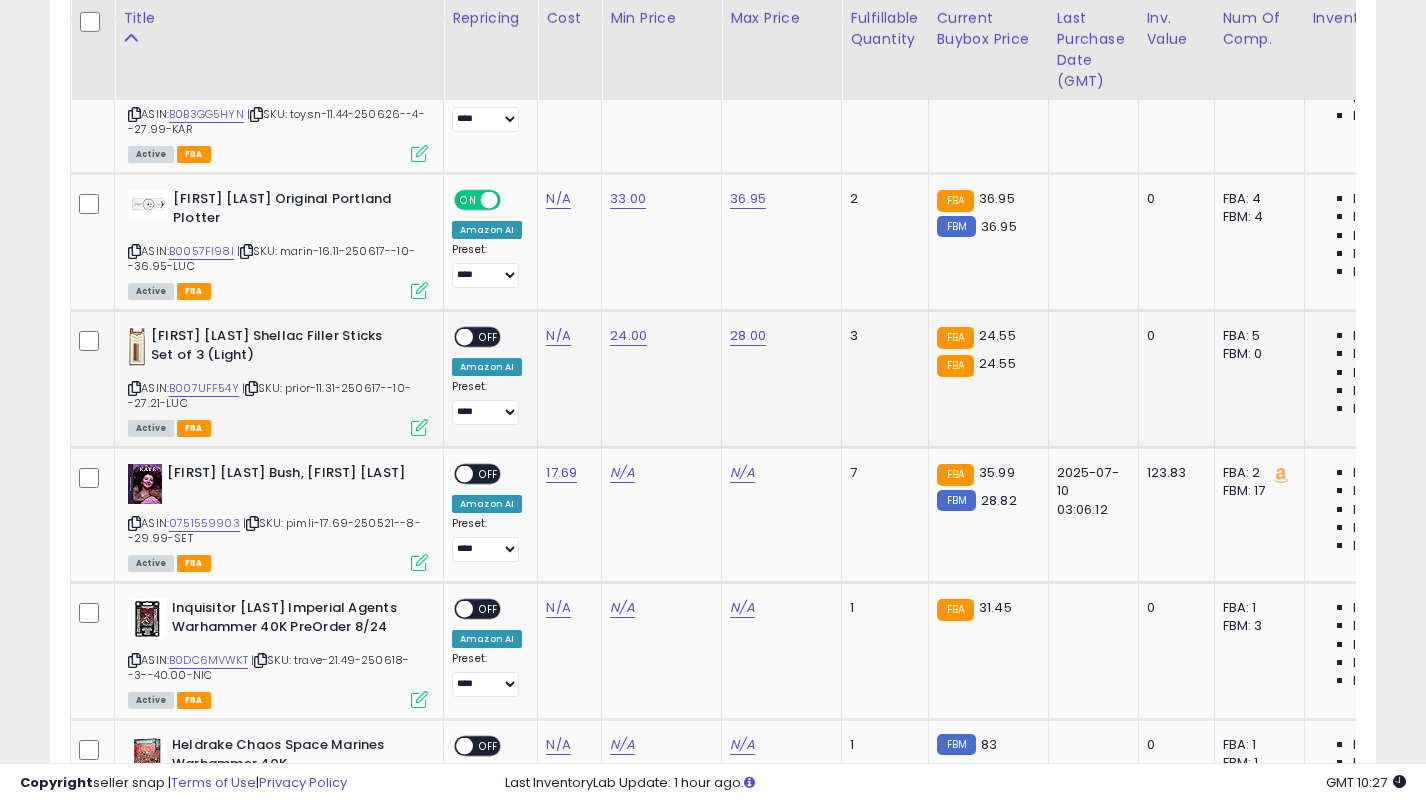 click on "OFF" at bounding box center (489, 337) 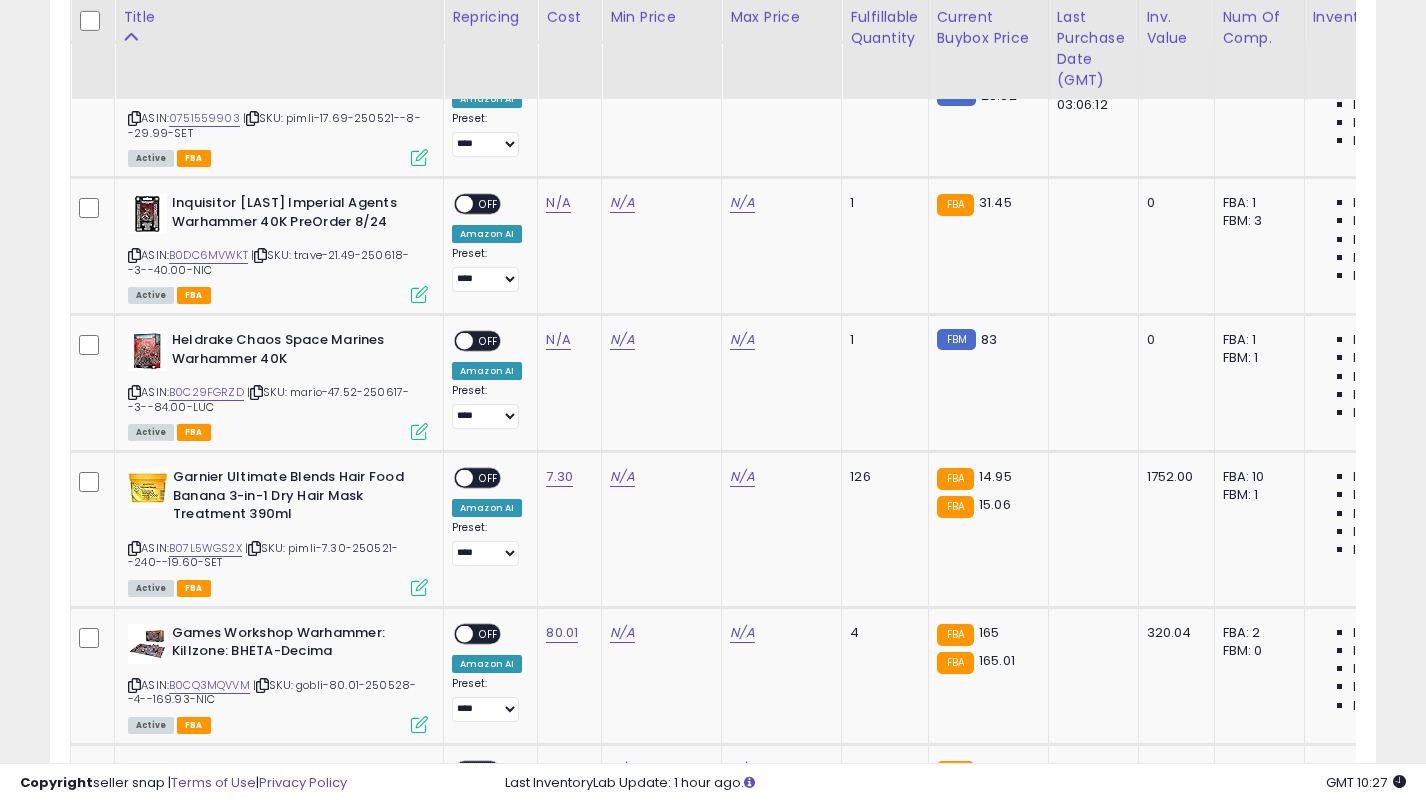 scroll, scrollTop: 6684, scrollLeft: 0, axis: vertical 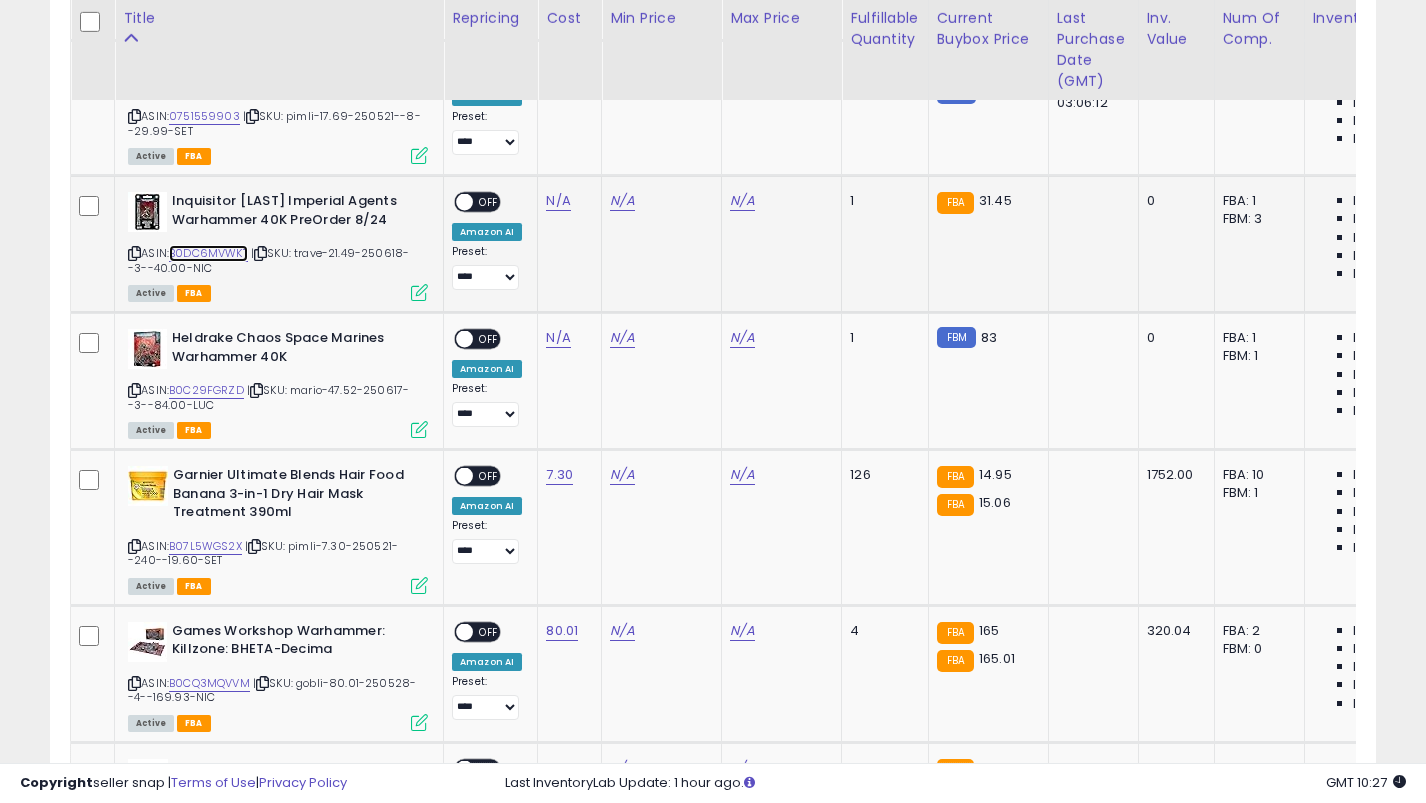 click on "B0DC6MVWKT" at bounding box center (208, 253) 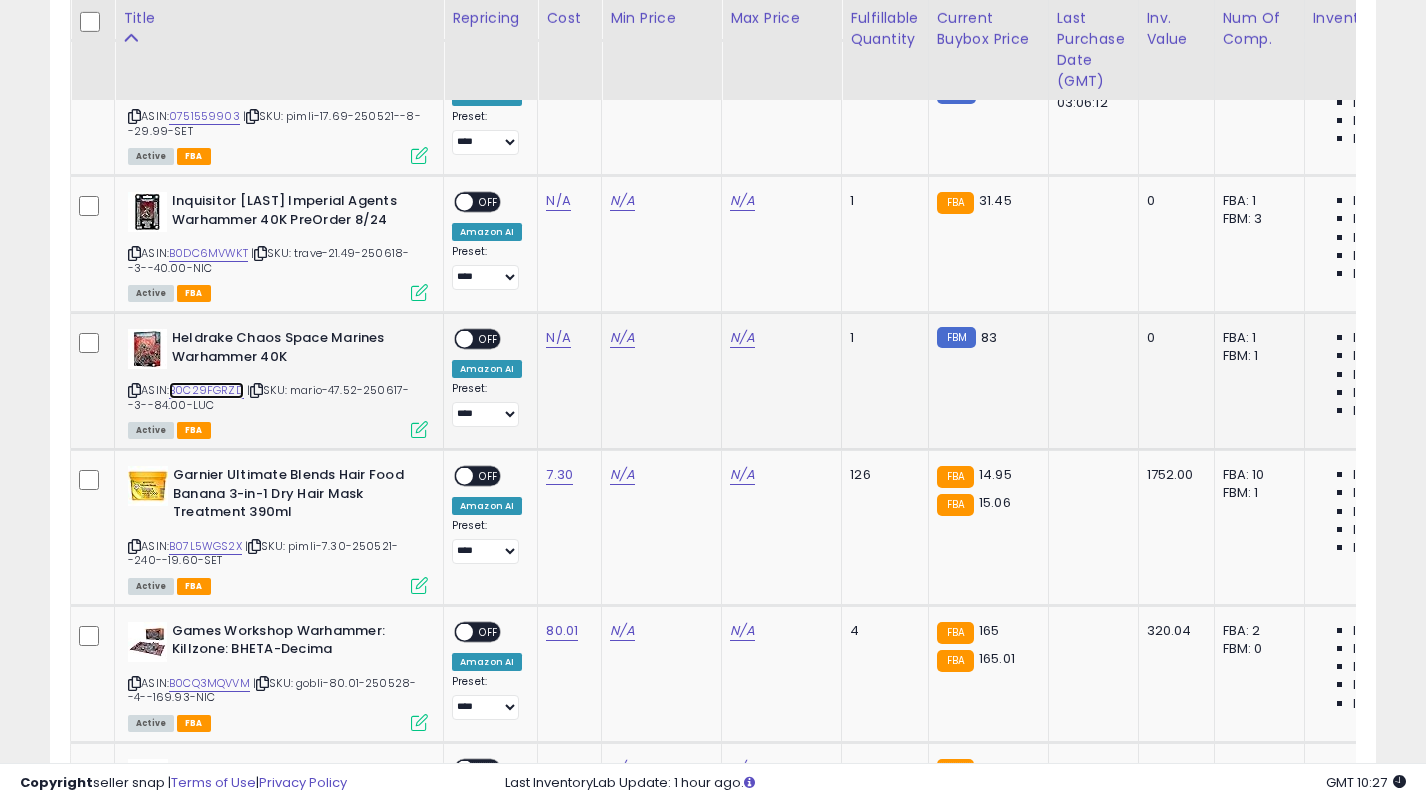 click on "B0C29FGRZD" at bounding box center (206, 390) 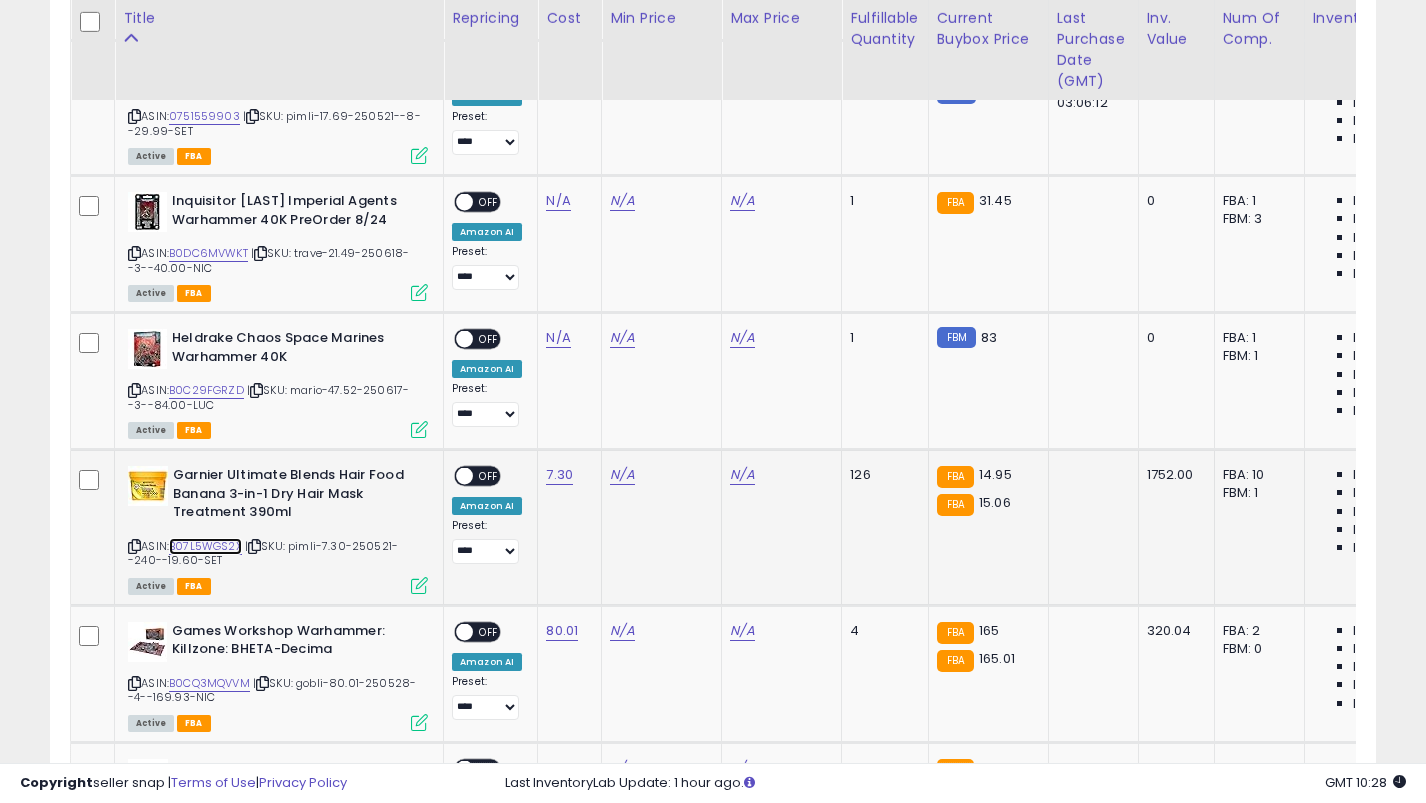 click on "B07L5WGS2X" at bounding box center (205, 546) 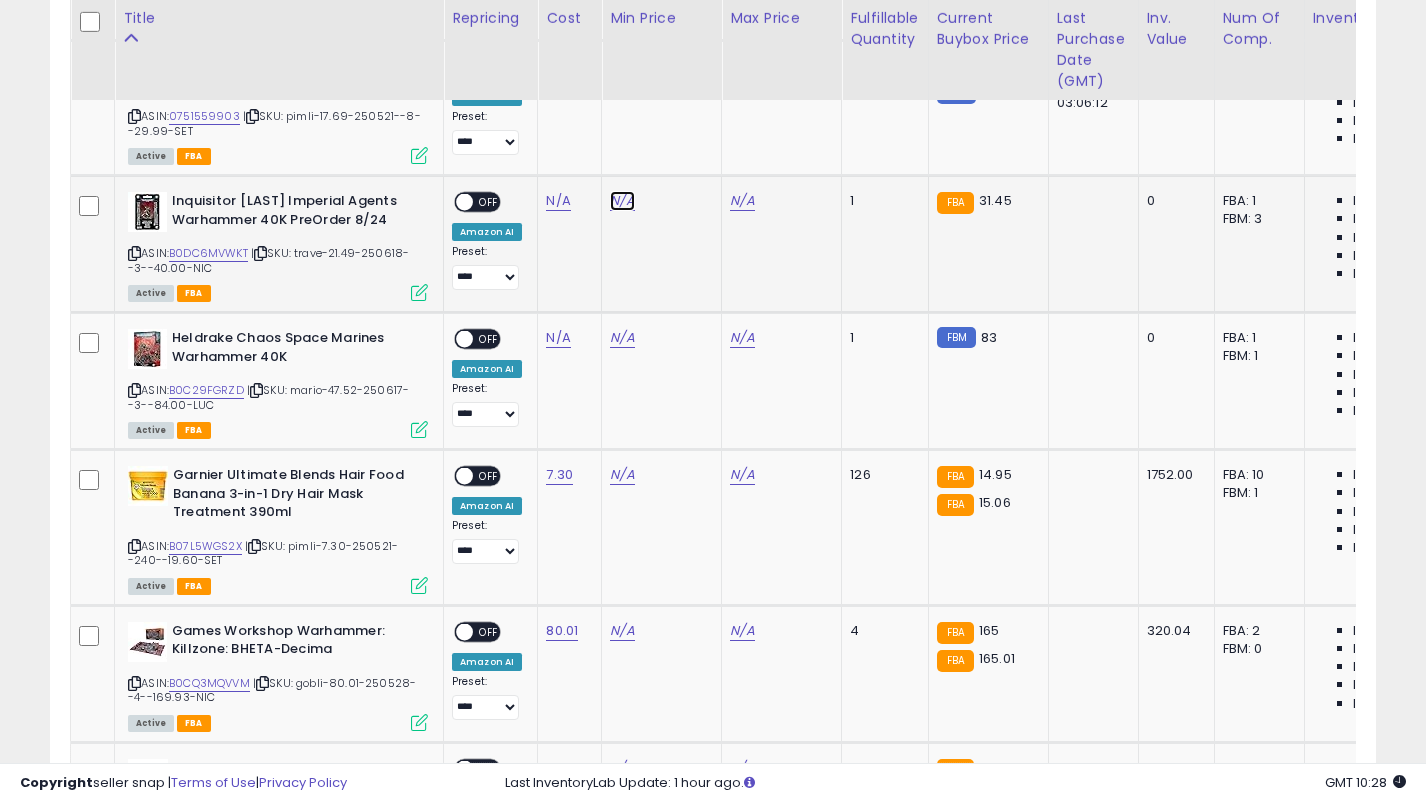click on "N/A" at bounding box center (622, -5539) 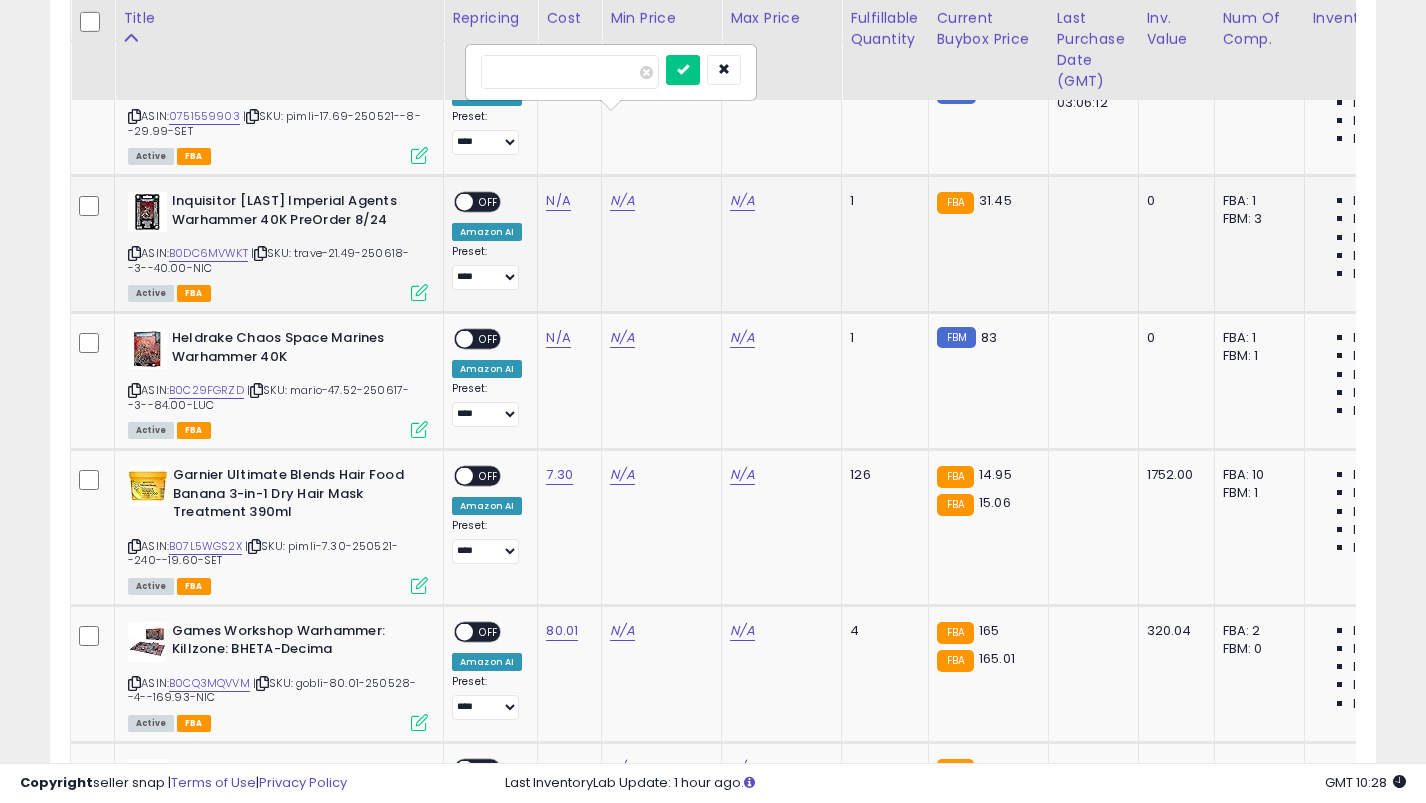 type on "**" 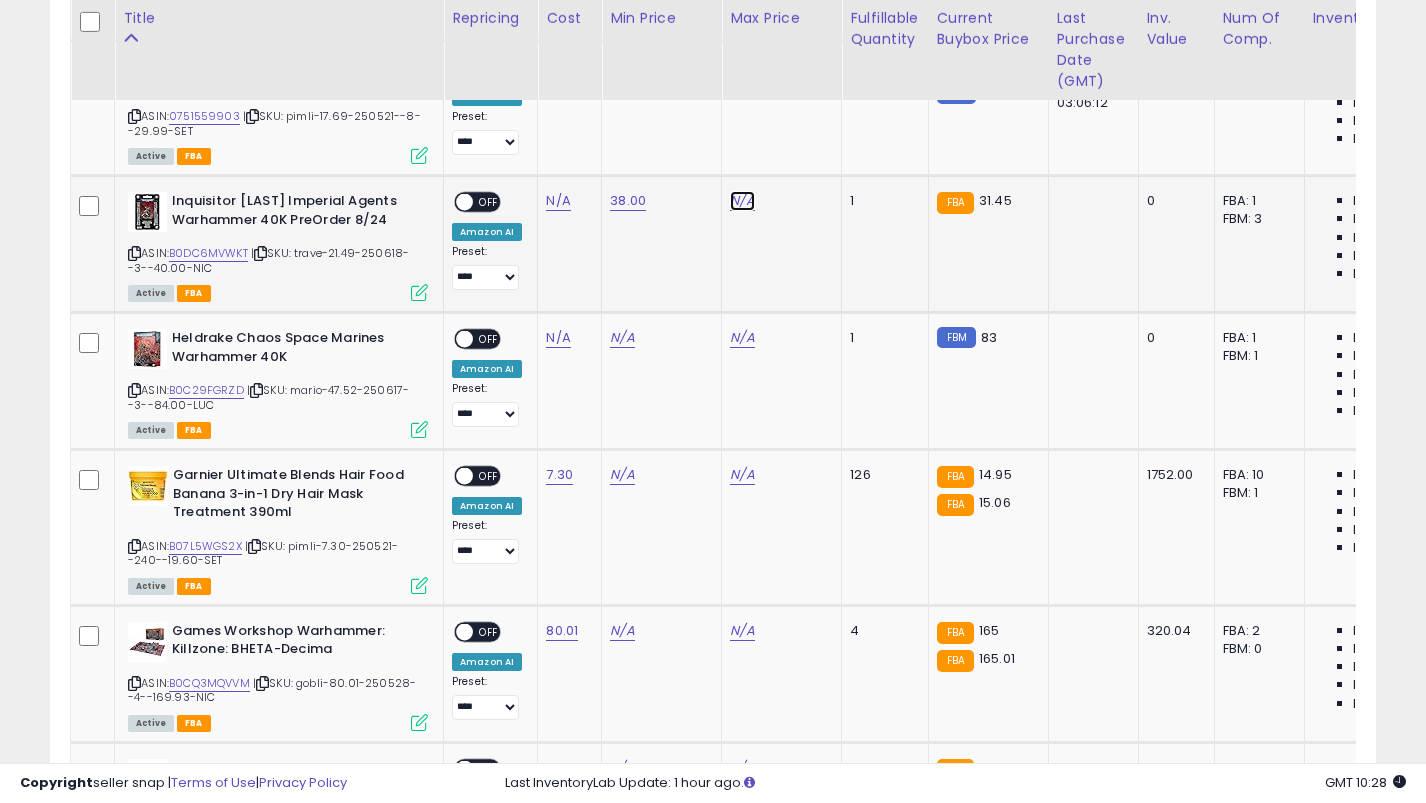 click on "N/A" at bounding box center [742, -5539] 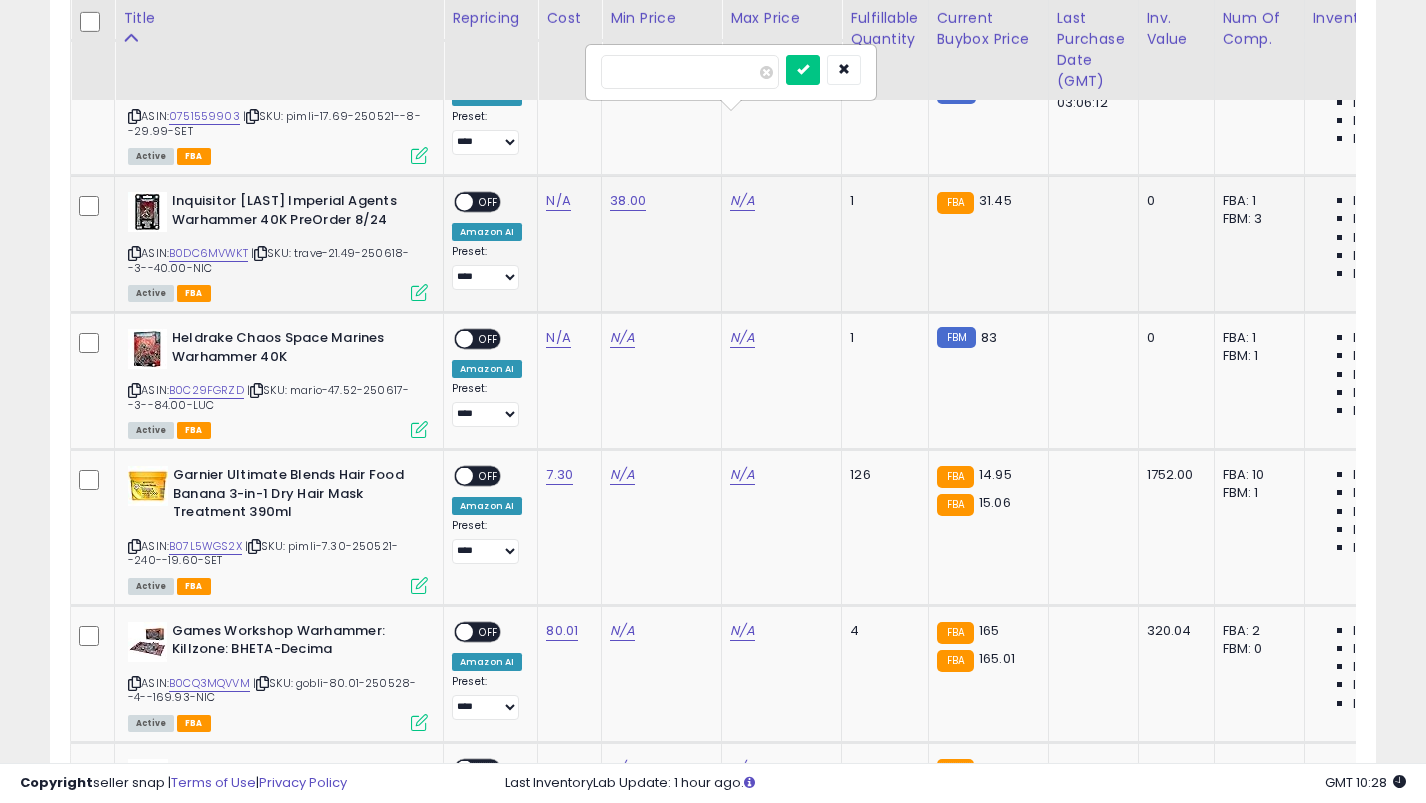type on "**" 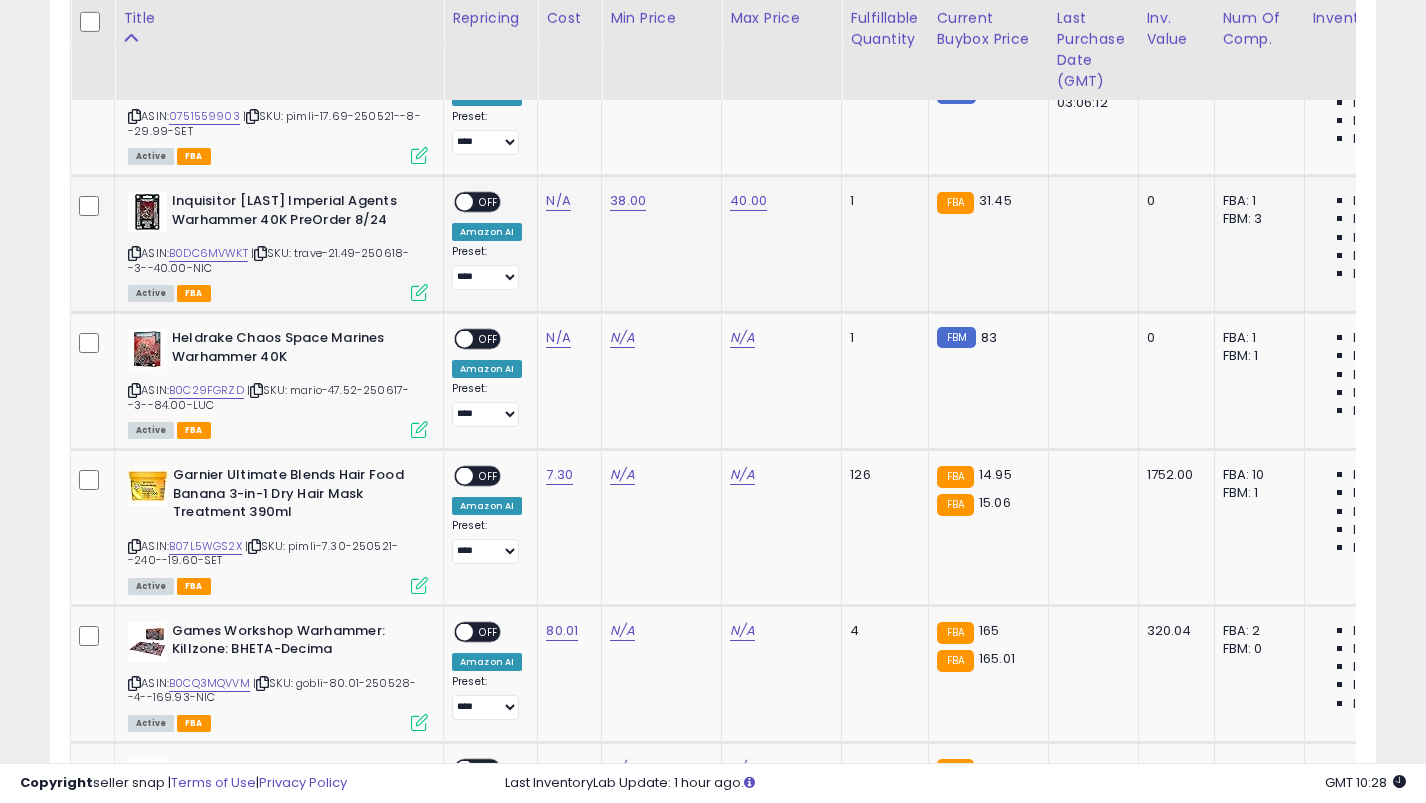 click on "OFF" at bounding box center [489, 202] 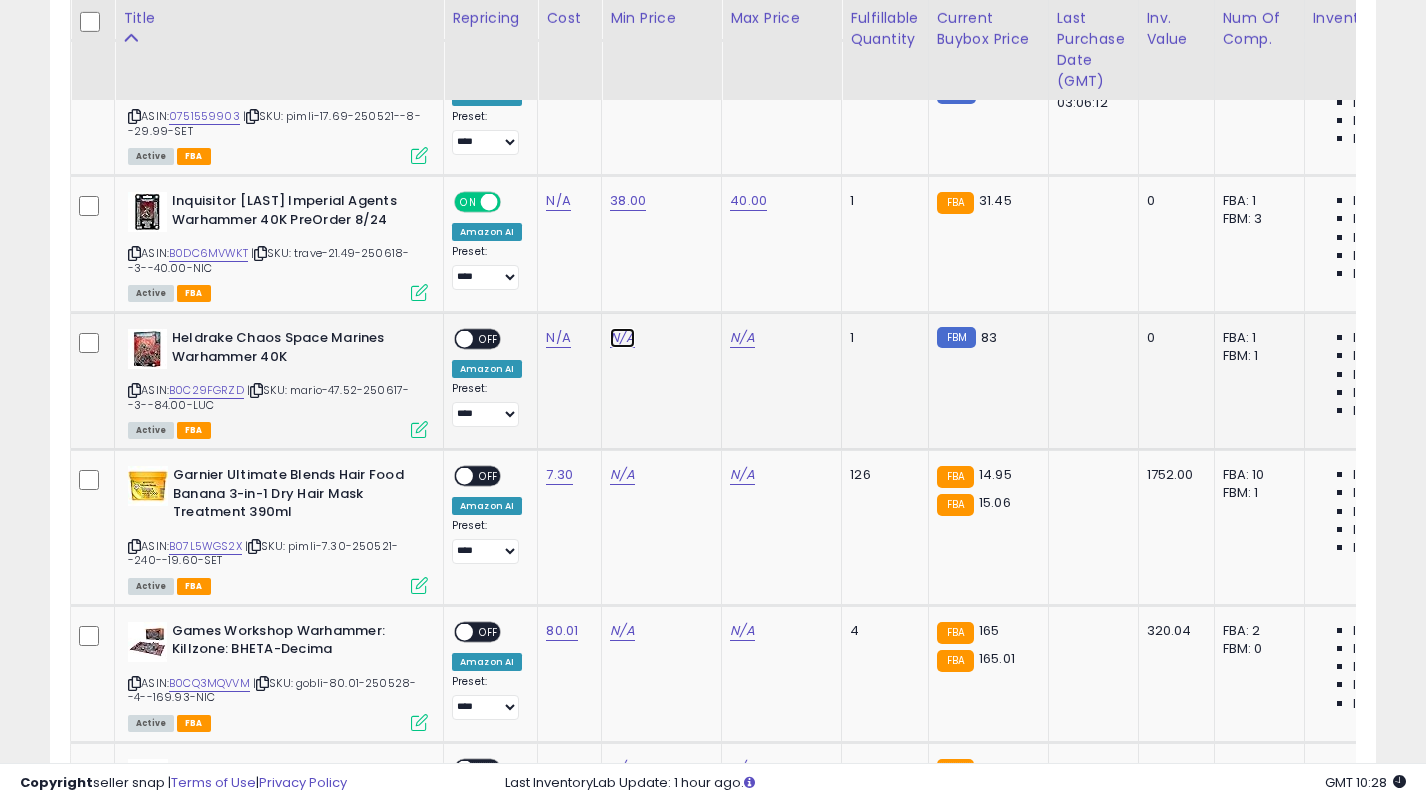 click on "N/A" at bounding box center [622, -5539] 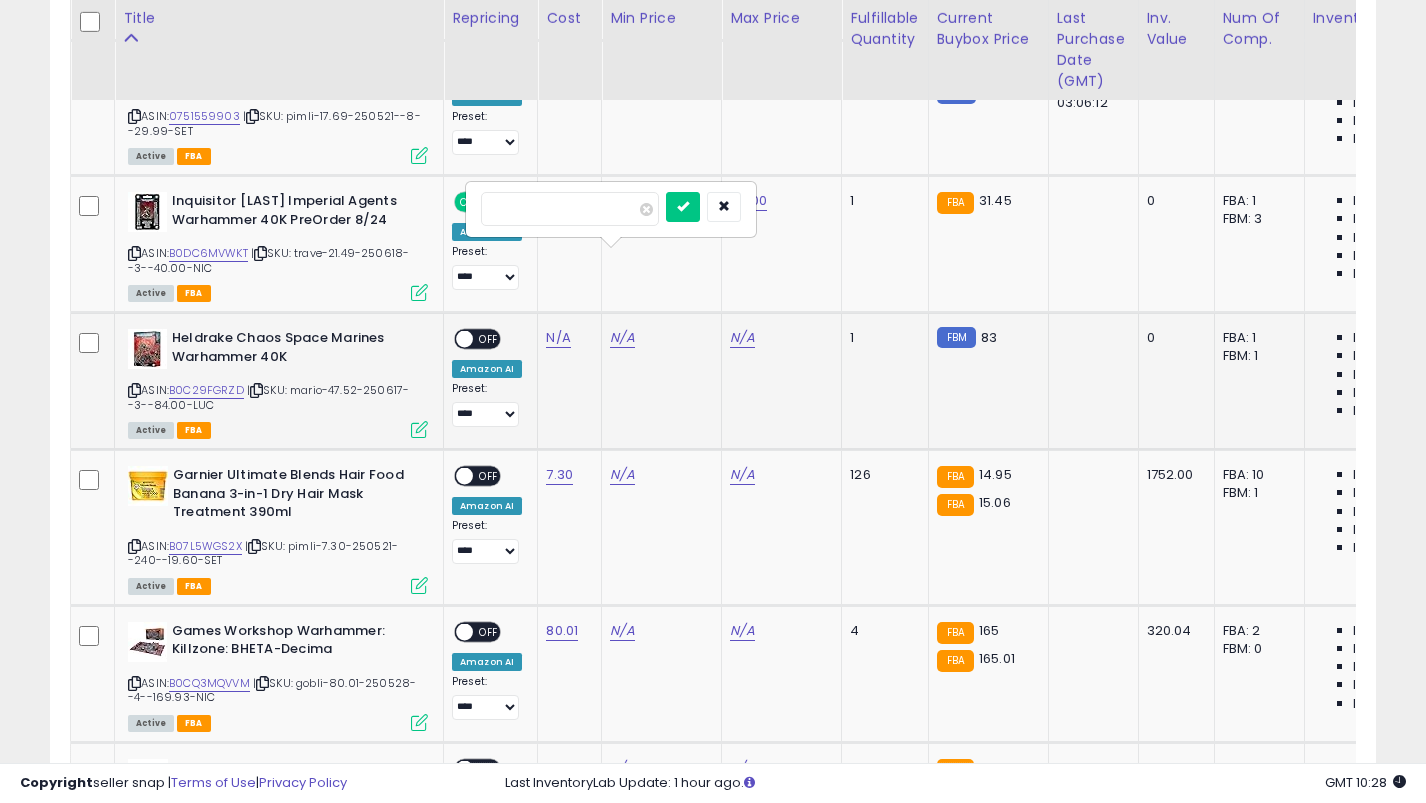 type on "**" 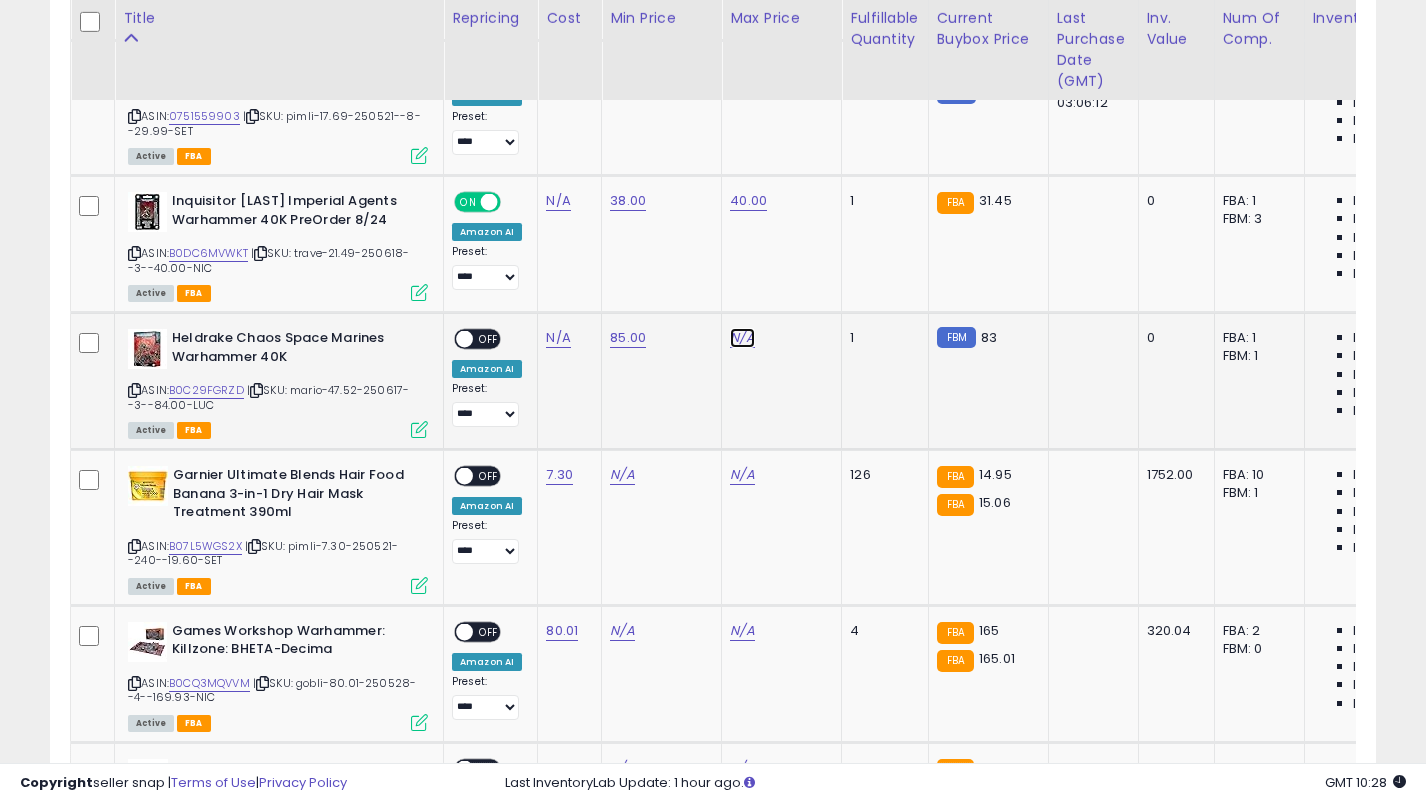 click on "N/A" at bounding box center (742, -5539) 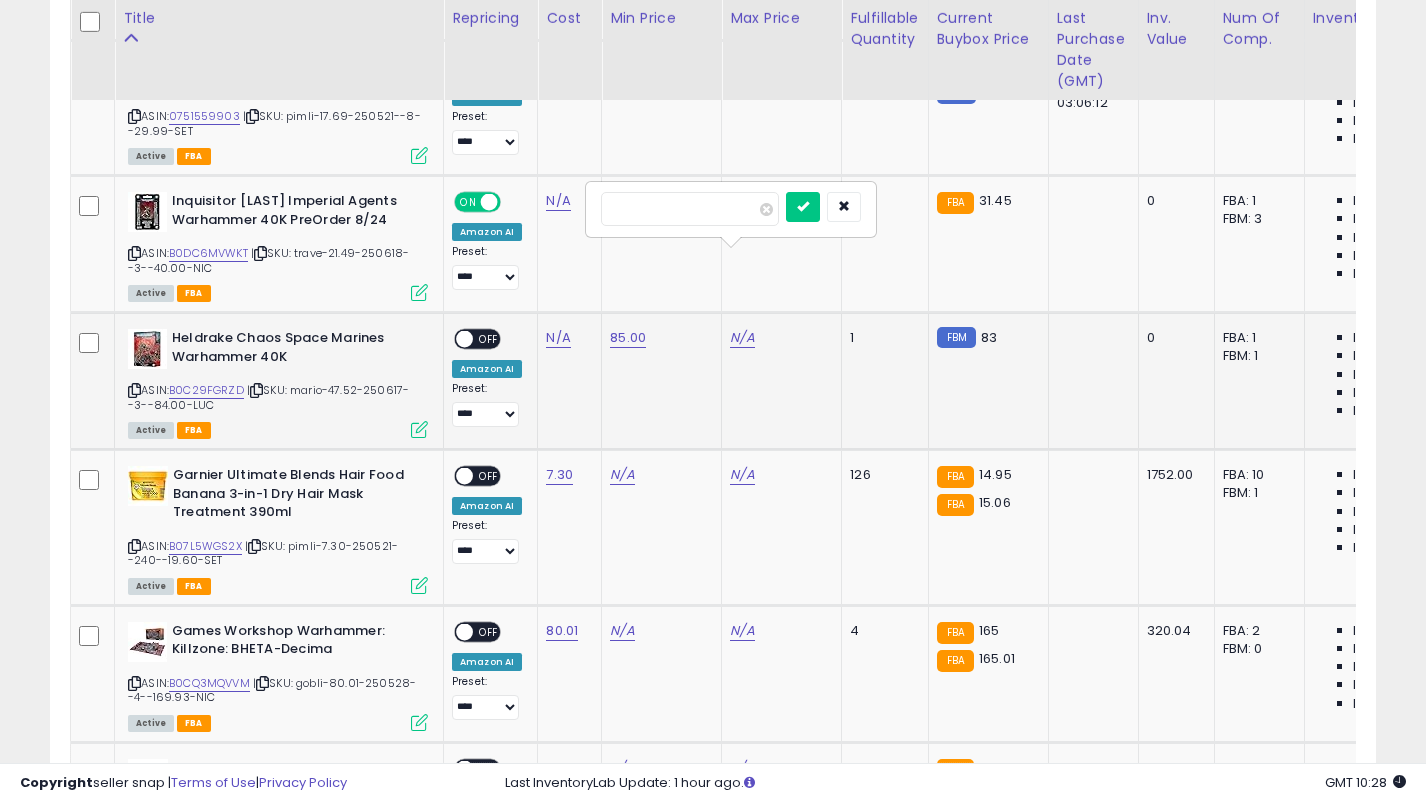 type on "**" 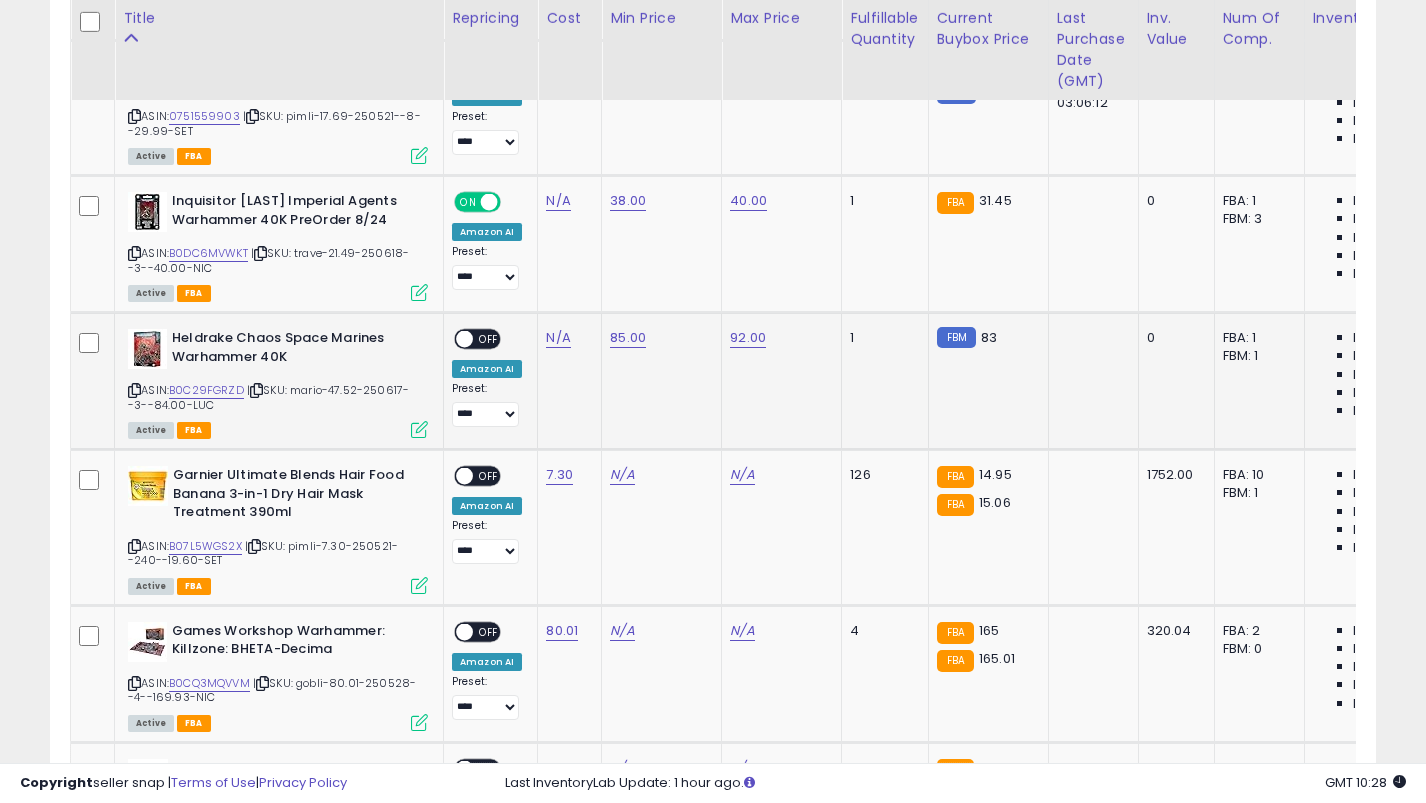 click on "OFF" at bounding box center (489, 339) 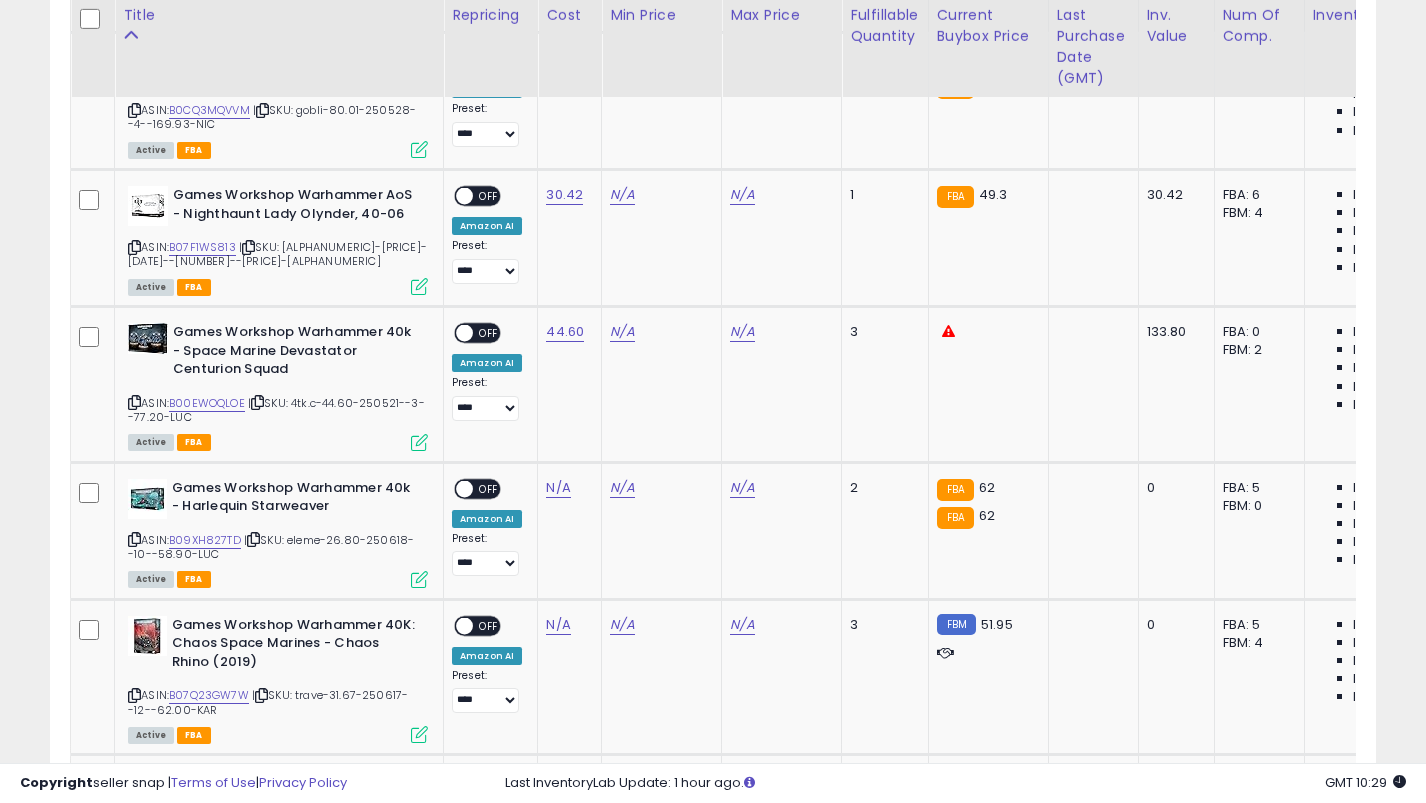 scroll, scrollTop: 7263, scrollLeft: 0, axis: vertical 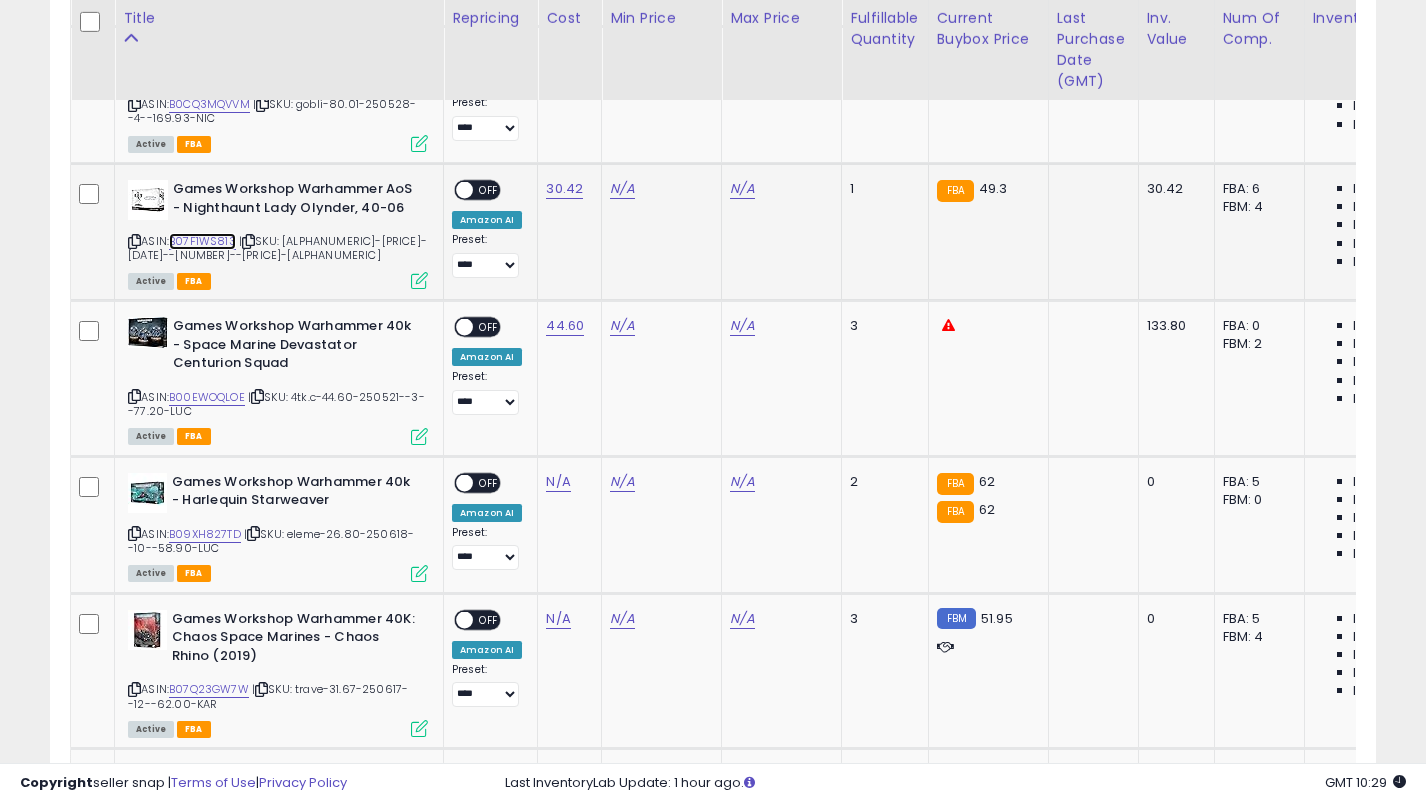 click on "B07F1WS813" at bounding box center [202, 241] 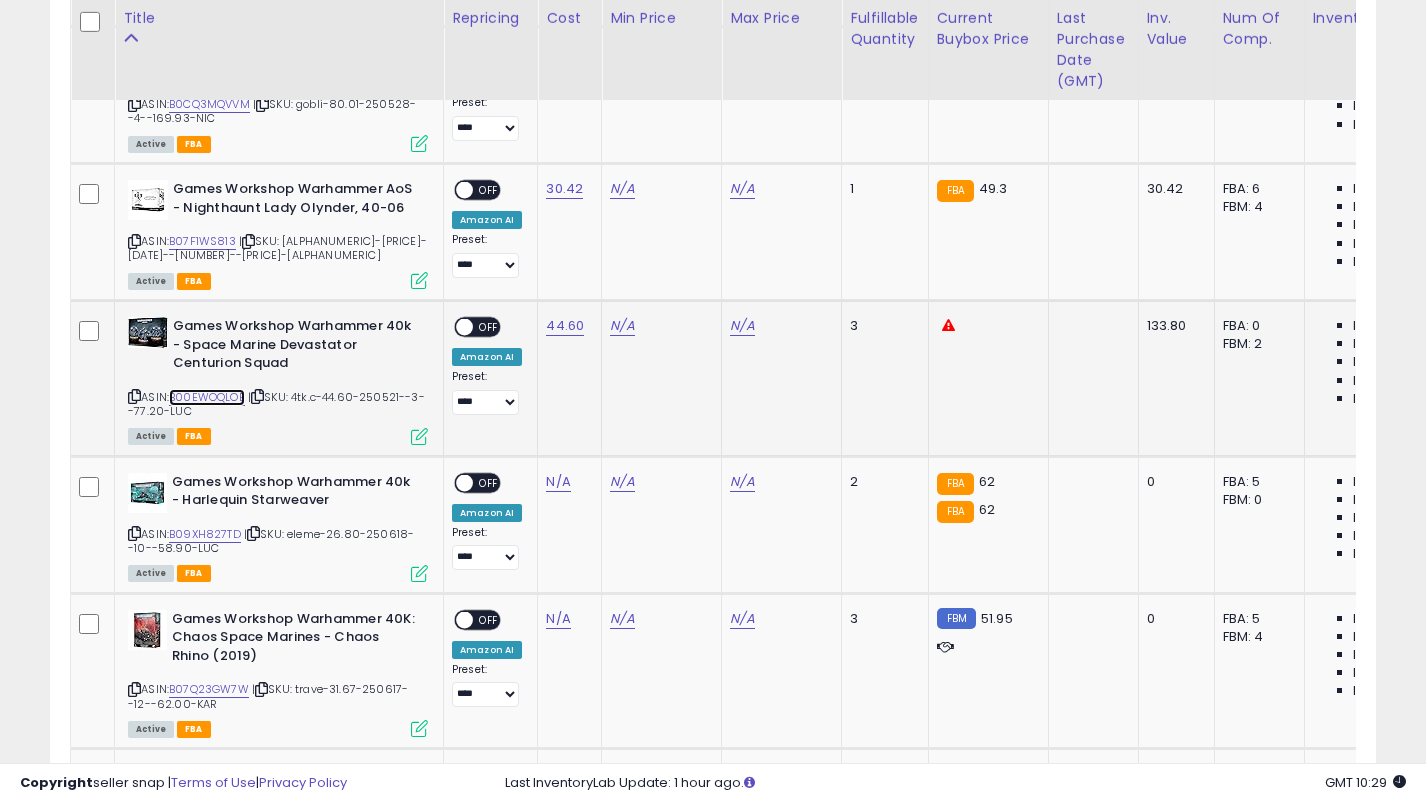 click on "B00EWOQLOE" at bounding box center [207, 397] 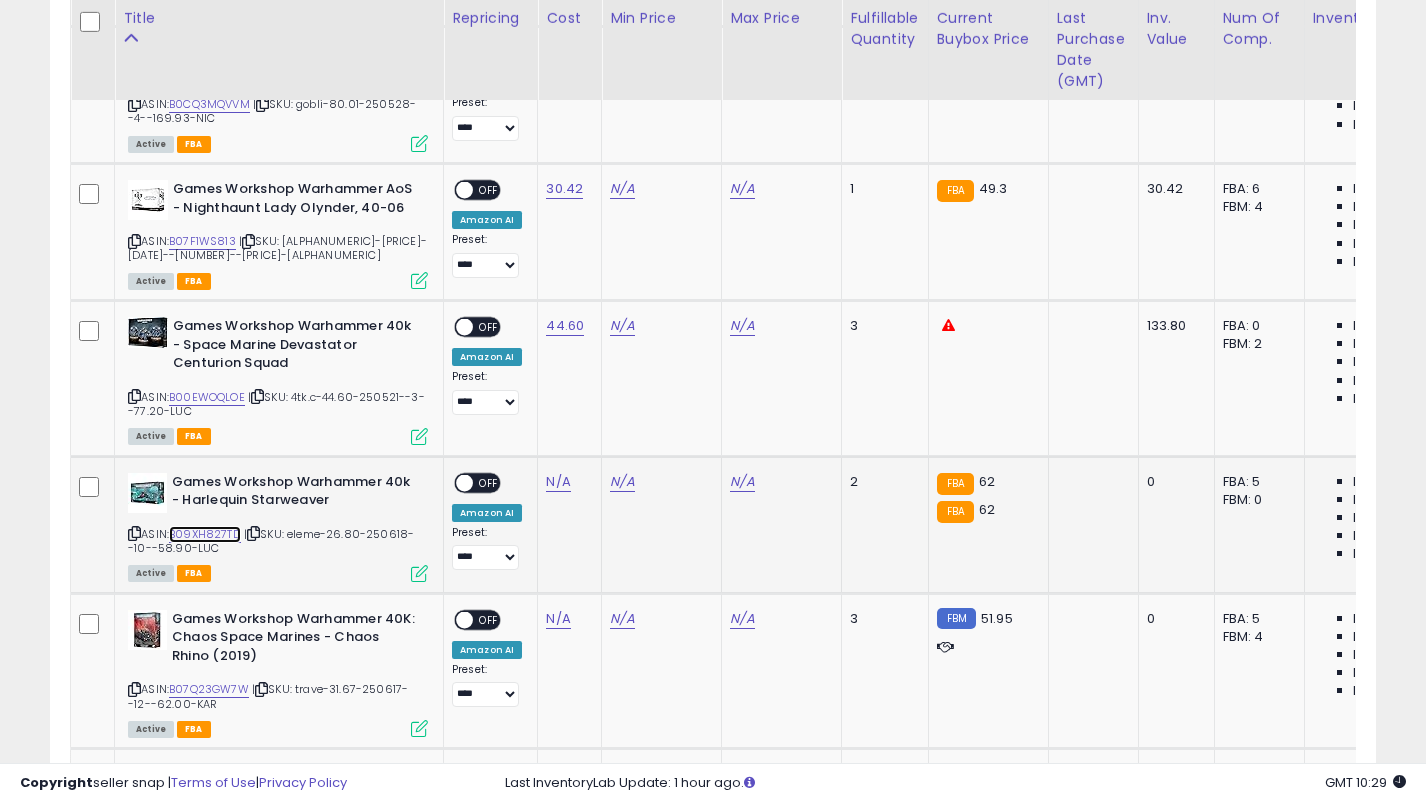 click on "B09XH827TD" at bounding box center [205, 534] 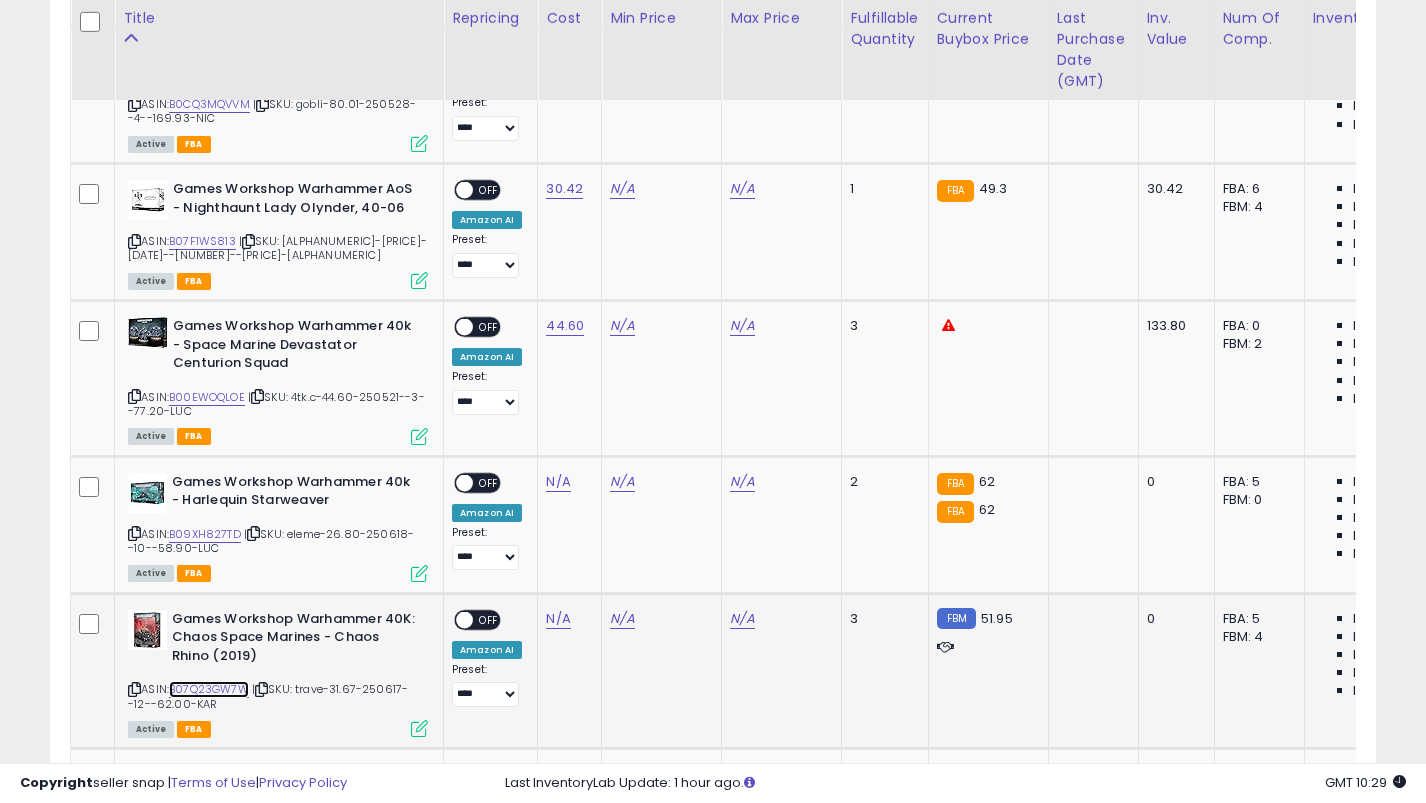 click on "B07Q23GW7W" at bounding box center (209, 689) 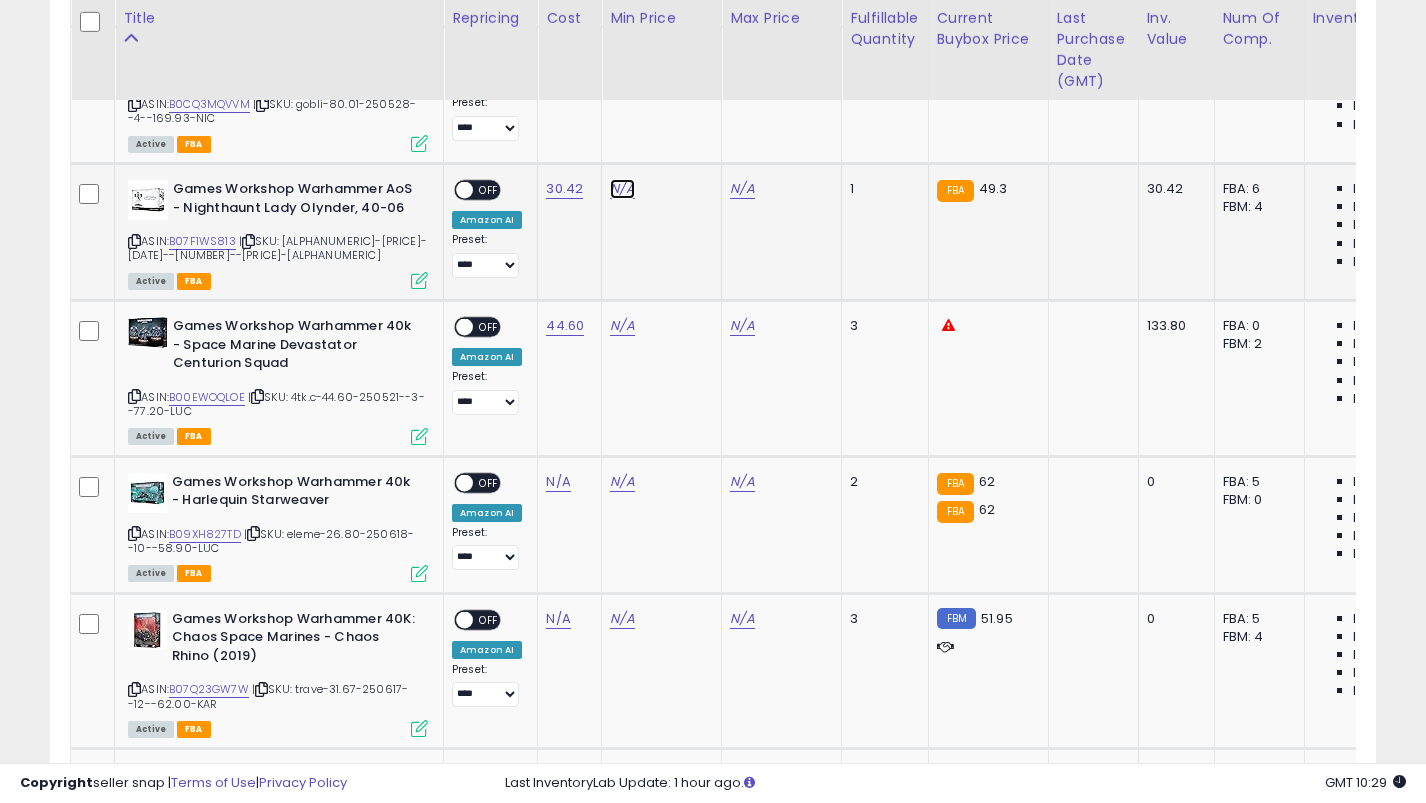 click on "N/A" at bounding box center (622, -6118) 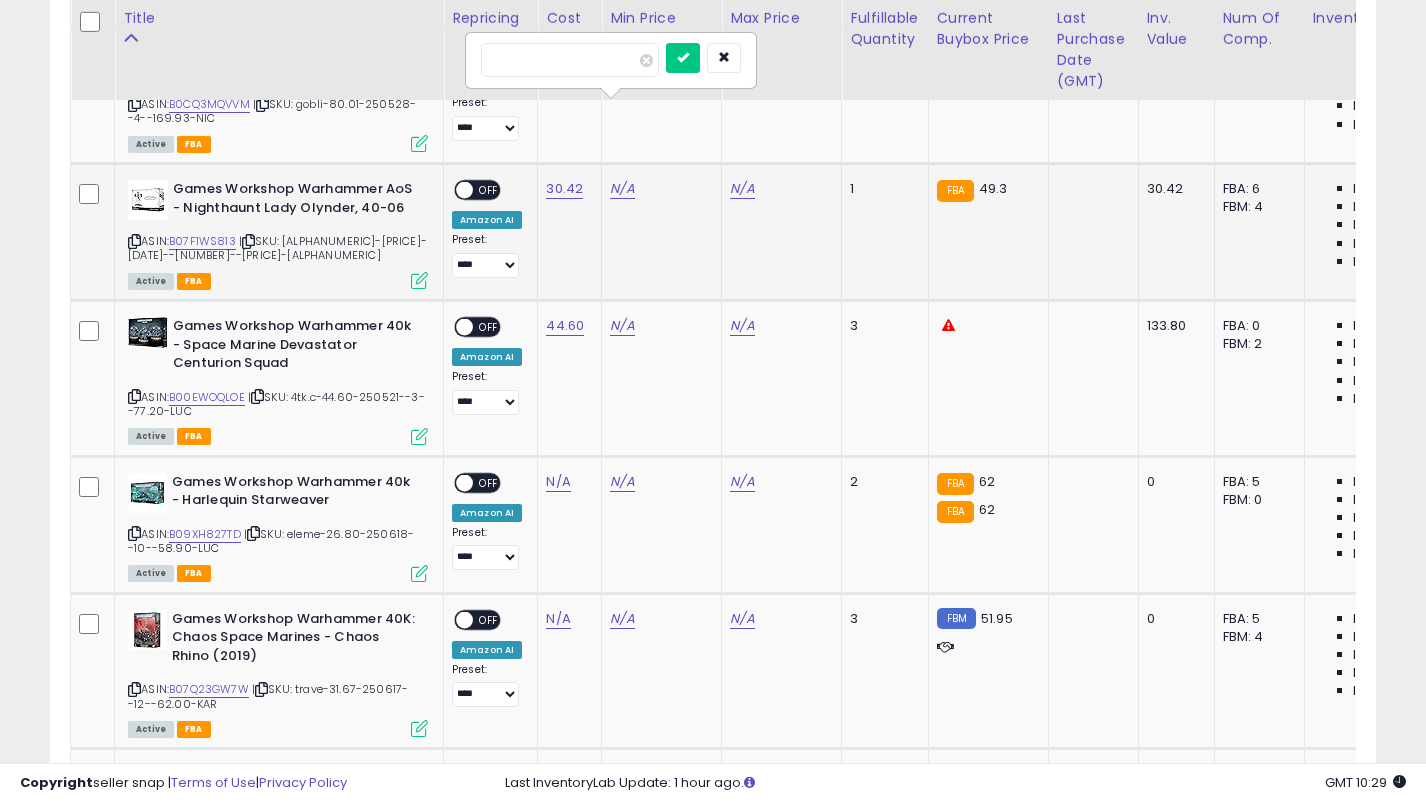 type on "**" 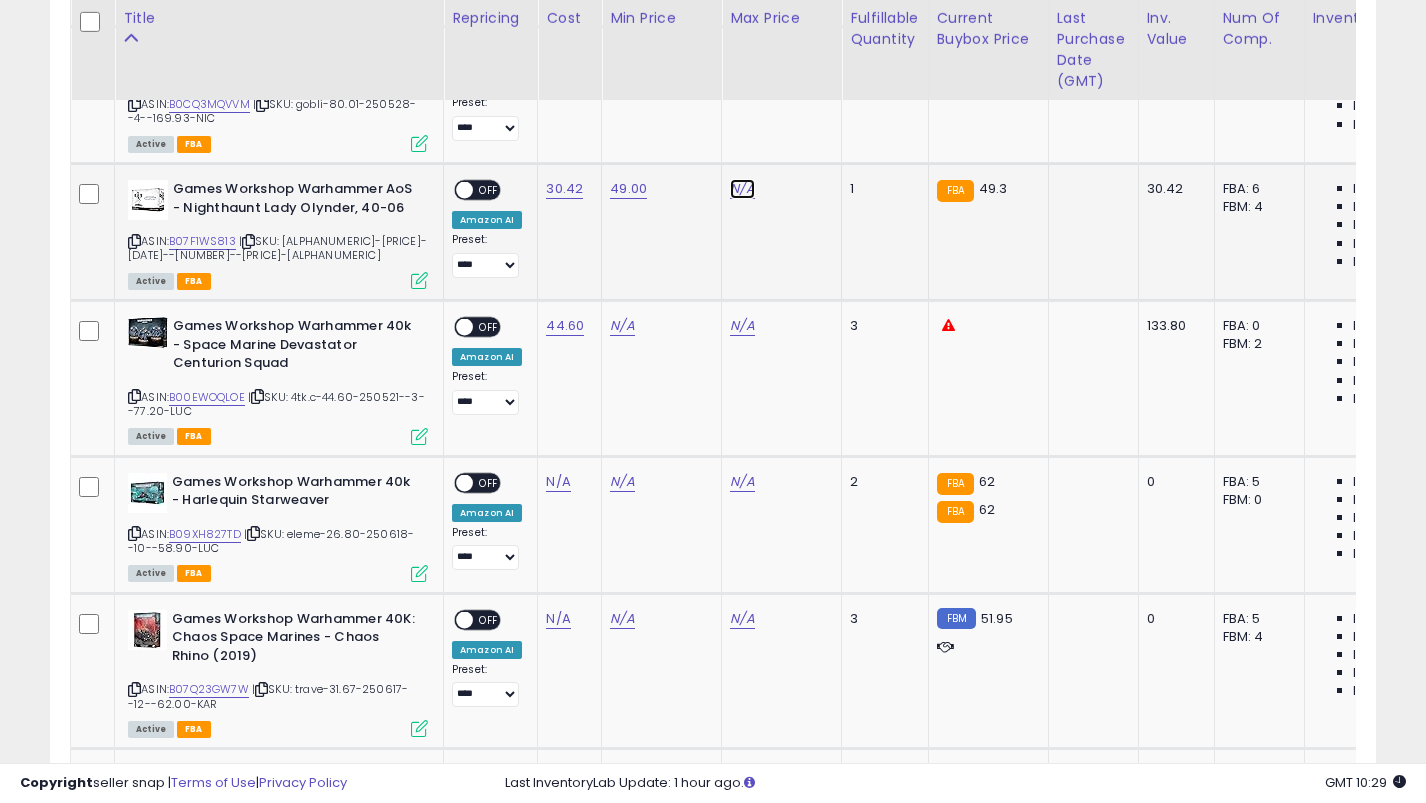 click on "N/A" at bounding box center [742, -6118] 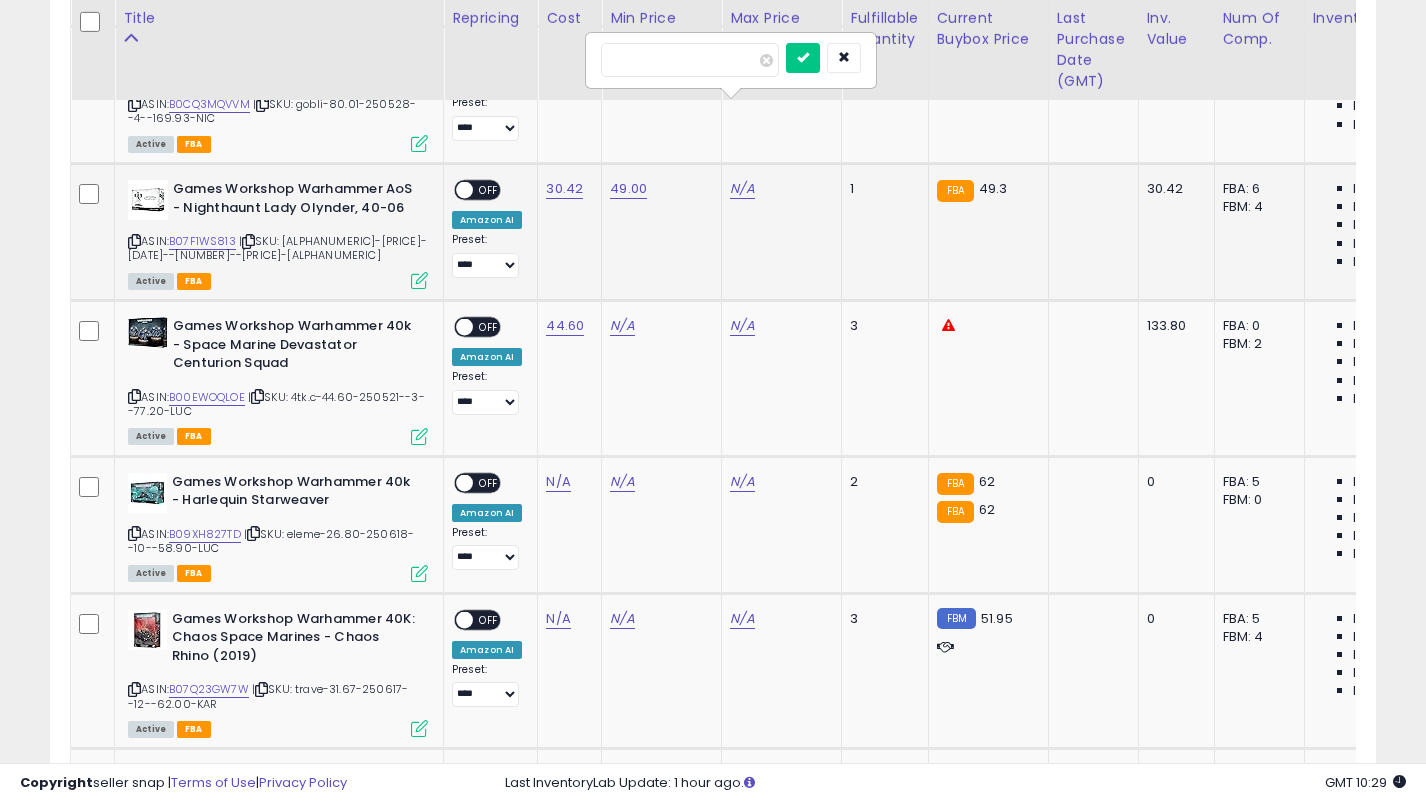 type on "**" 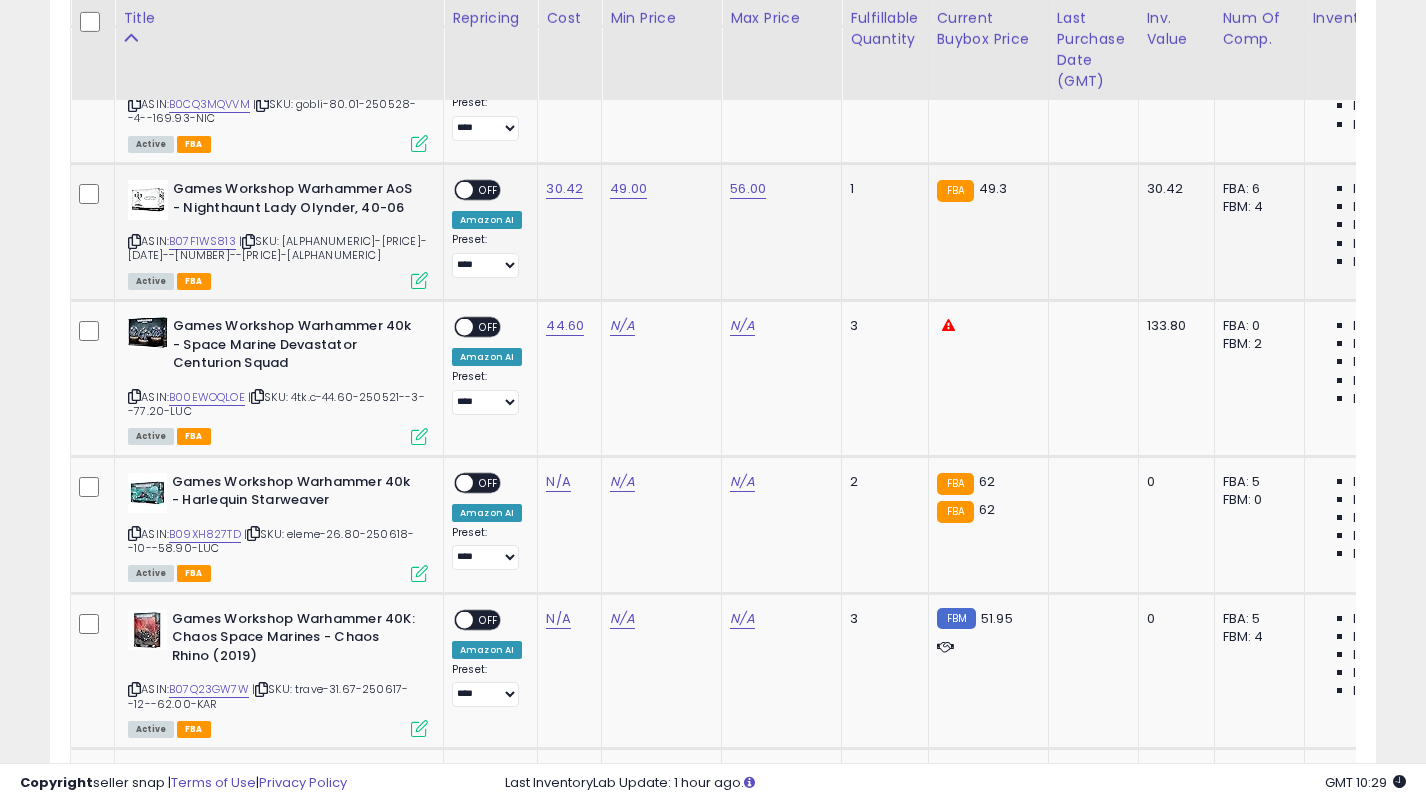 click on "OFF" at bounding box center (489, 190) 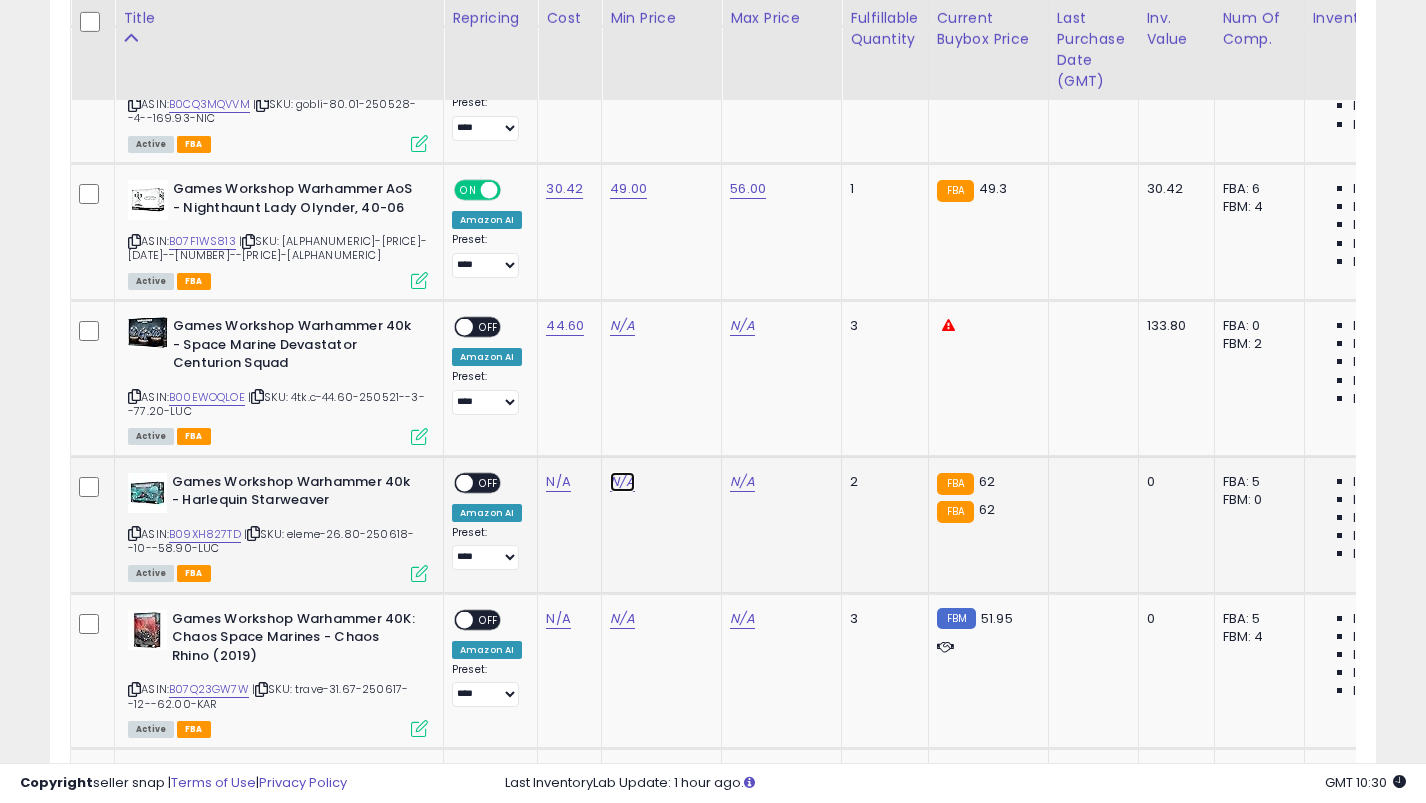 click on "N/A" at bounding box center (622, -6118) 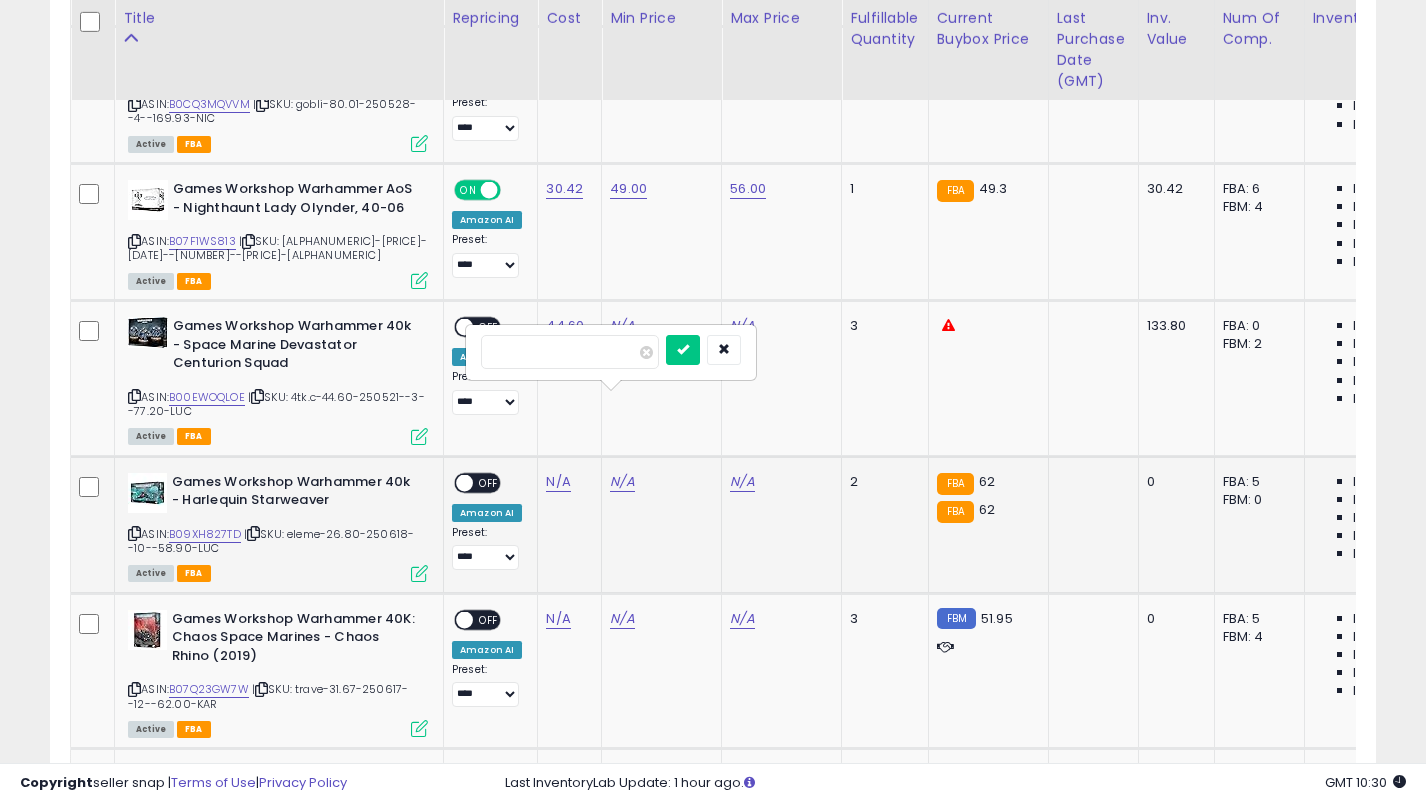 type on "**" 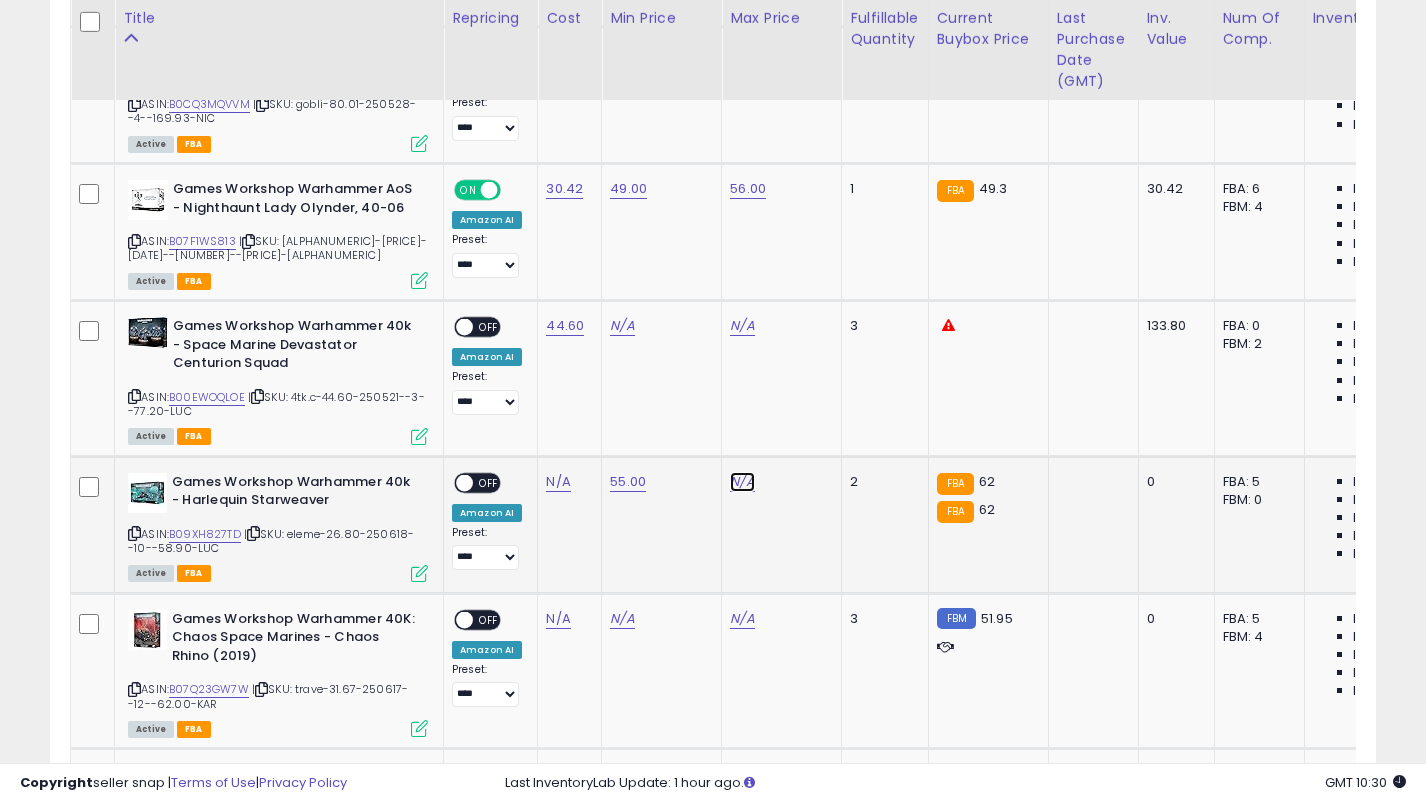 click on "N/A" at bounding box center [742, -6118] 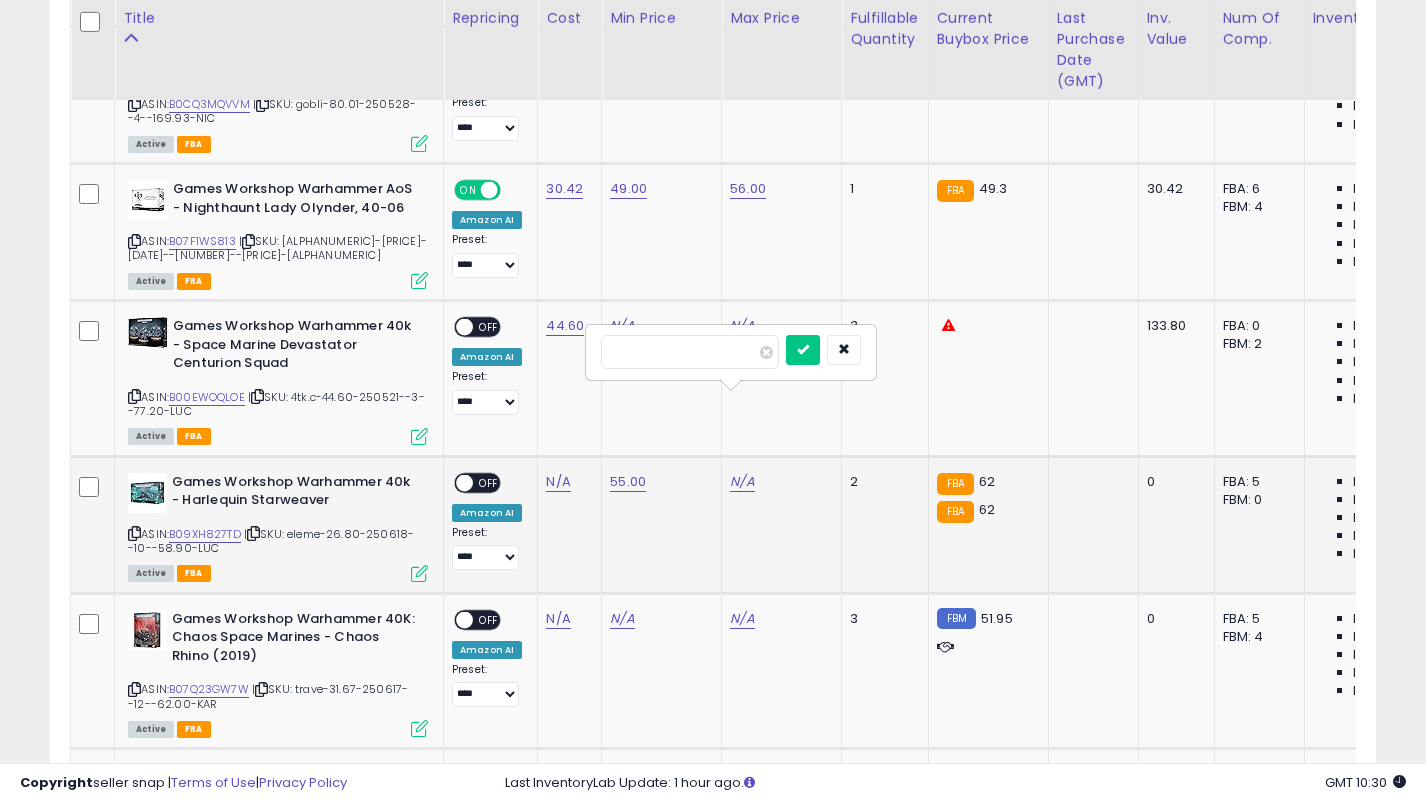 type on "**" 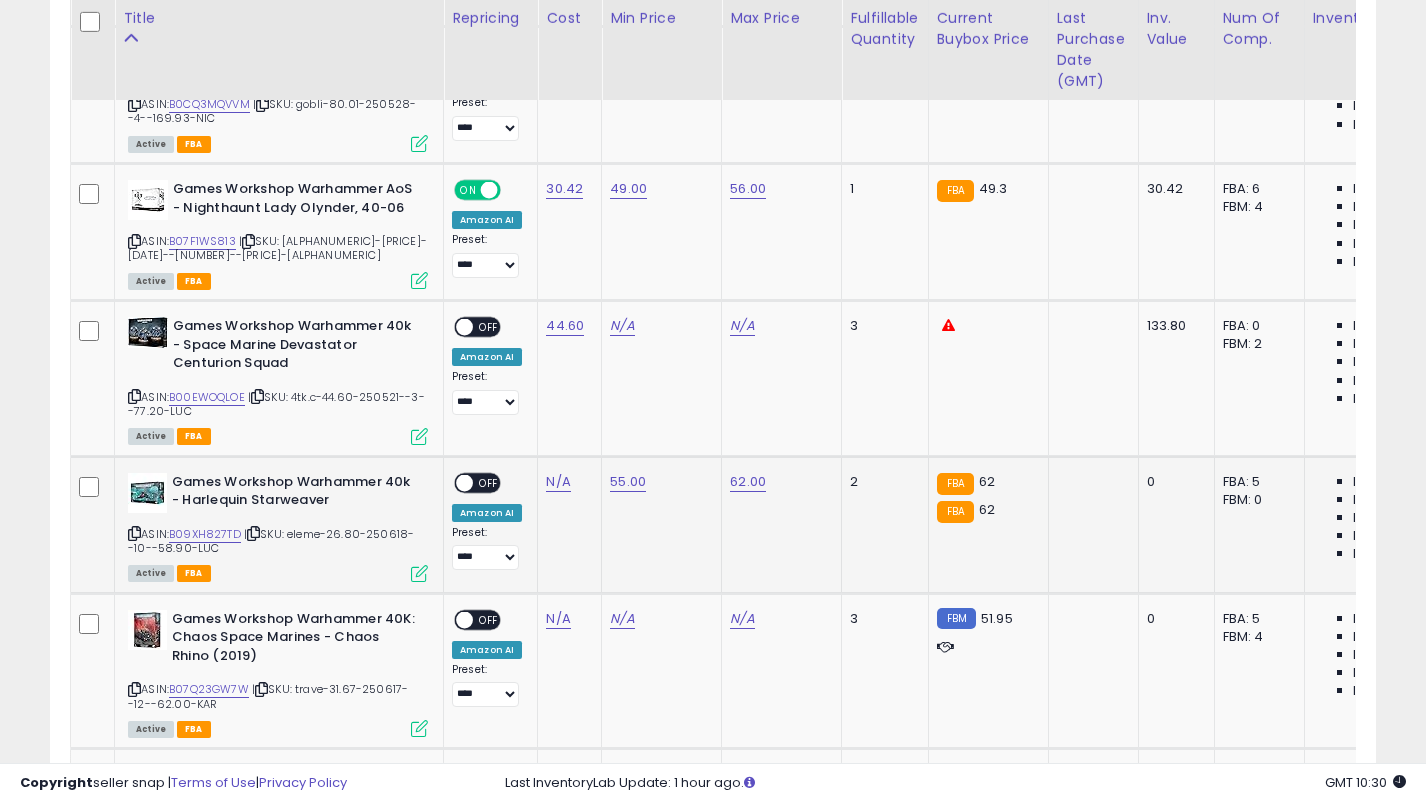 click on "OFF" at bounding box center (489, 482) 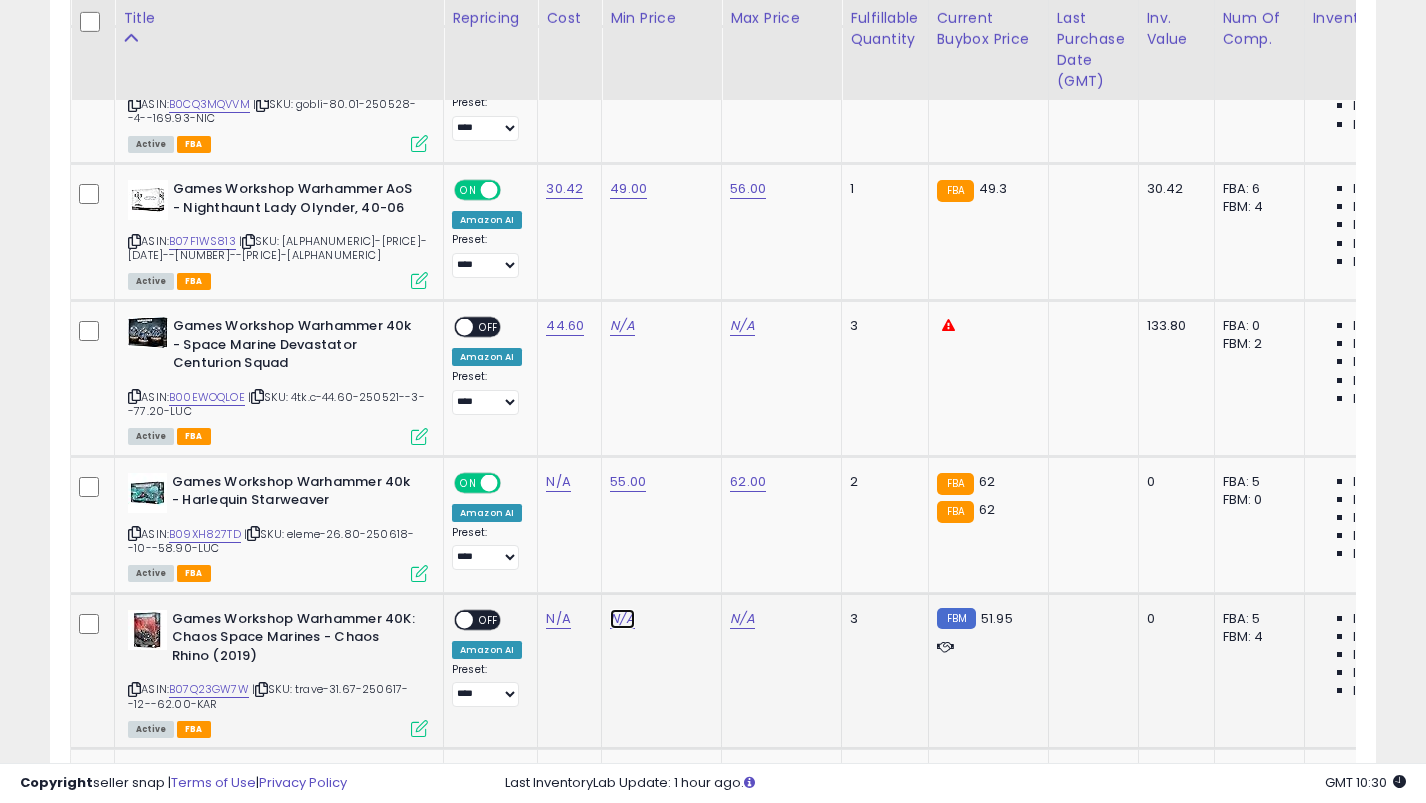 click on "N/A" at bounding box center [622, -6118] 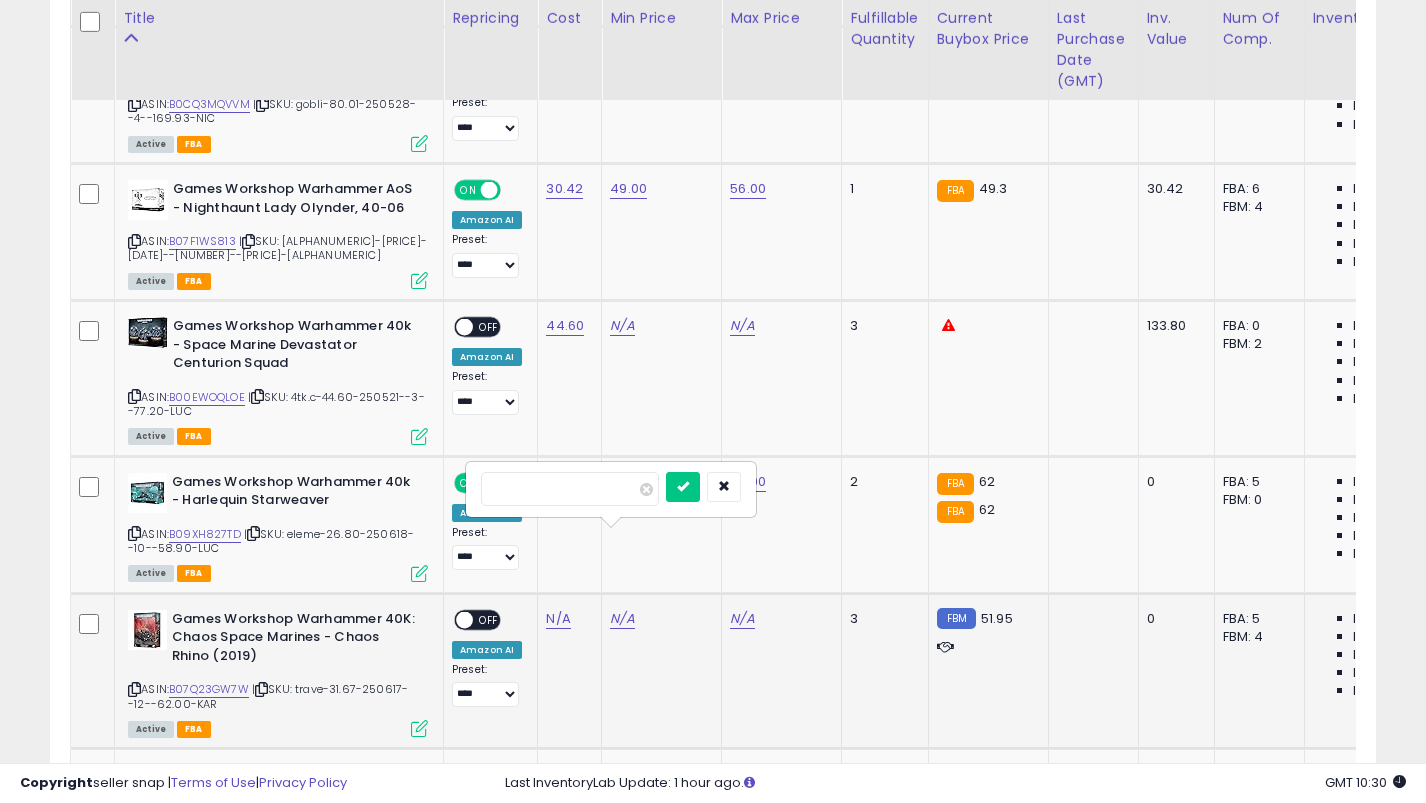 type on "**" 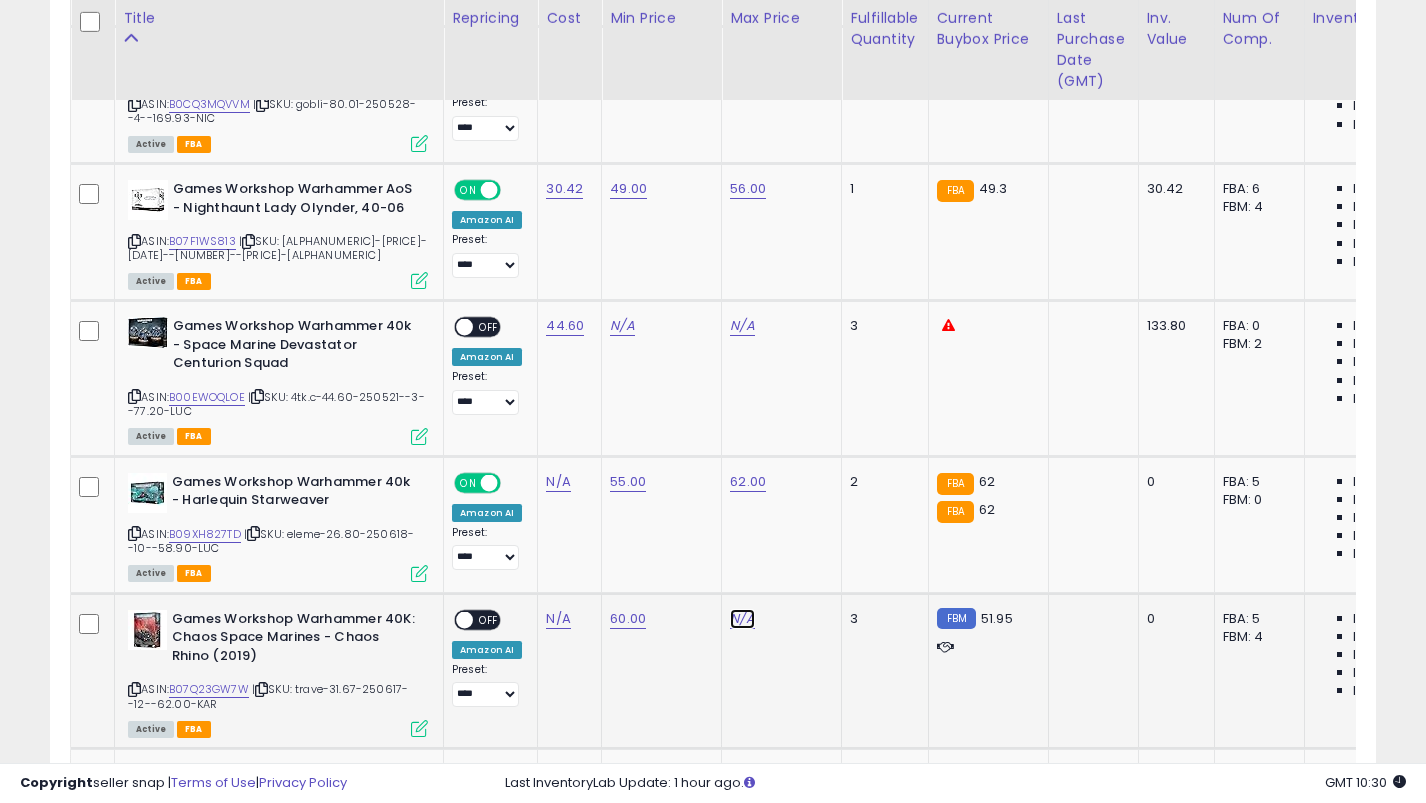 click on "N/A" at bounding box center (742, -6118) 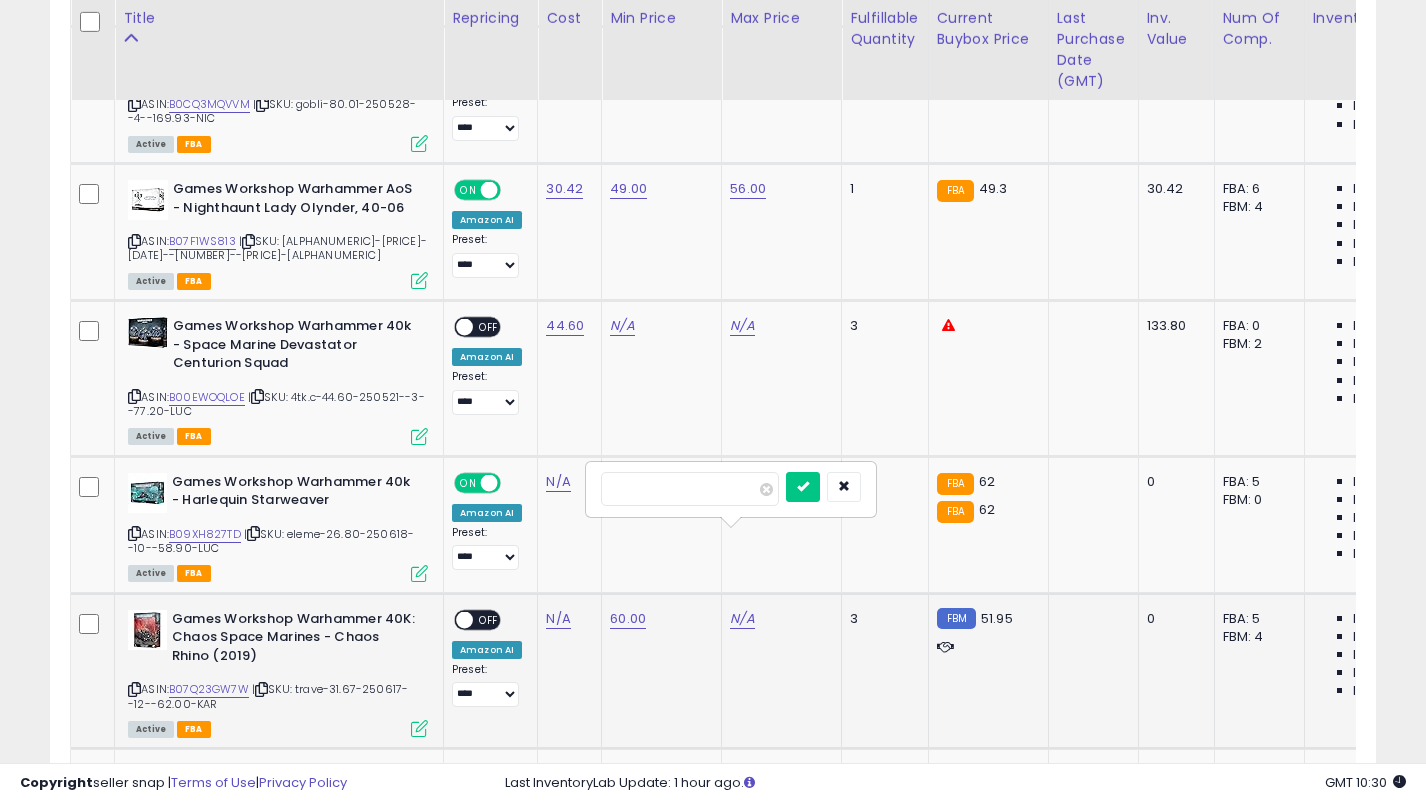 type on "**" 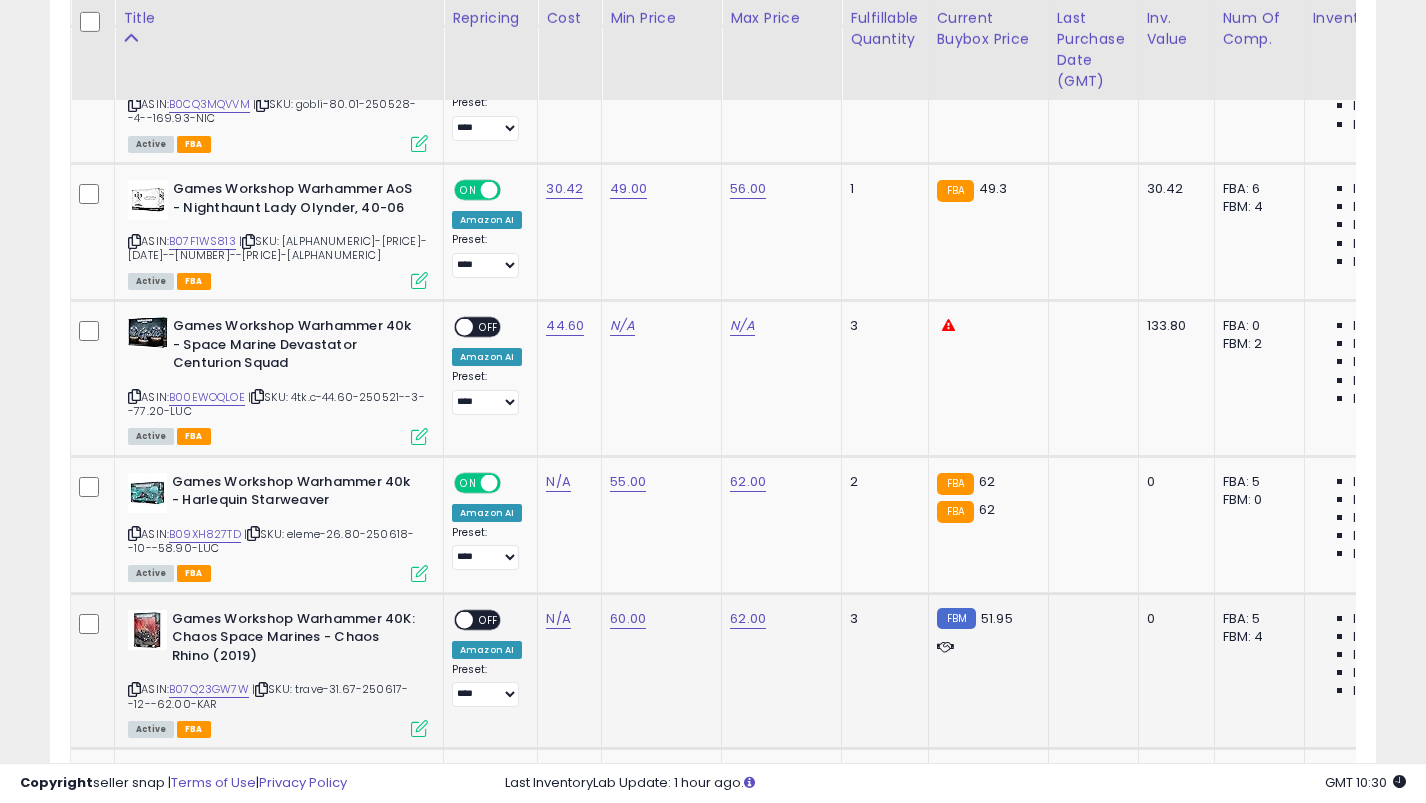 click on "OFF" at bounding box center (489, 619) 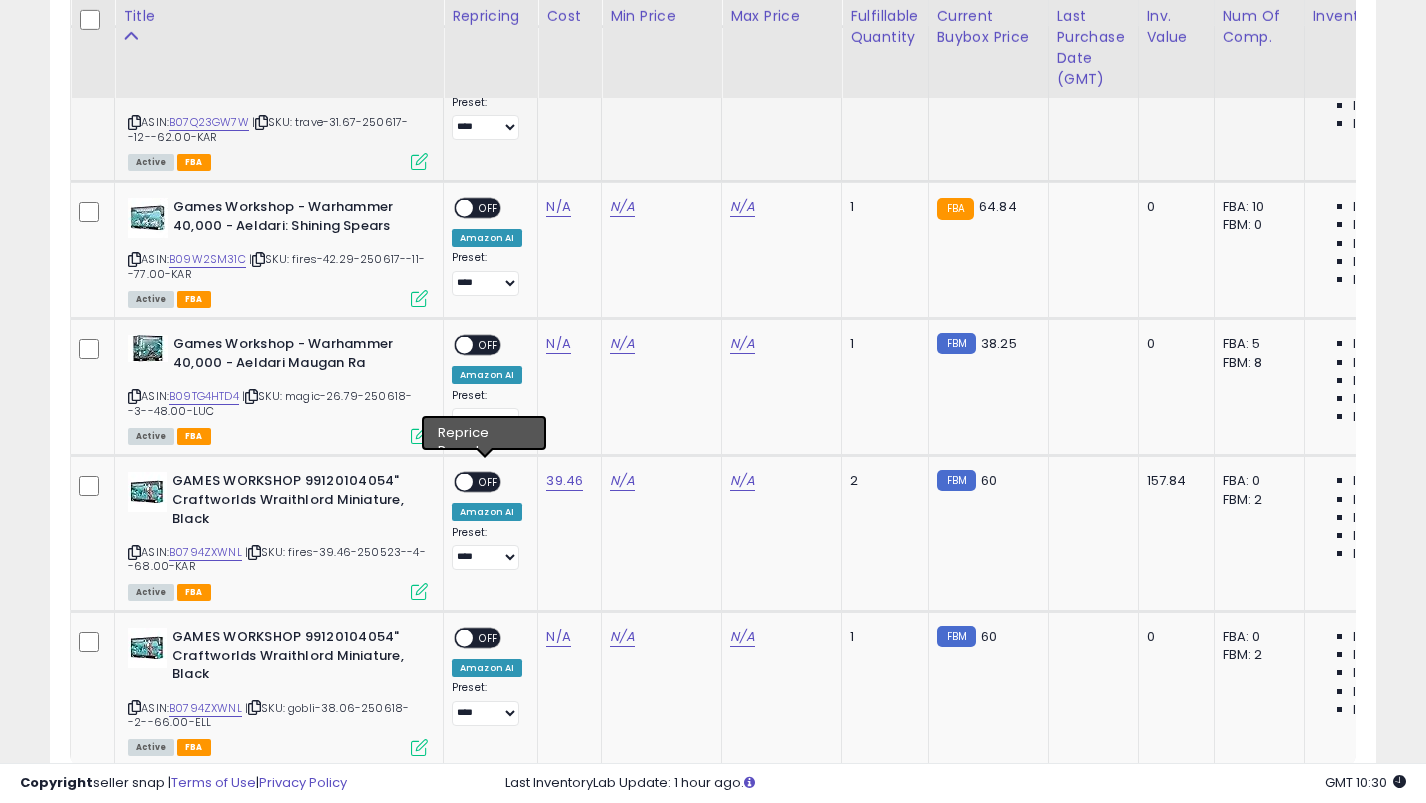 scroll, scrollTop: 7832, scrollLeft: 0, axis: vertical 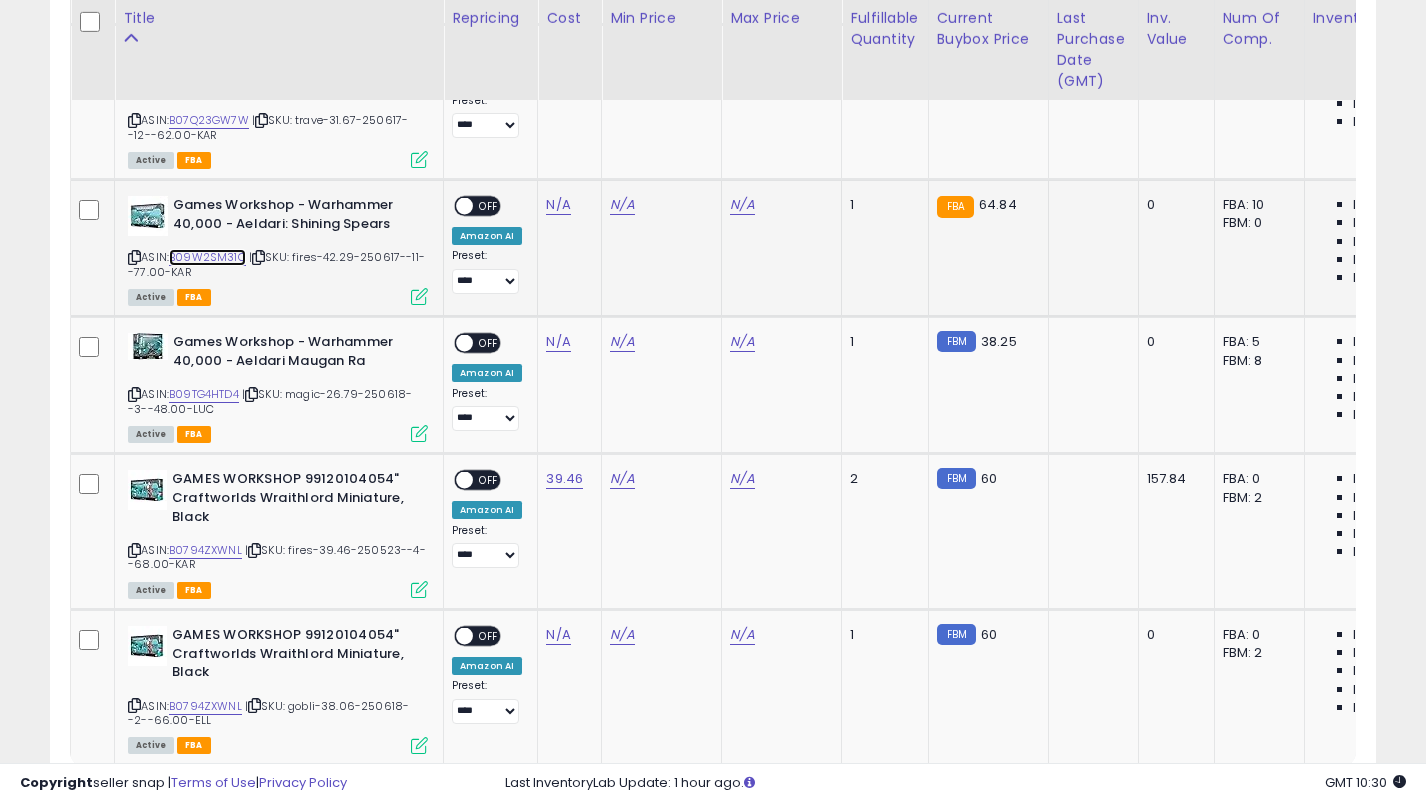 click on "B09W2SM31C" at bounding box center [207, 257] 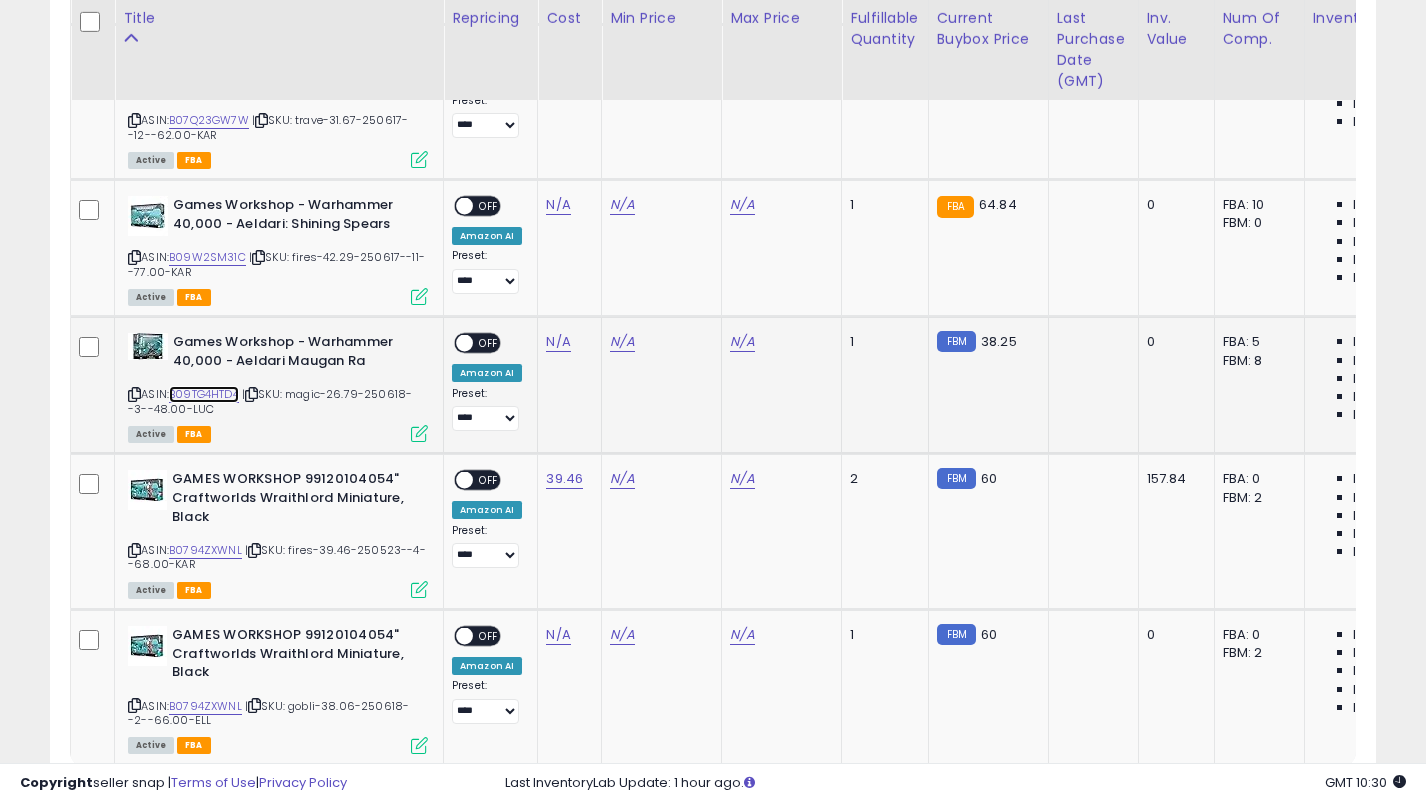click on "B09TG4HTD4" at bounding box center (204, 394) 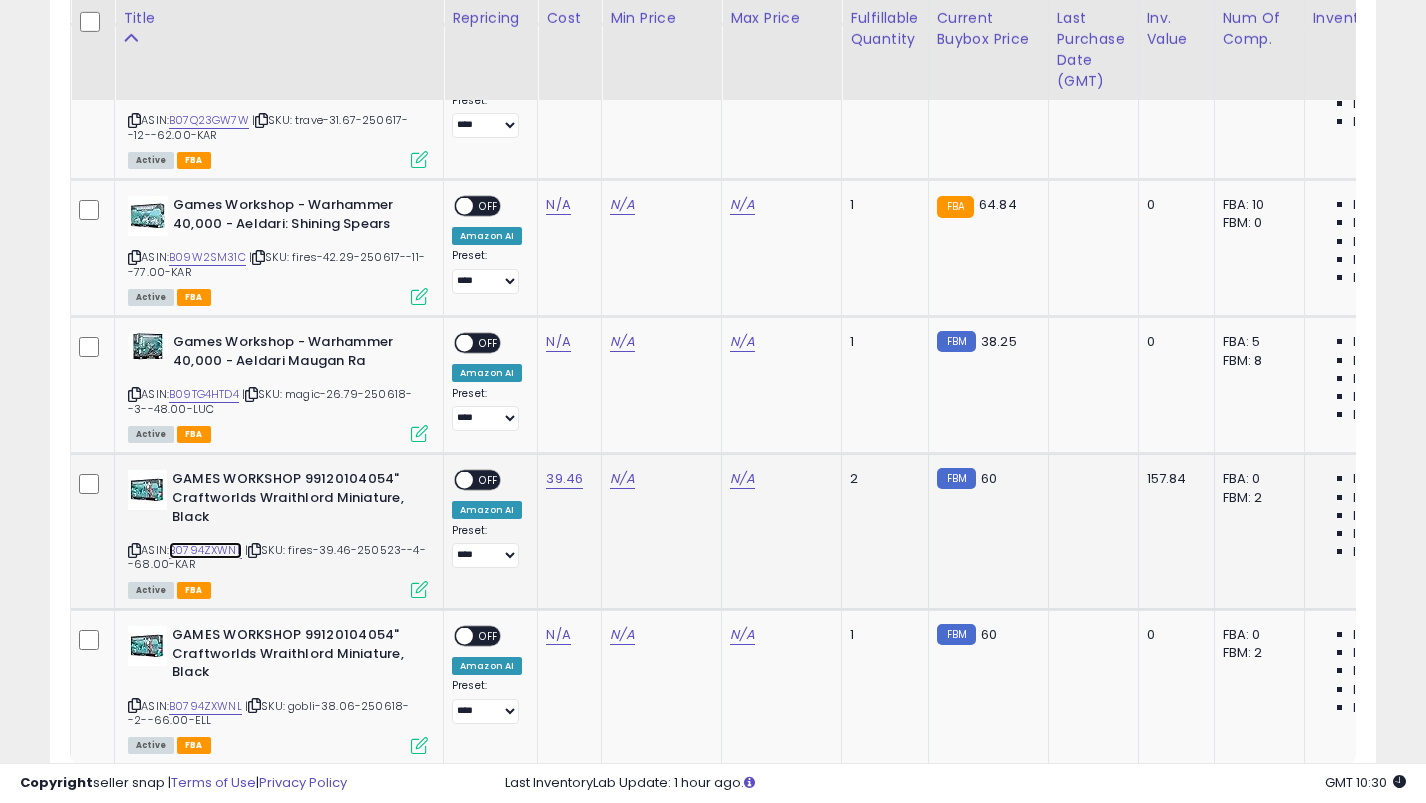click on "B0794ZXWNL" at bounding box center [205, 550] 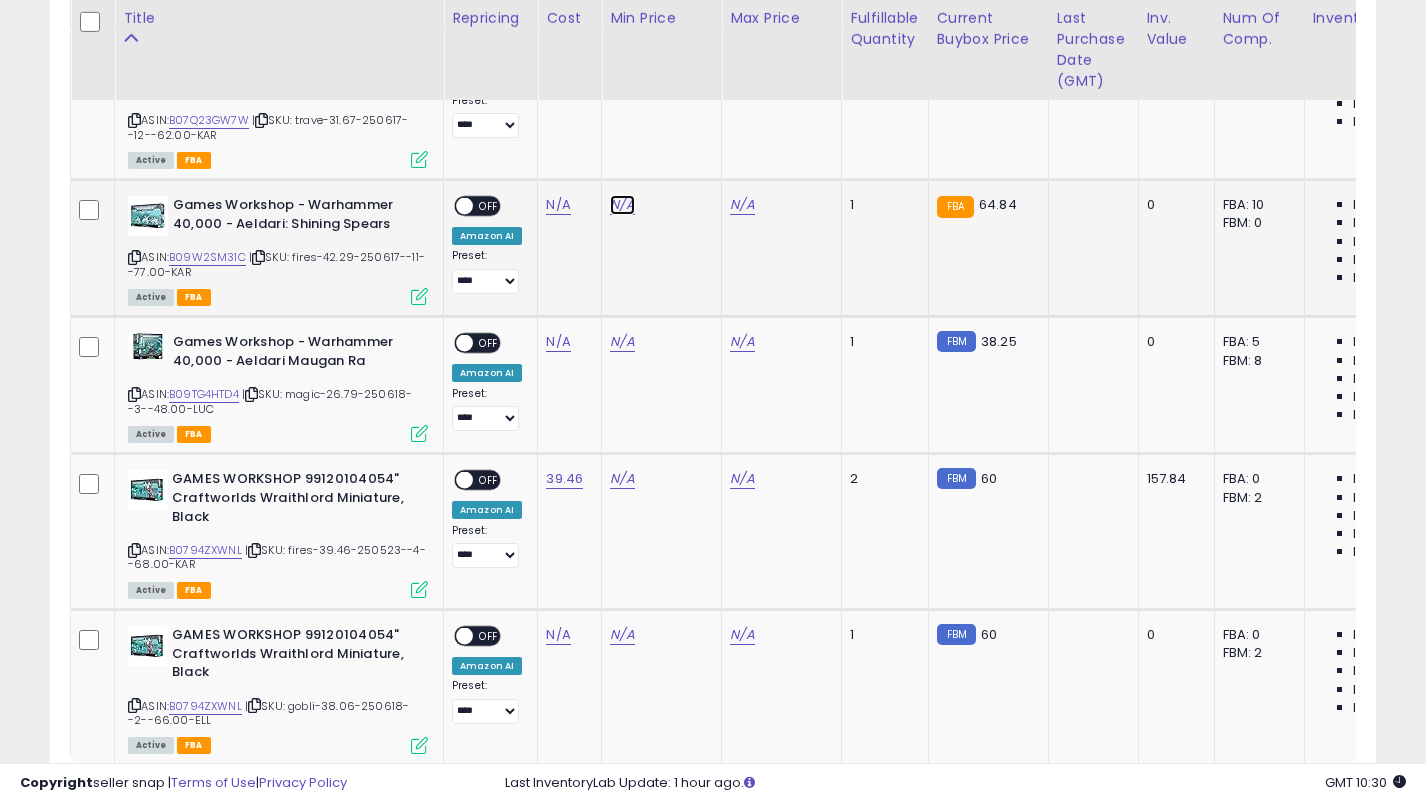 click on "N/A" at bounding box center [622, -6687] 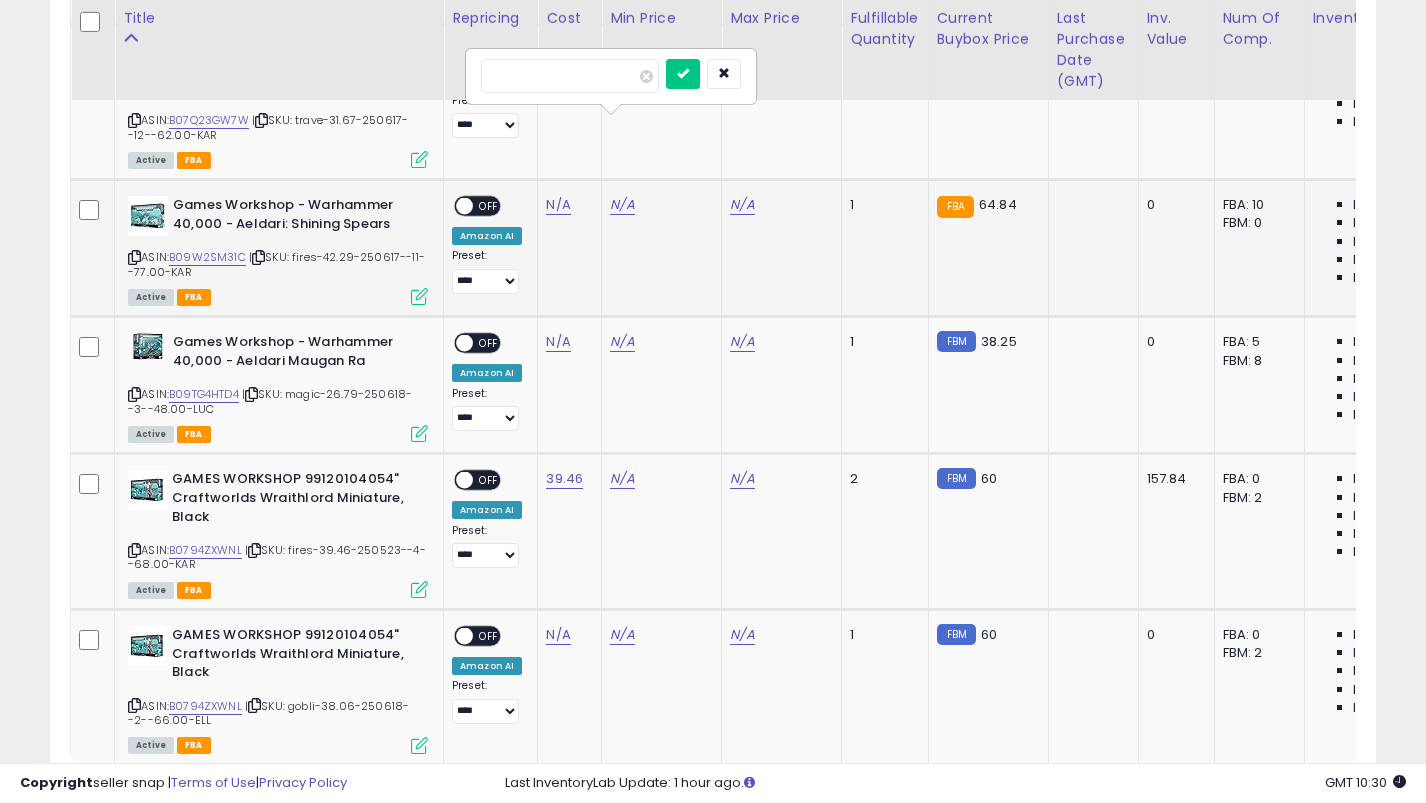 type on "**" 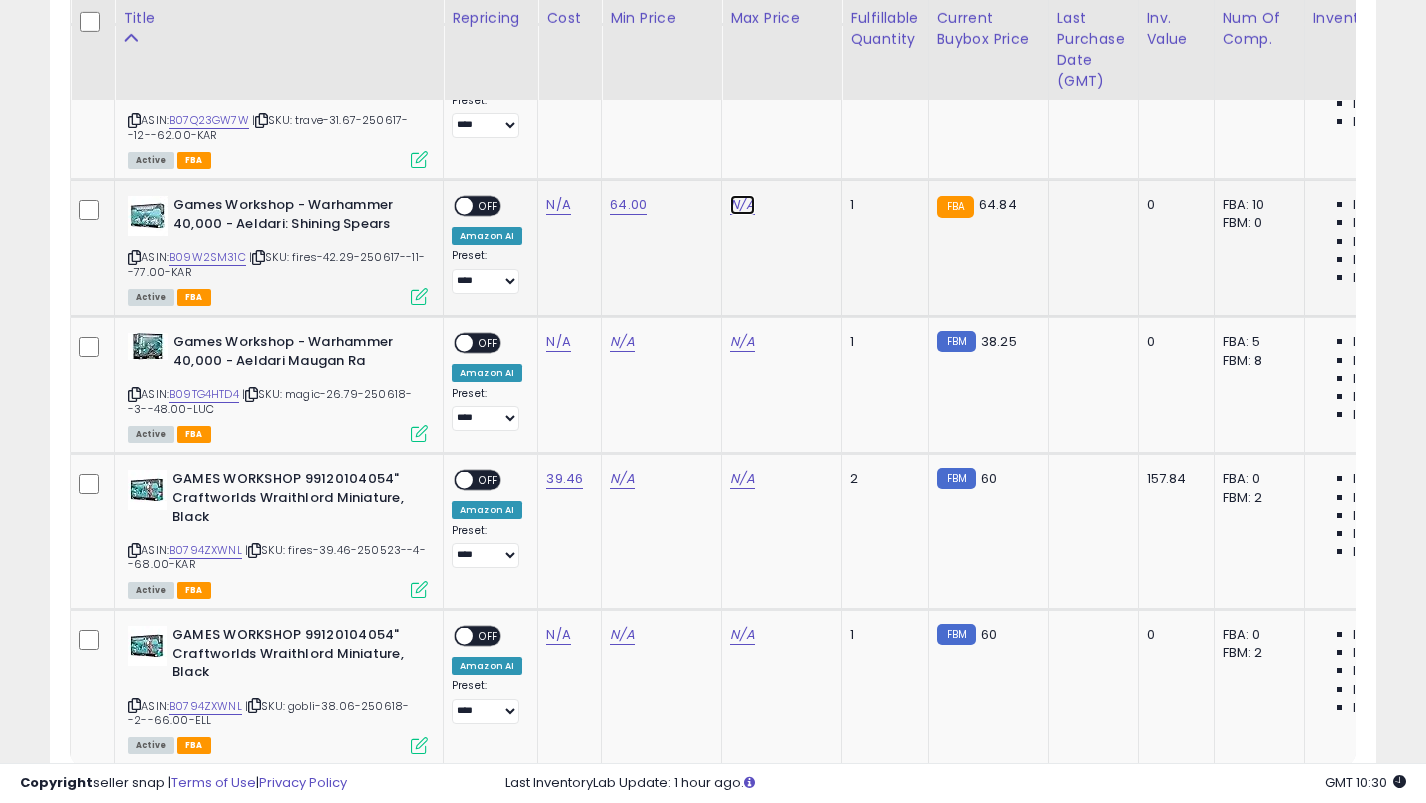 click on "N/A" at bounding box center (742, -6687) 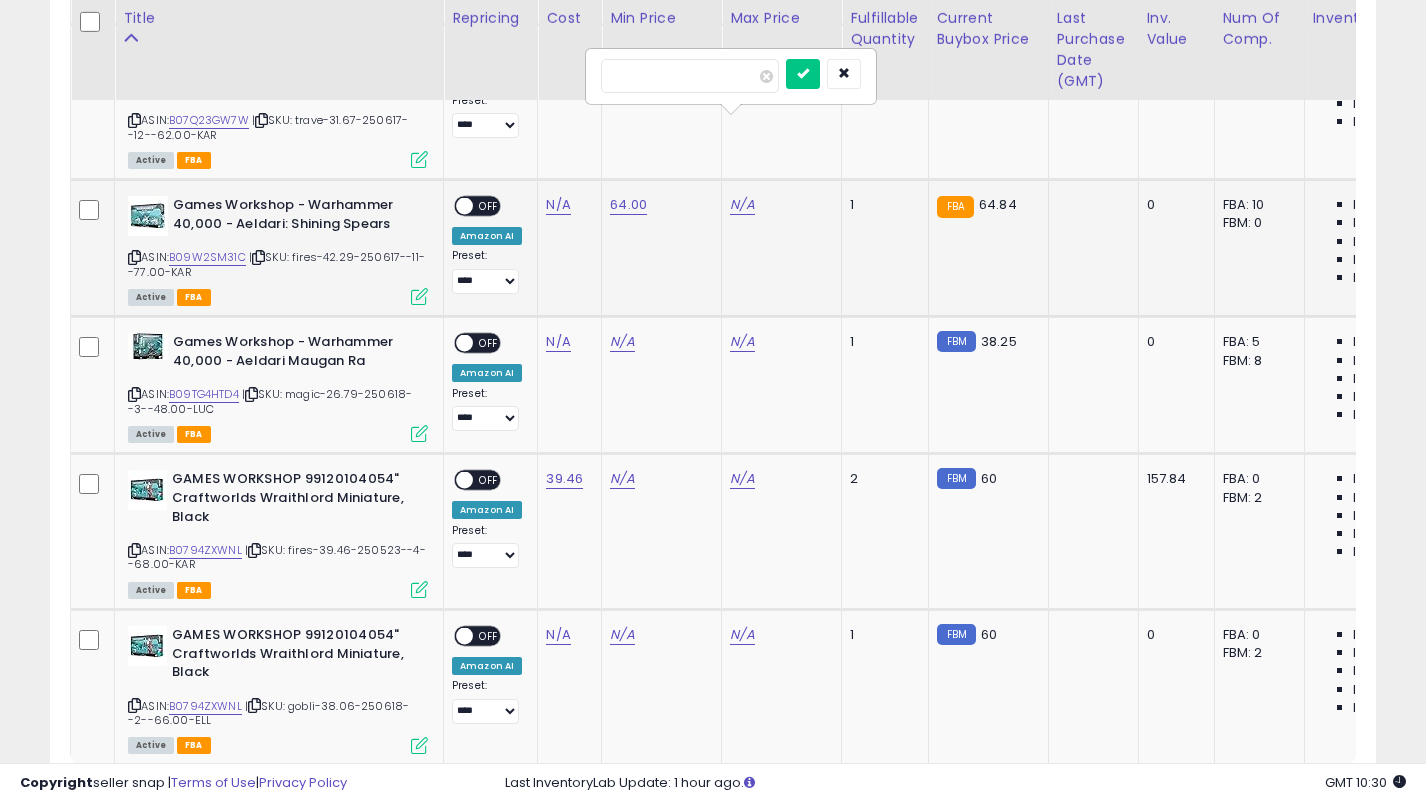 type on "**" 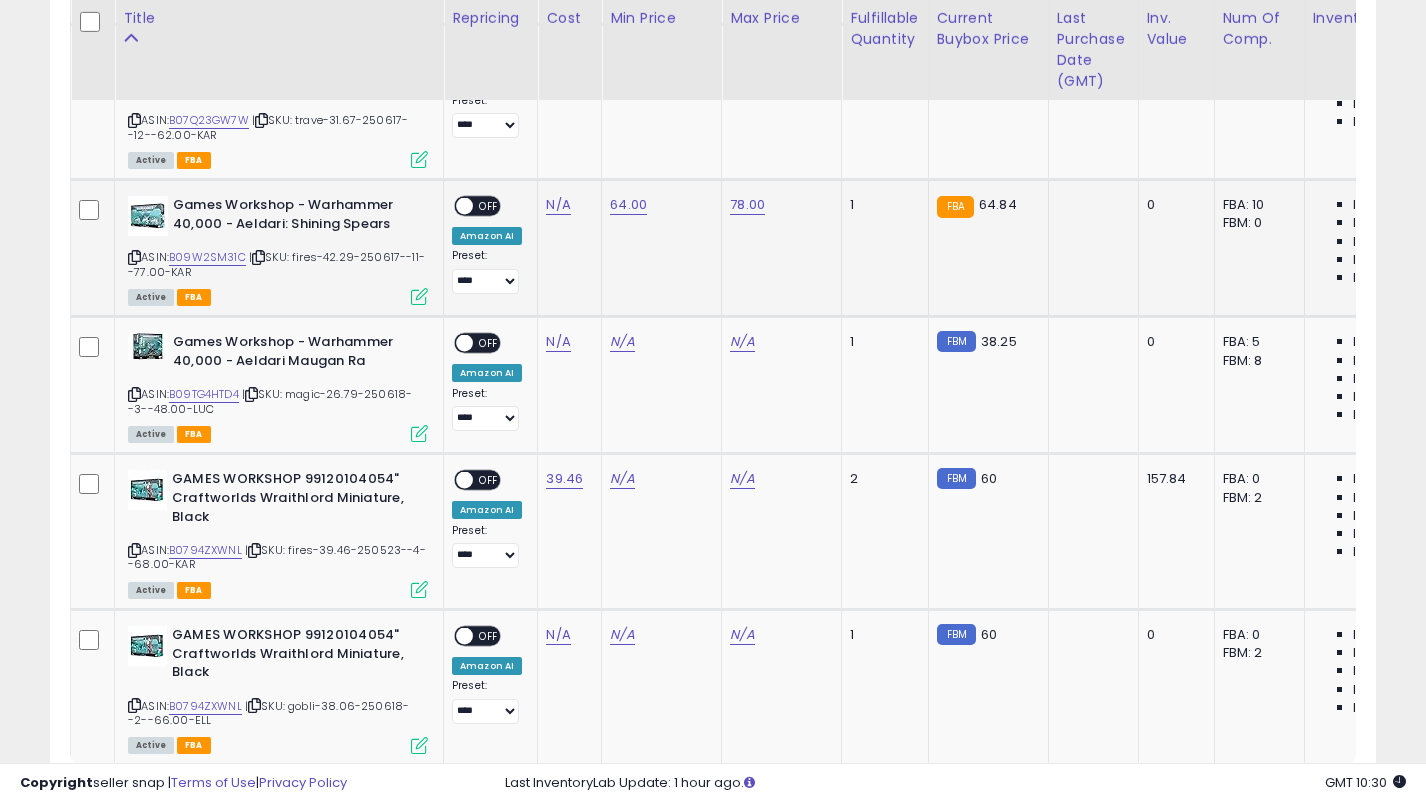 click on "OFF" at bounding box center (489, 206) 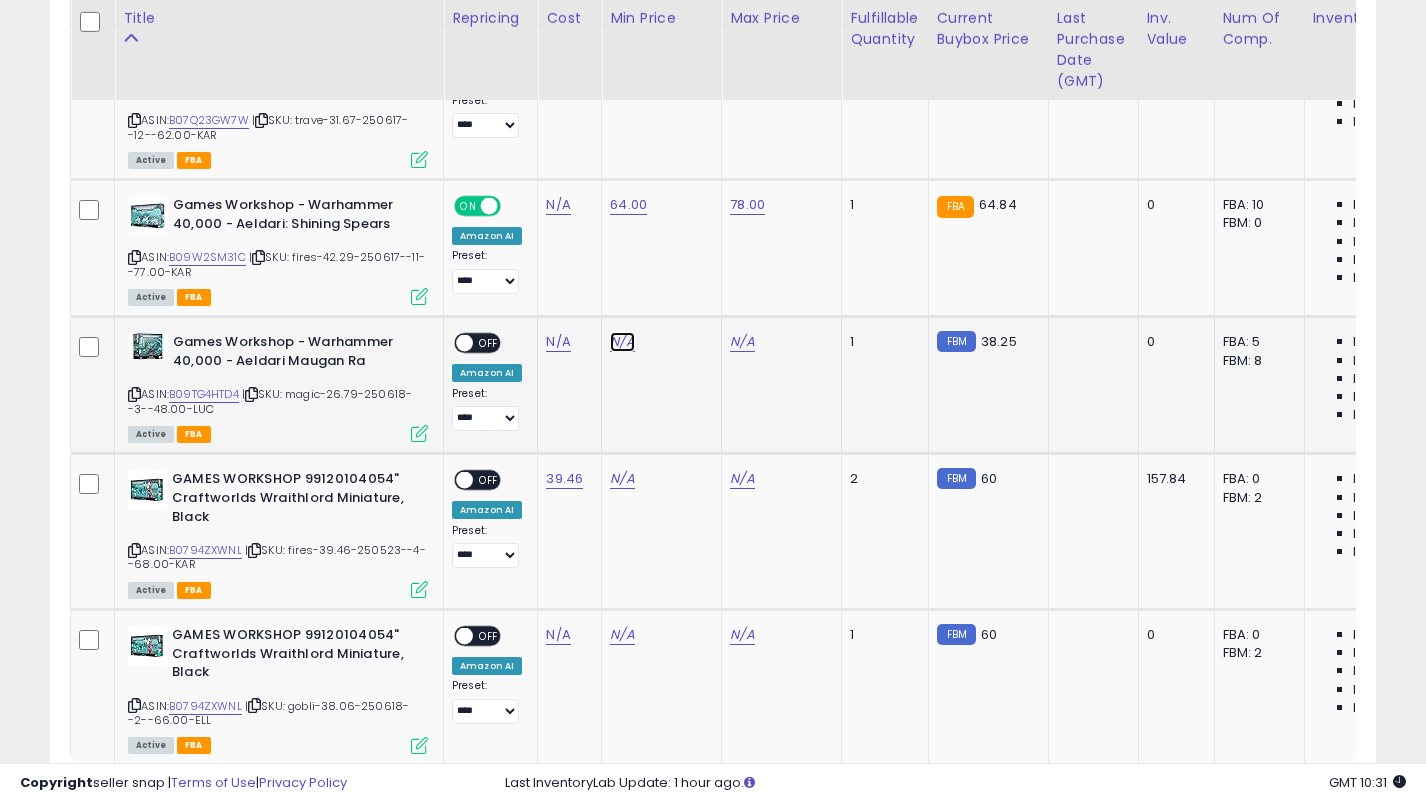 click on "N/A" at bounding box center (622, -6687) 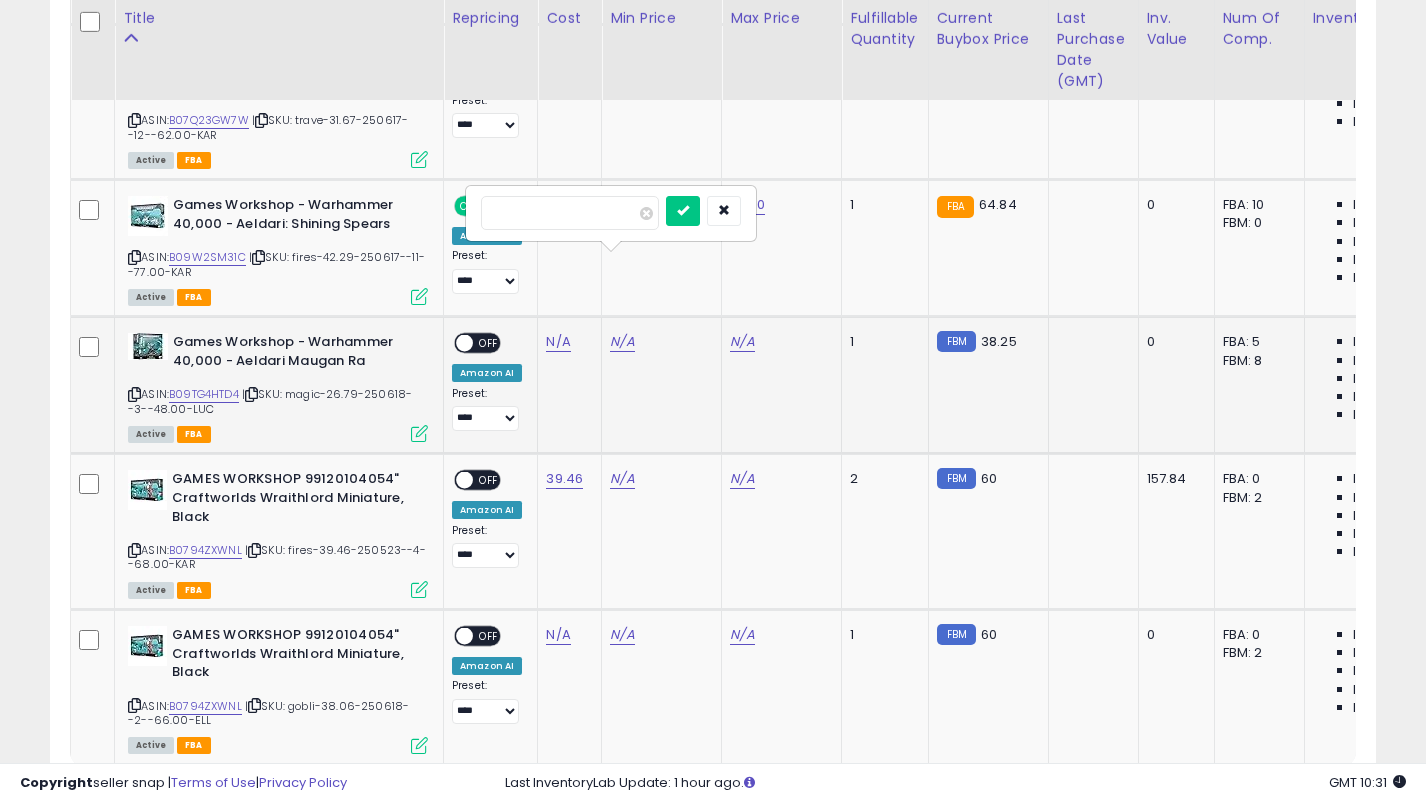 type on "**" 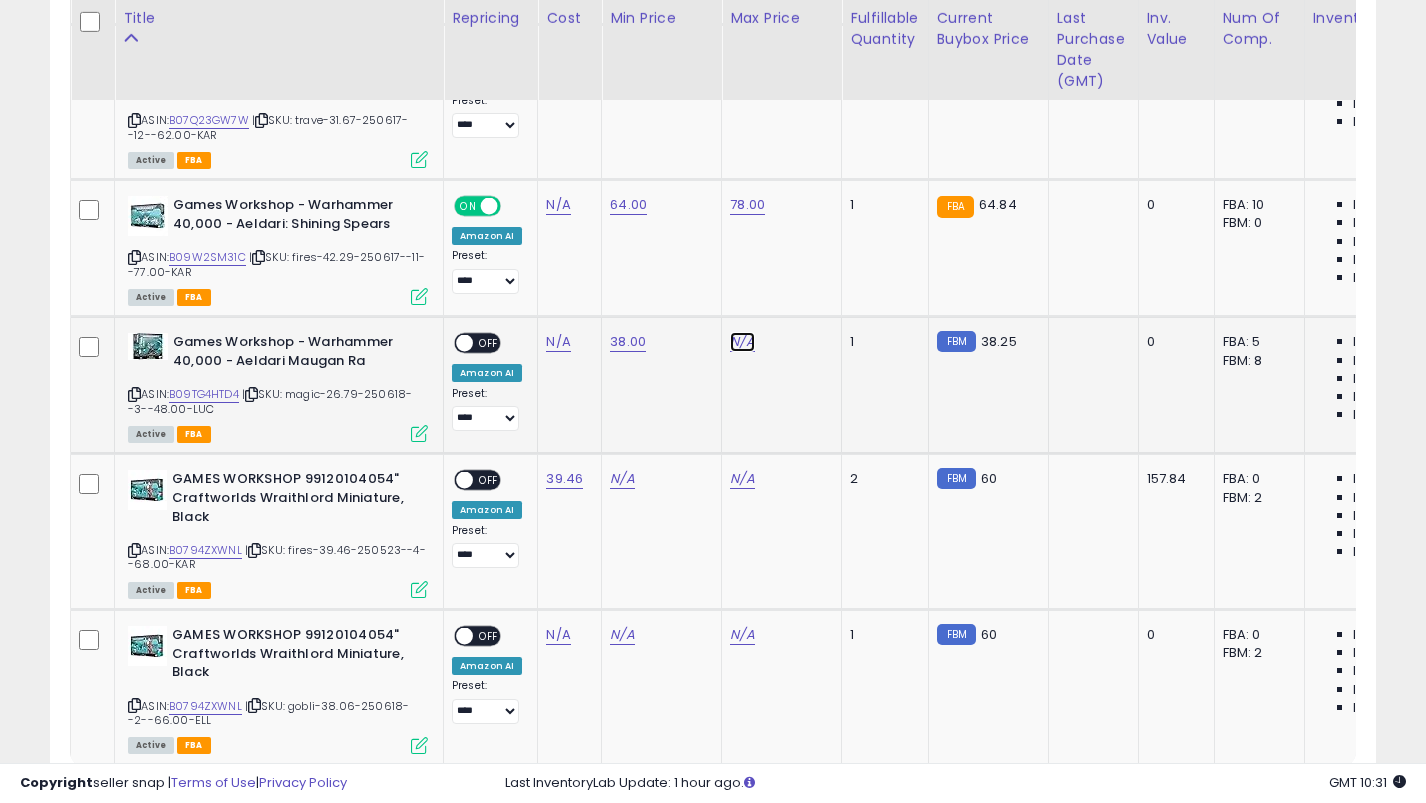 click on "N/A" at bounding box center [742, -6687] 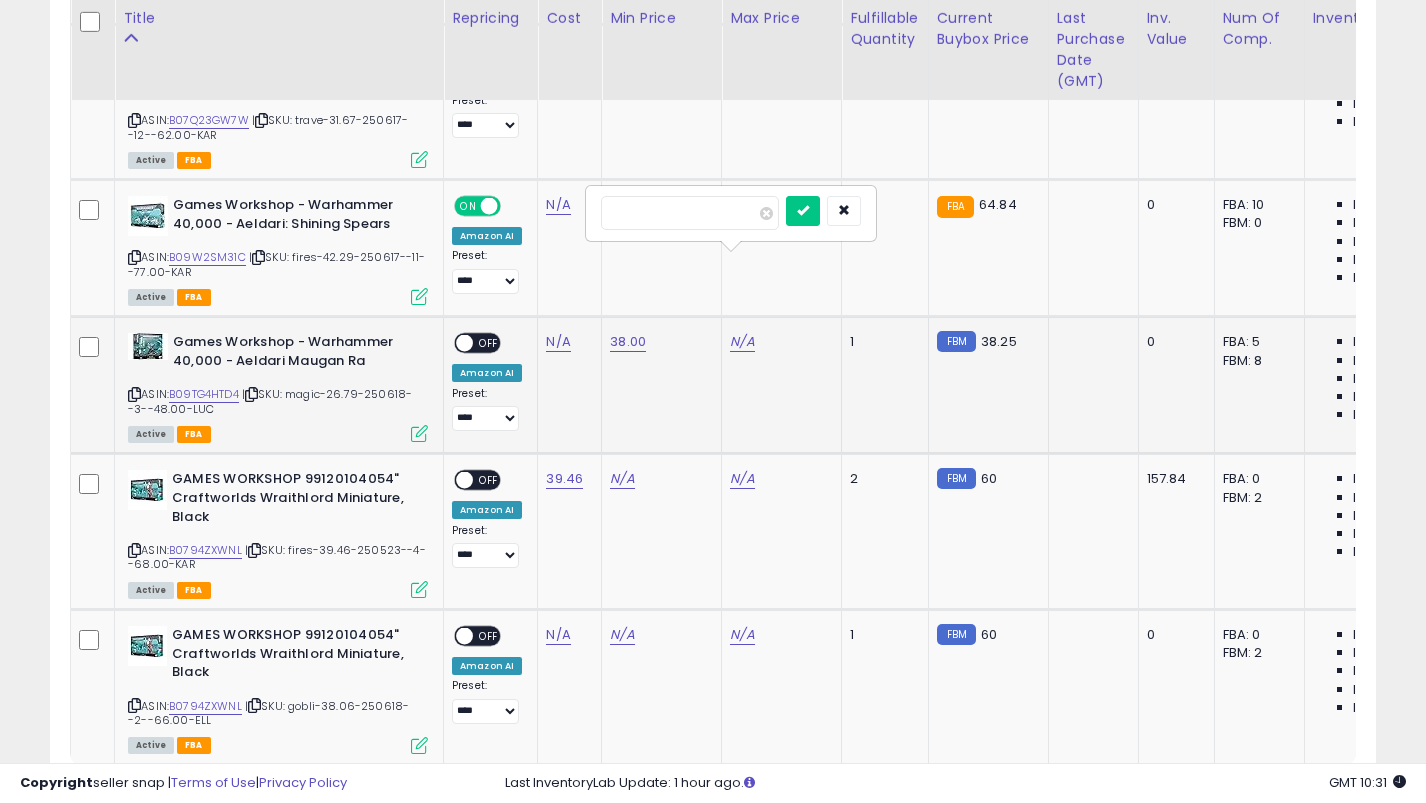 type on "**" 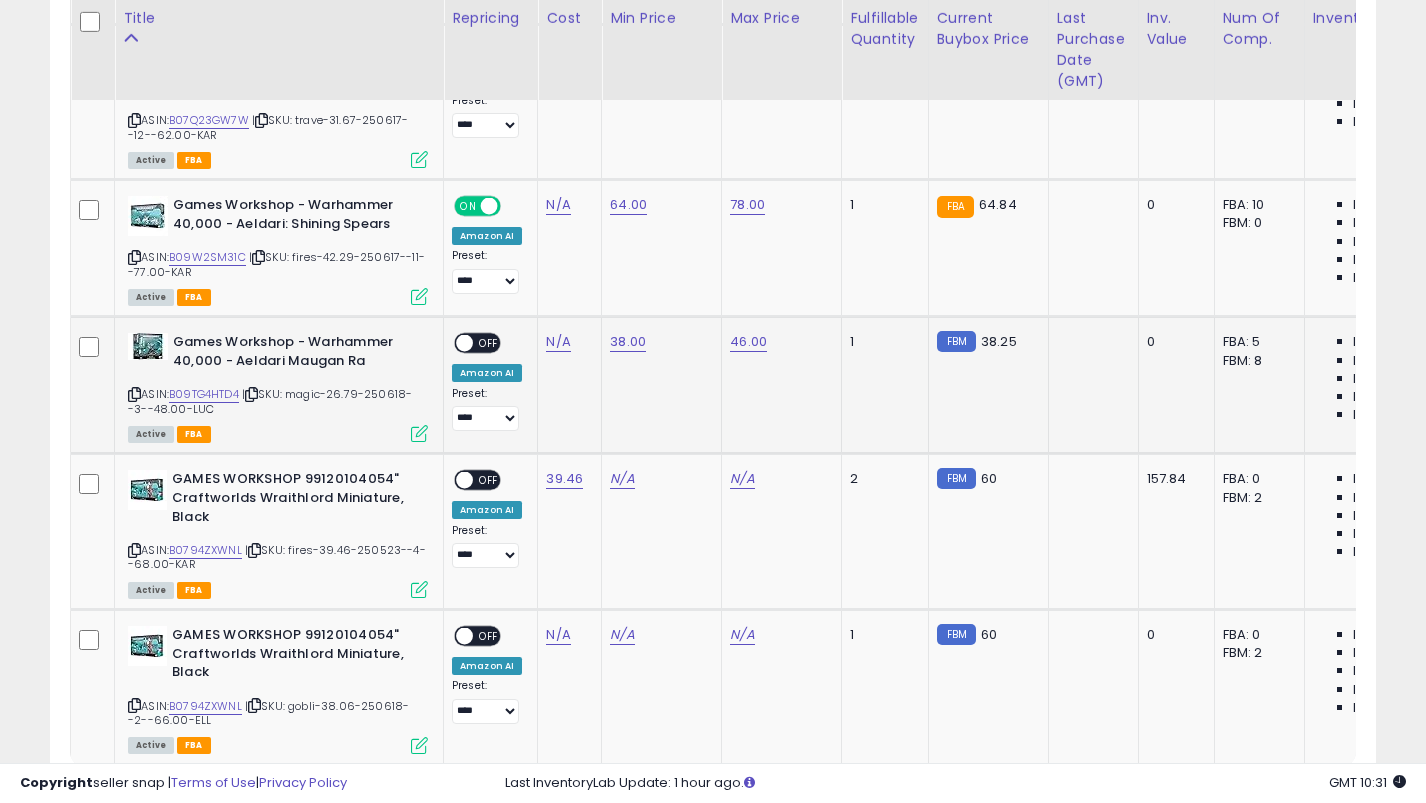 click on "OFF" at bounding box center [489, 343] 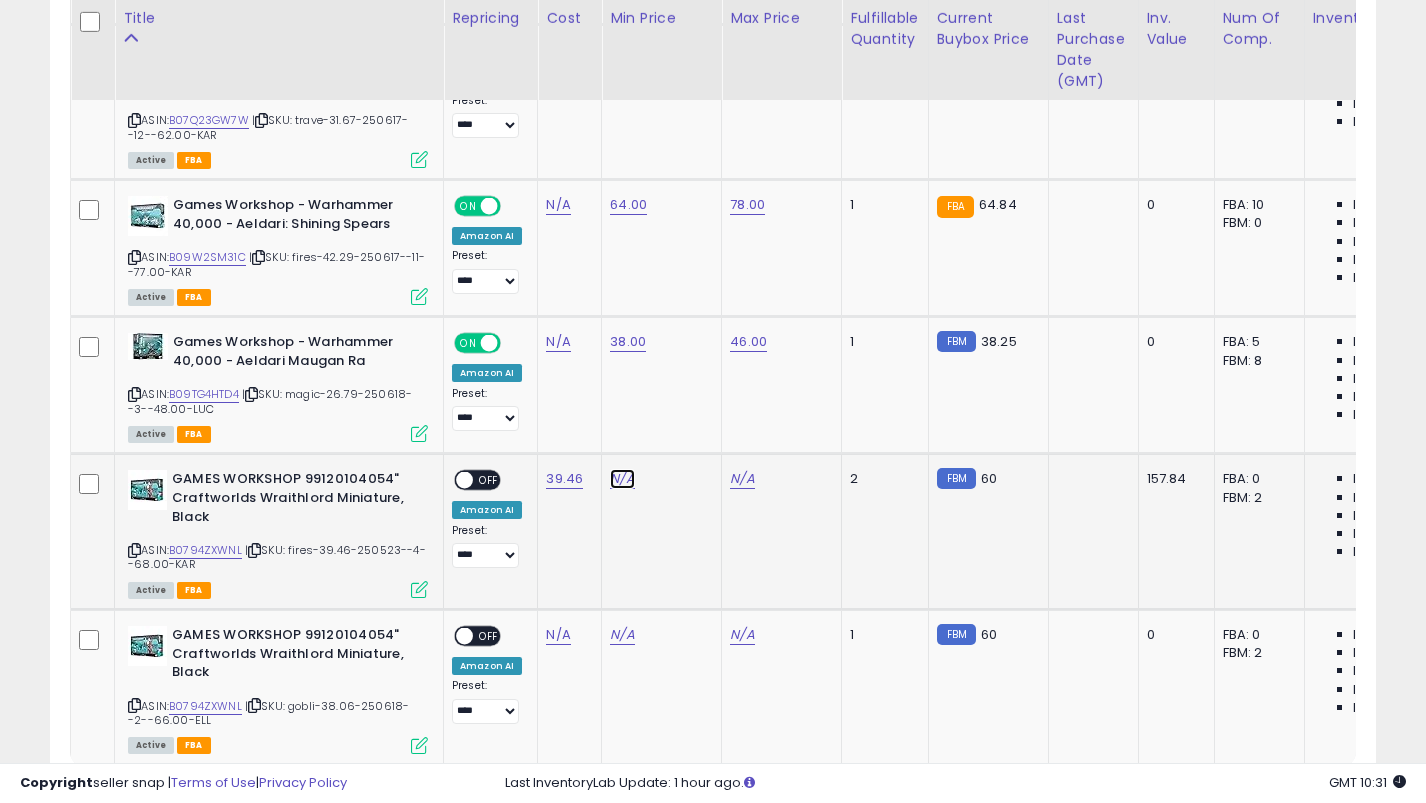 click on "N/A" at bounding box center (622, -6687) 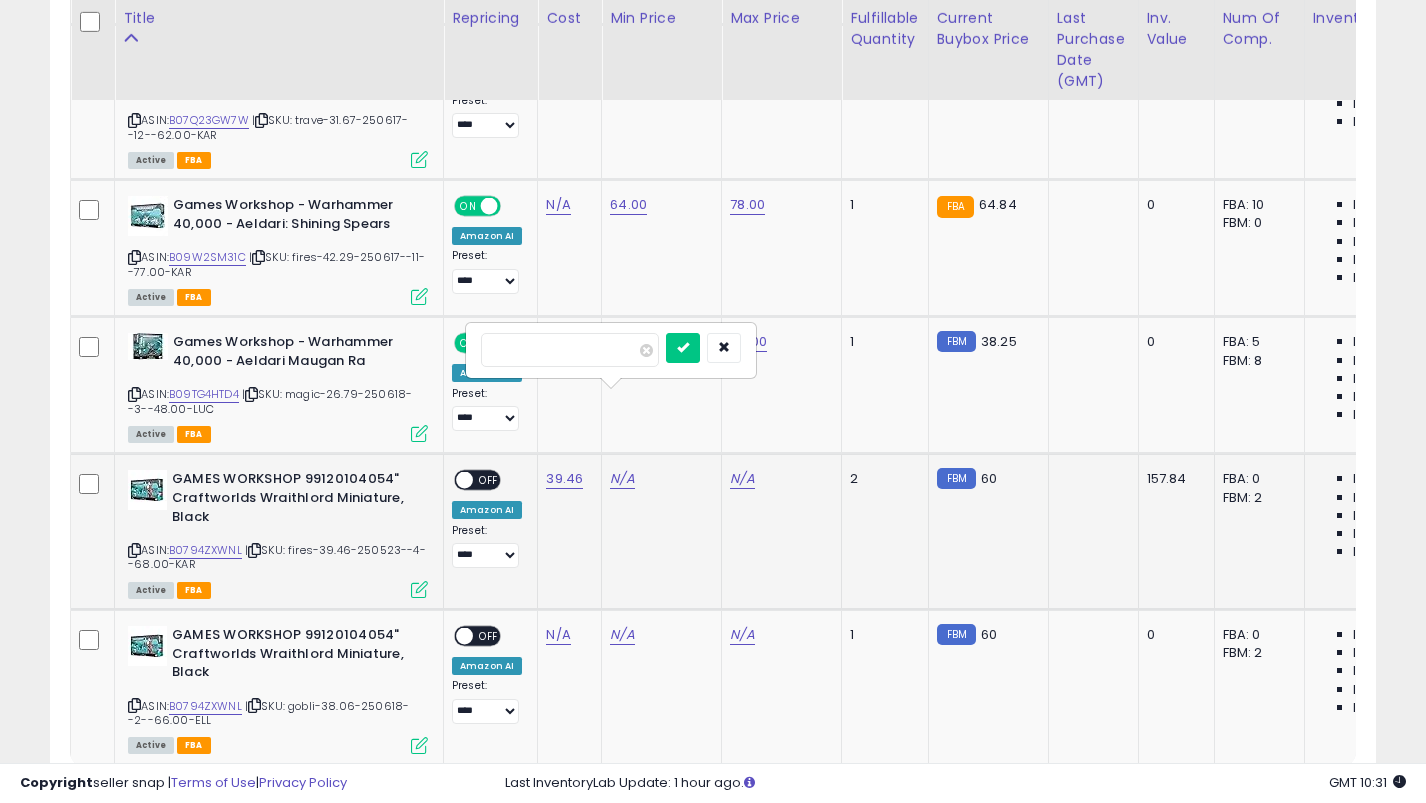type on "**" 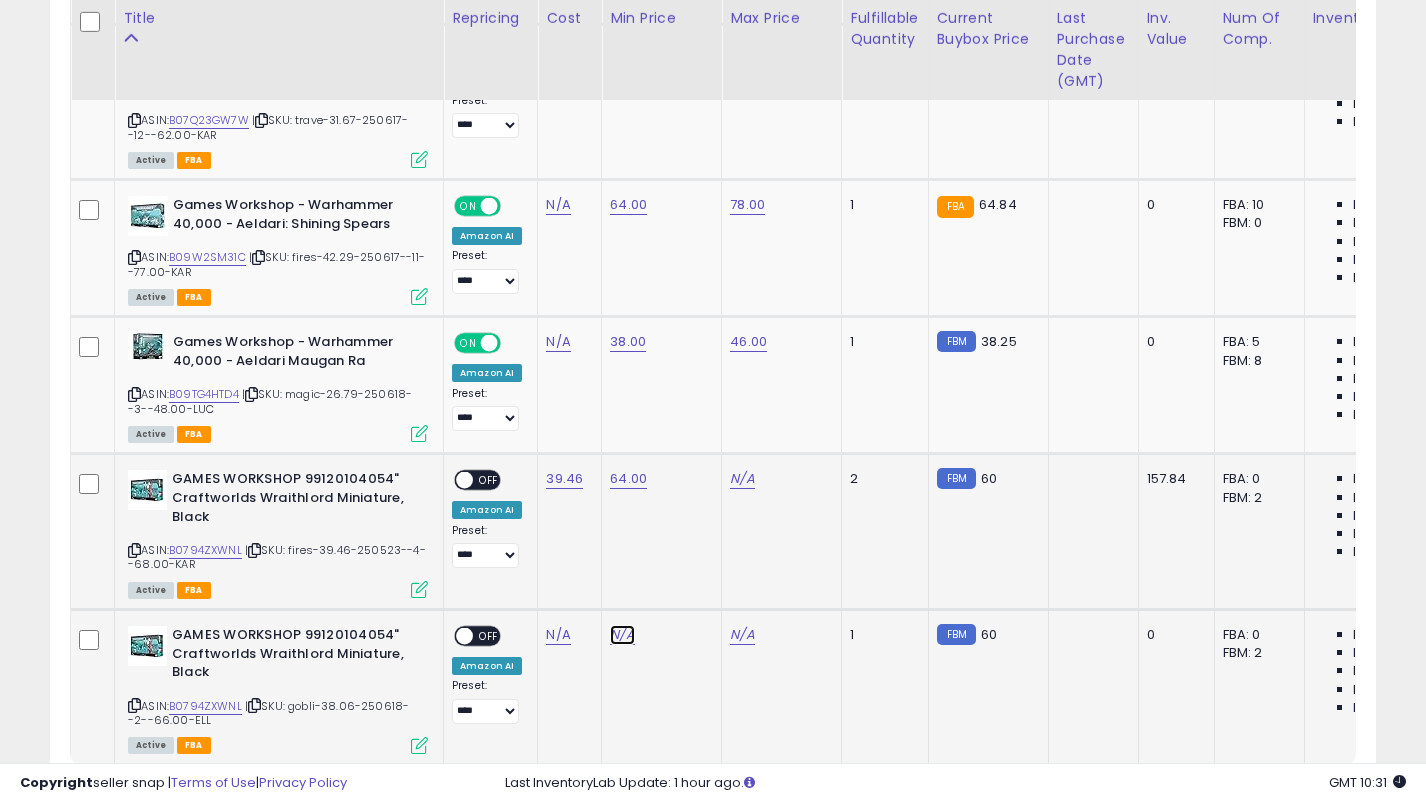 click on "N/A" at bounding box center (622, -6687) 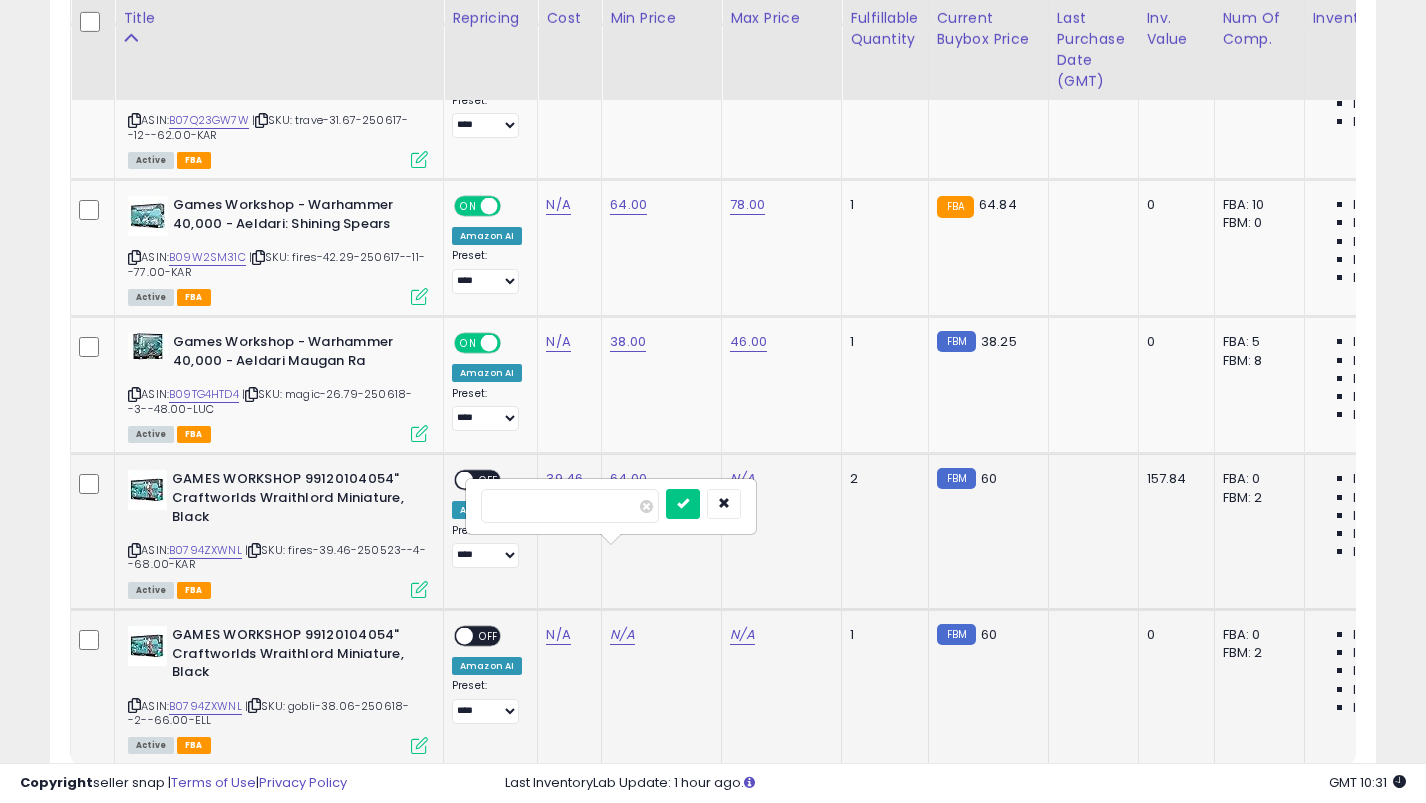 type on "**" 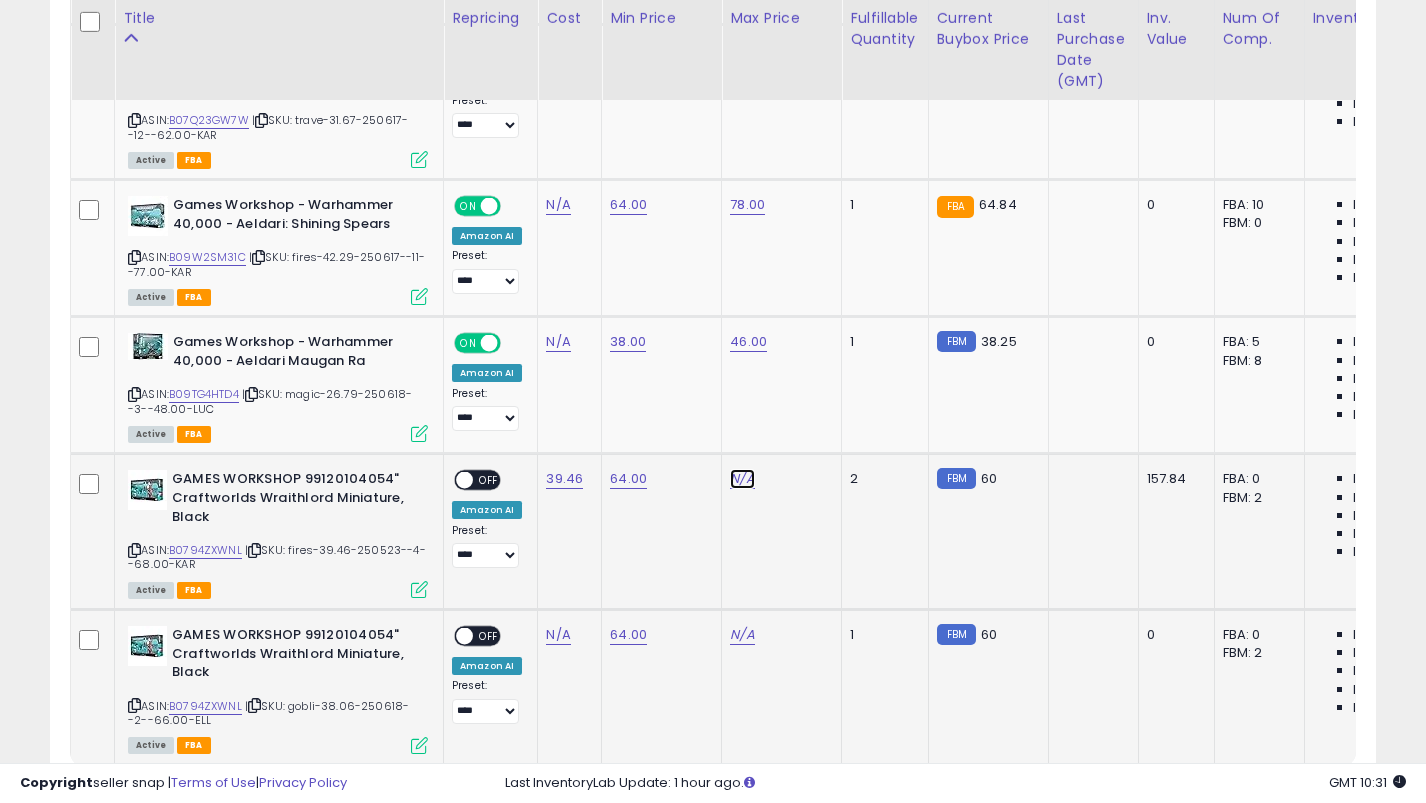click on "N/A" at bounding box center (742, -6687) 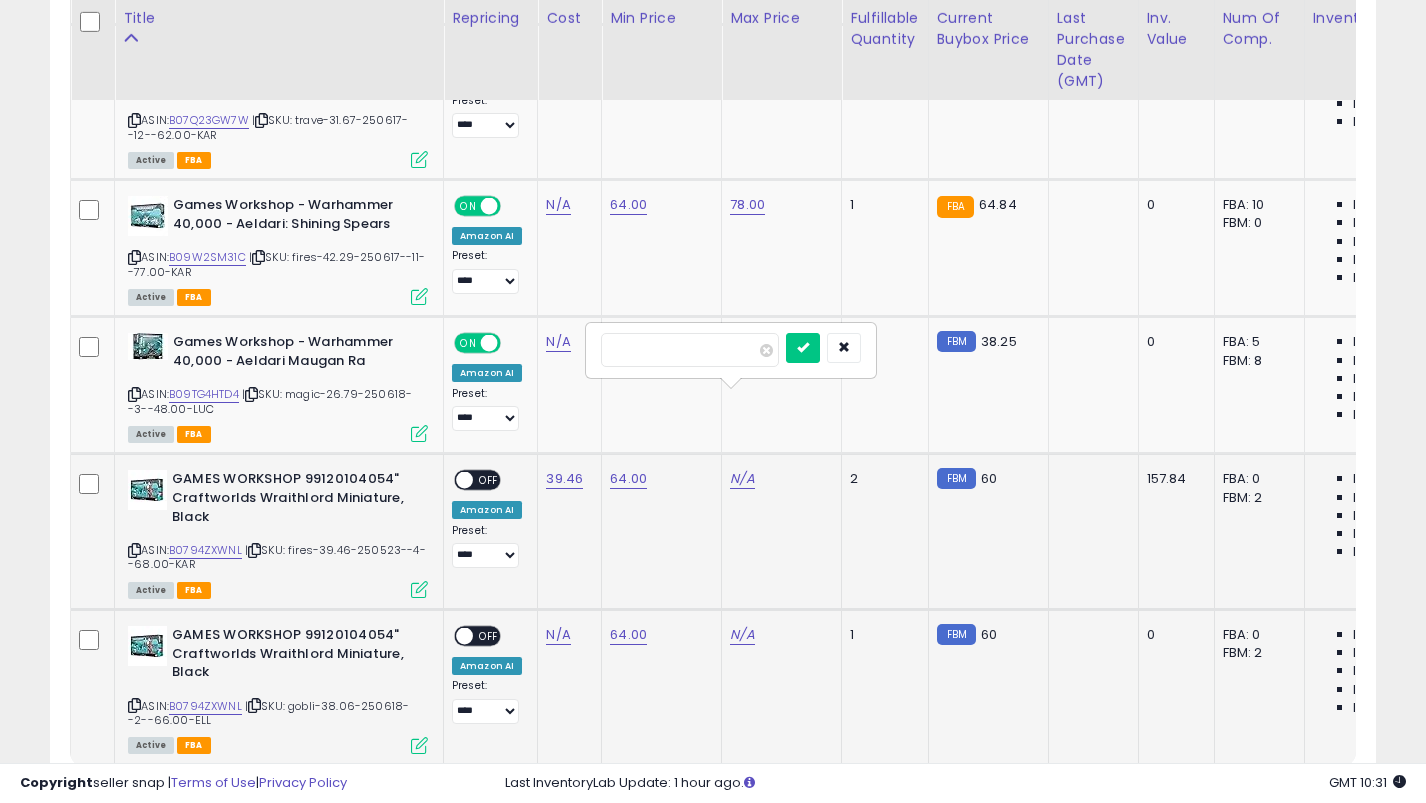 type on "**" 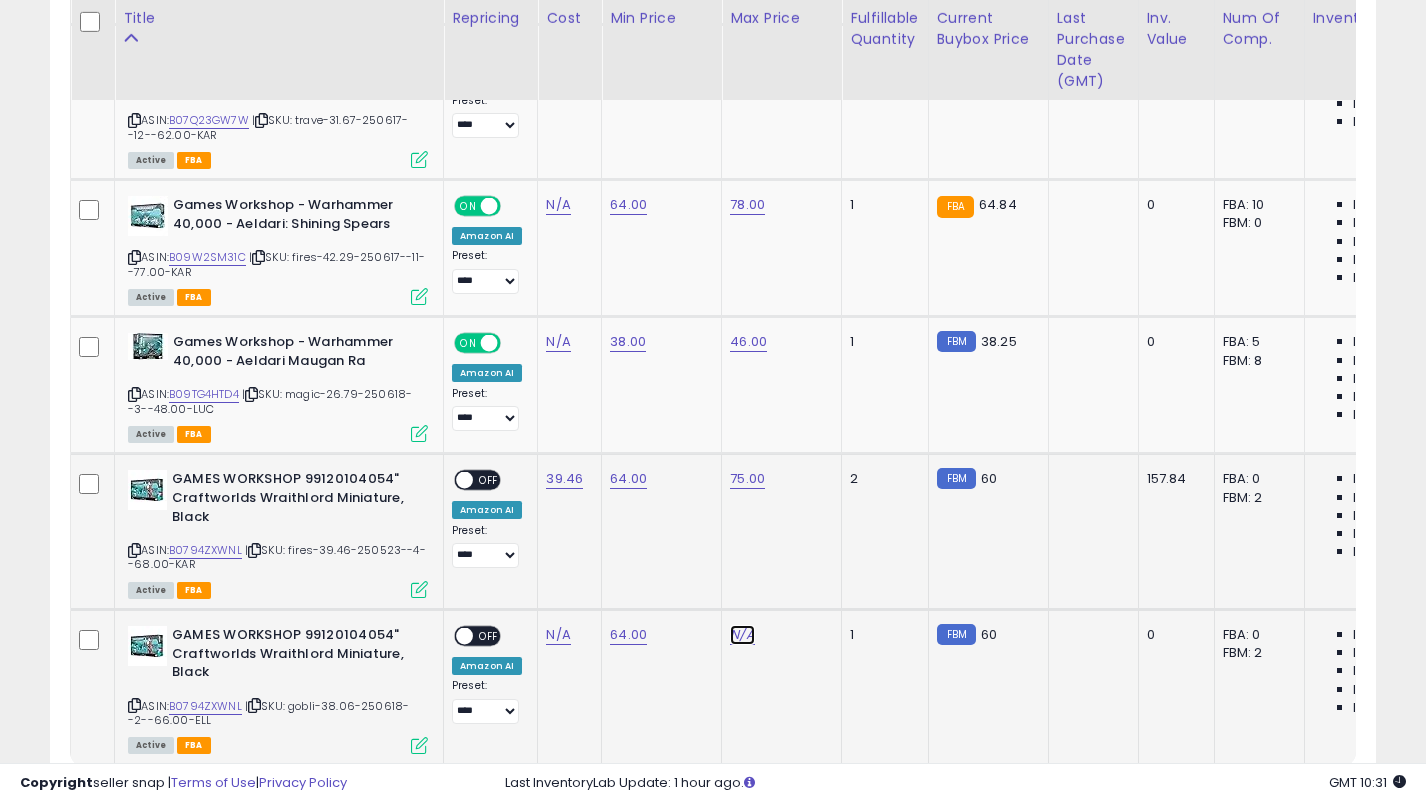 click on "N/A" at bounding box center [742, -6687] 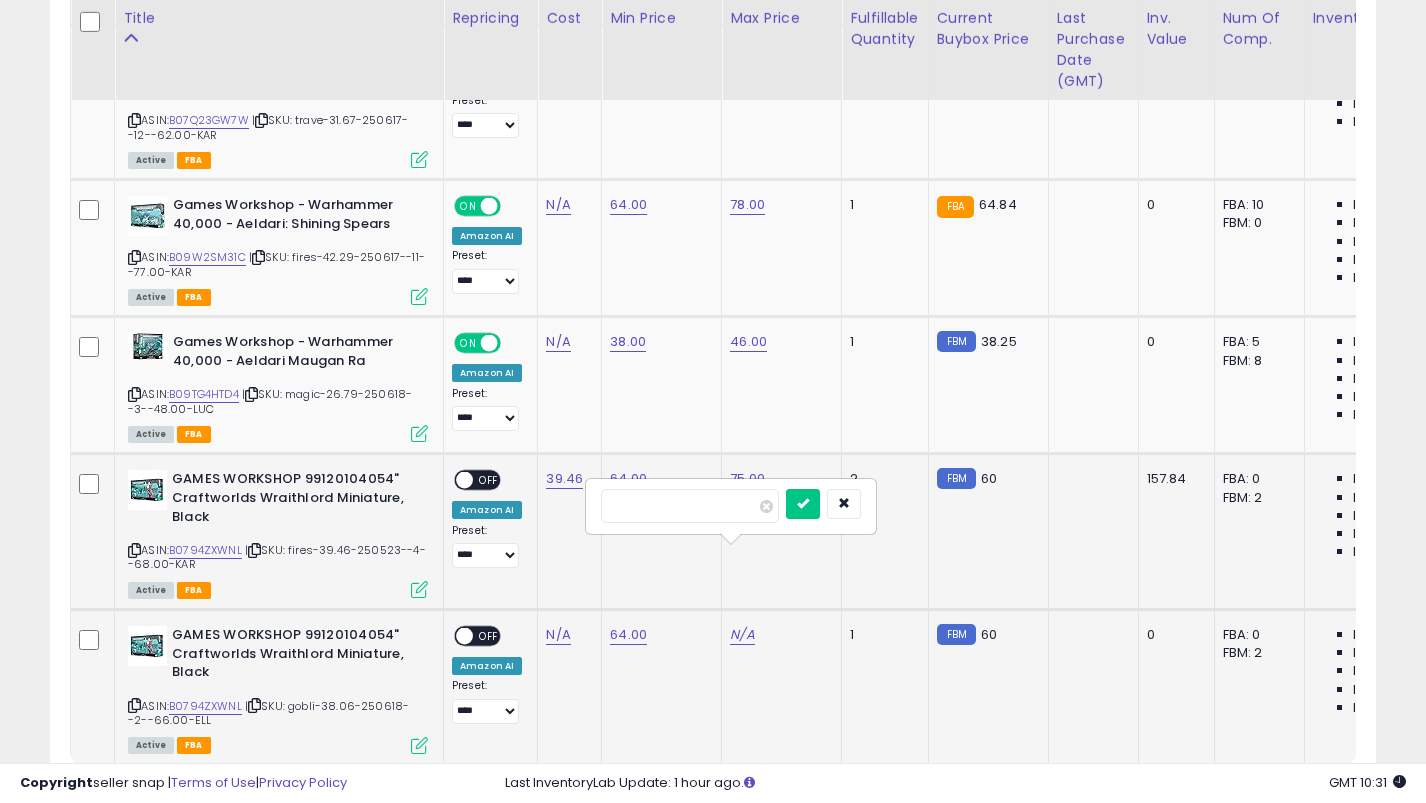type on "**" 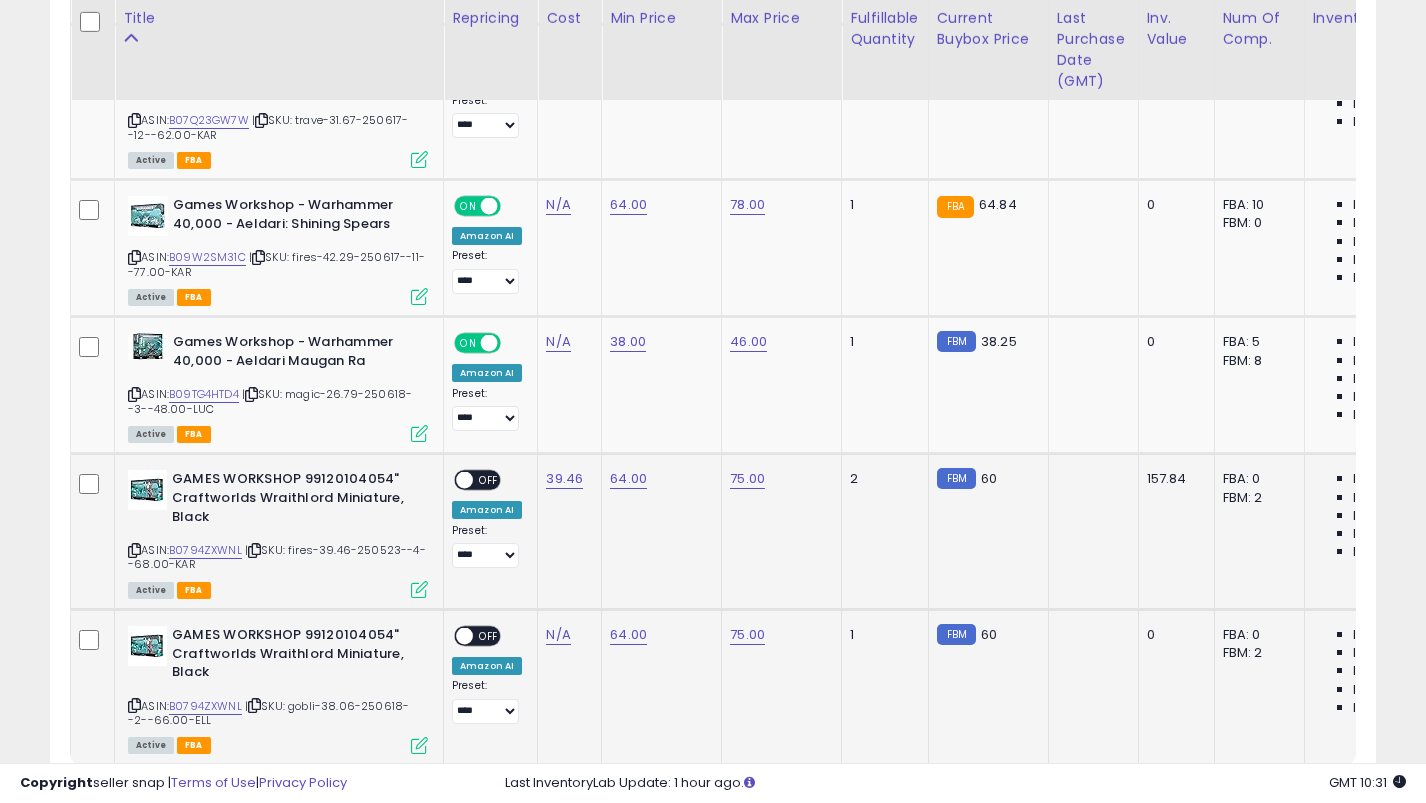 click on "OFF" at bounding box center [489, 480] 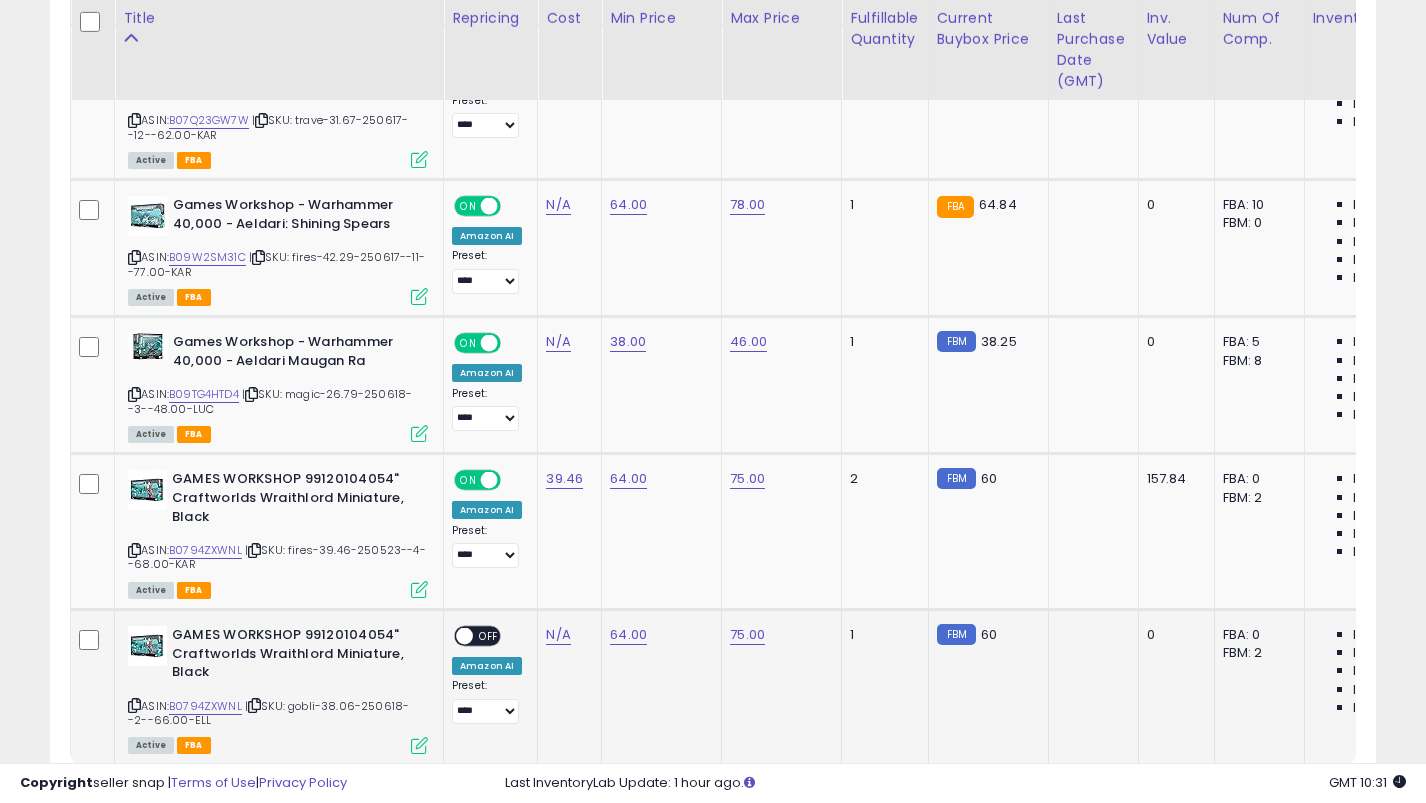 click on "OFF" at bounding box center (489, 636) 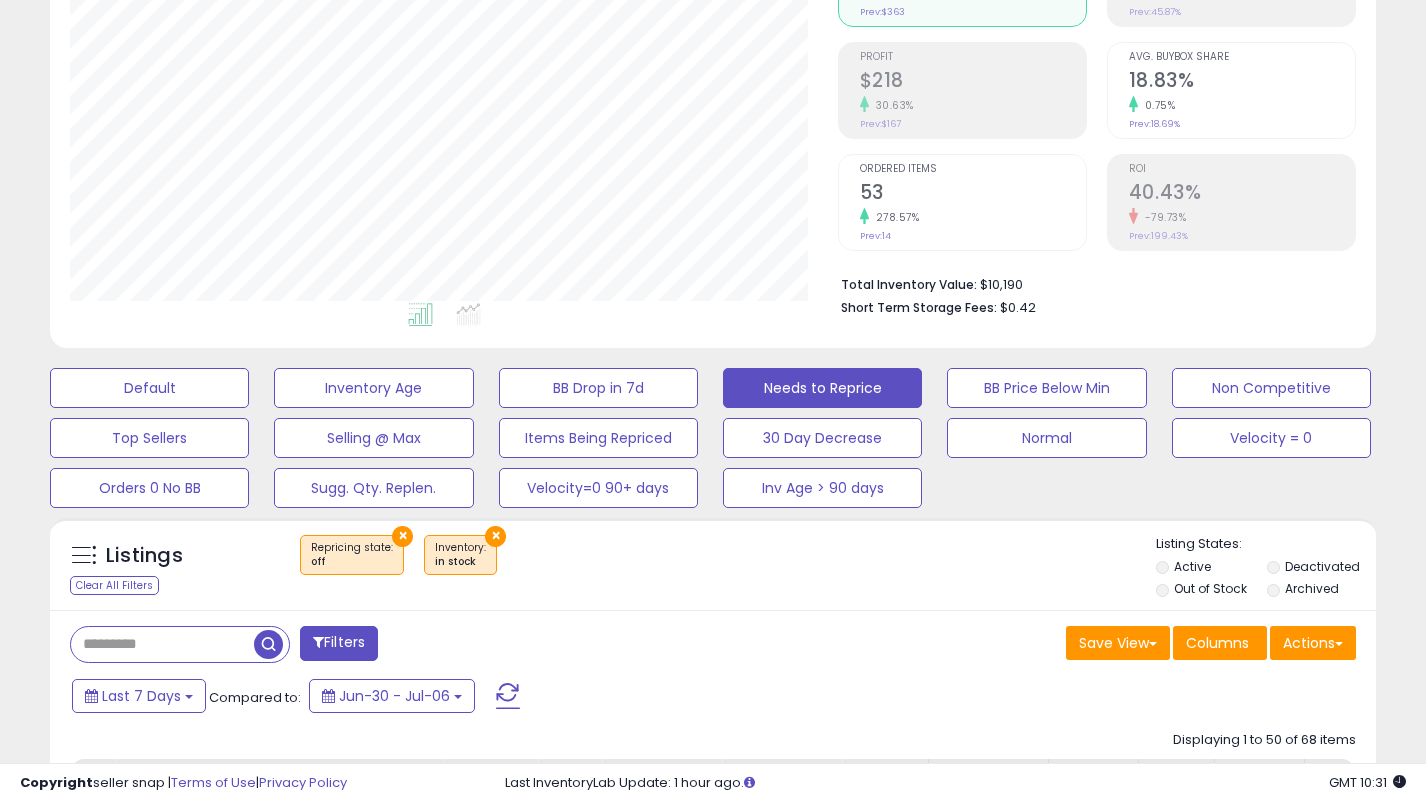 scroll, scrollTop: 616, scrollLeft: 0, axis: vertical 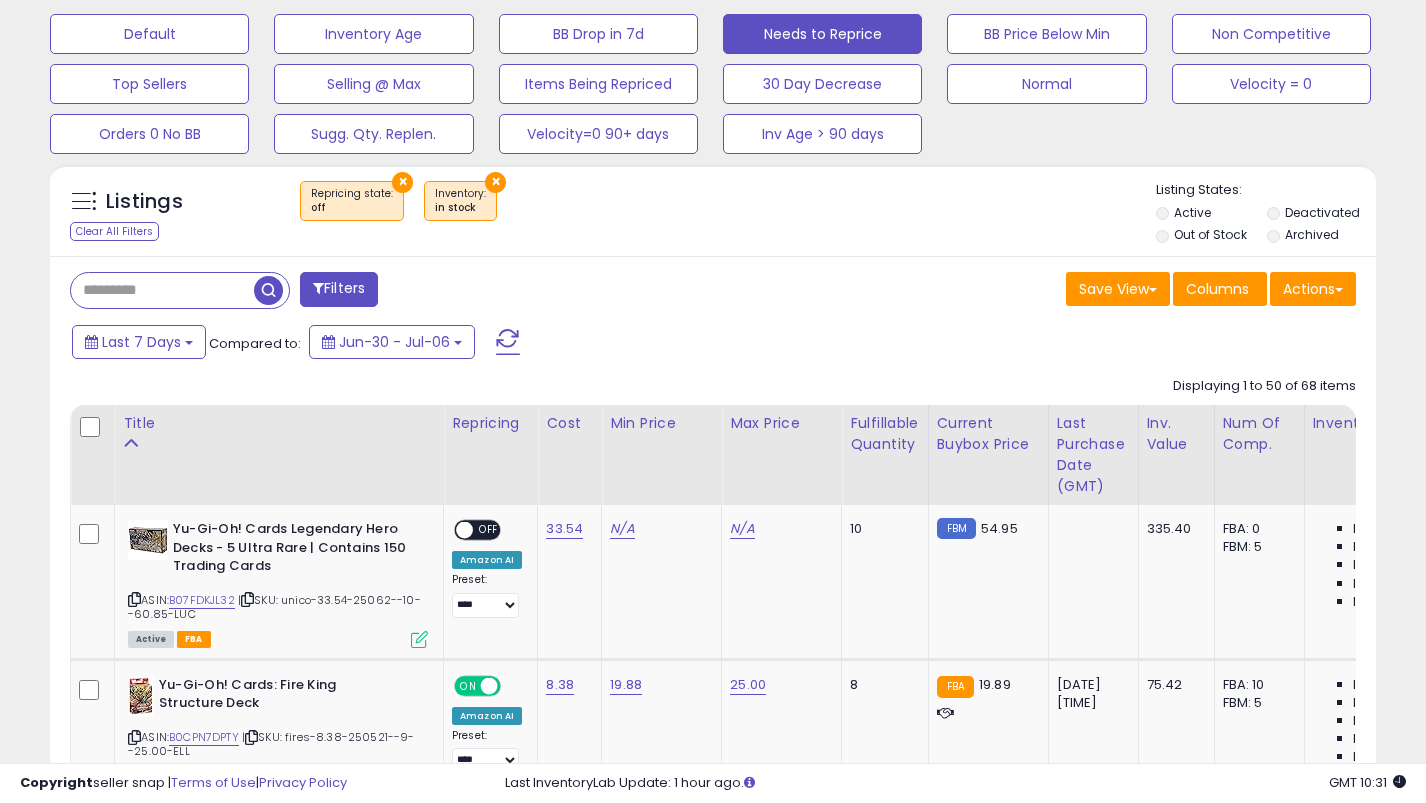 click at bounding box center [508, 342] 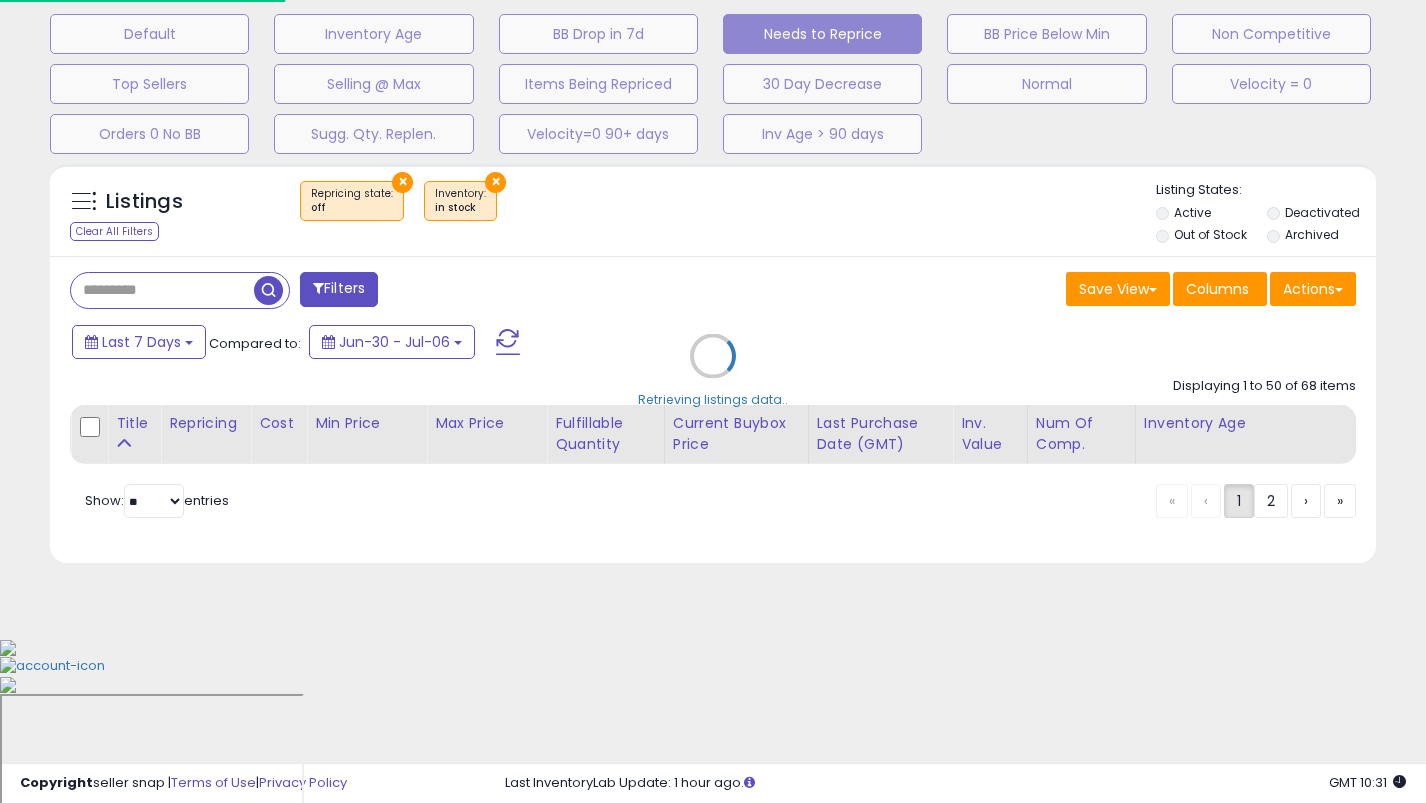 scroll, scrollTop: 451, scrollLeft: 0, axis: vertical 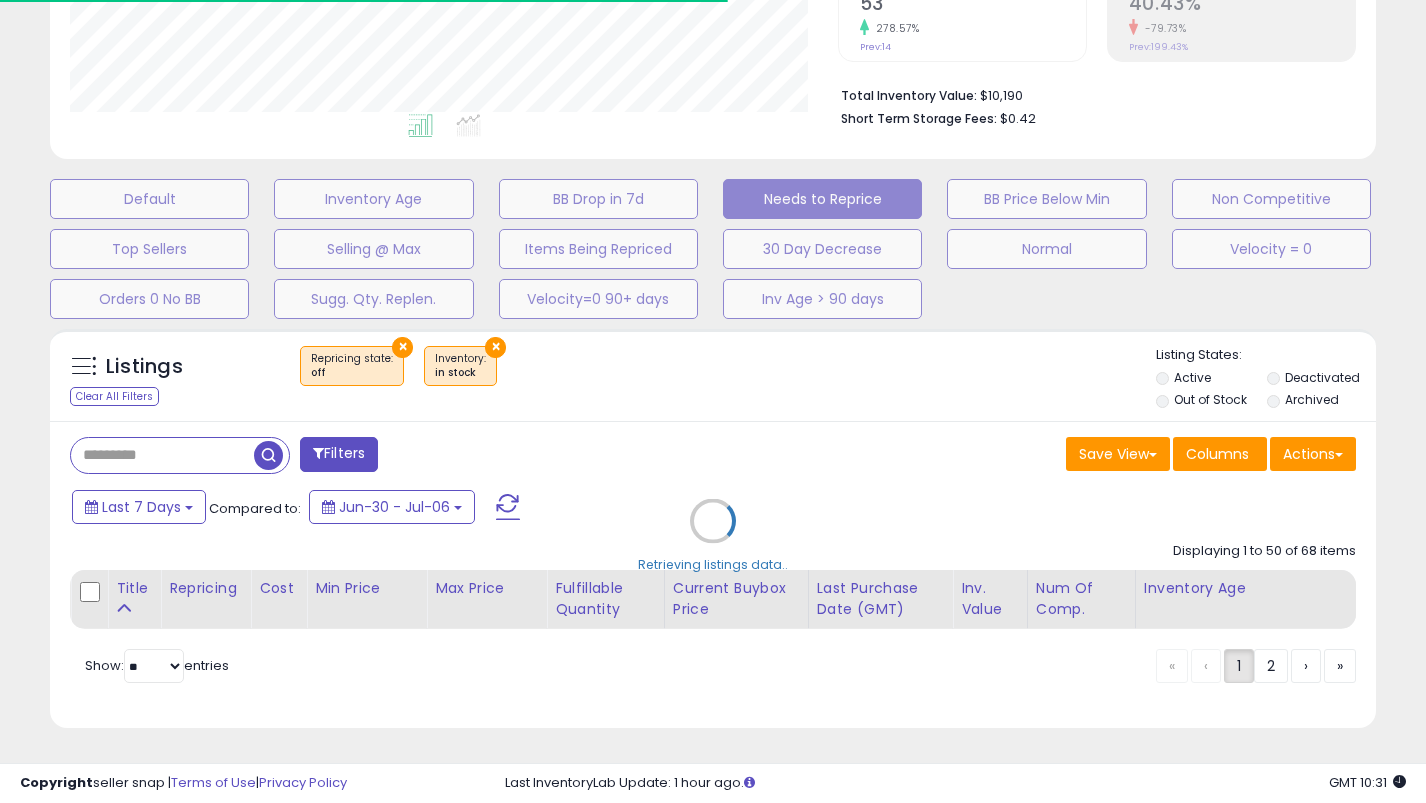type 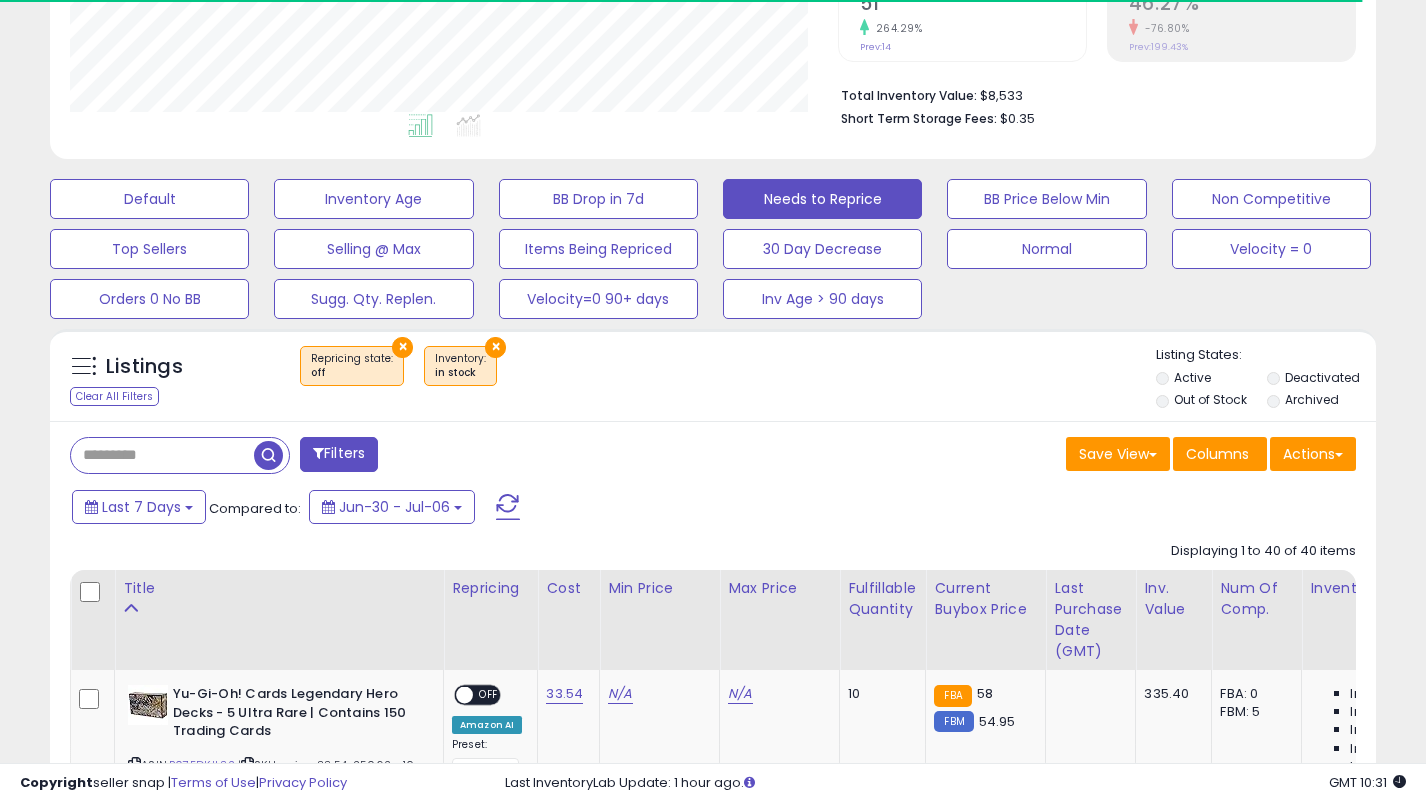 scroll, scrollTop: 616, scrollLeft: 0, axis: vertical 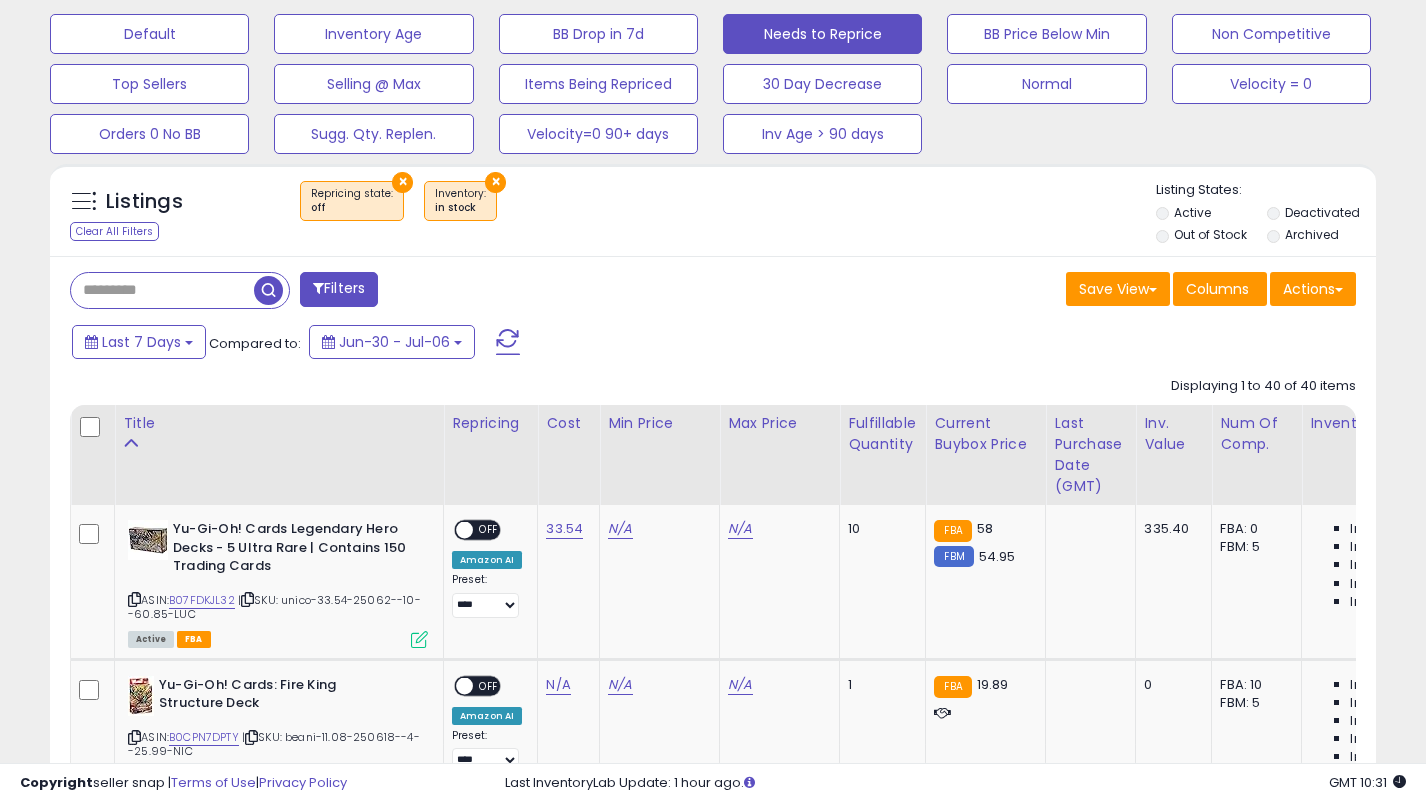 click on "Last 7 Days
Compared to:
Jun-30 - Jul-06" at bounding box center [549, 344] 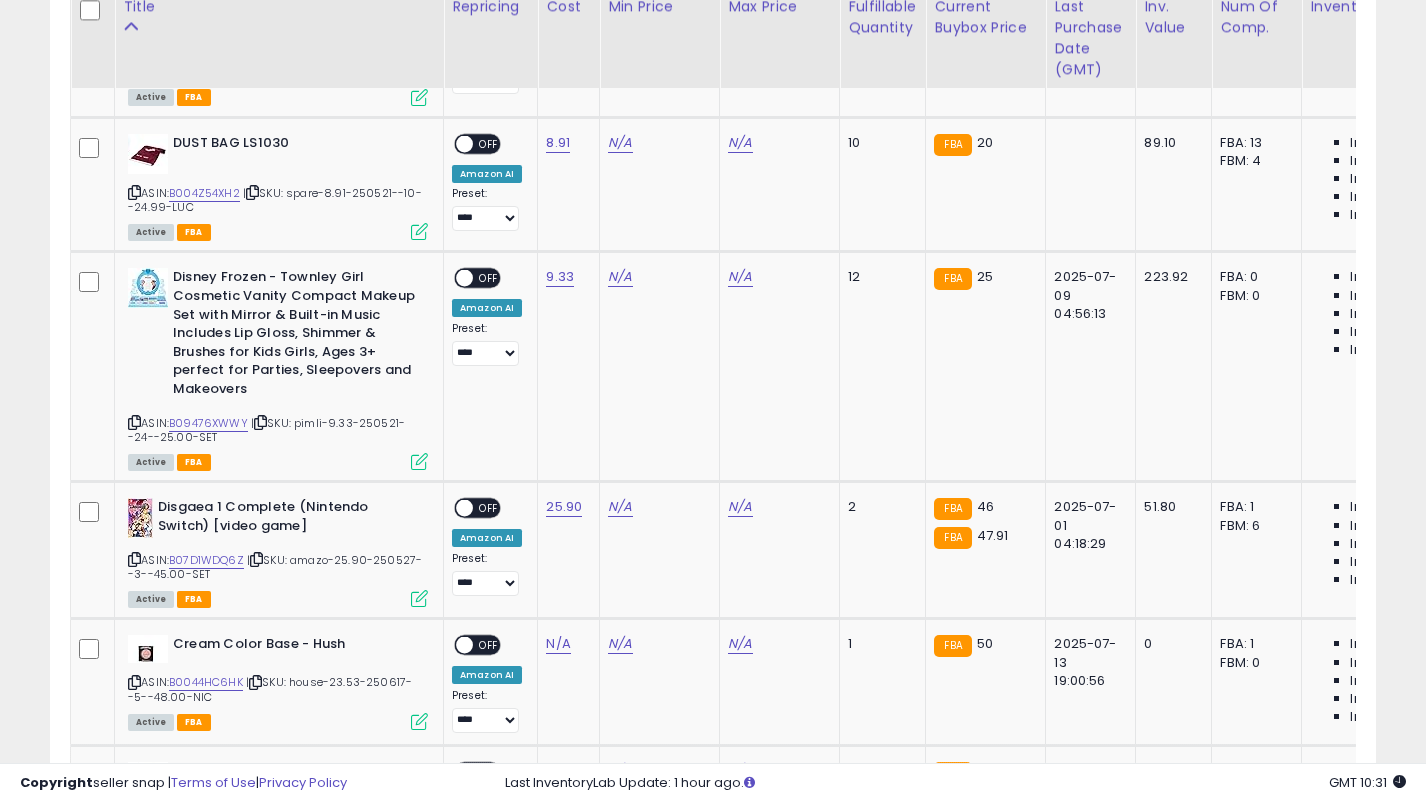 scroll, scrollTop: 4608, scrollLeft: 0, axis: vertical 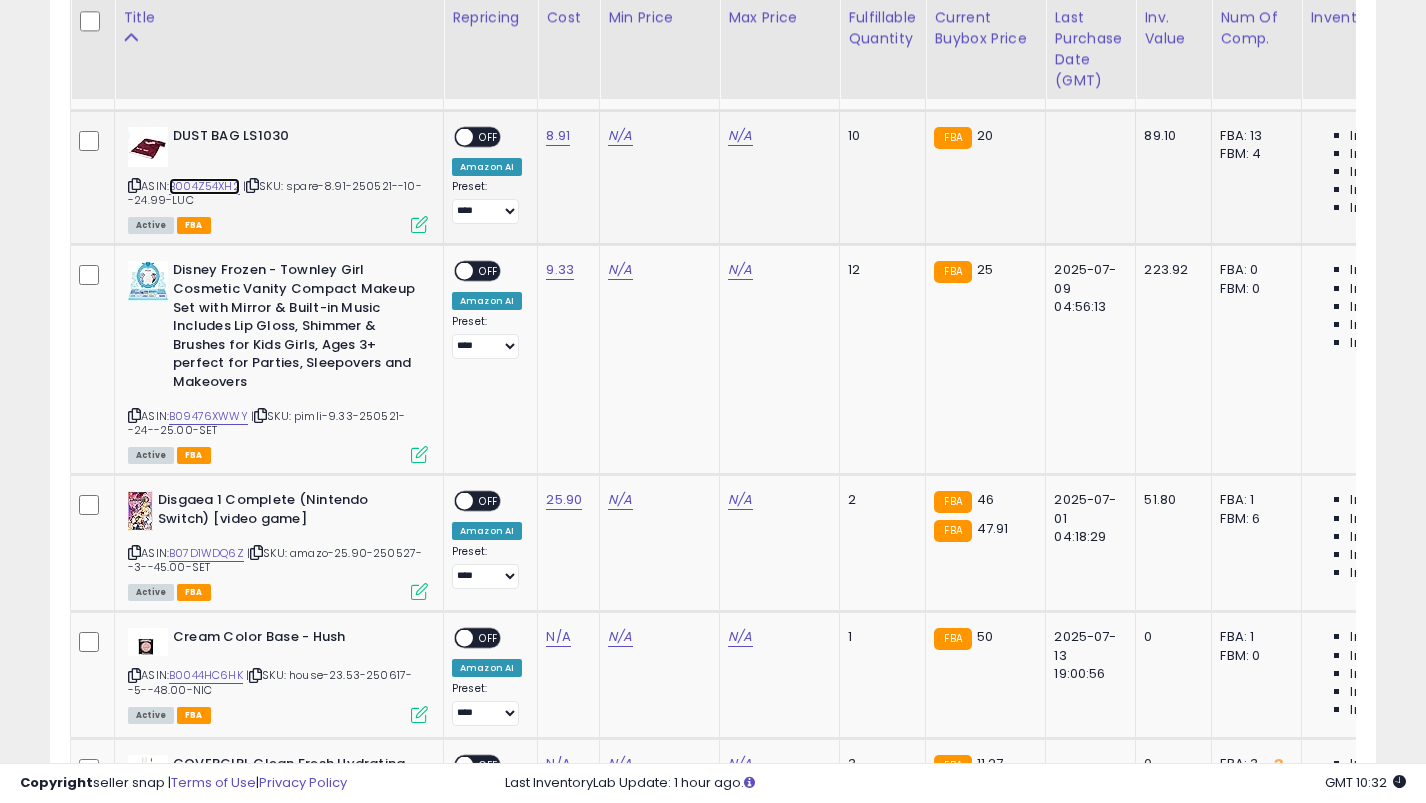 click on "B004Z54XH2" at bounding box center (204, 186) 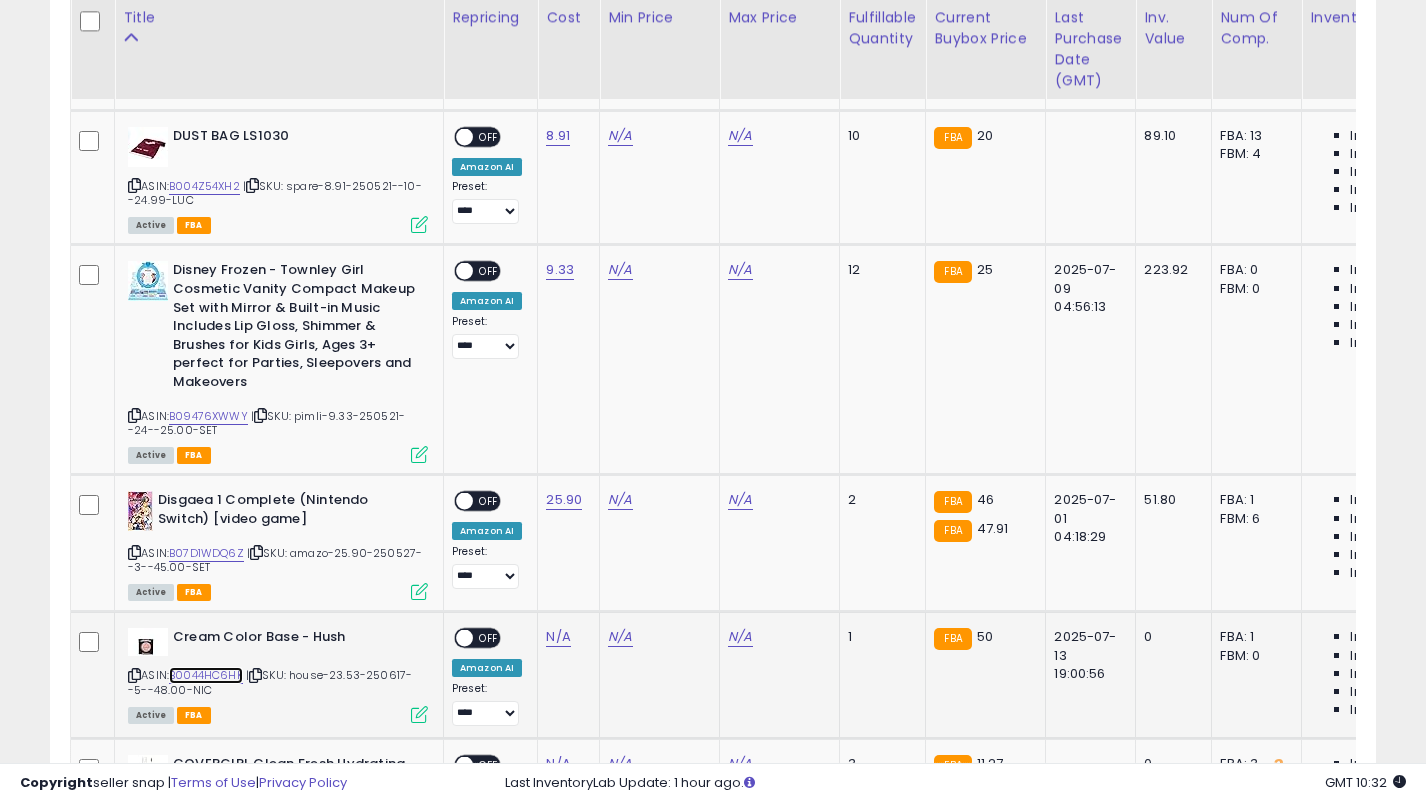 click on "B0044HC6HK" at bounding box center [206, 675] 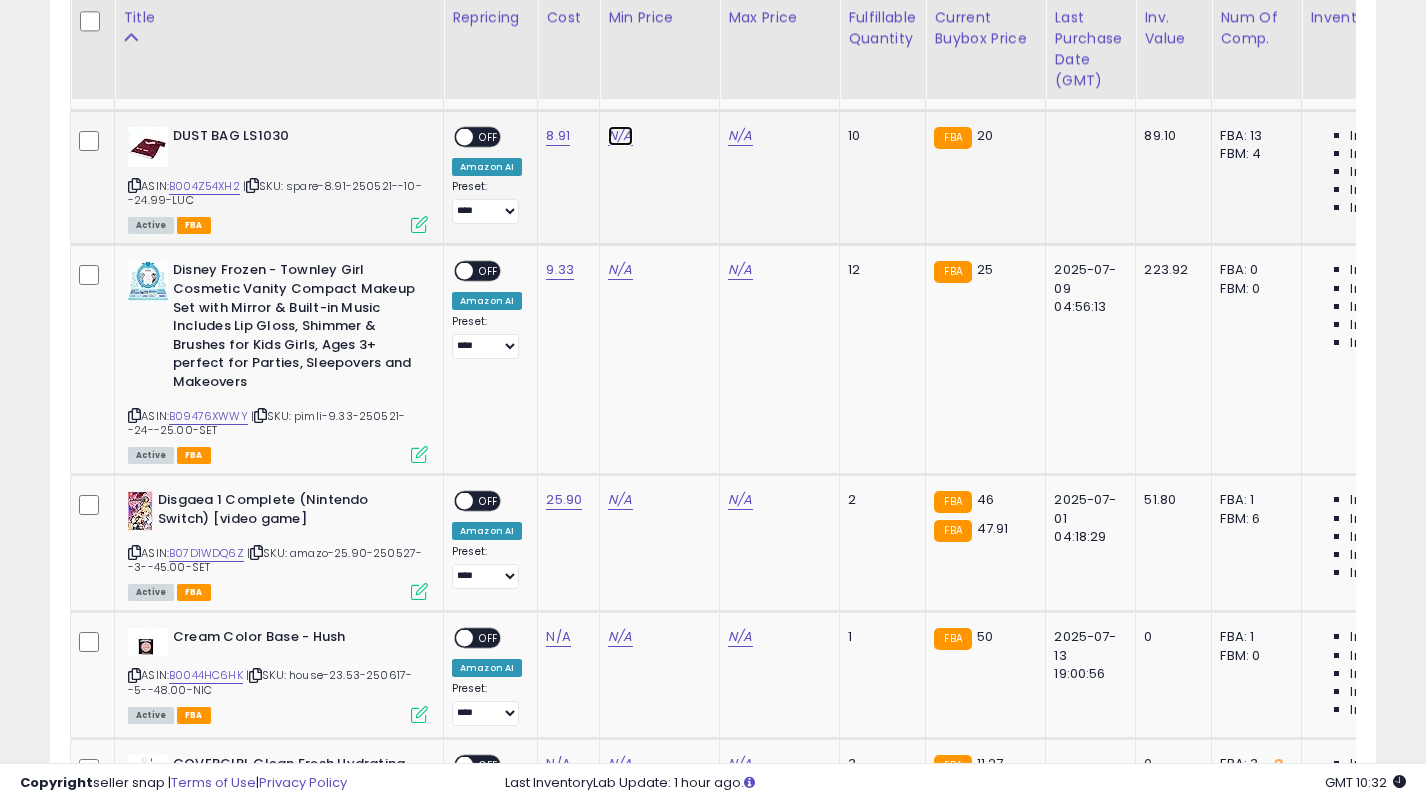 click on "N/A" at bounding box center [620, -3463] 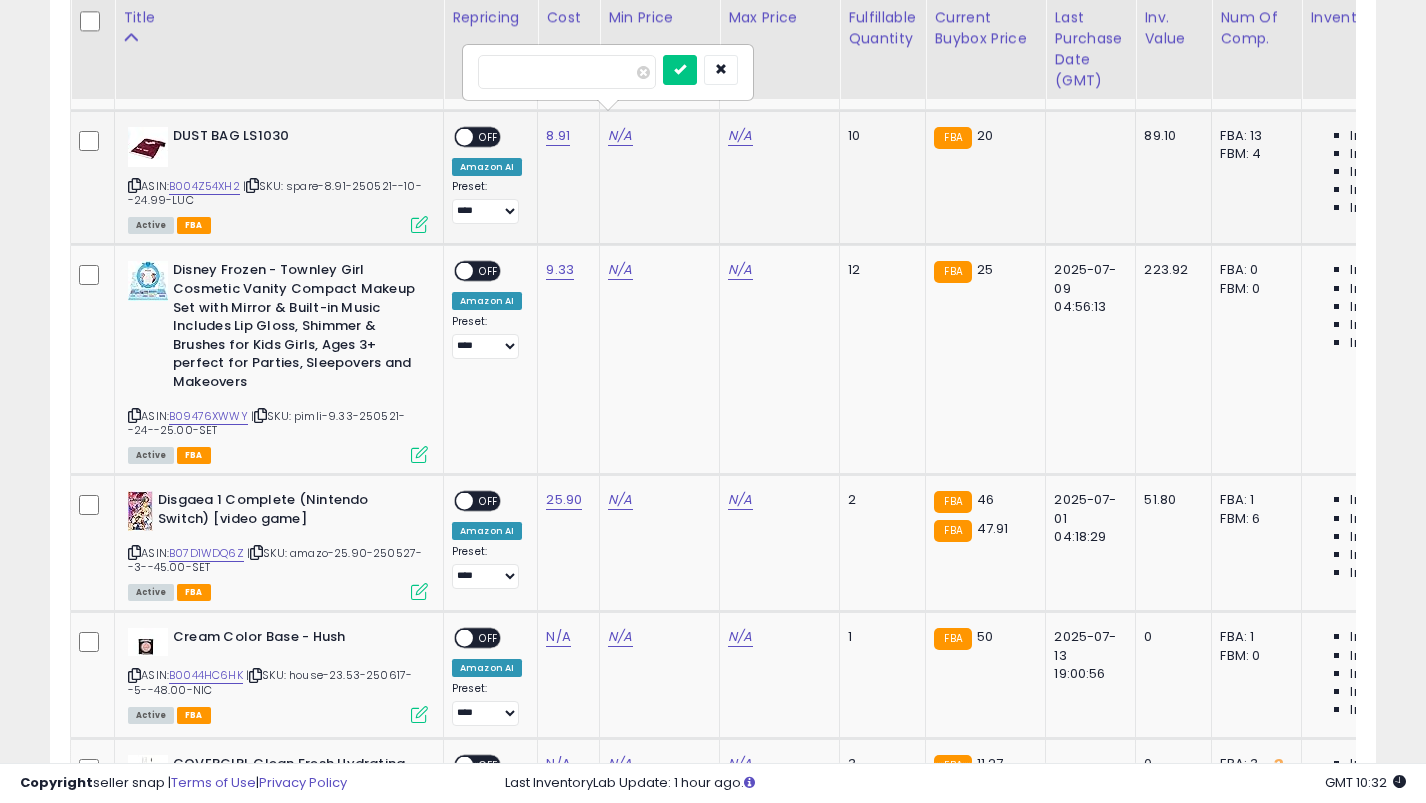 type on "****" 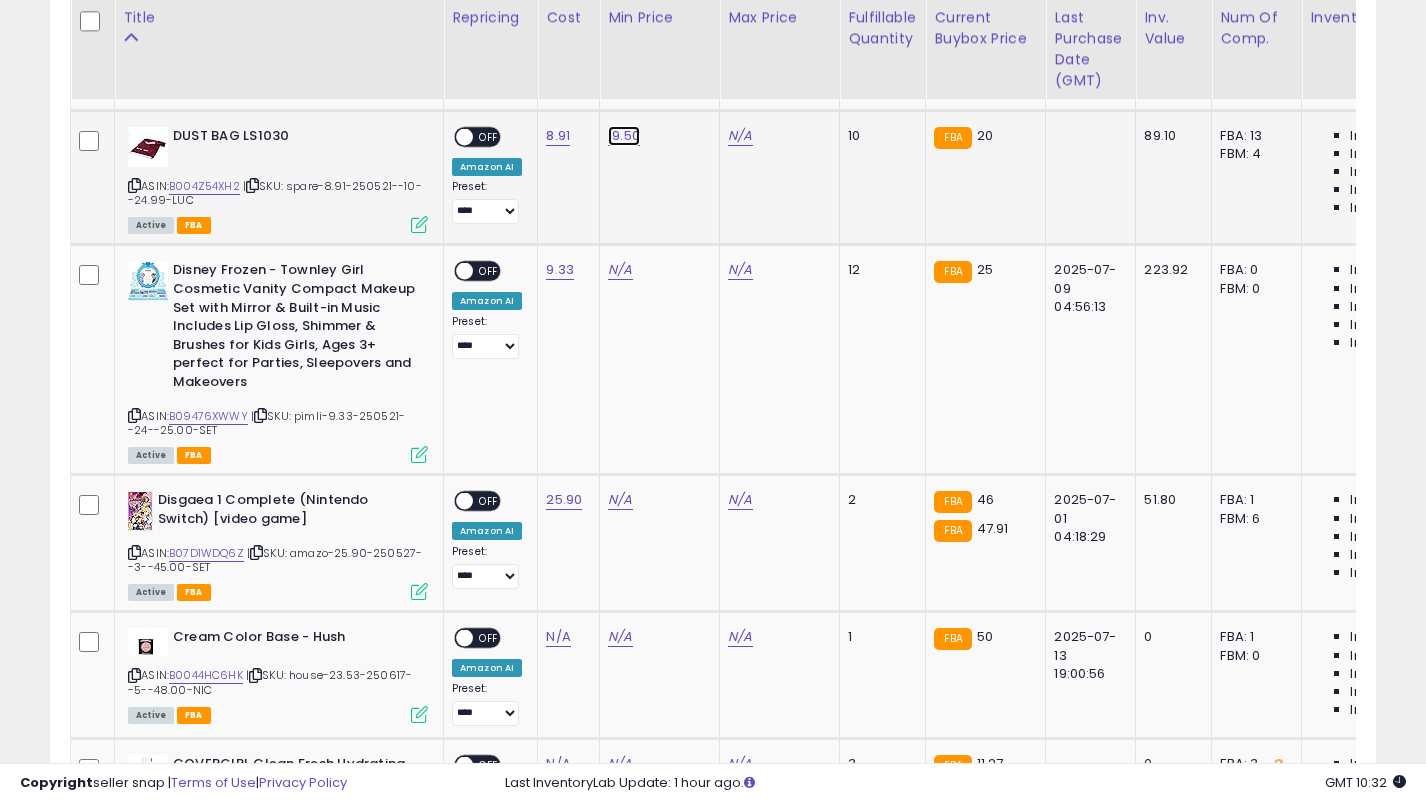 click on "19.50" at bounding box center [620, -3463] 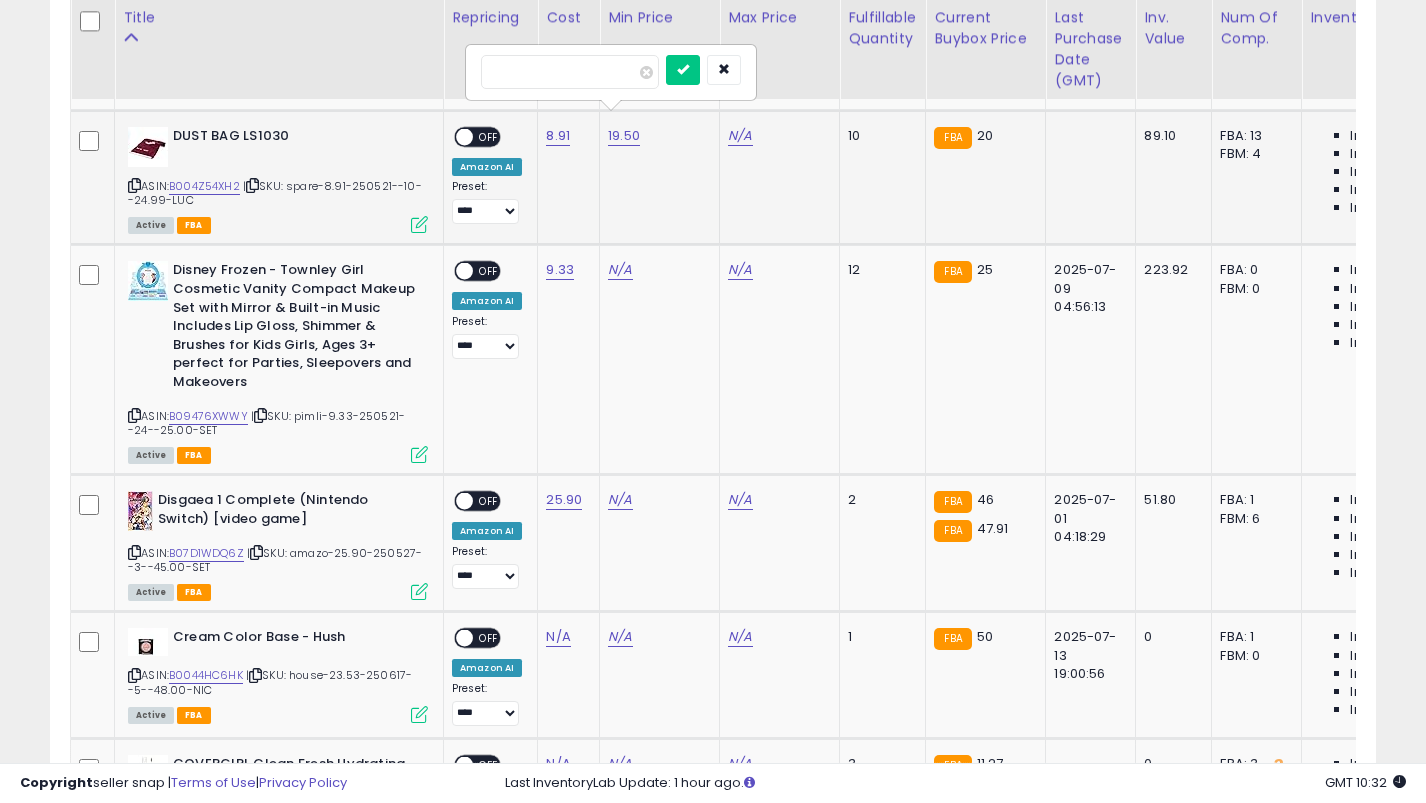 type on "****" 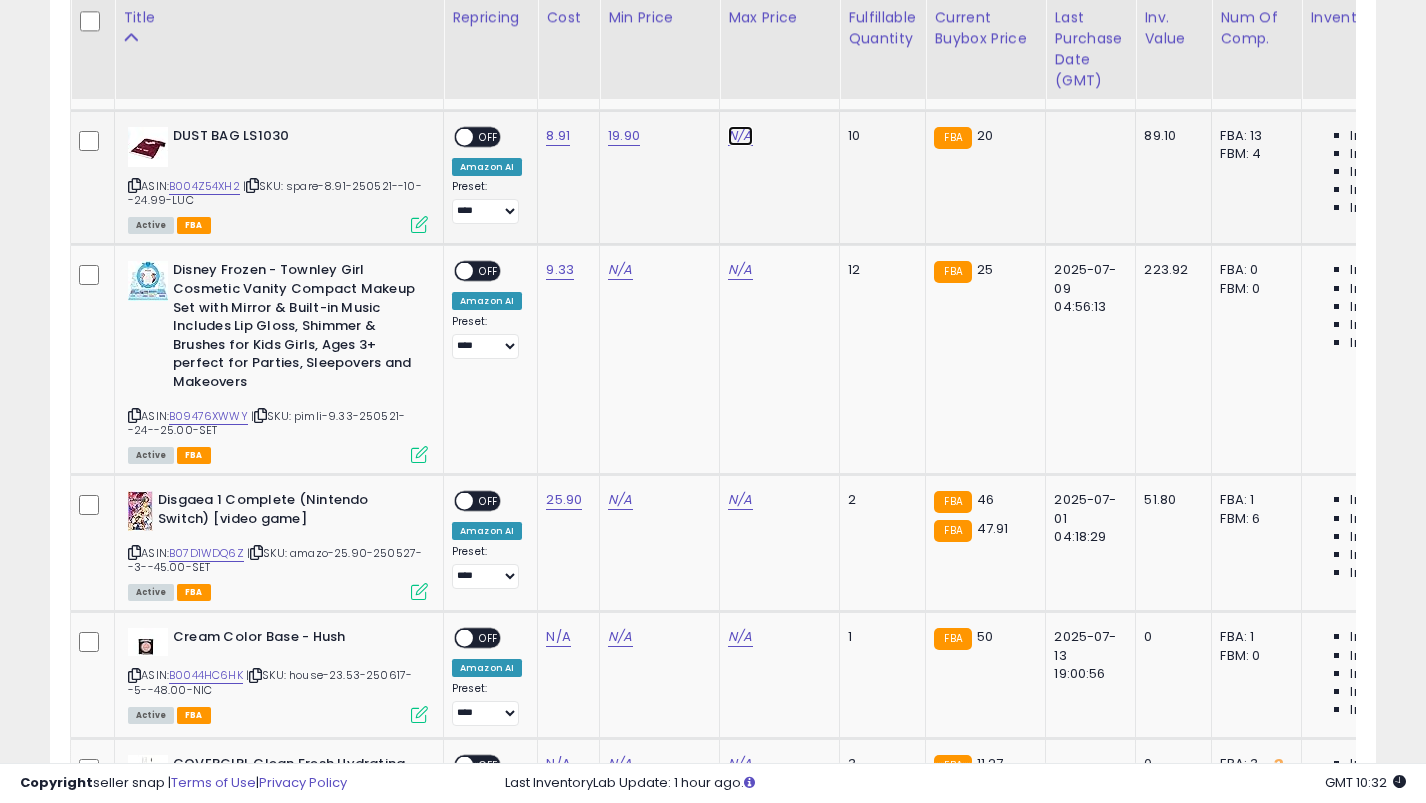 click on "N/A" at bounding box center [740, -3463] 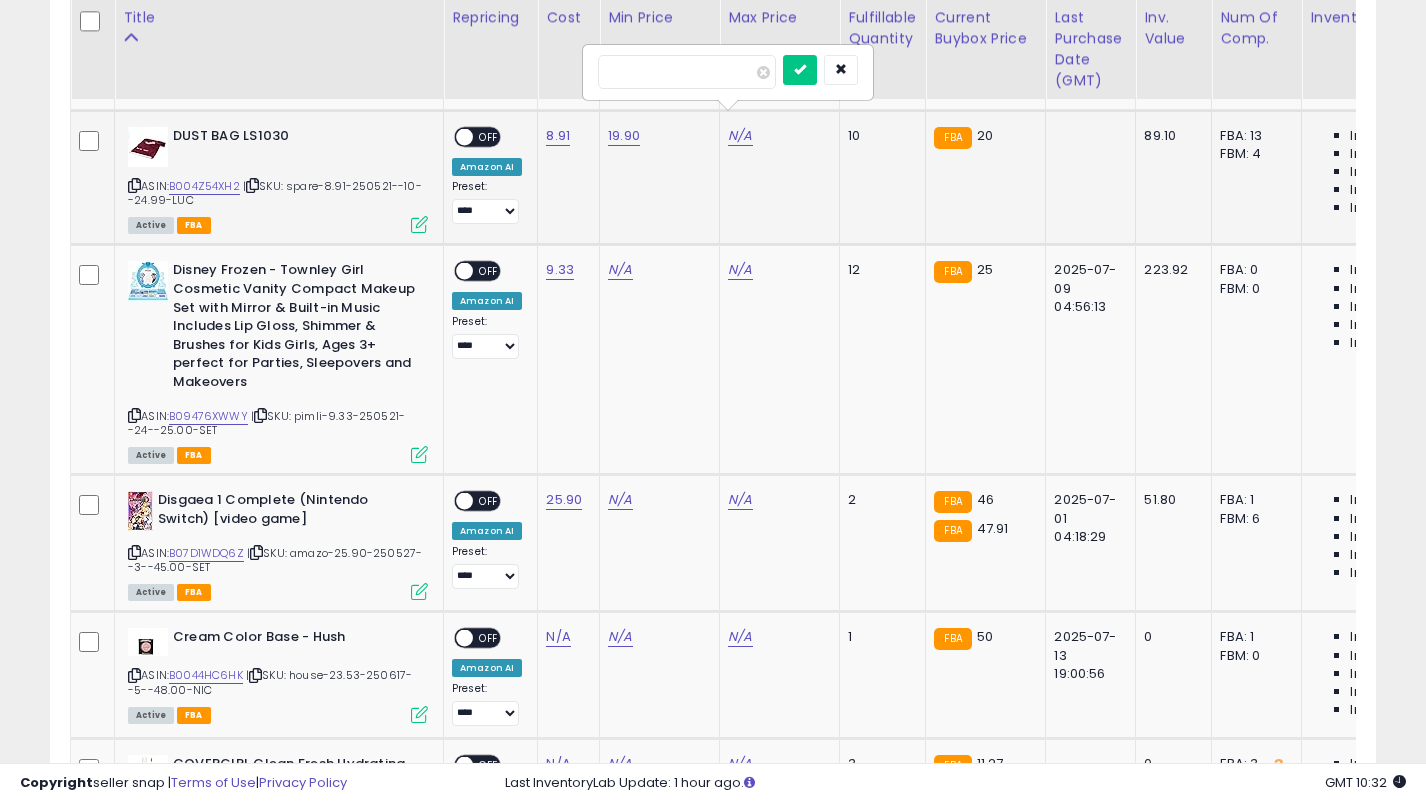type on "**" 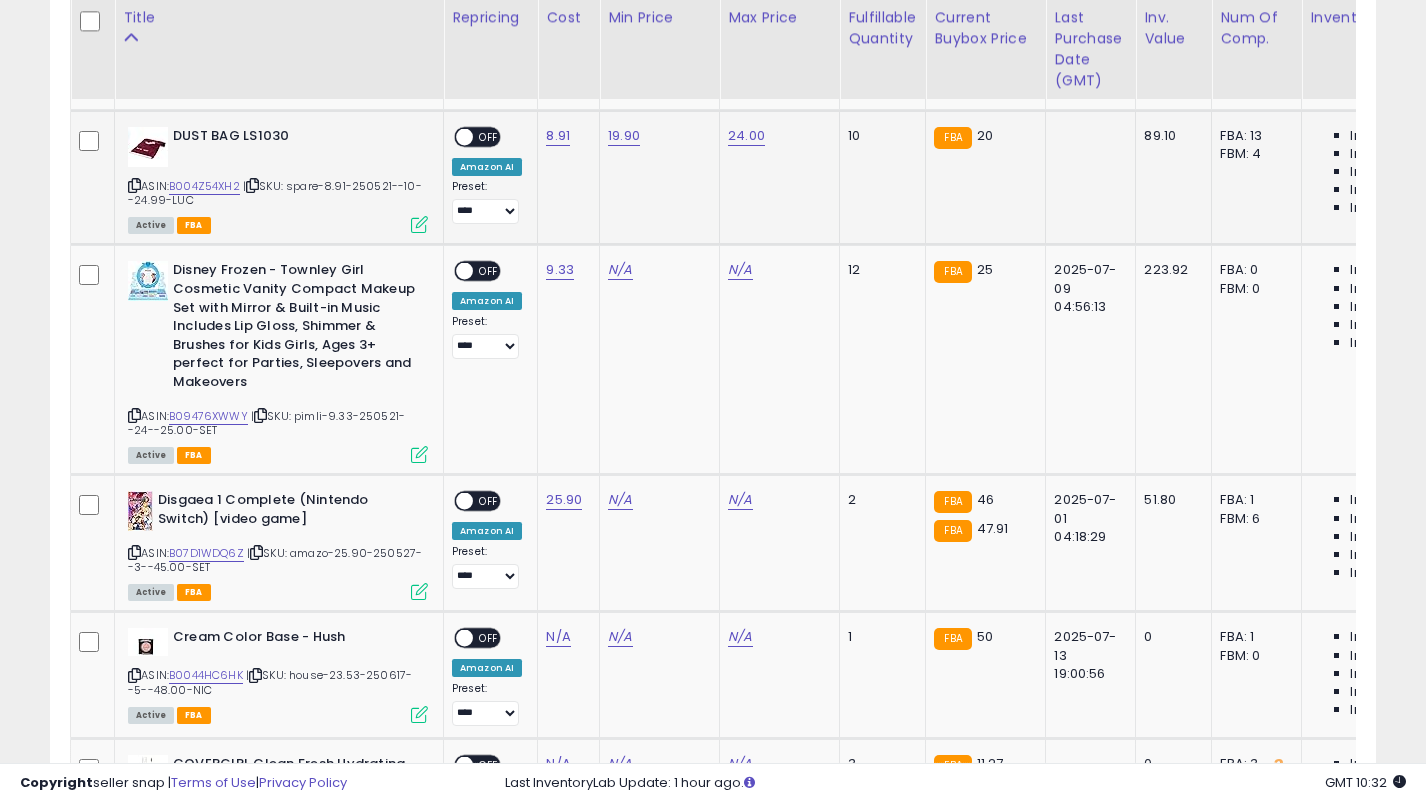 click on "OFF" at bounding box center (489, 136) 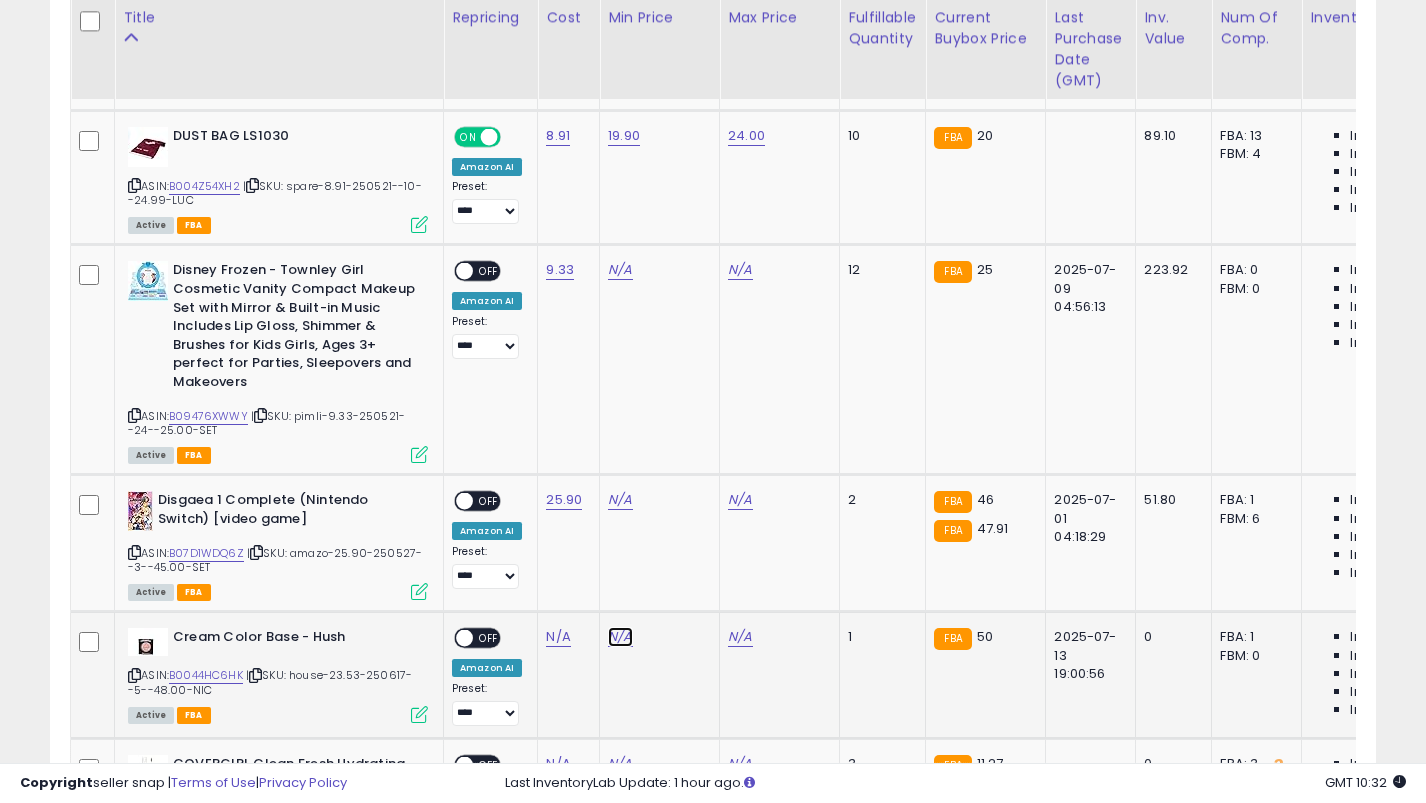 click on "N/A" at bounding box center (620, -3463) 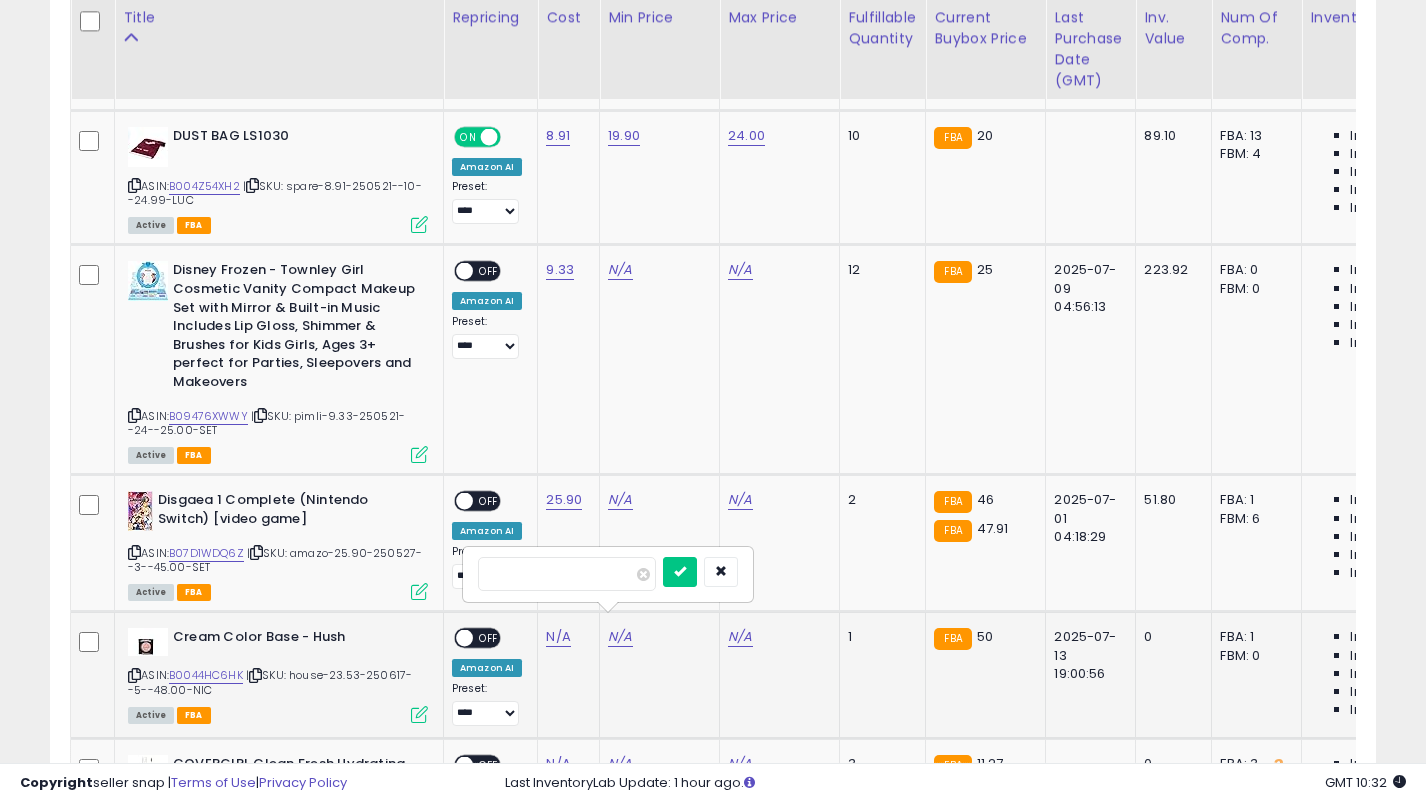 type on "**" 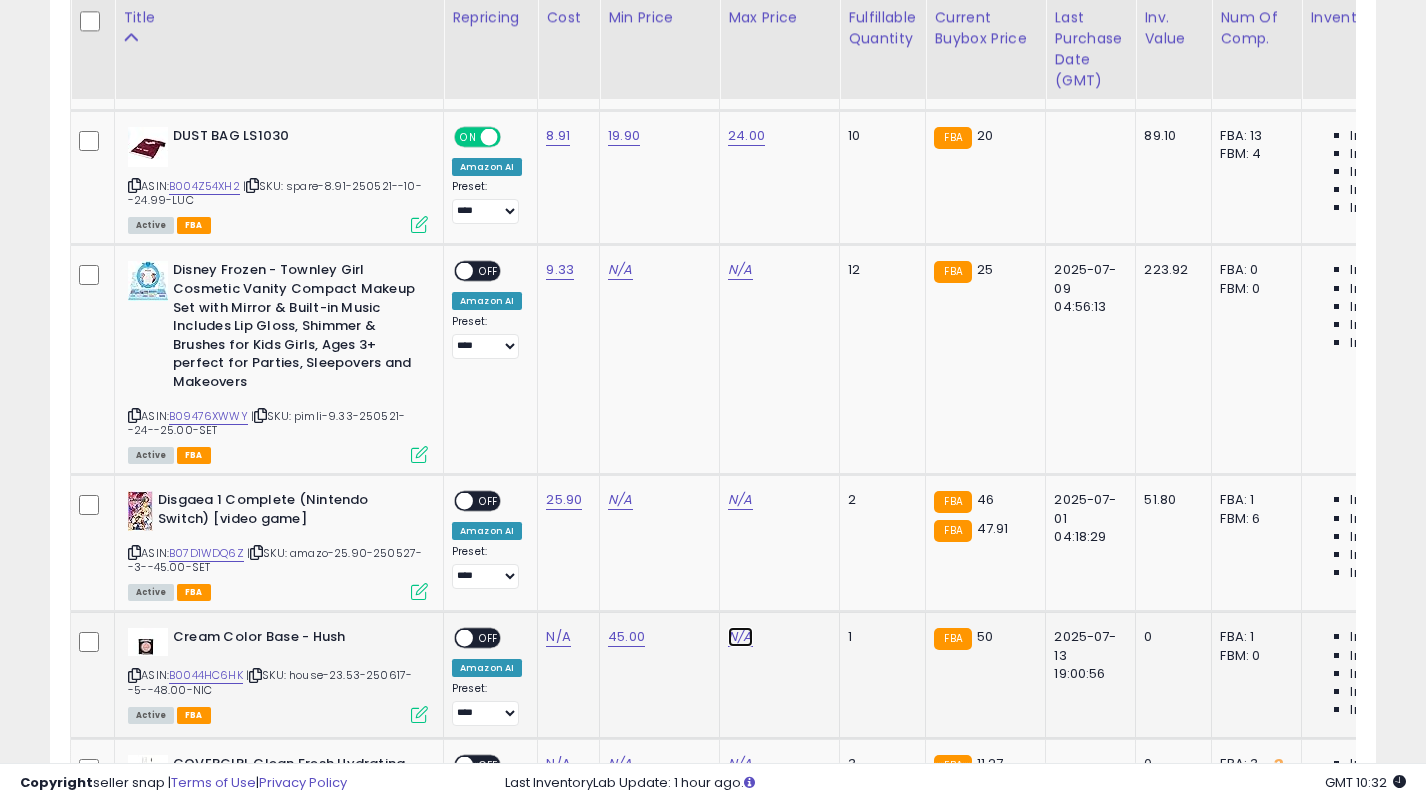 click on "N/A" at bounding box center (740, -3463) 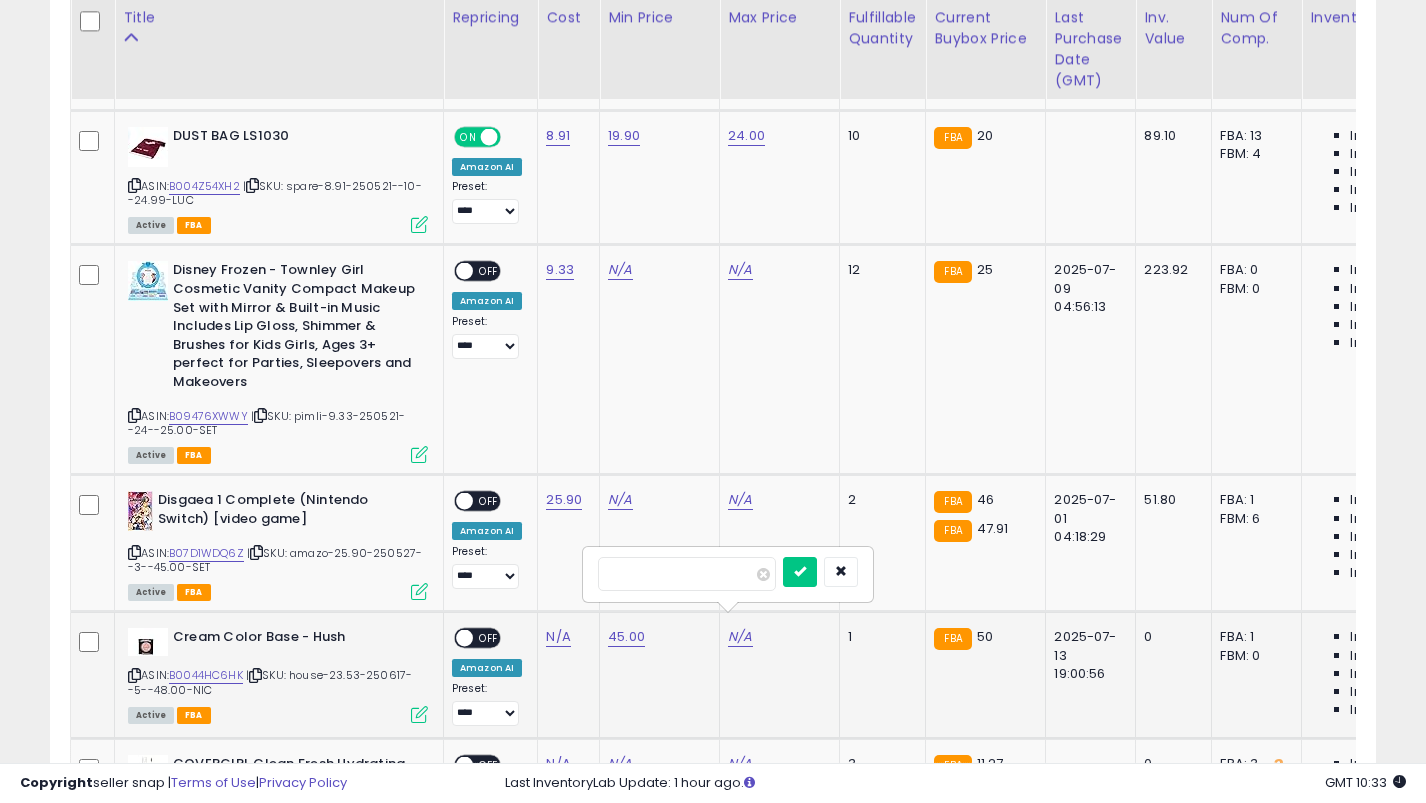 type on "**" 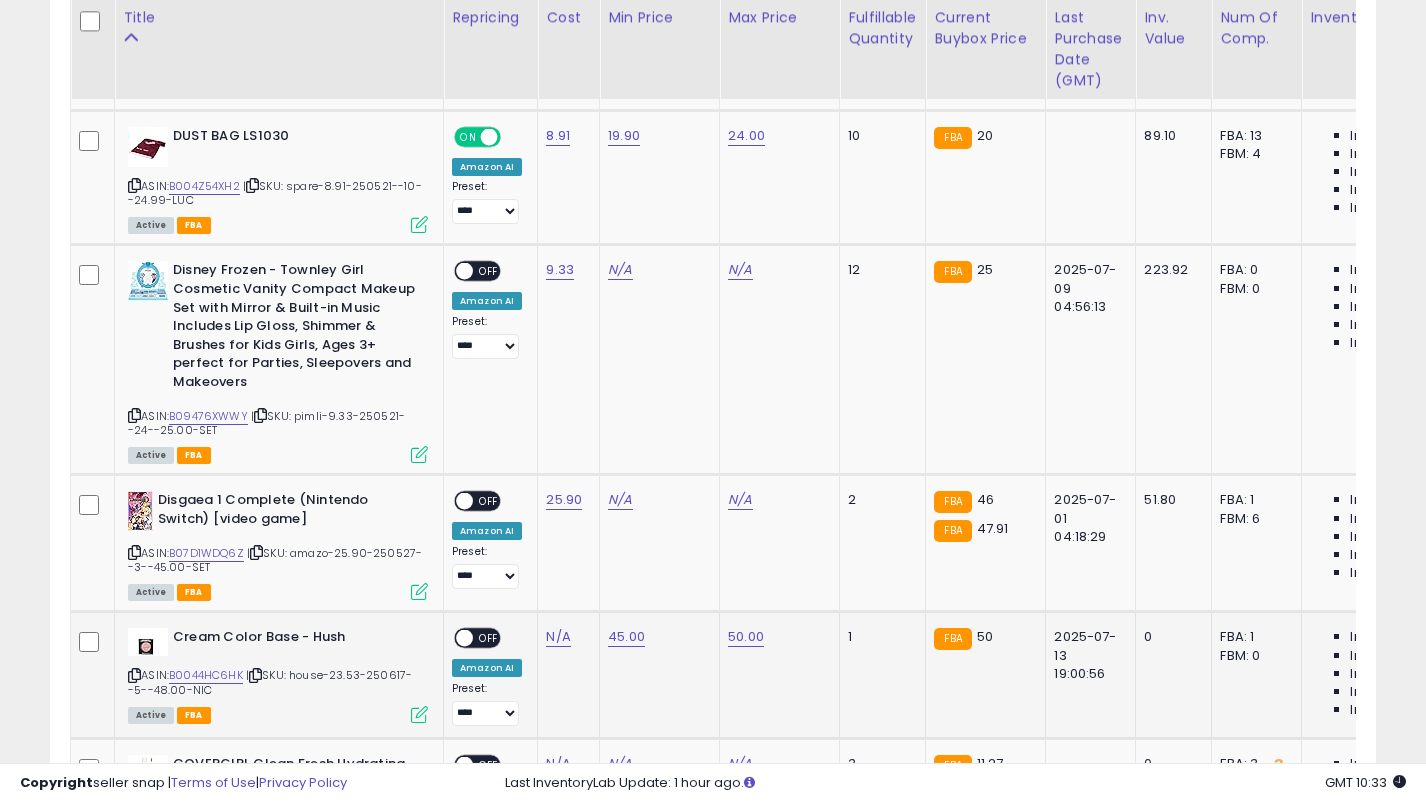 click on "OFF" at bounding box center [489, 638] 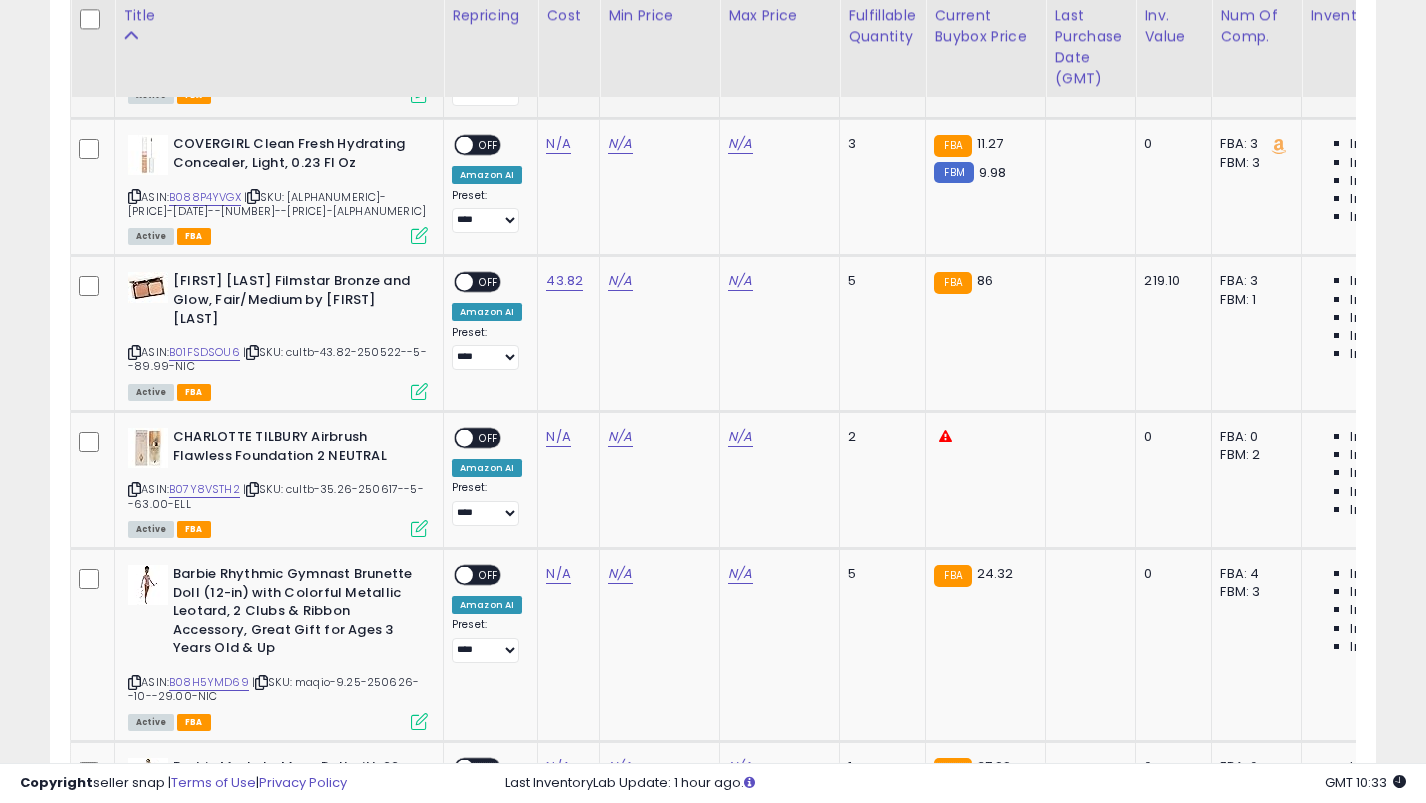scroll, scrollTop: 5229, scrollLeft: 0, axis: vertical 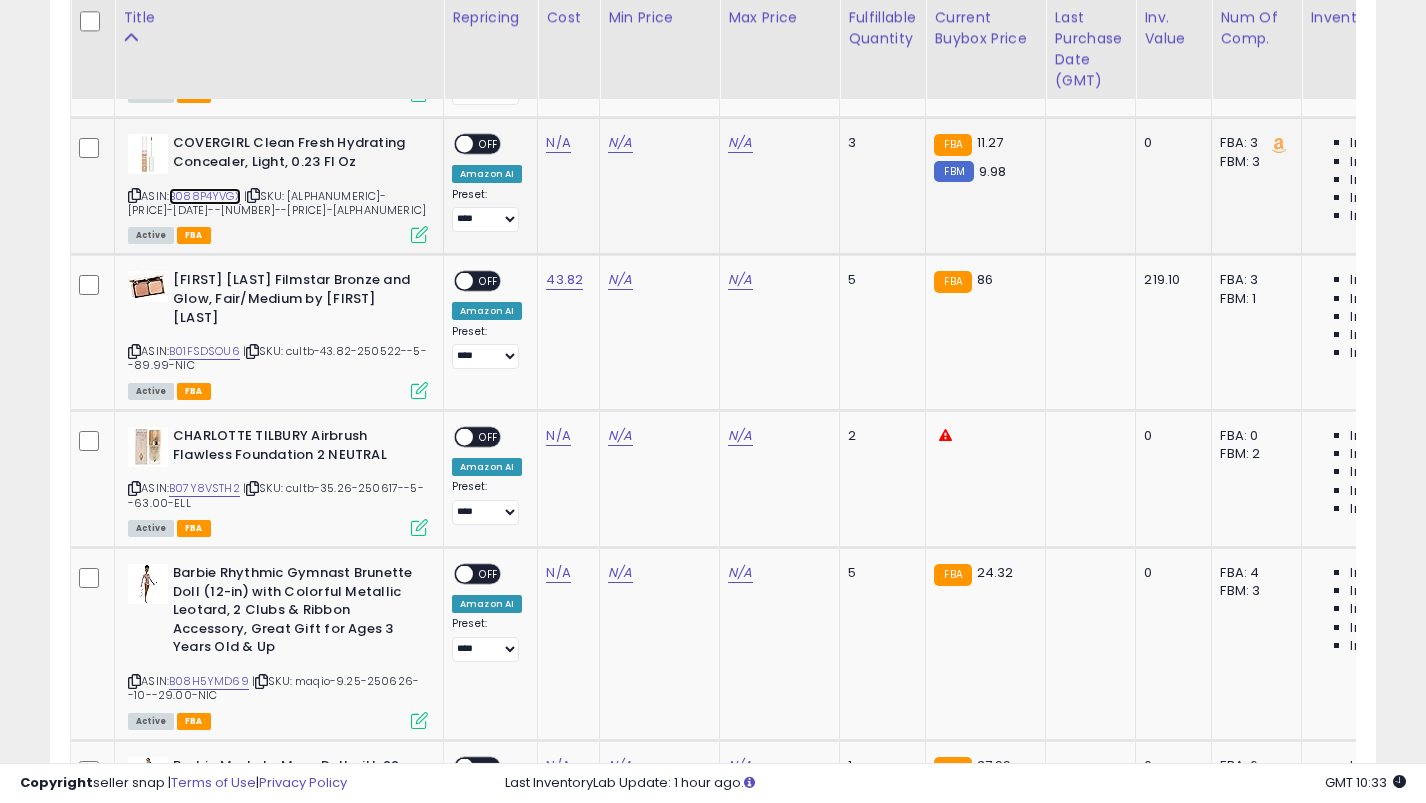 click on "B088P4YVGX" at bounding box center (205, 196) 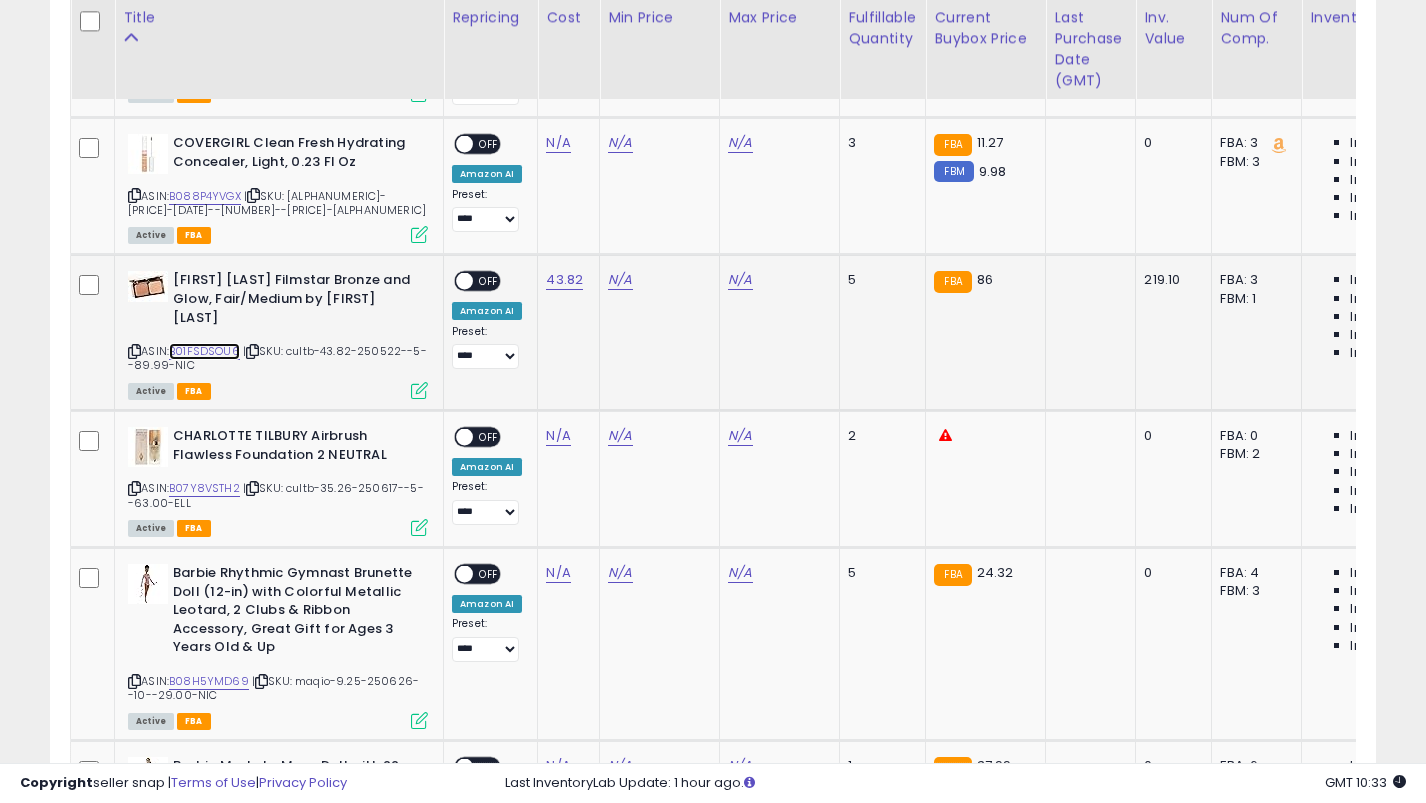 click on "B01FSDSOU6" at bounding box center (204, 351) 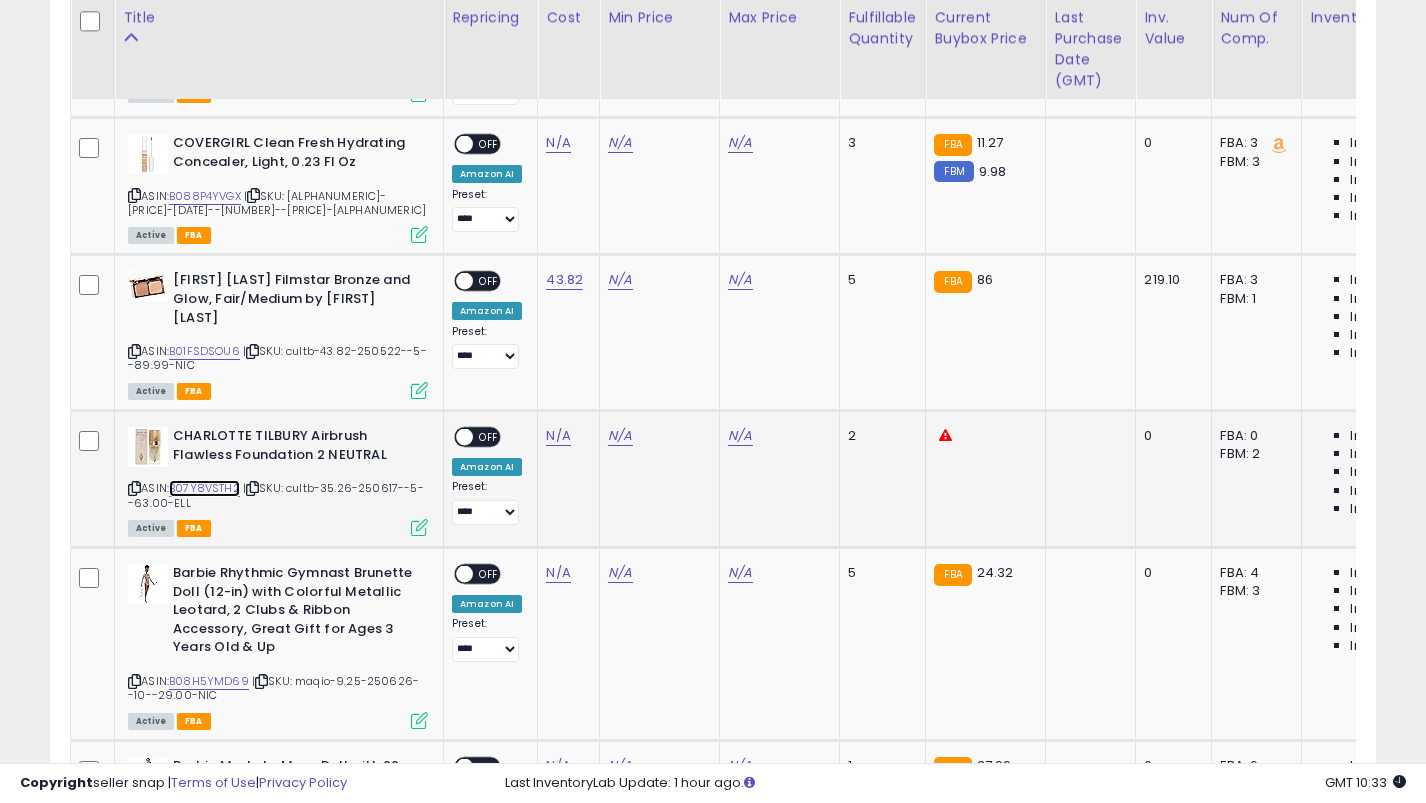 click on "B07Y8VSTH2" at bounding box center [204, 488] 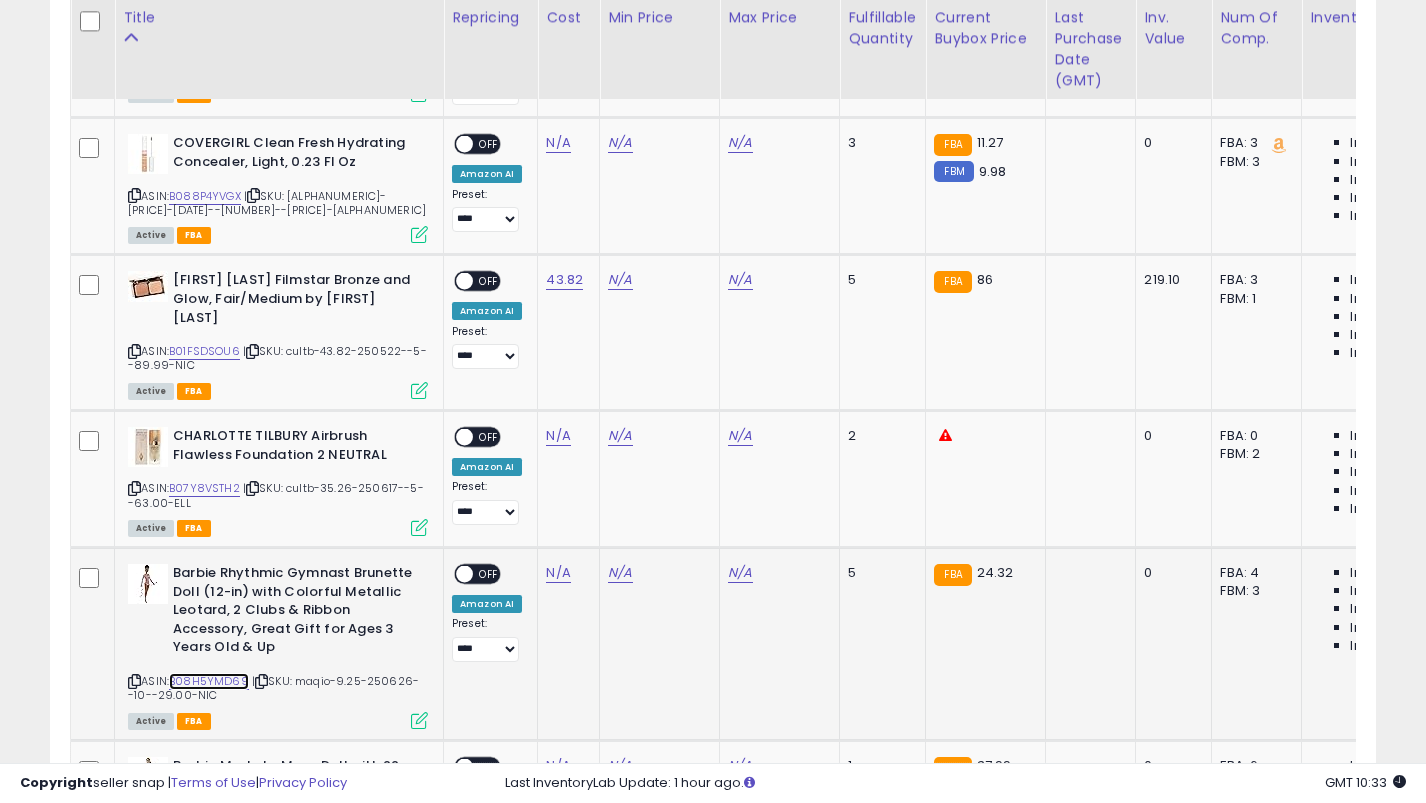 click on "B08H5YMD69" at bounding box center (209, 681) 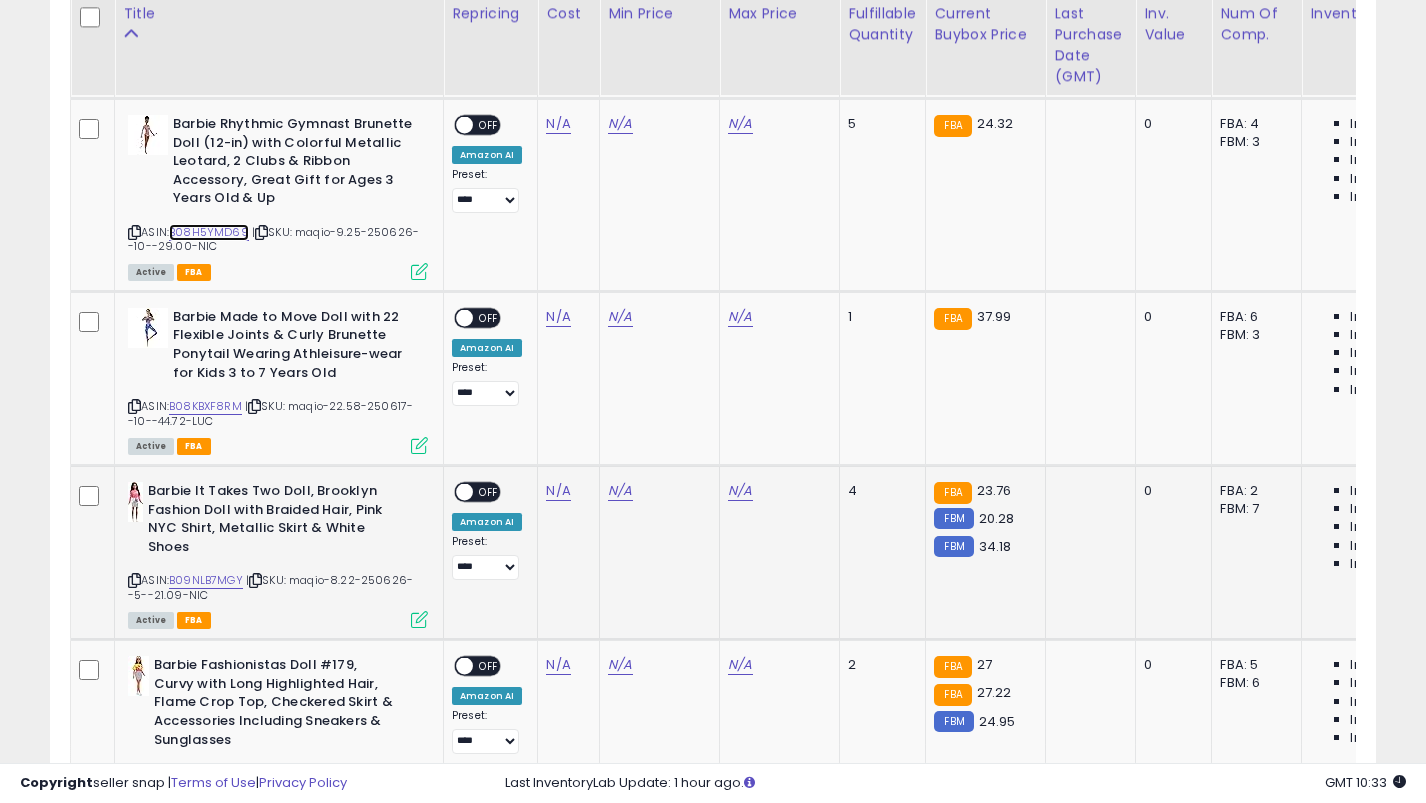 scroll, scrollTop: 5685, scrollLeft: 0, axis: vertical 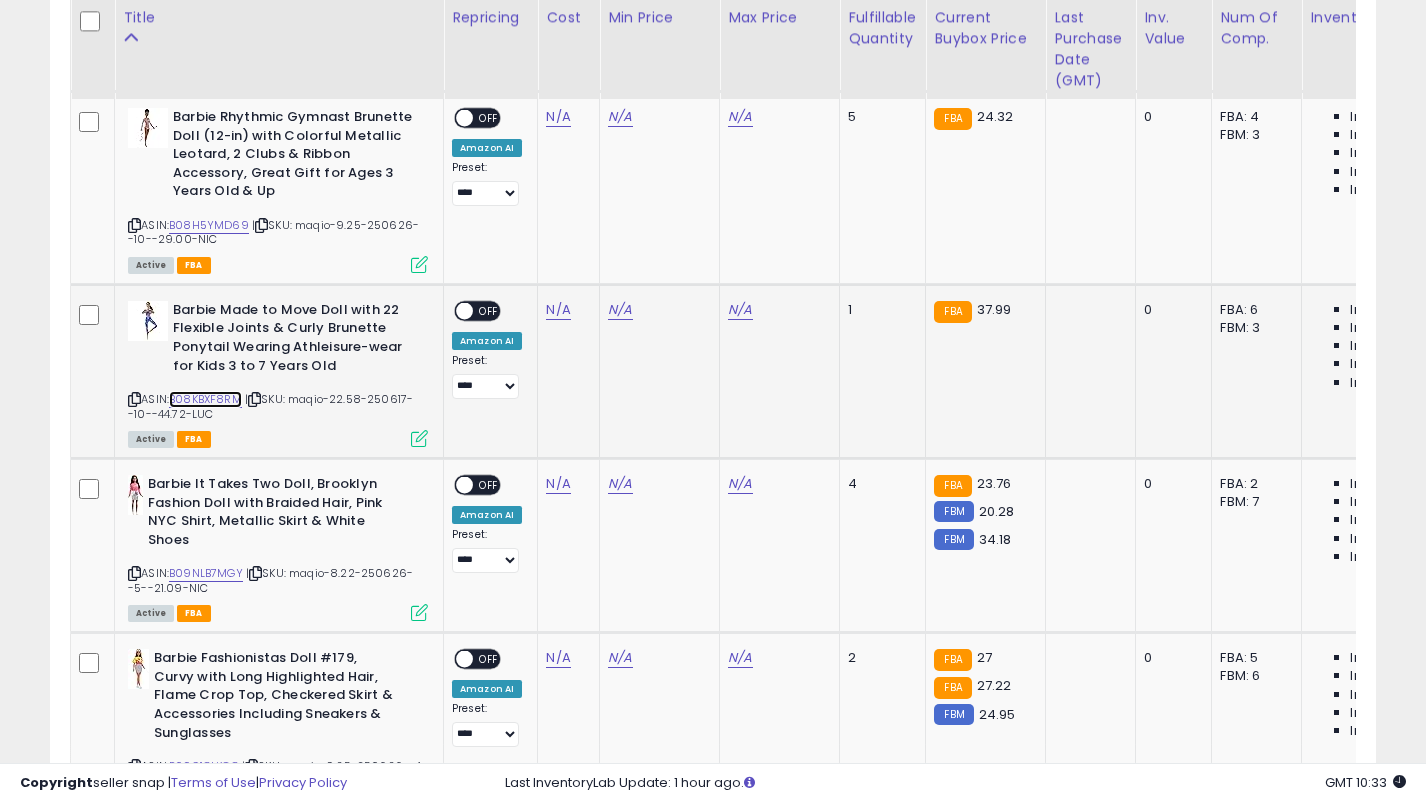 click on "B08KBXF8RM" at bounding box center (205, 399) 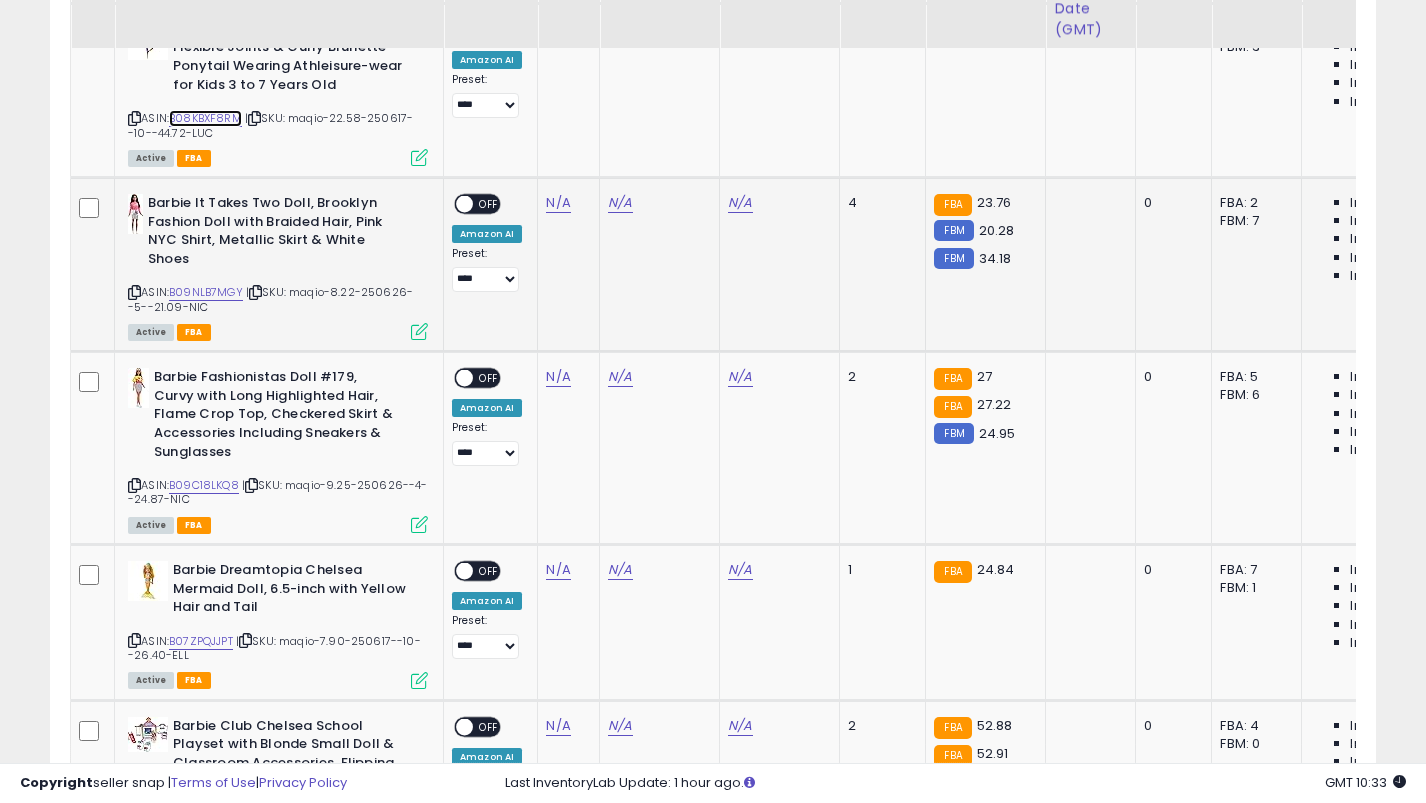 scroll, scrollTop: 6044, scrollLeft: 0, axis: vertical 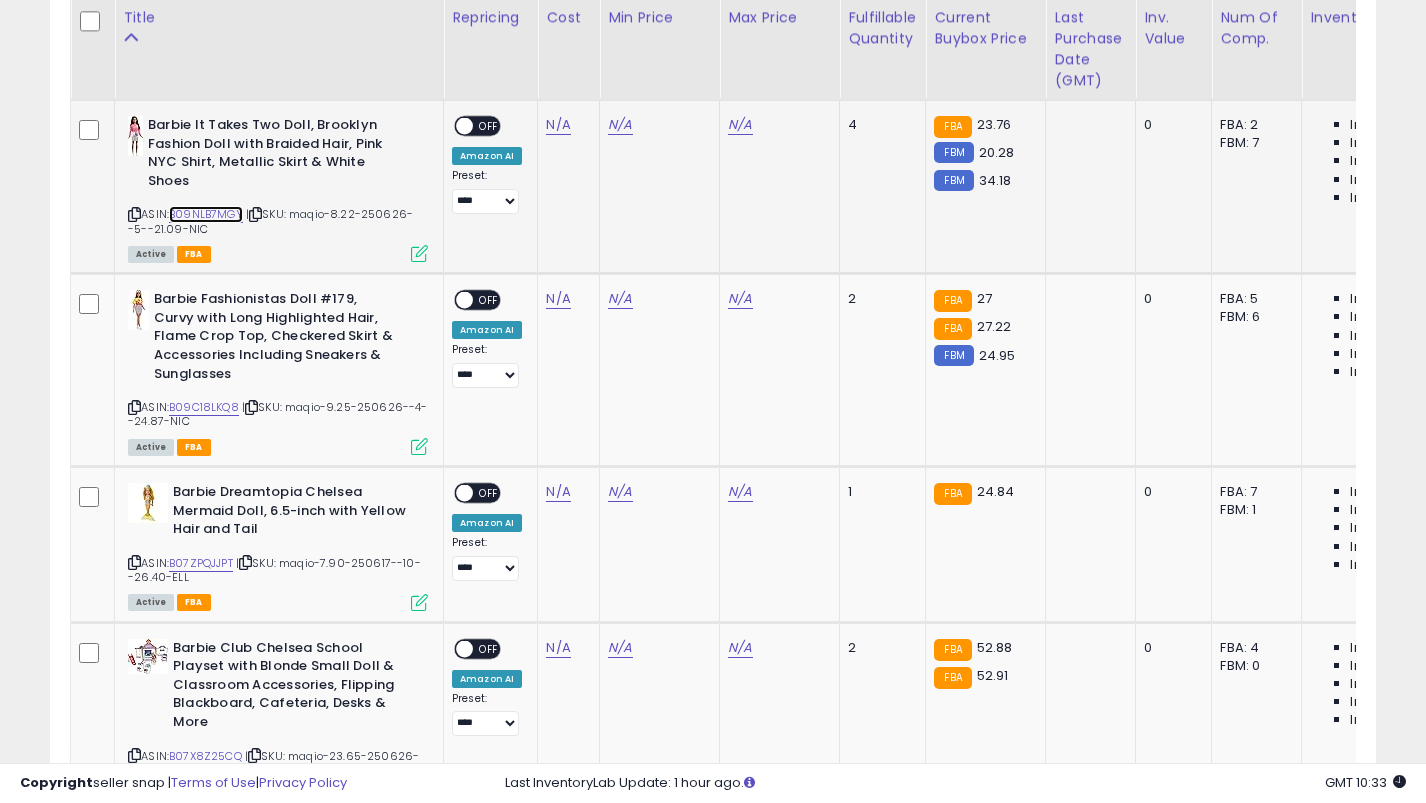click on "B09NLB7MGY" at bounding box center [206, 214] 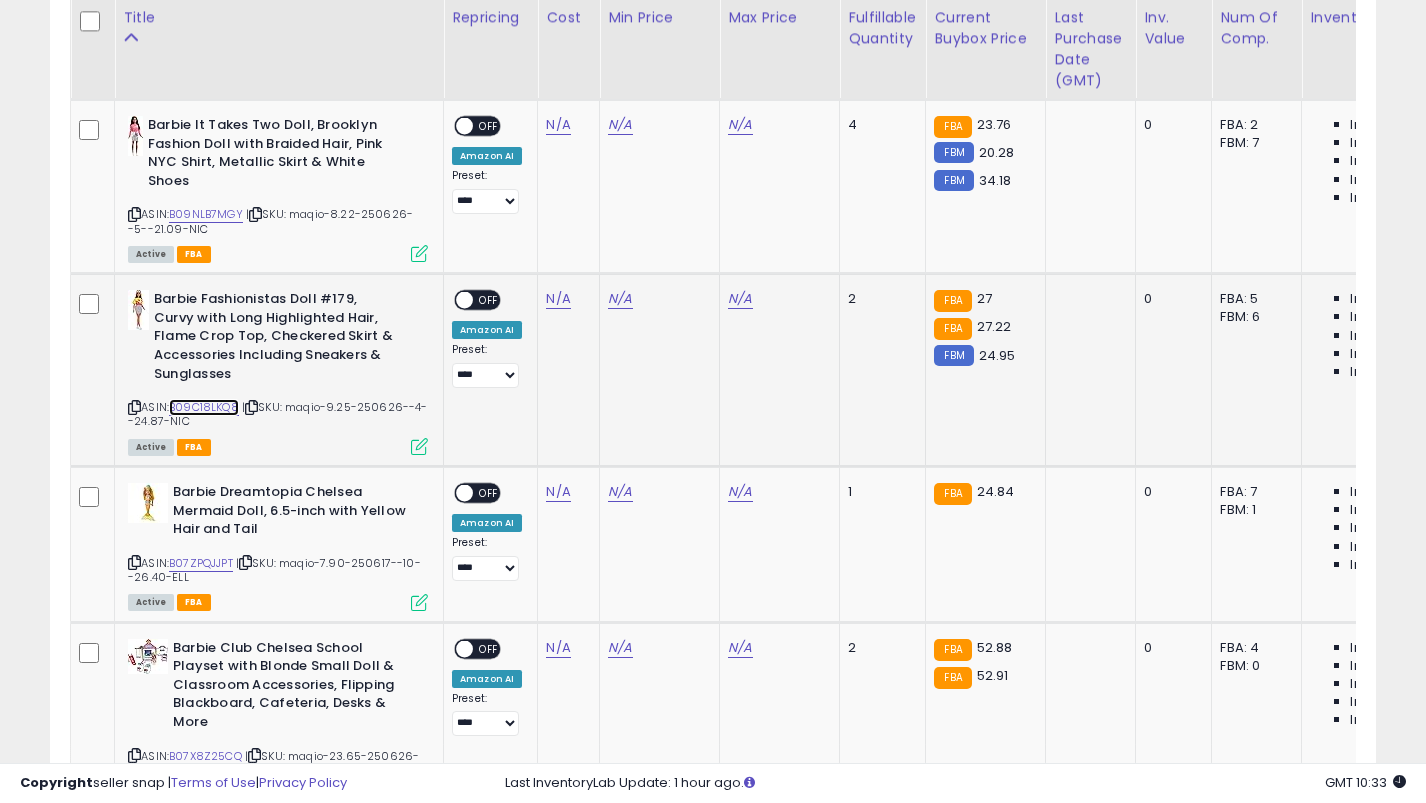 click on "B09C18LKQ8" at bounding box center (204, 407) 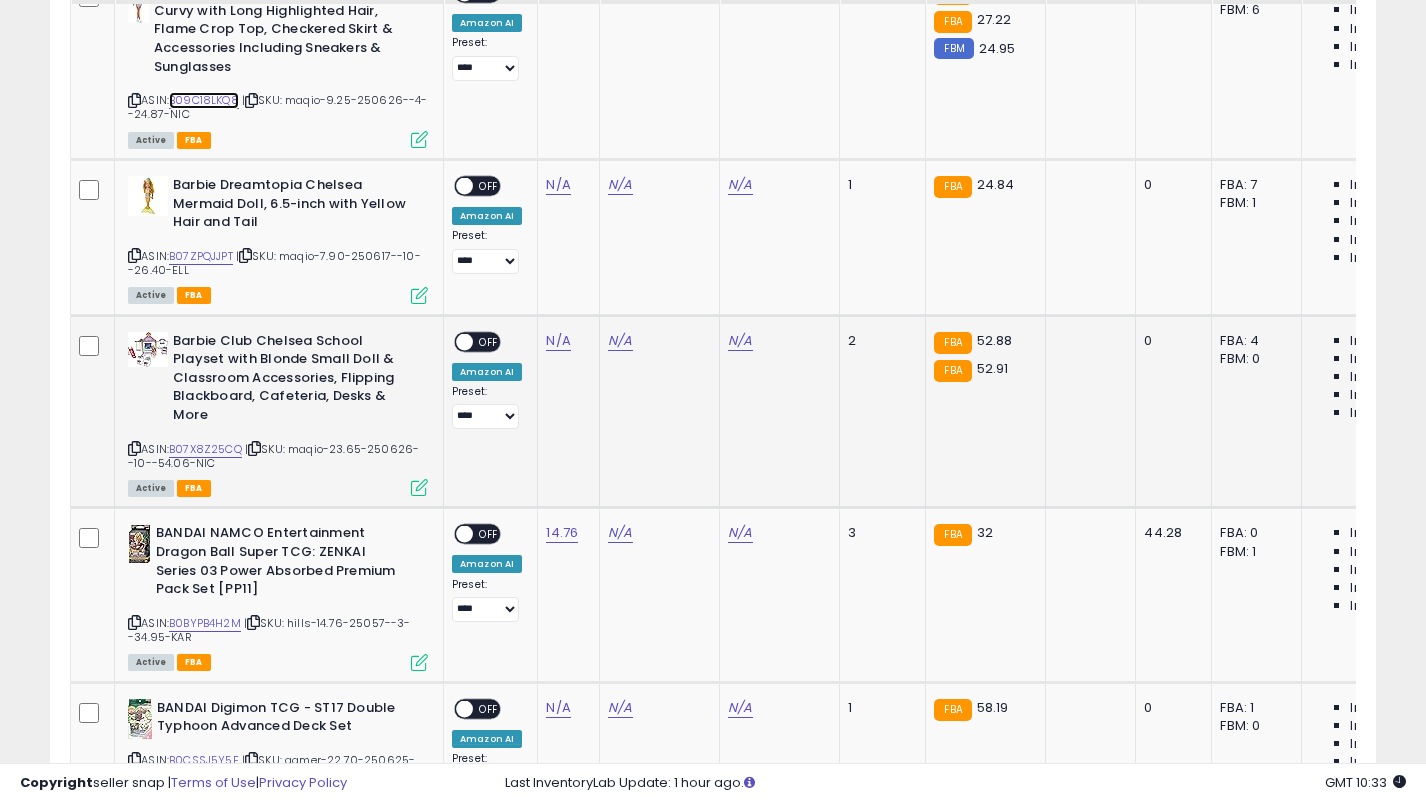 scroll, scrollTop: 6474, scrollLeft: 0, axis: vertical 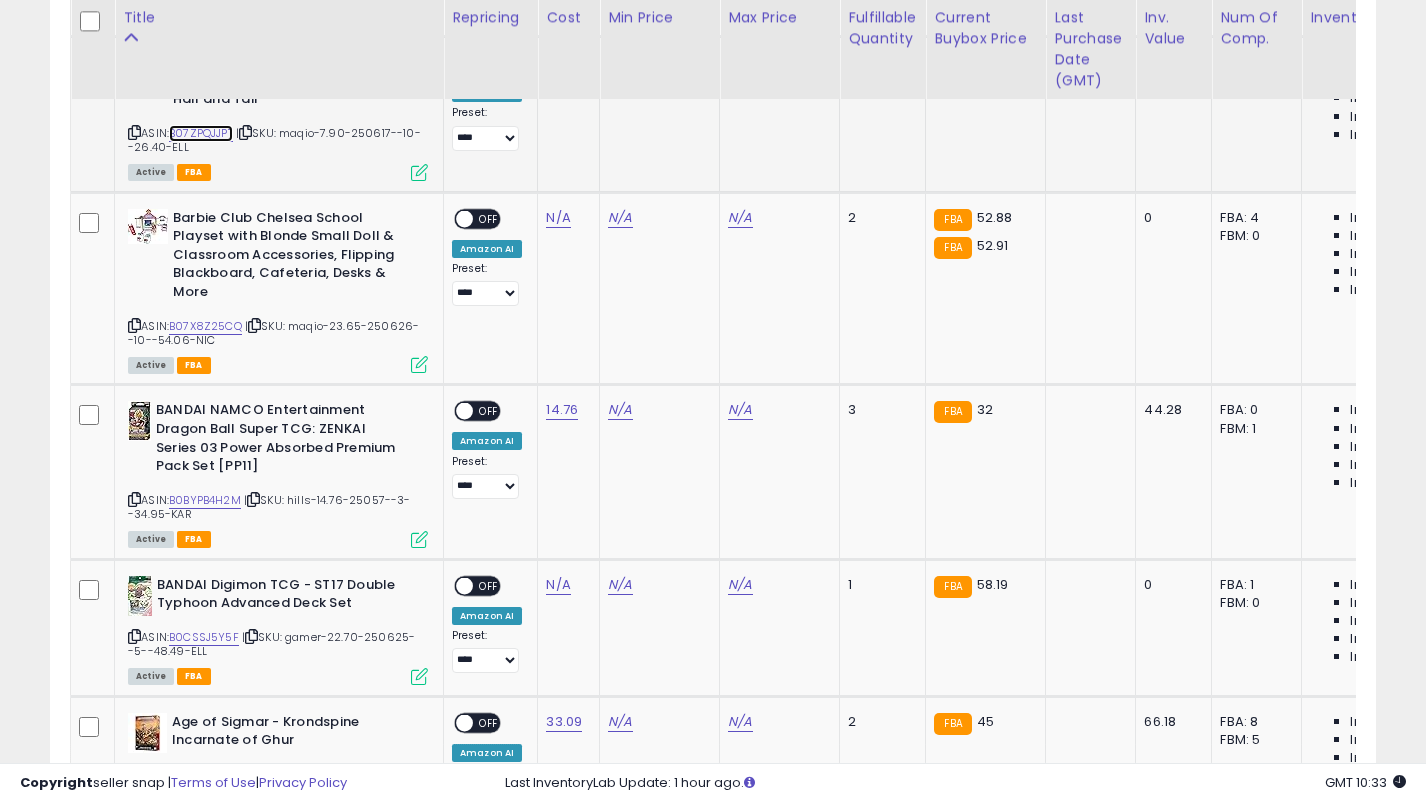 click on "B07ZPQJJPT" at bounding box center [201, 133] 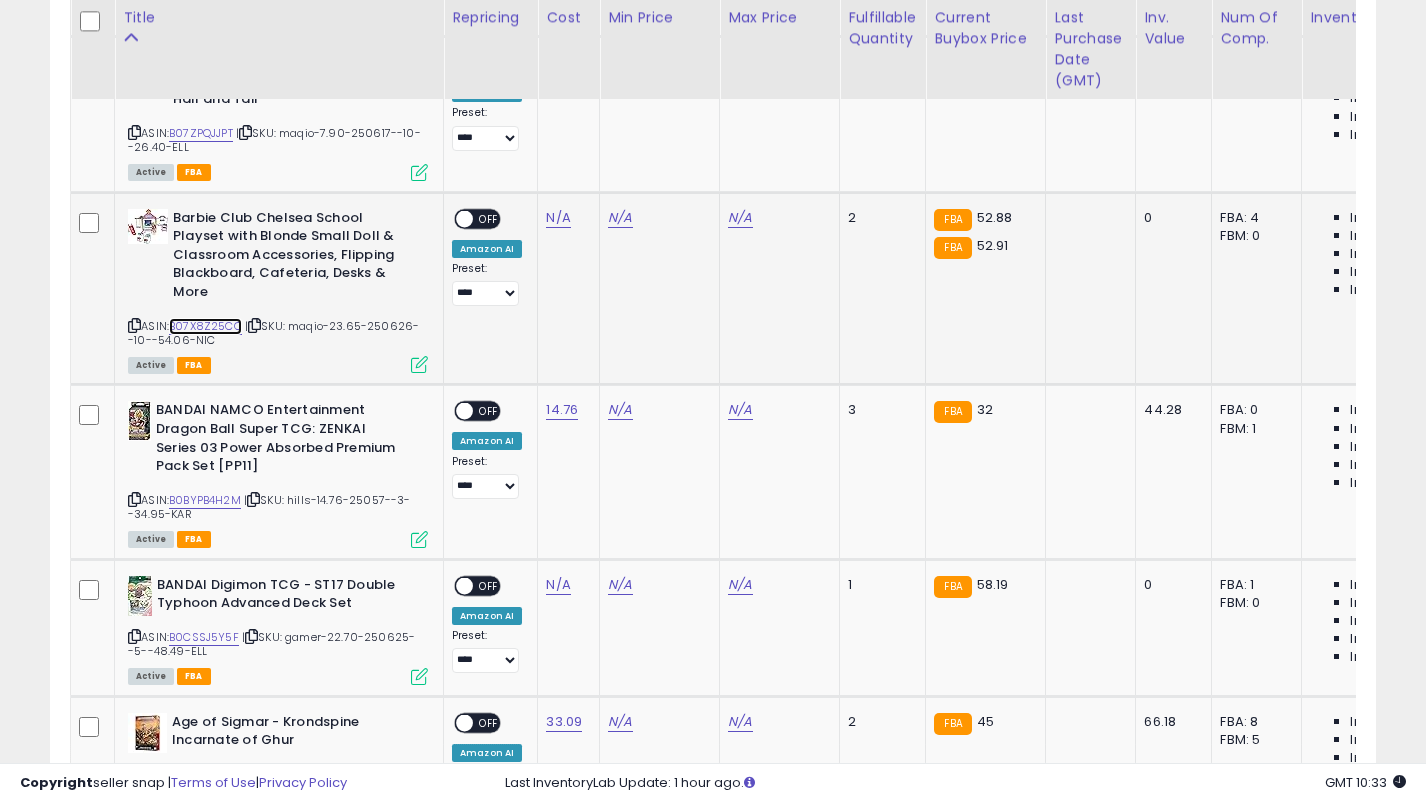click on "B07X8Z25CQ" at bounding box center [205, 326] 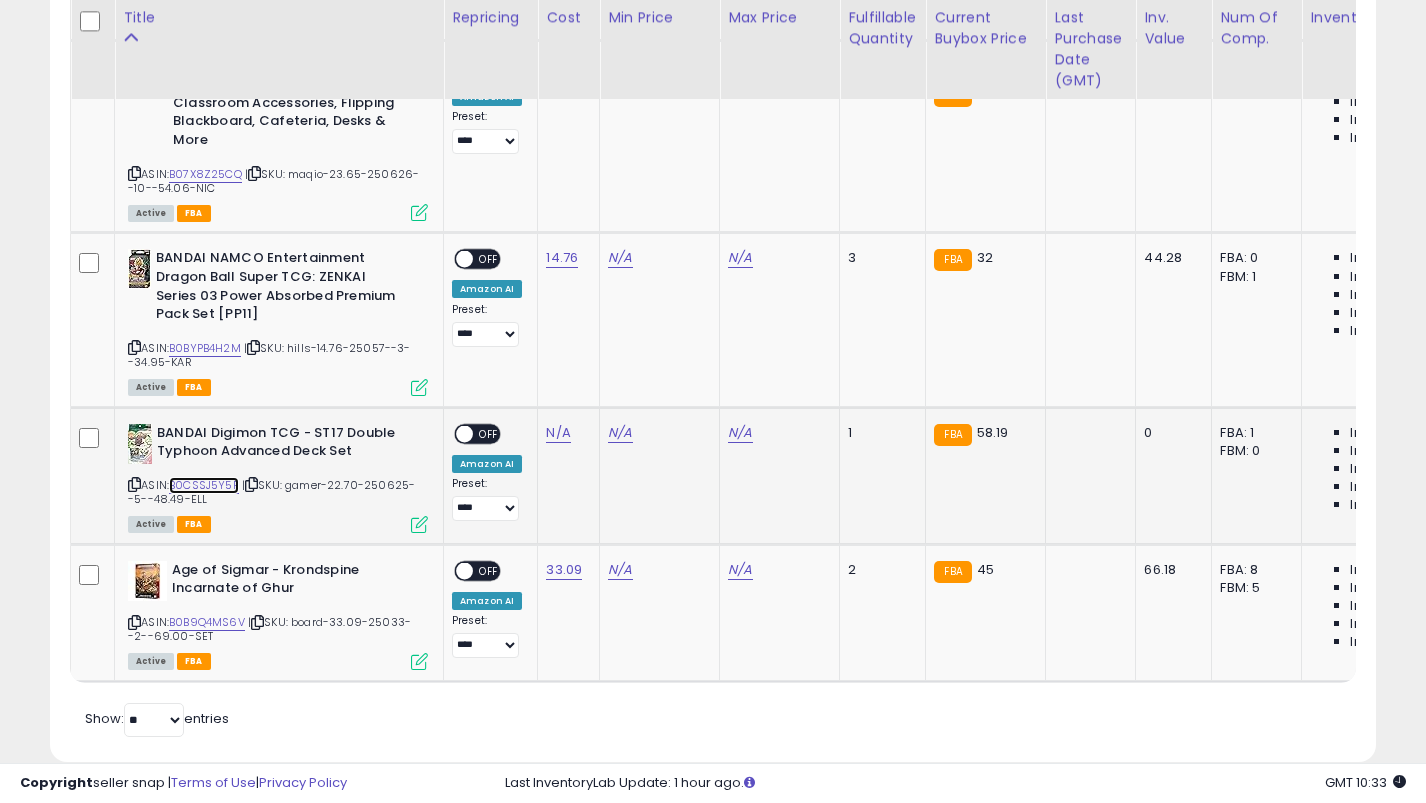 click on "B0CSSJ5Y5F" at bounding box center (204, 485) 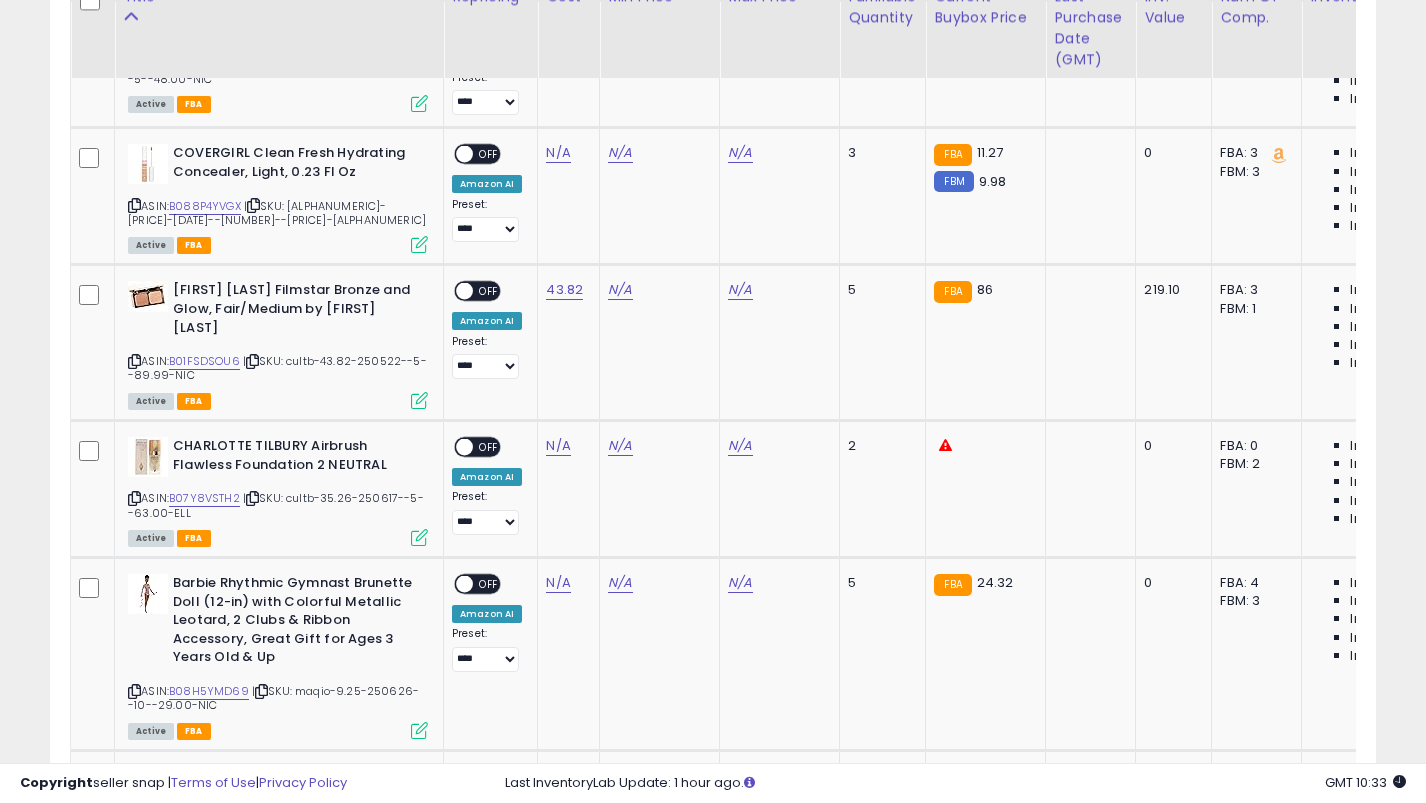 scroll, scrollTop: 5229, scrollLeft: 0, axis: vertical 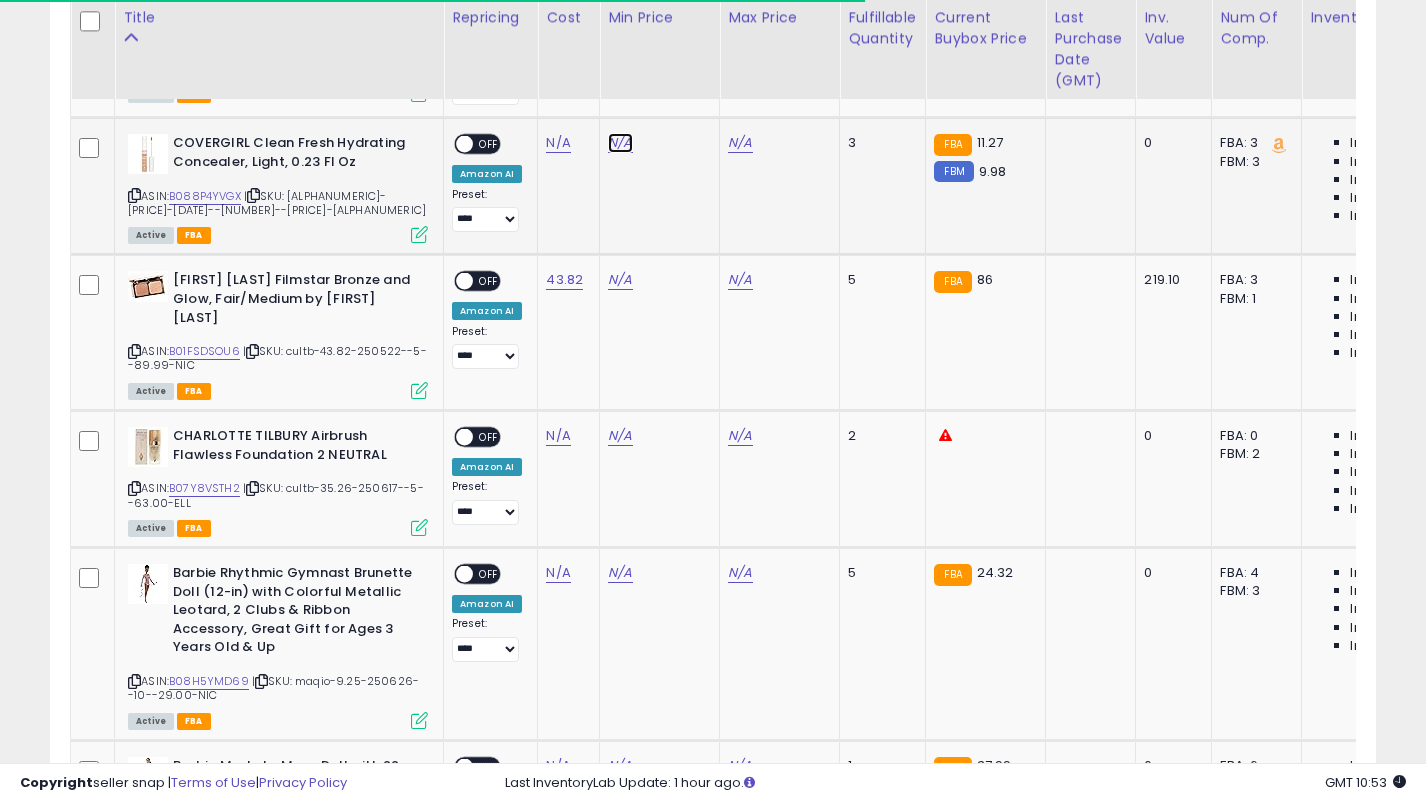 click on "N/A" at bounding box center [620, -4084] 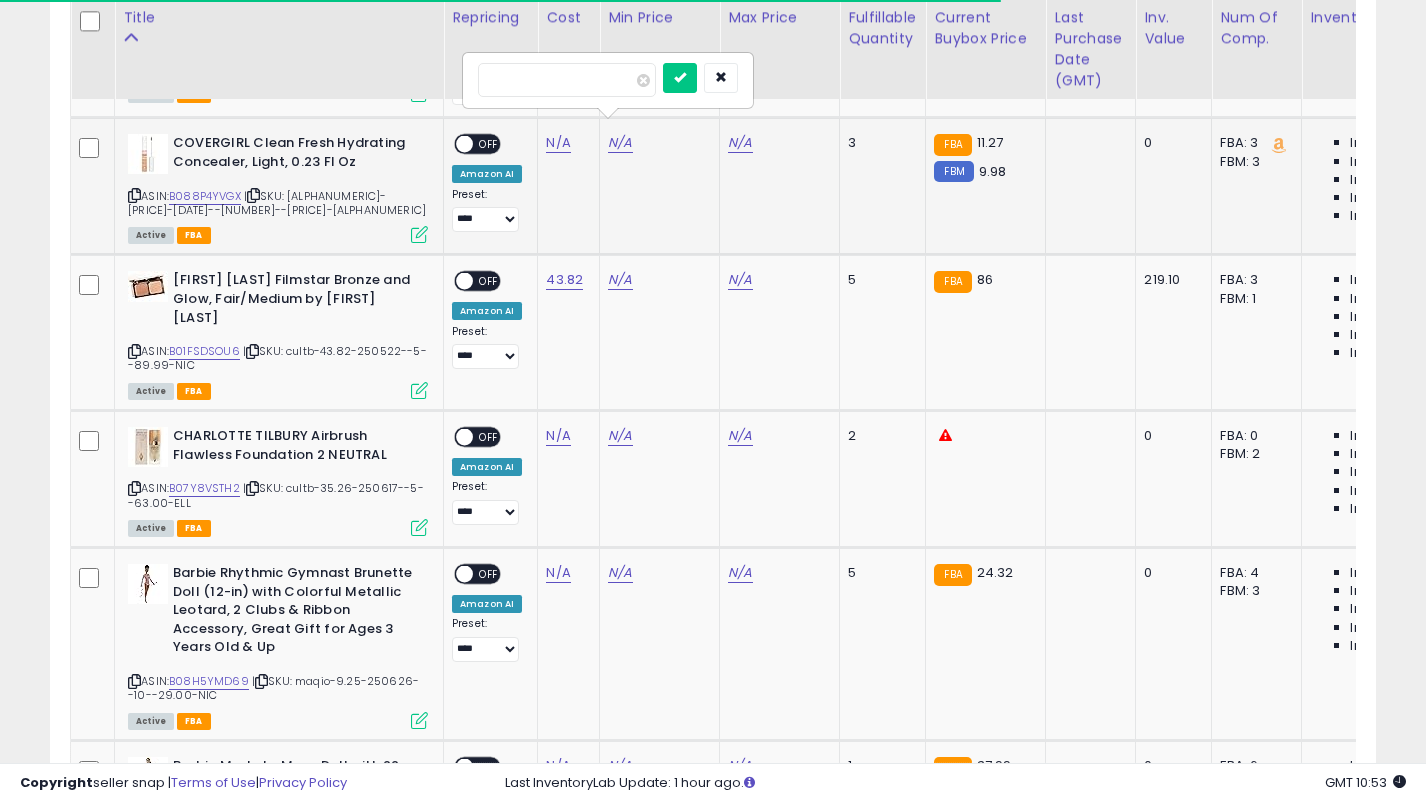 type on "*" 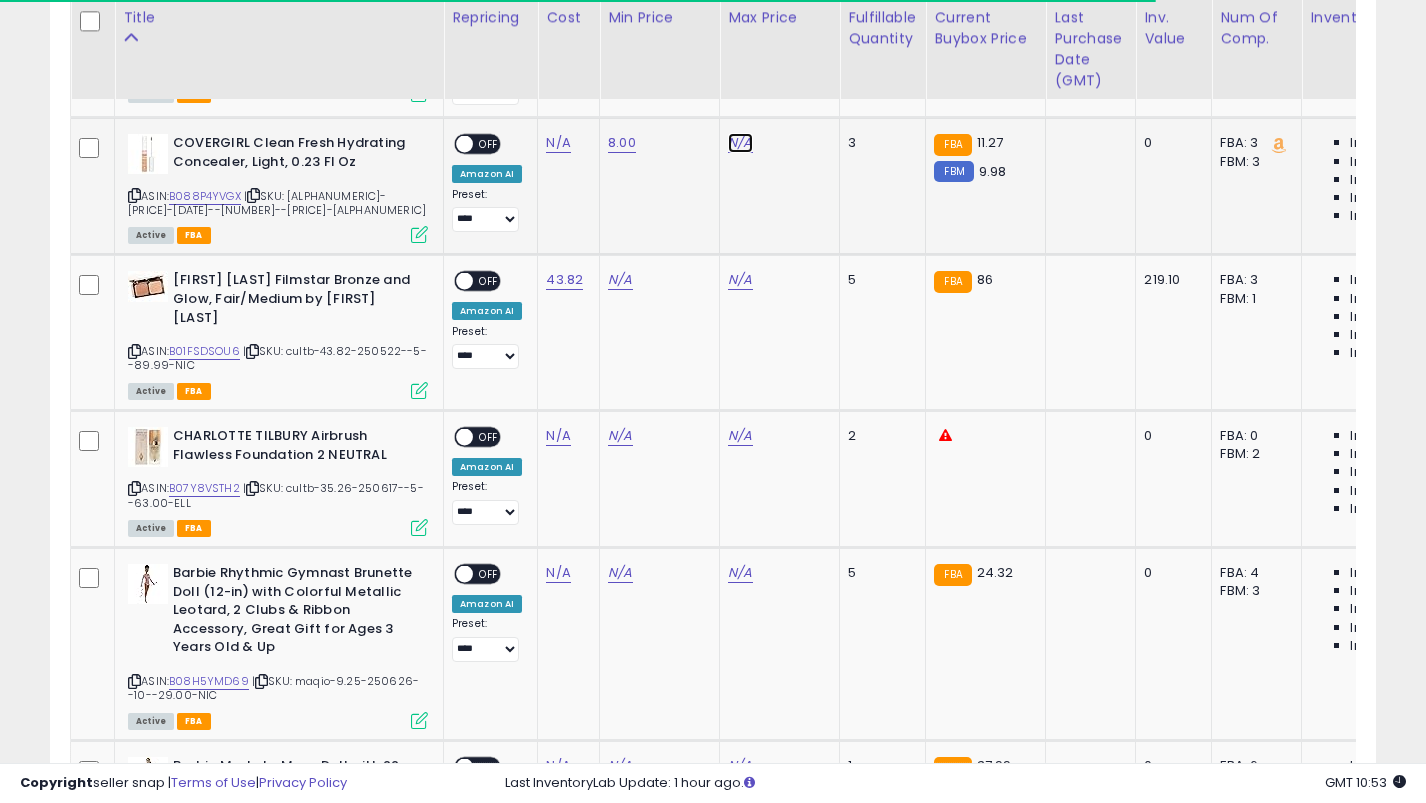 click on "N/A" at bounding box center [740, -4084] 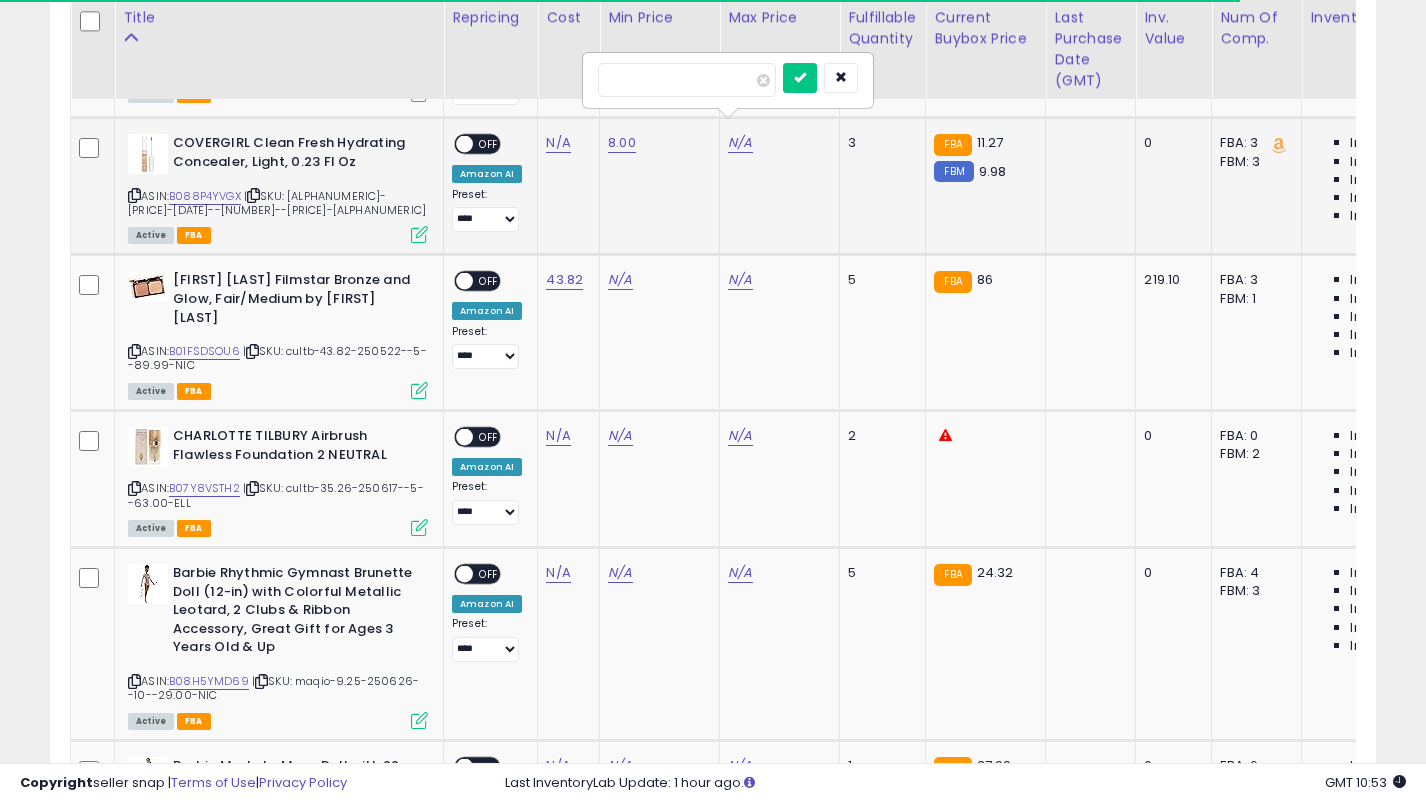 type on "****" 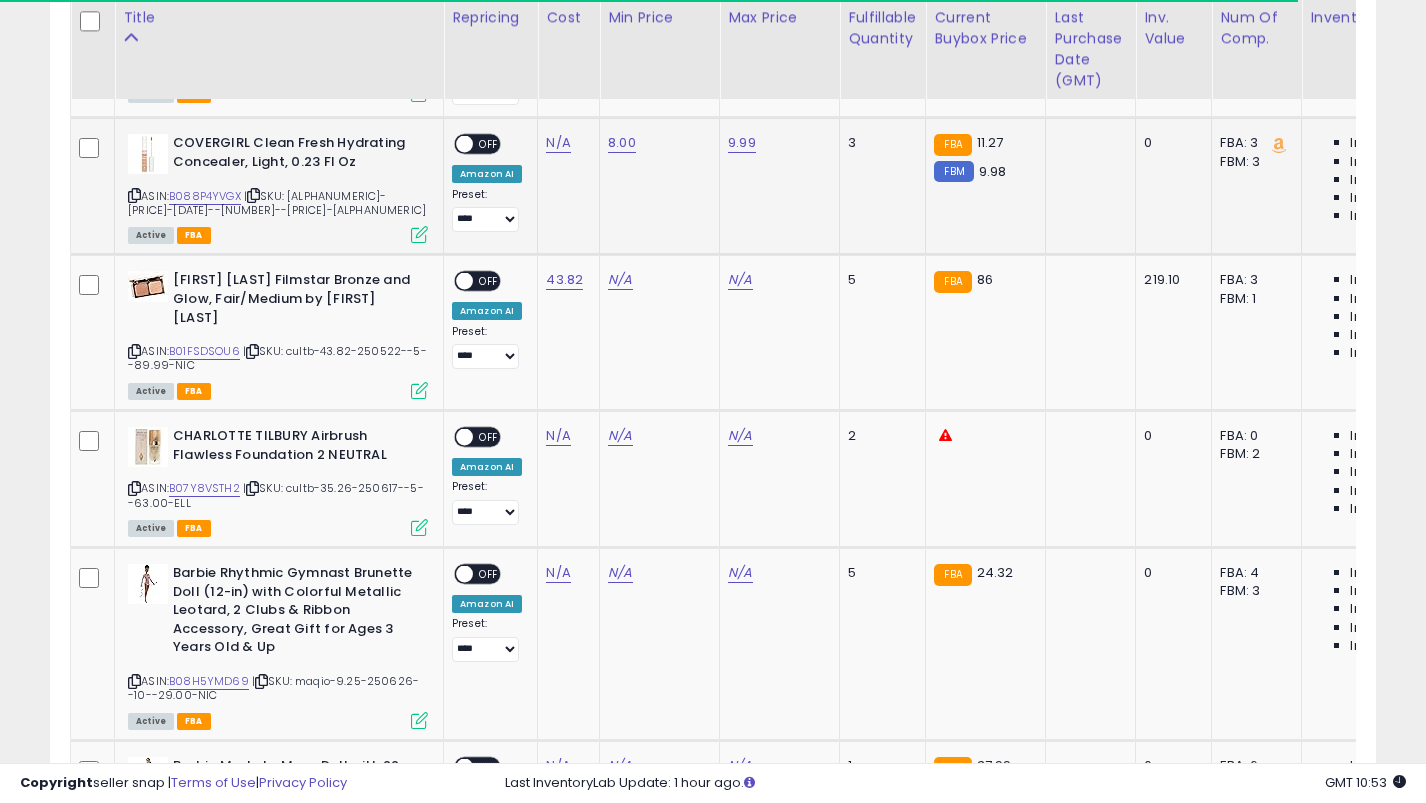 click on "OFF" at bounding box center (489, 144) 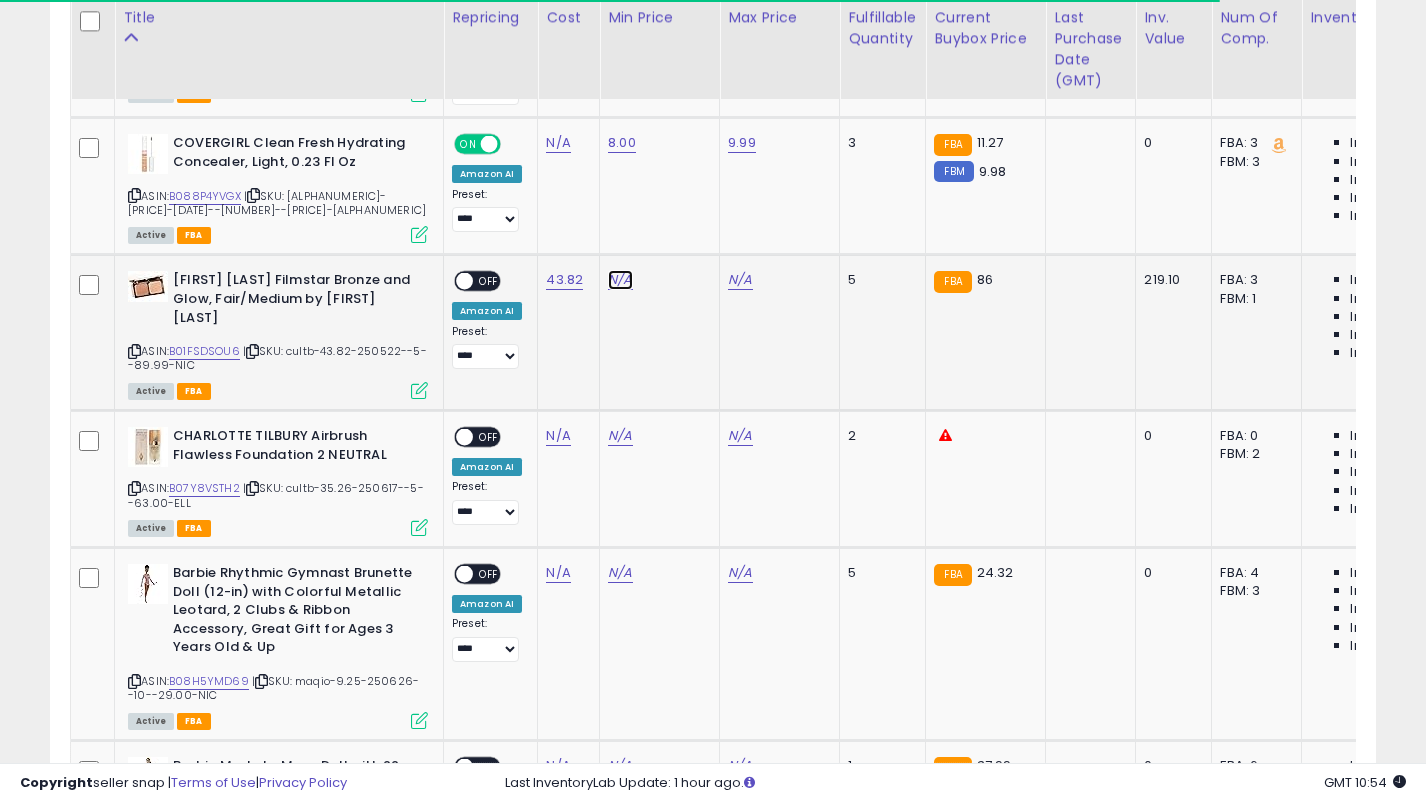 click on "N/A" at bounding box center (620, -4084) 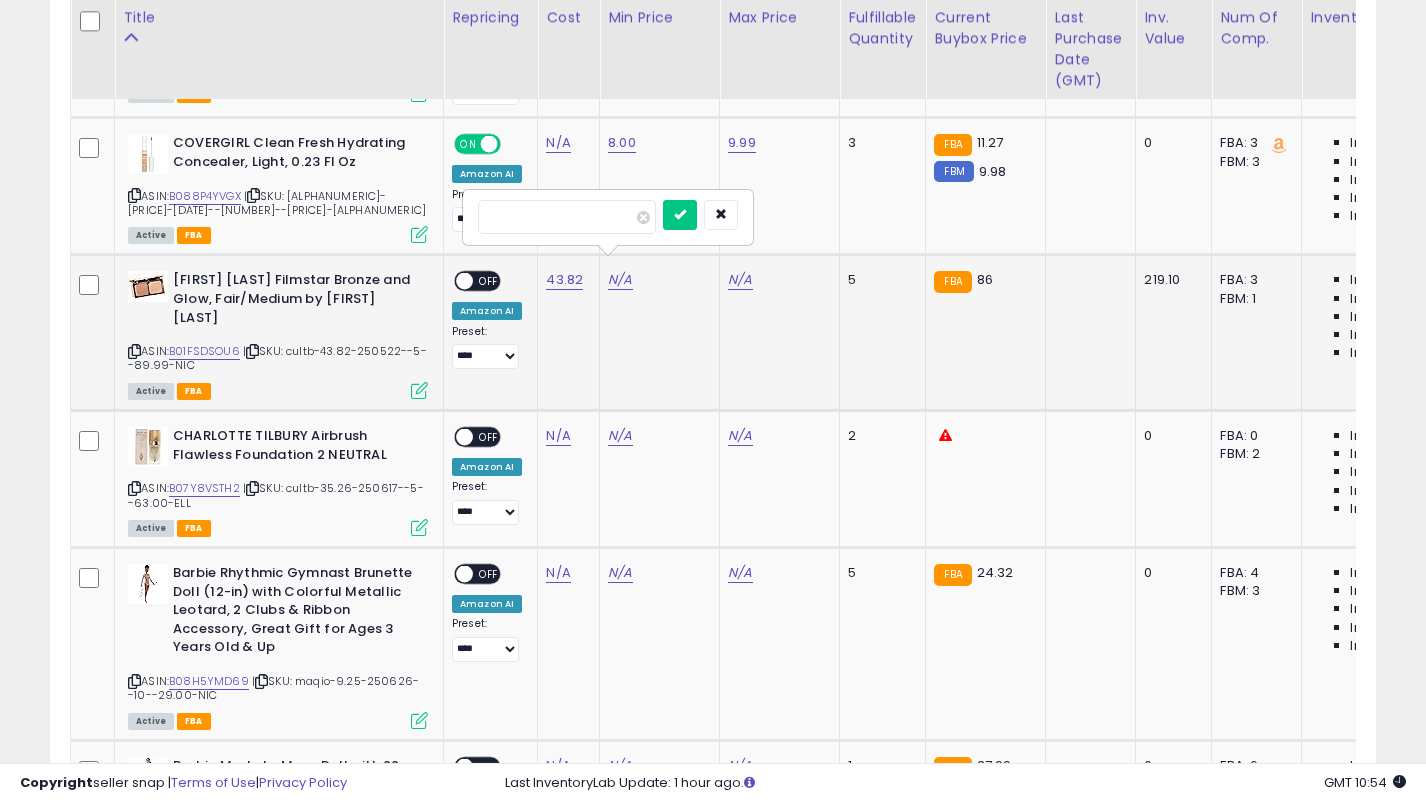type on "**" 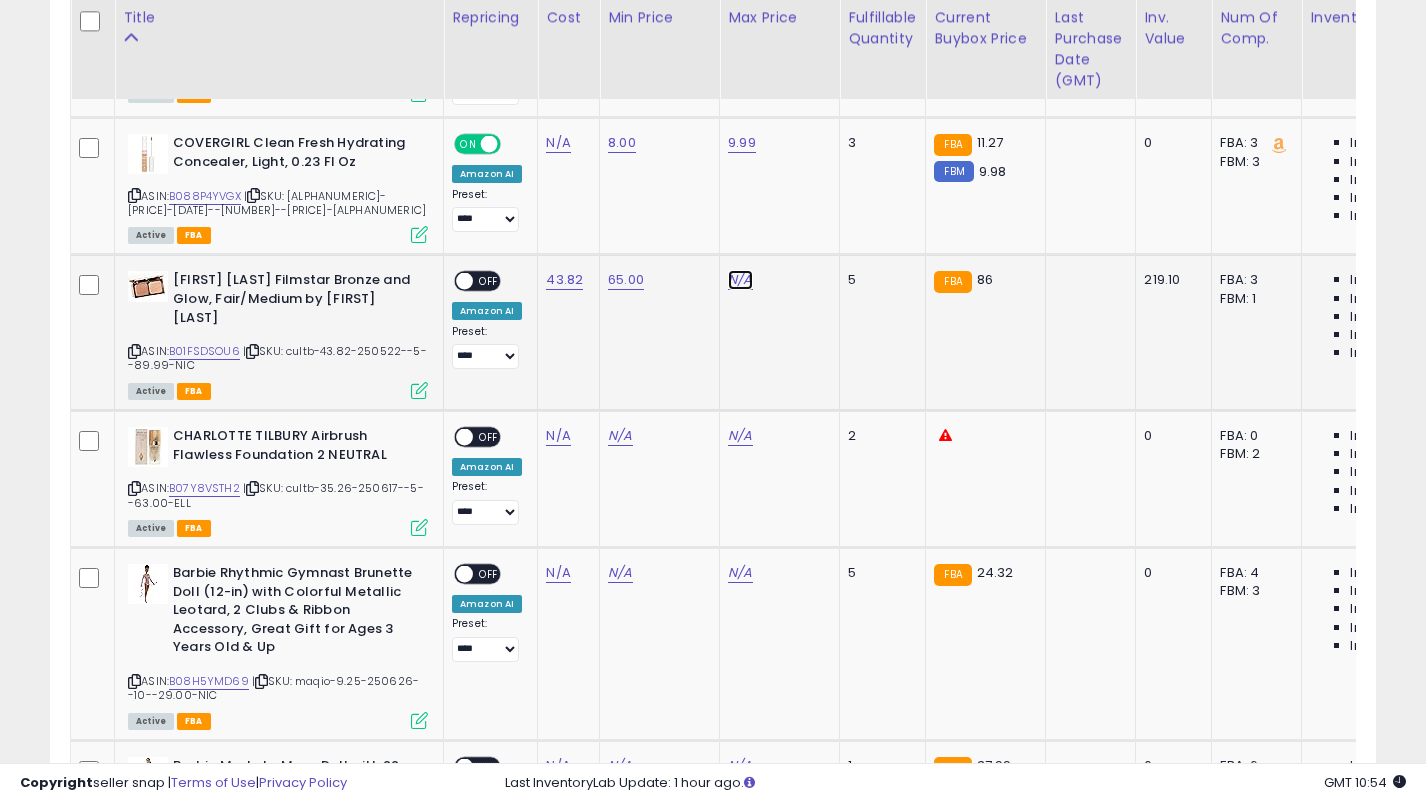 click on "N/A" at bounding box center (740, -4084) 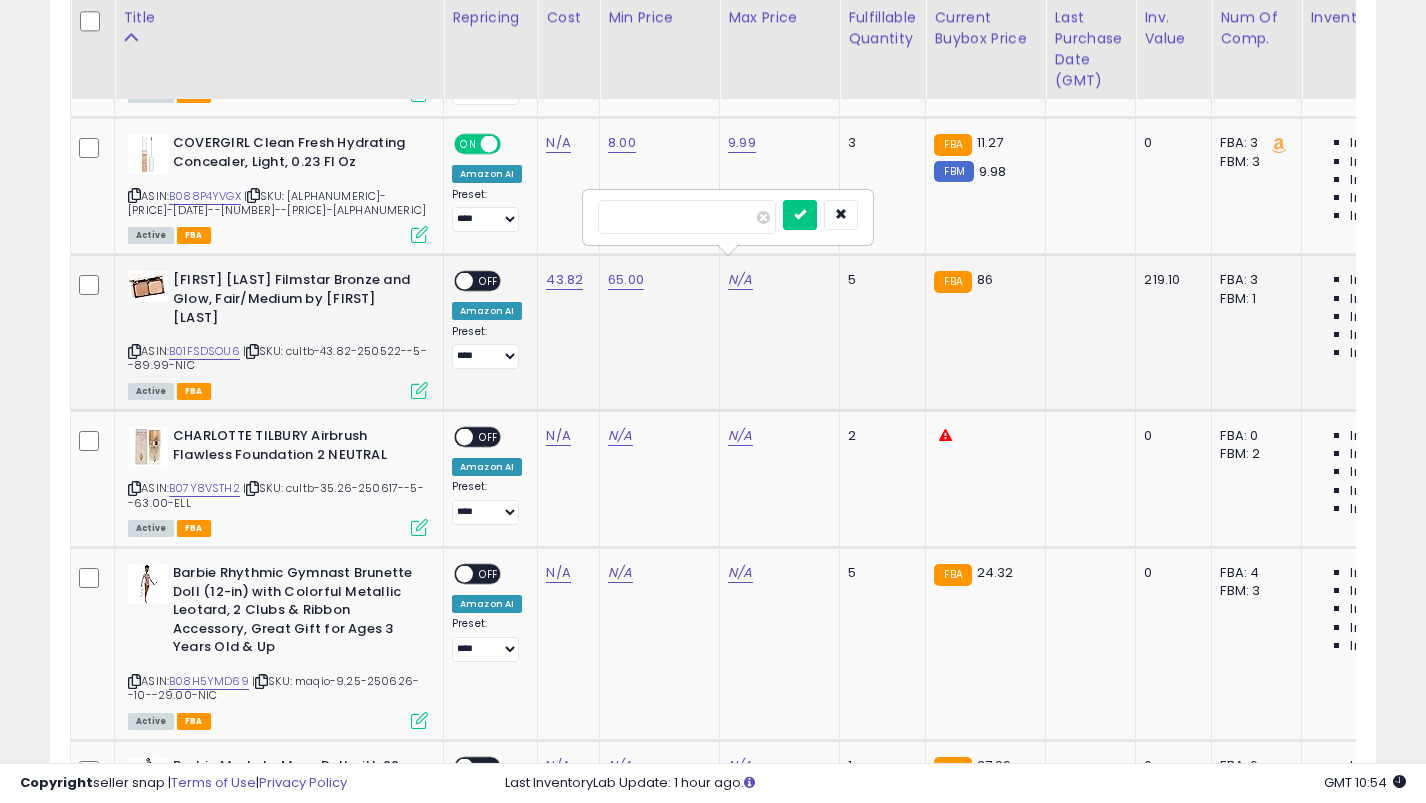 type on "**" 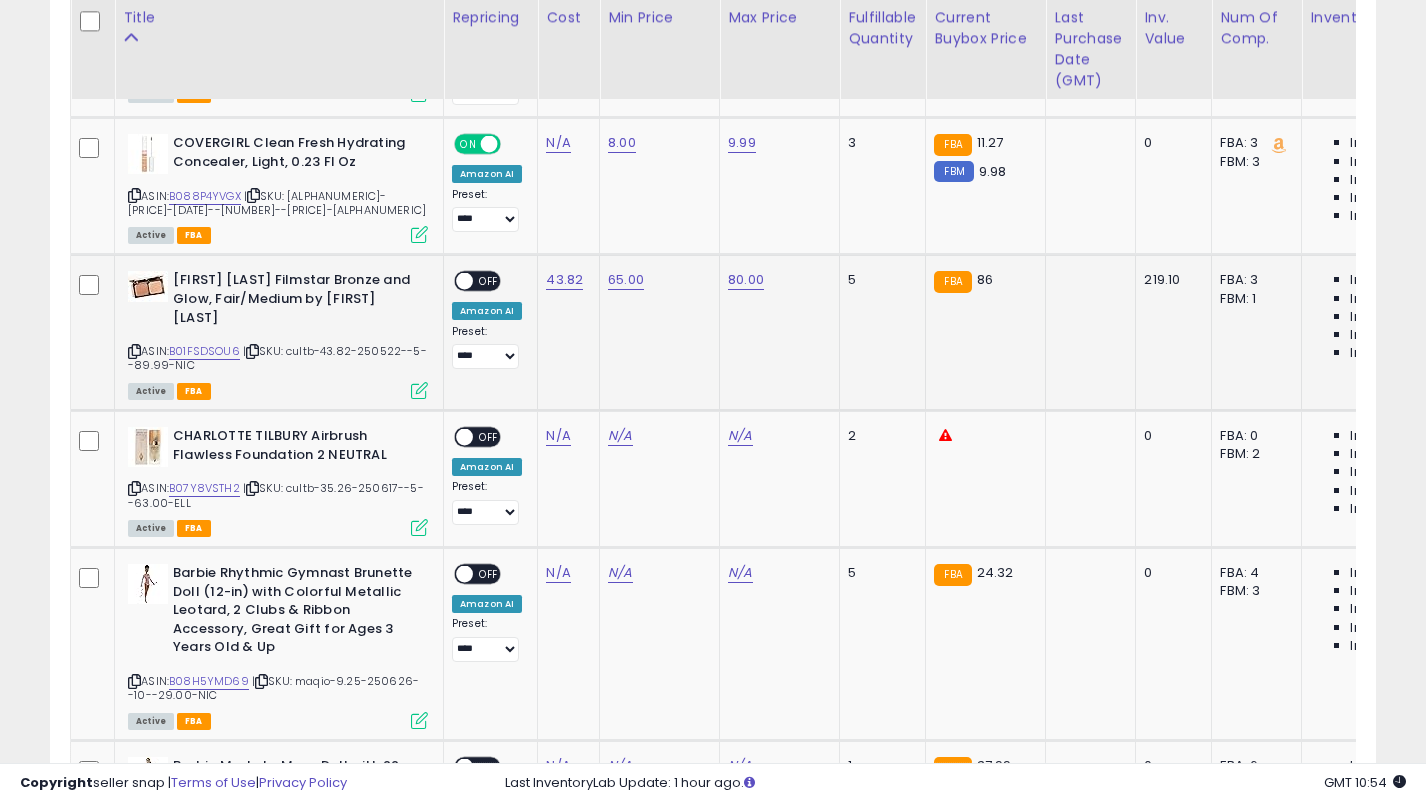 click on "OFF" at bounding box center (489, 281) 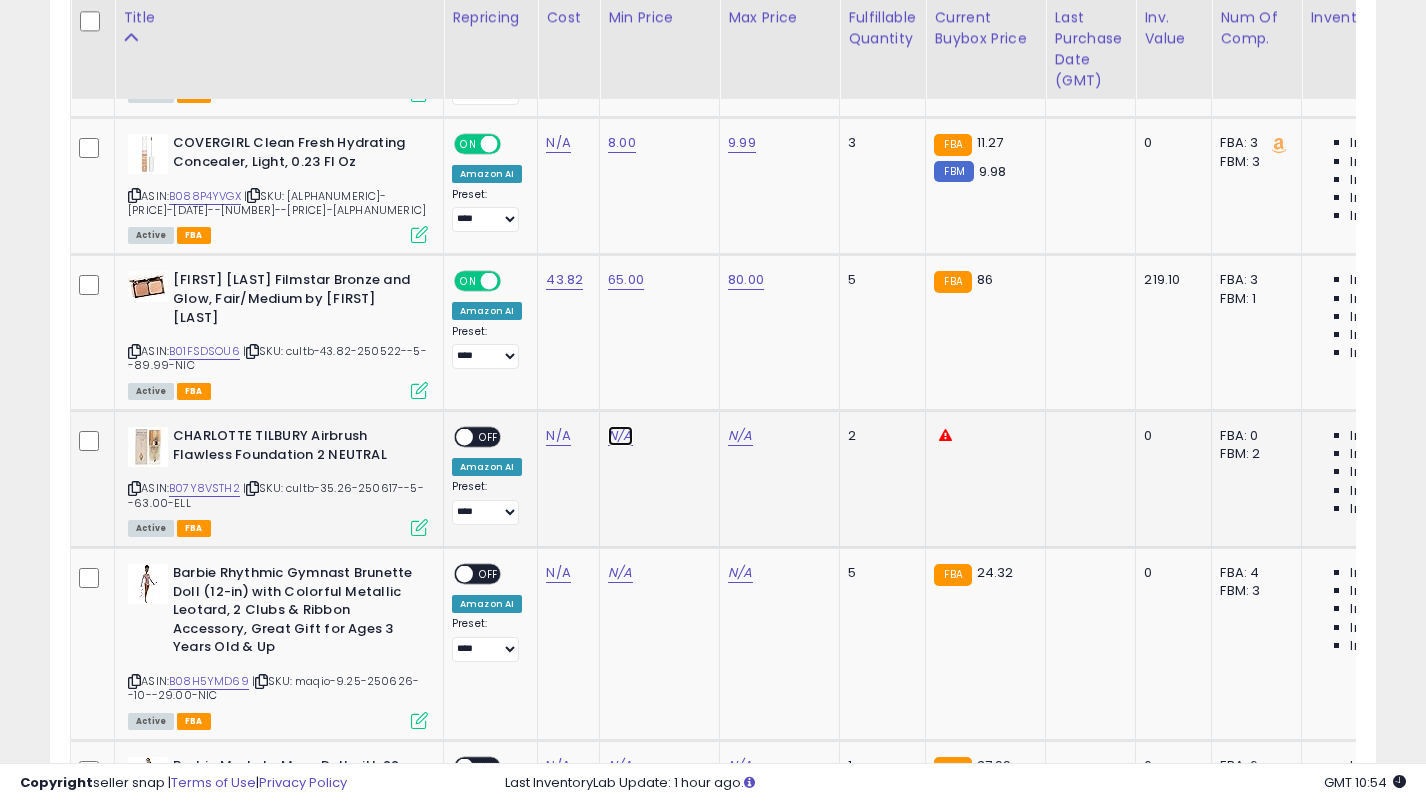 click on "N/A" at bounding box center [620, -4084] 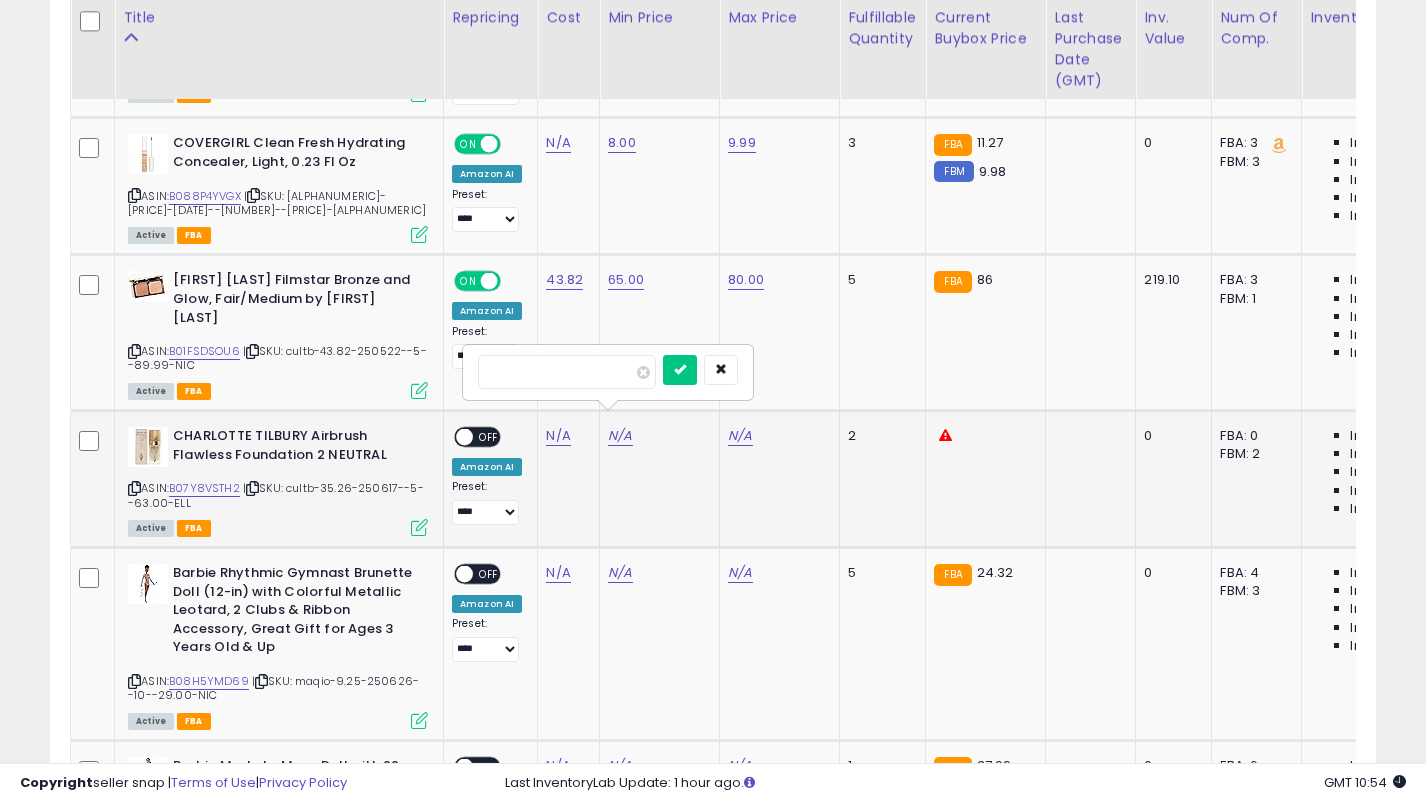 type on "**" 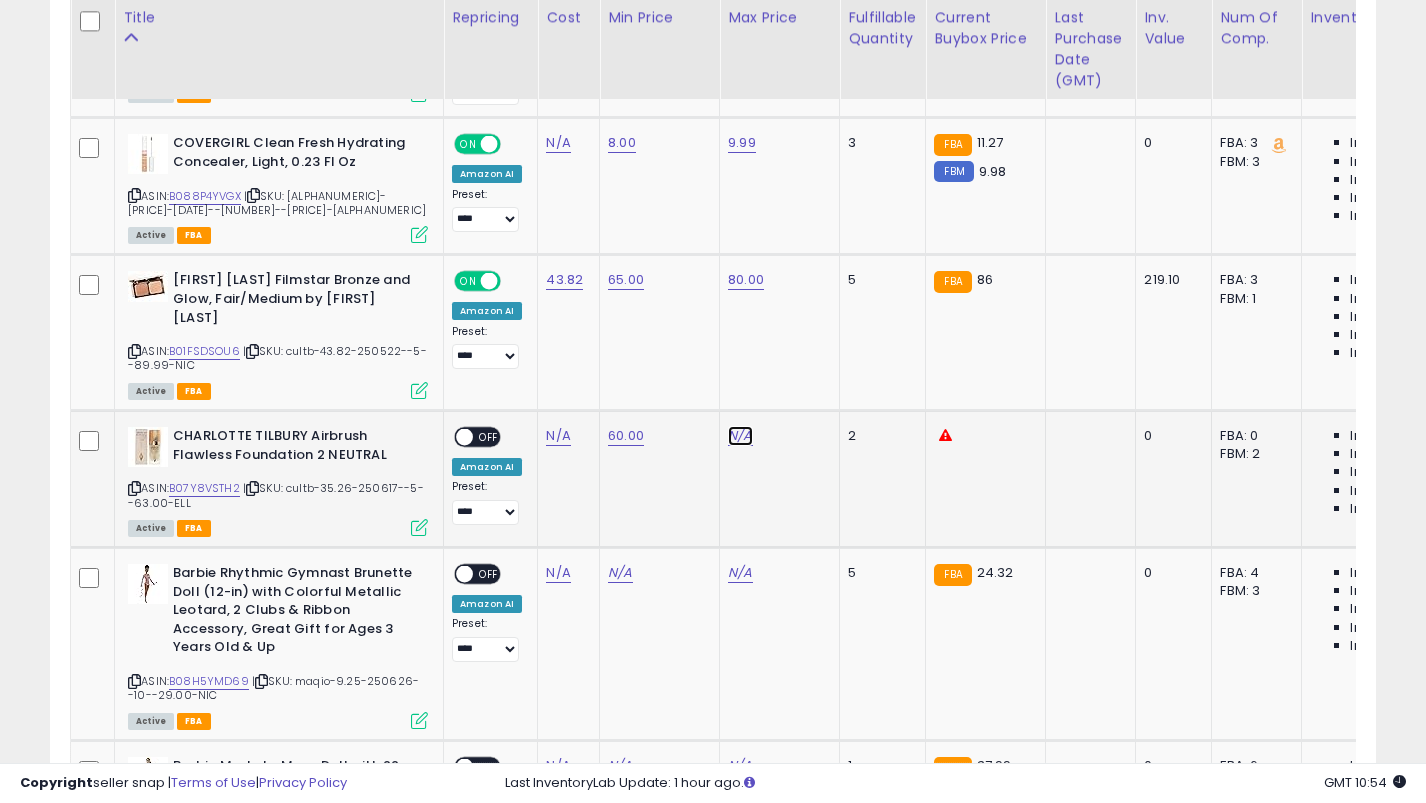click on "N/A" at bounding box center (740, -4084) 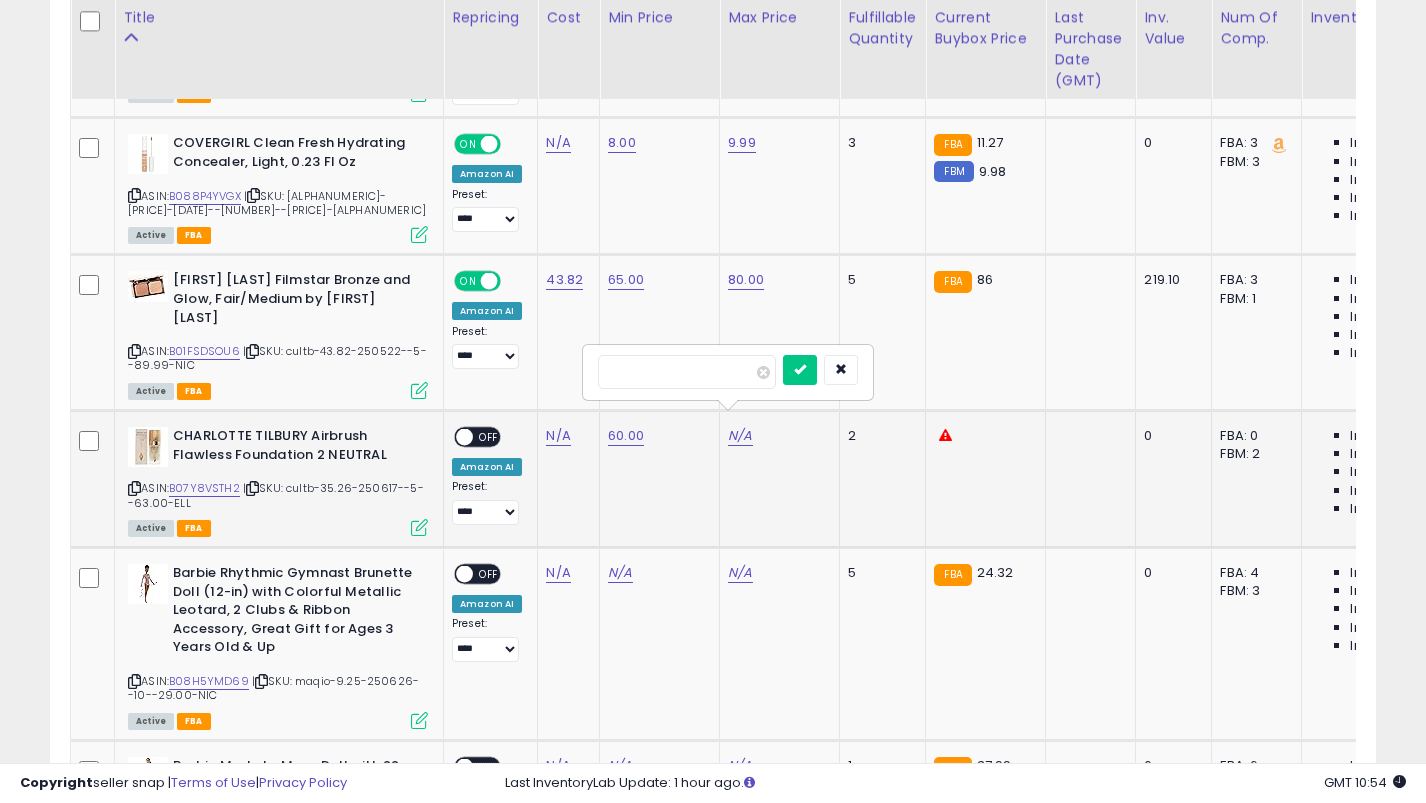 type on "**" 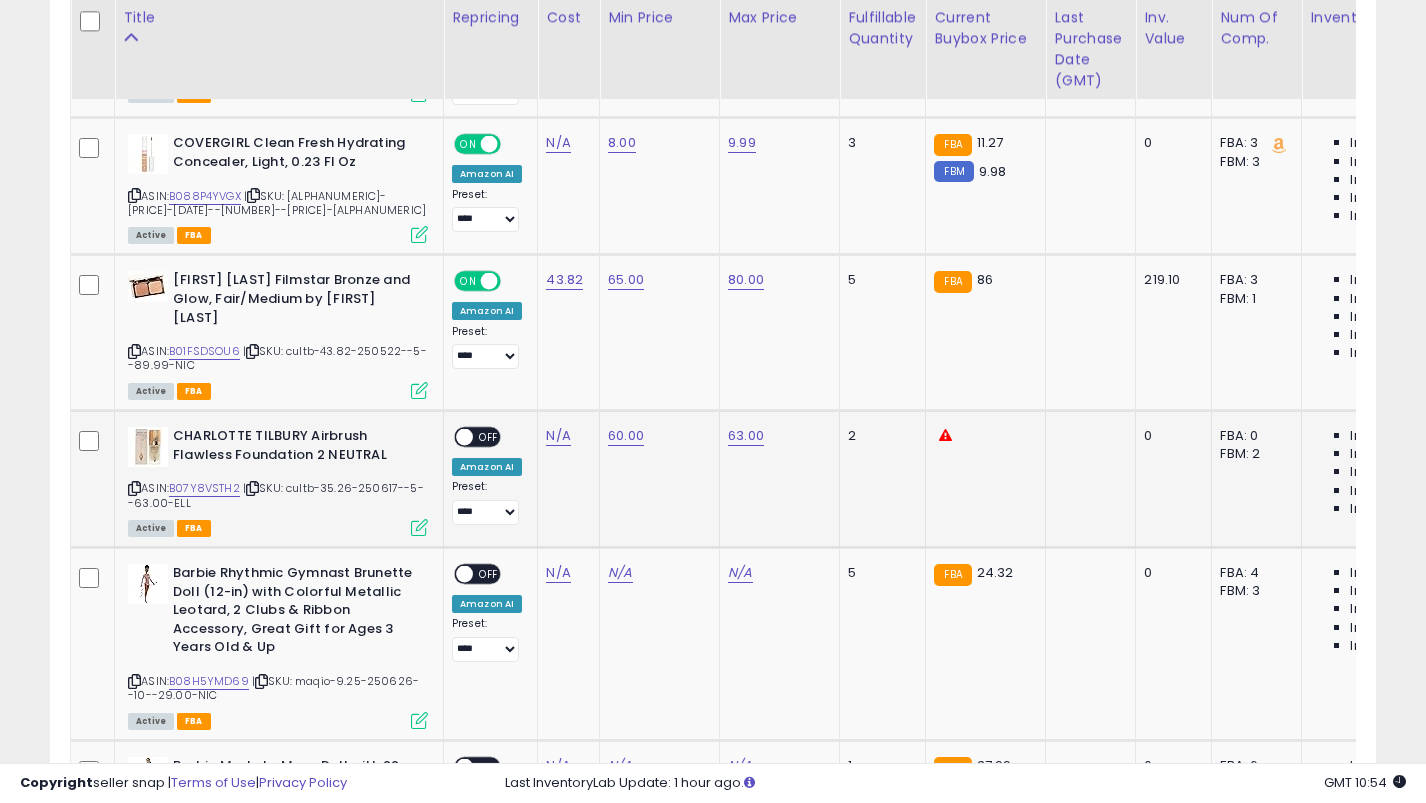 click on "OFF" at bounding box center (489, 437) 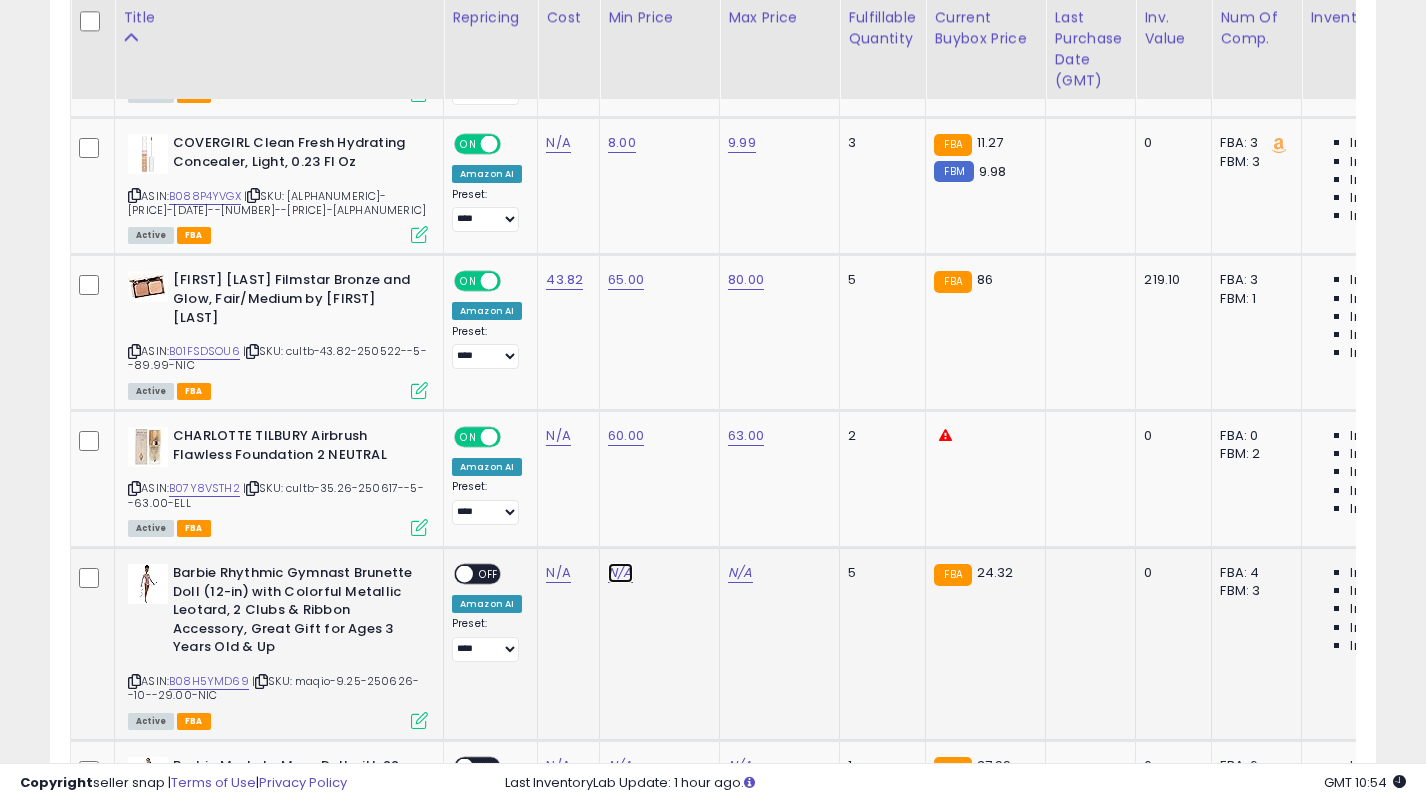 click on "N/A" at bounding box center [620, -4084] 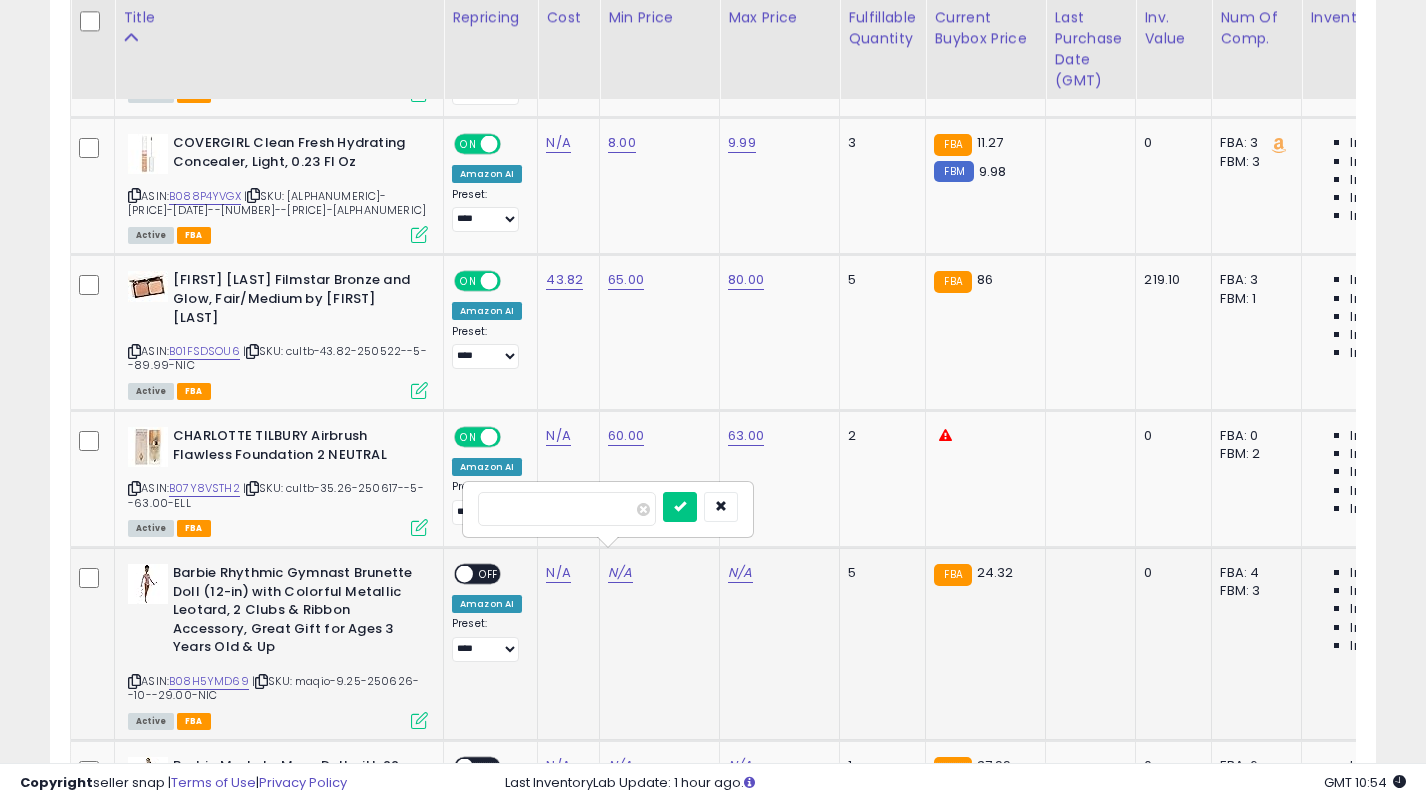 type on "**" 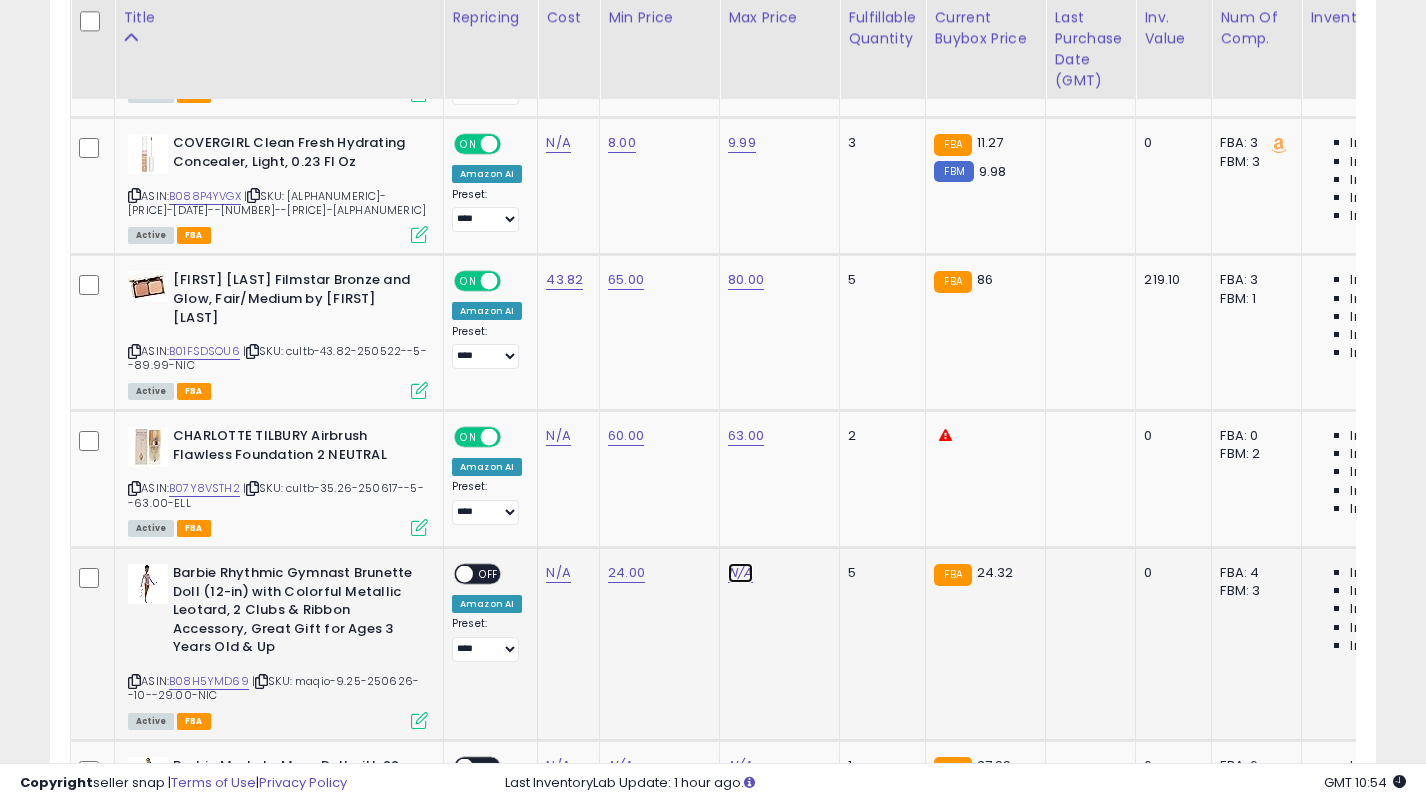 click on "N/A" at bounding box center (740, -4084) 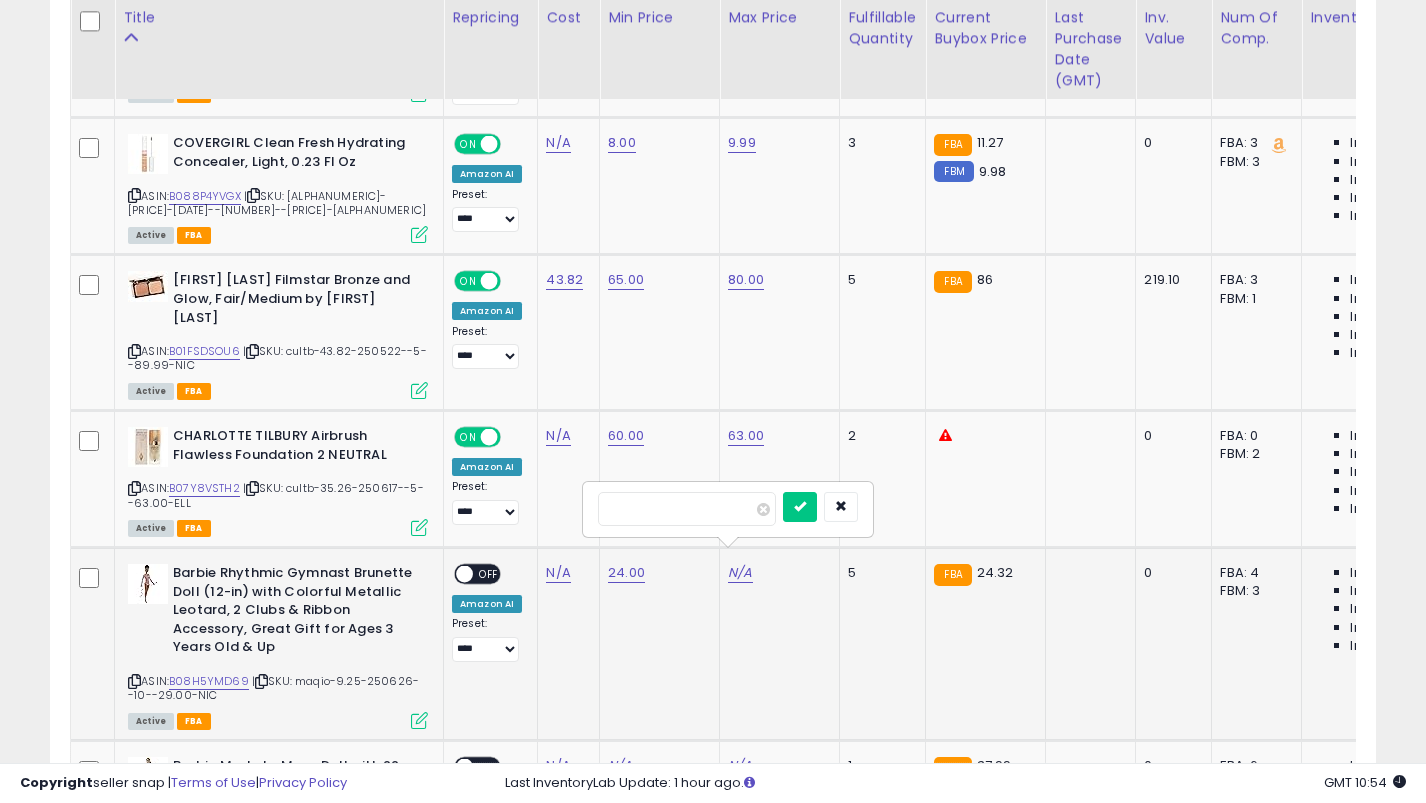 type on "**" 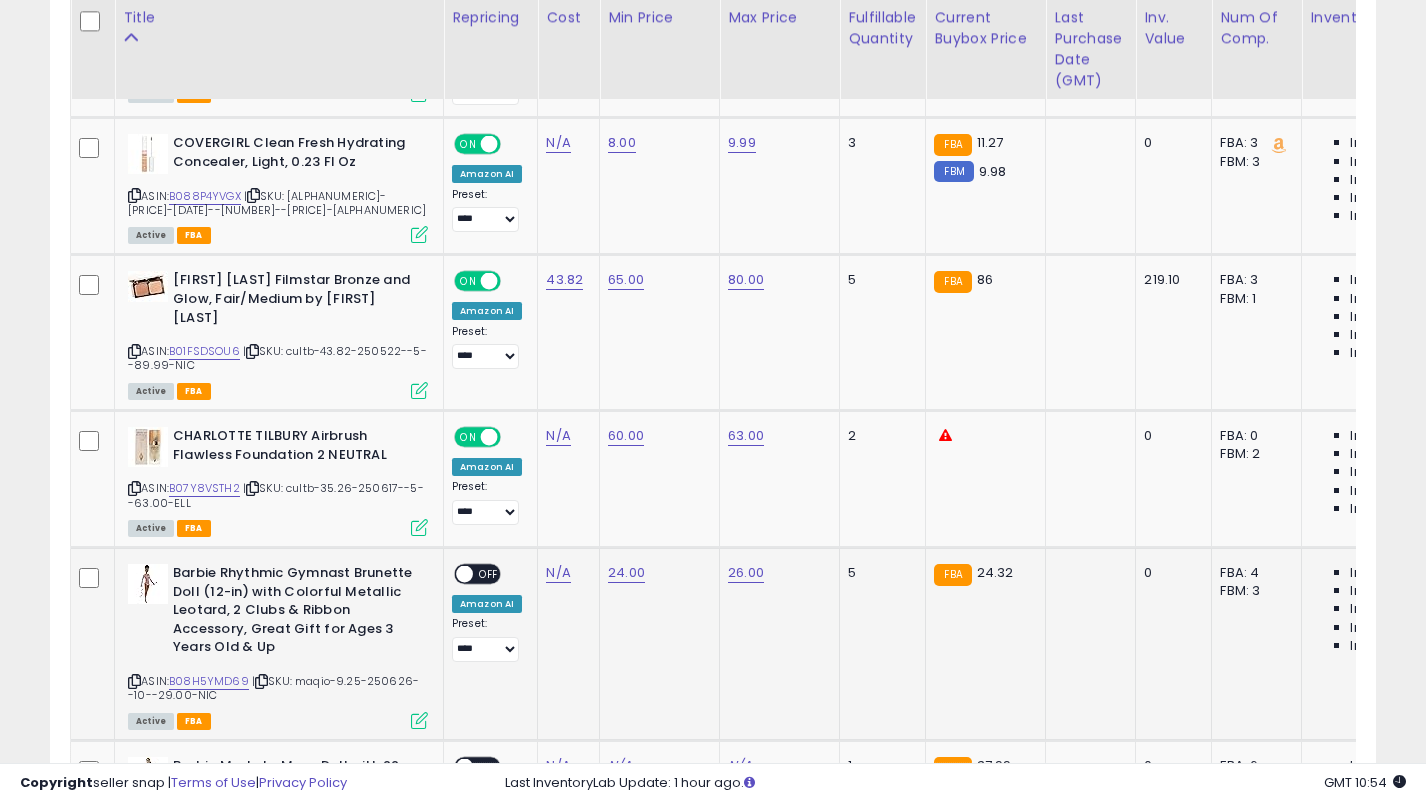 click on "OFF" at bounding box center (489, 574) 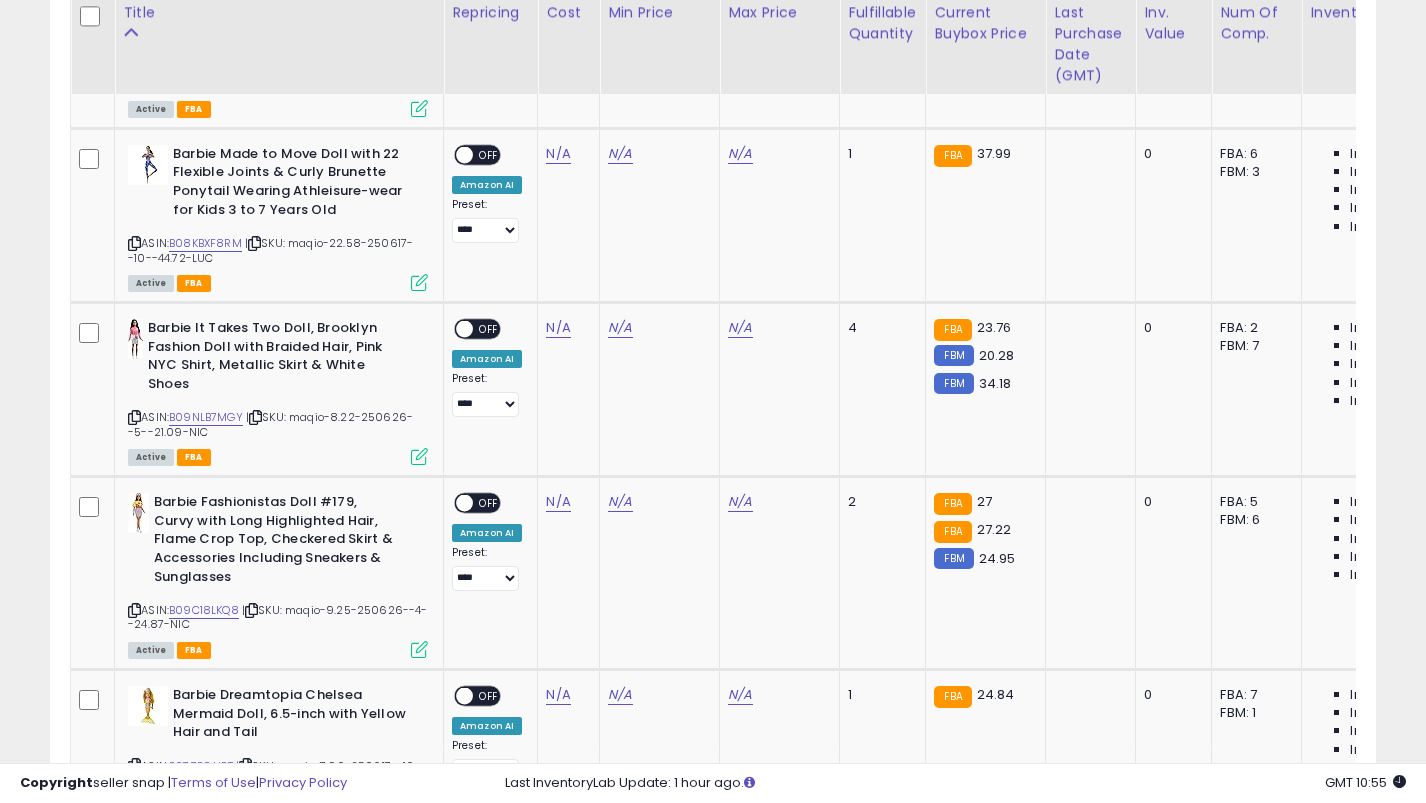 scroll, scrollTop: 5843, scrollLeft: 0, axis: vertical 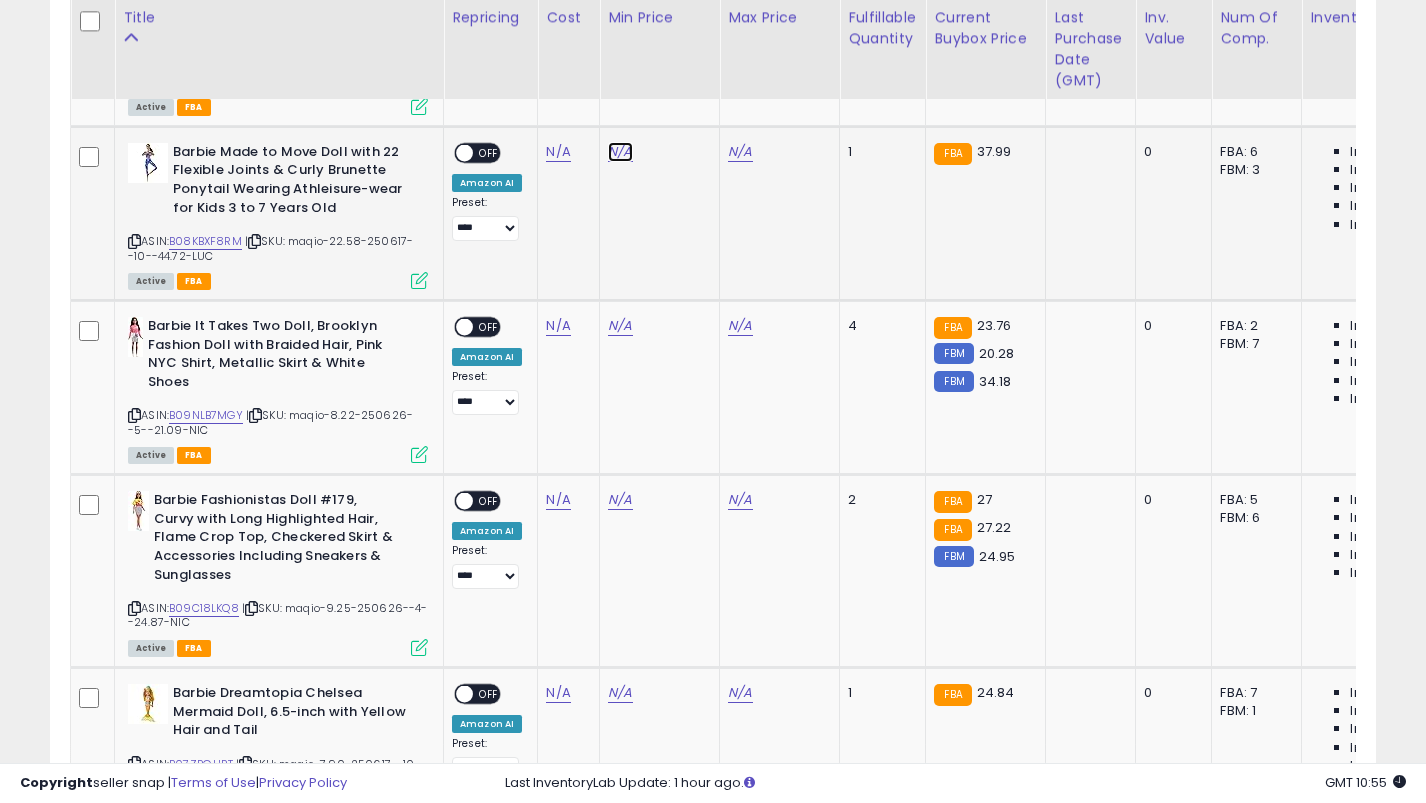 click on "N/A" at bounding box center [620, -4698] 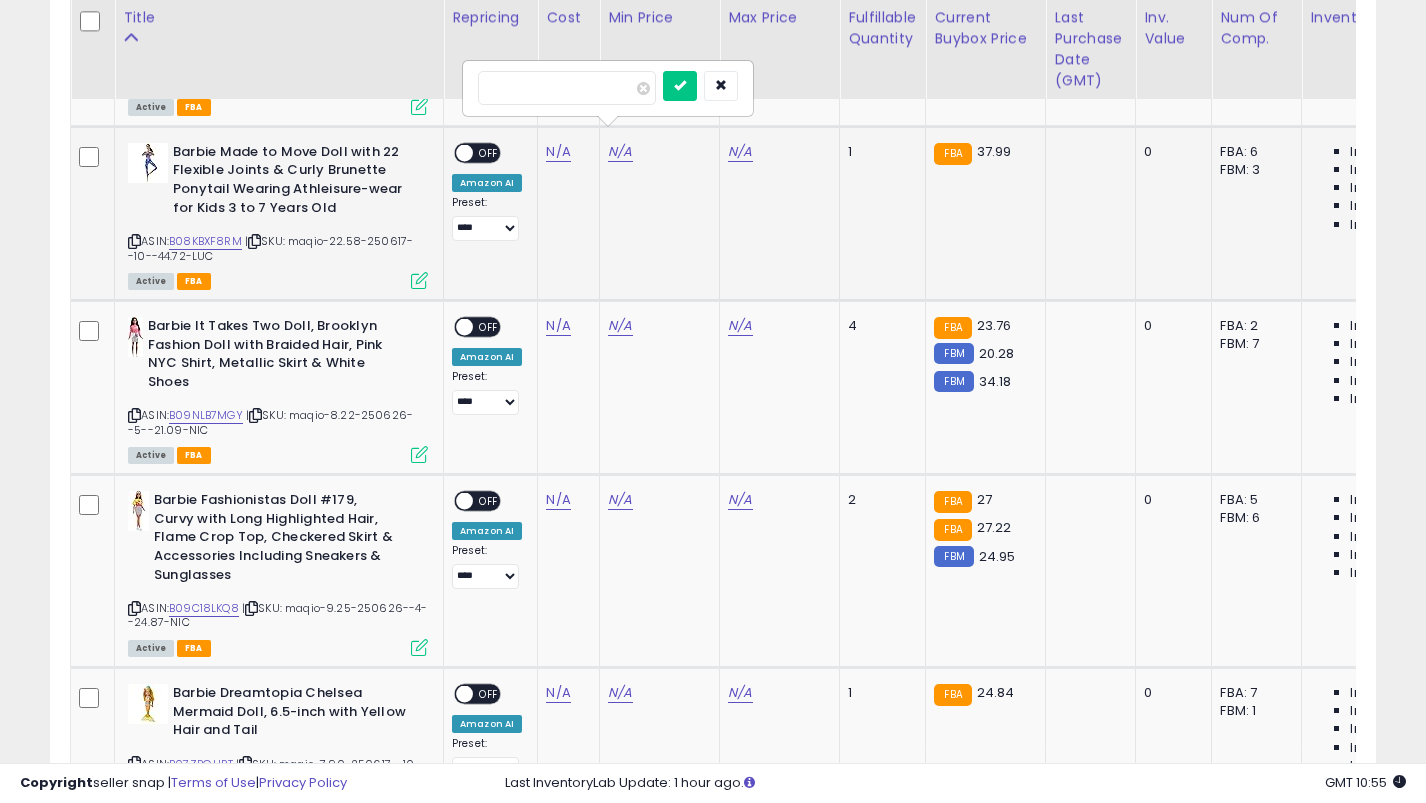 type on "*****" 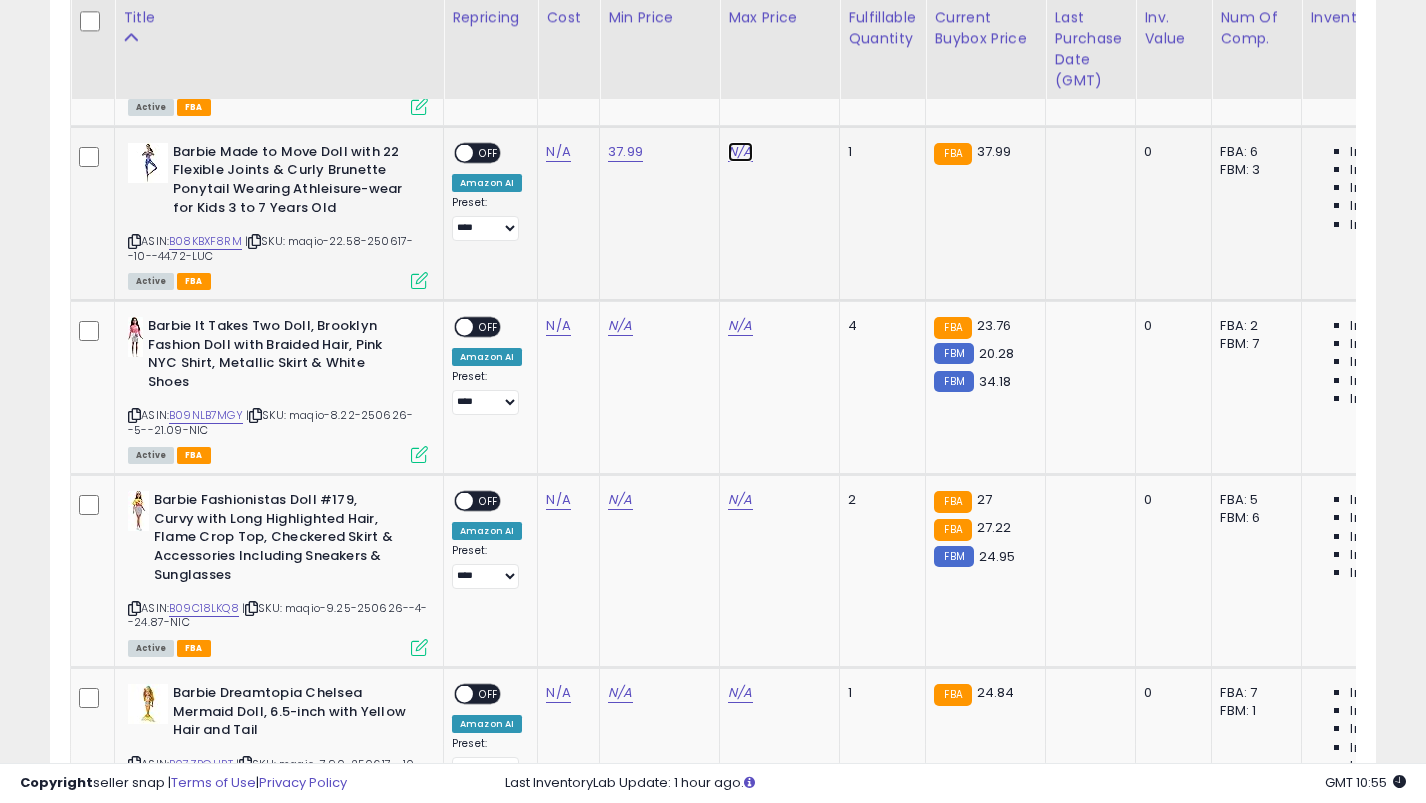 click on "N/A" at bounding box center (740, -4698) 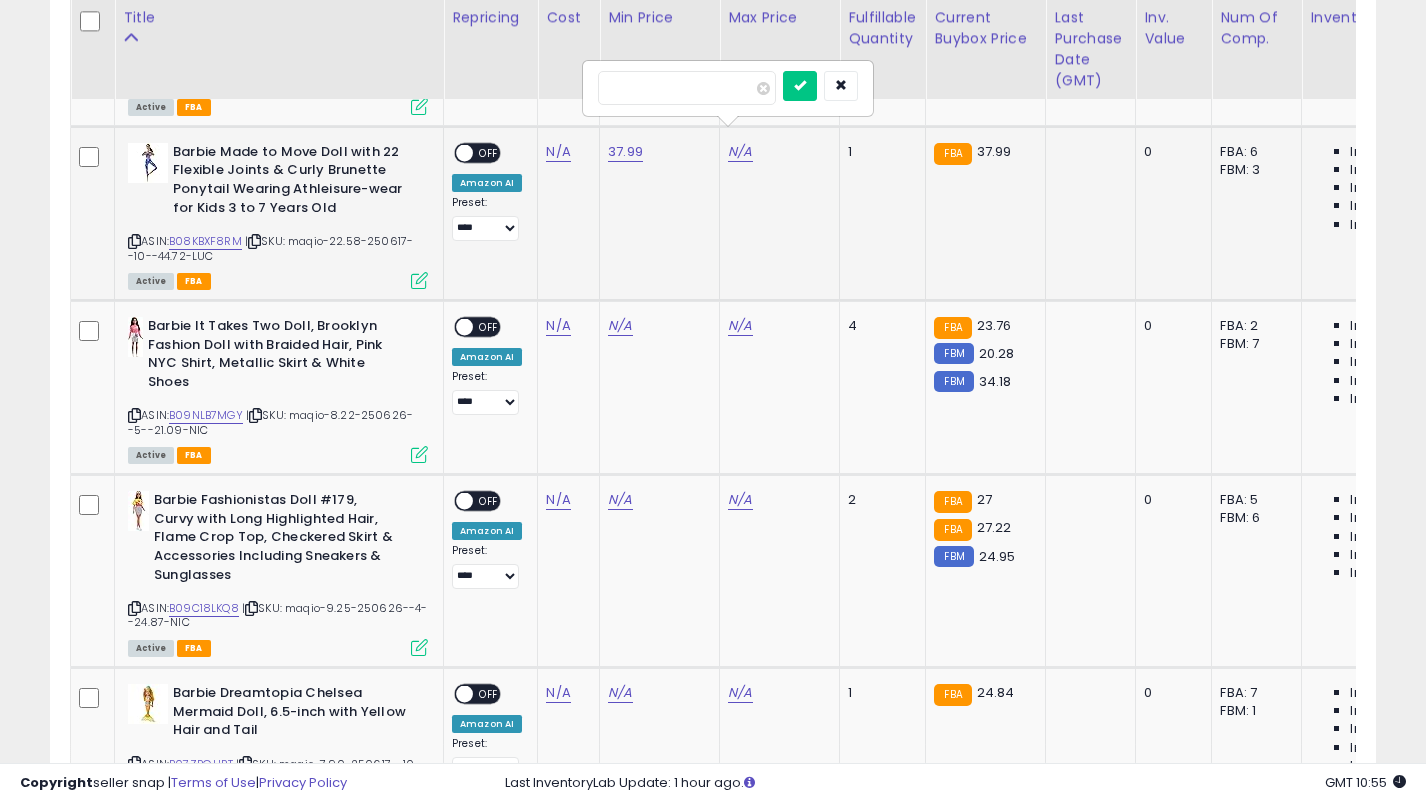 type on "**" 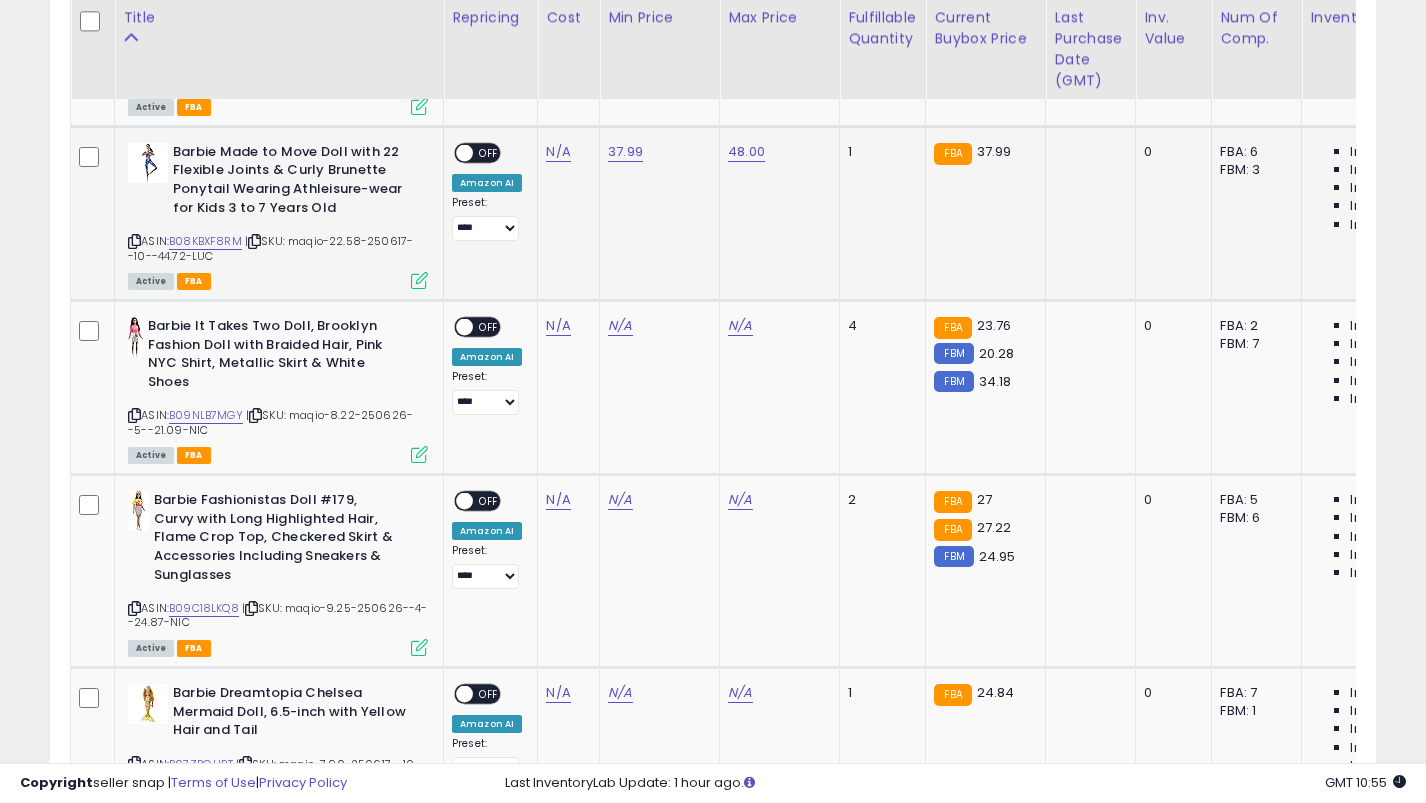 click on "OFF" at bounding box center (489, 152) 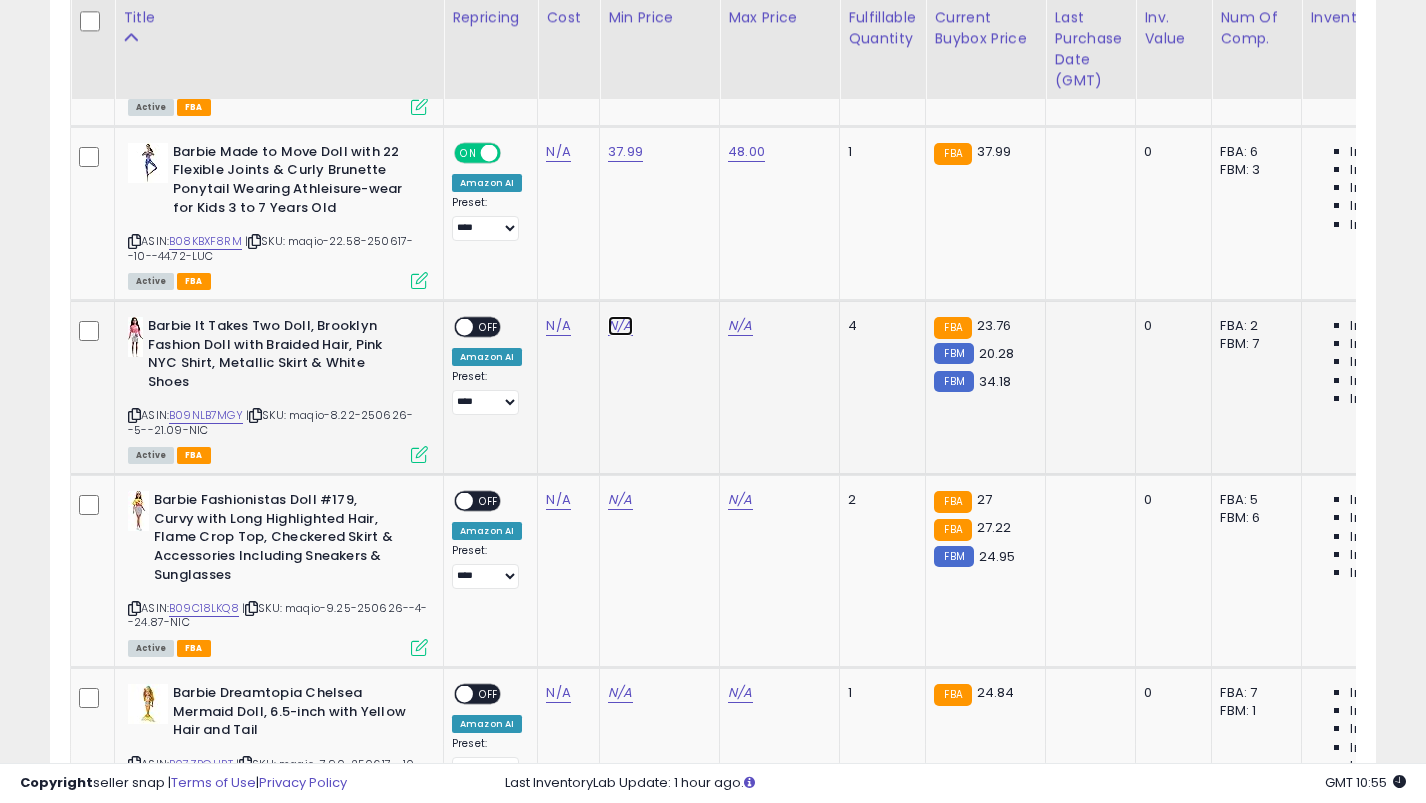 click on "N/A" at bounding box center [620, -4698] 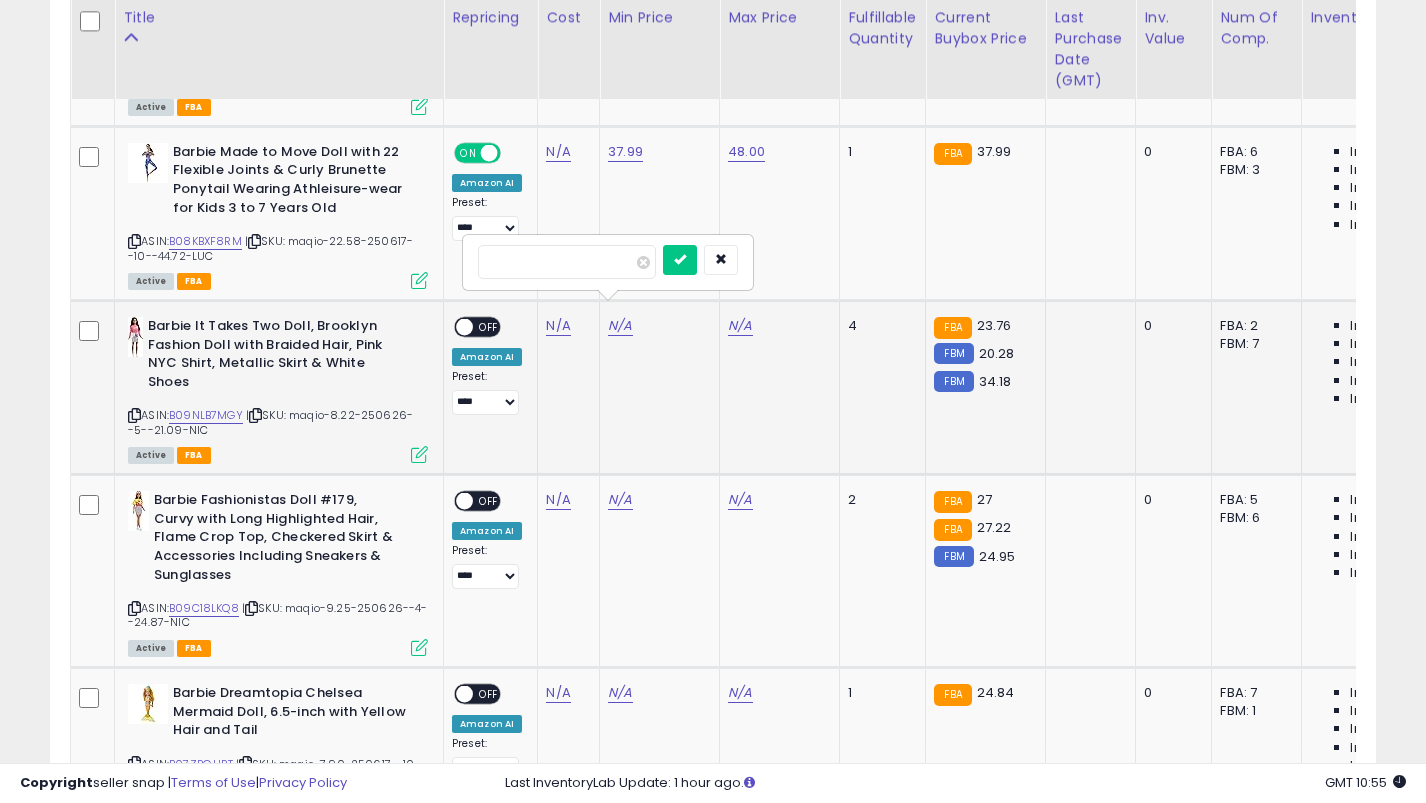 type on "**" 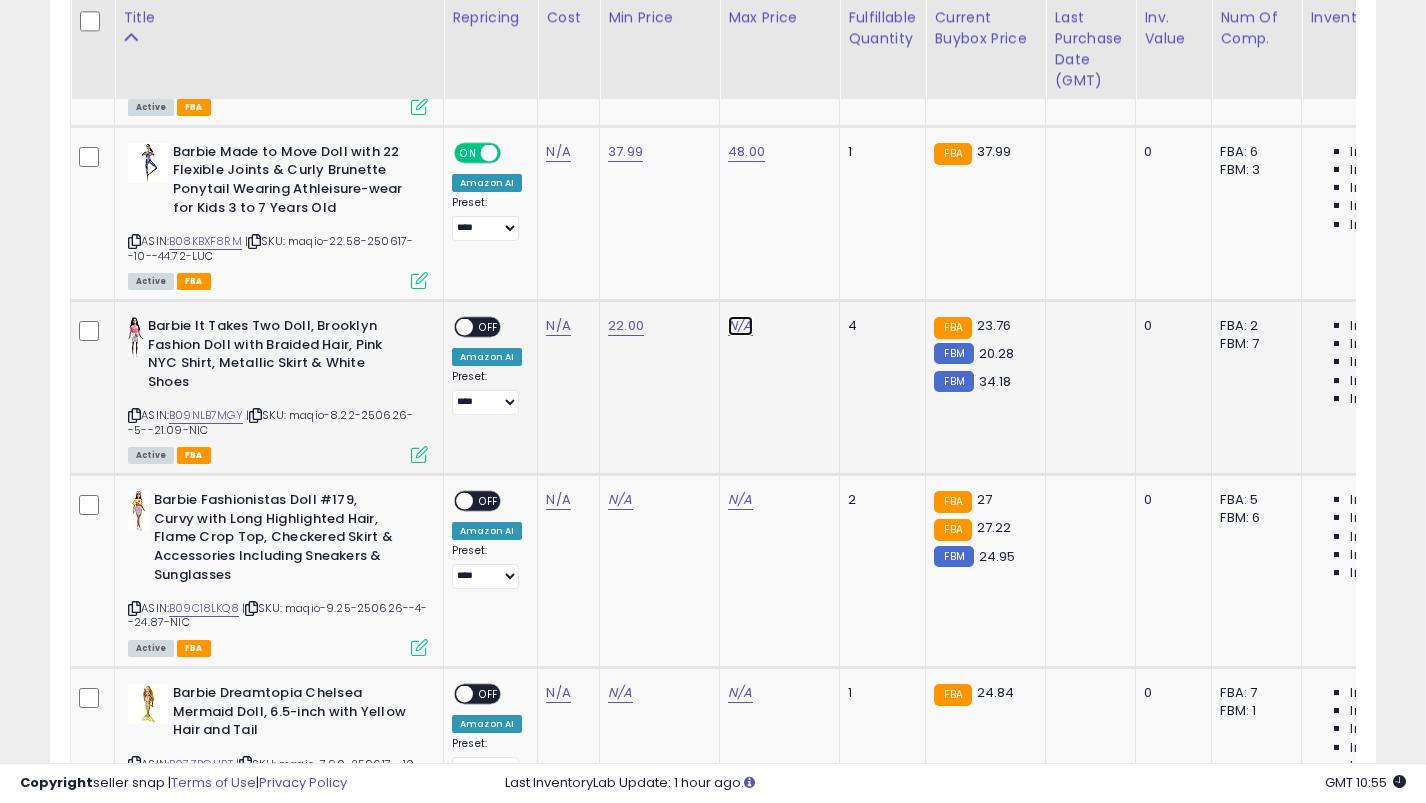 click on "N/A" at bounding box center (740, -4698) 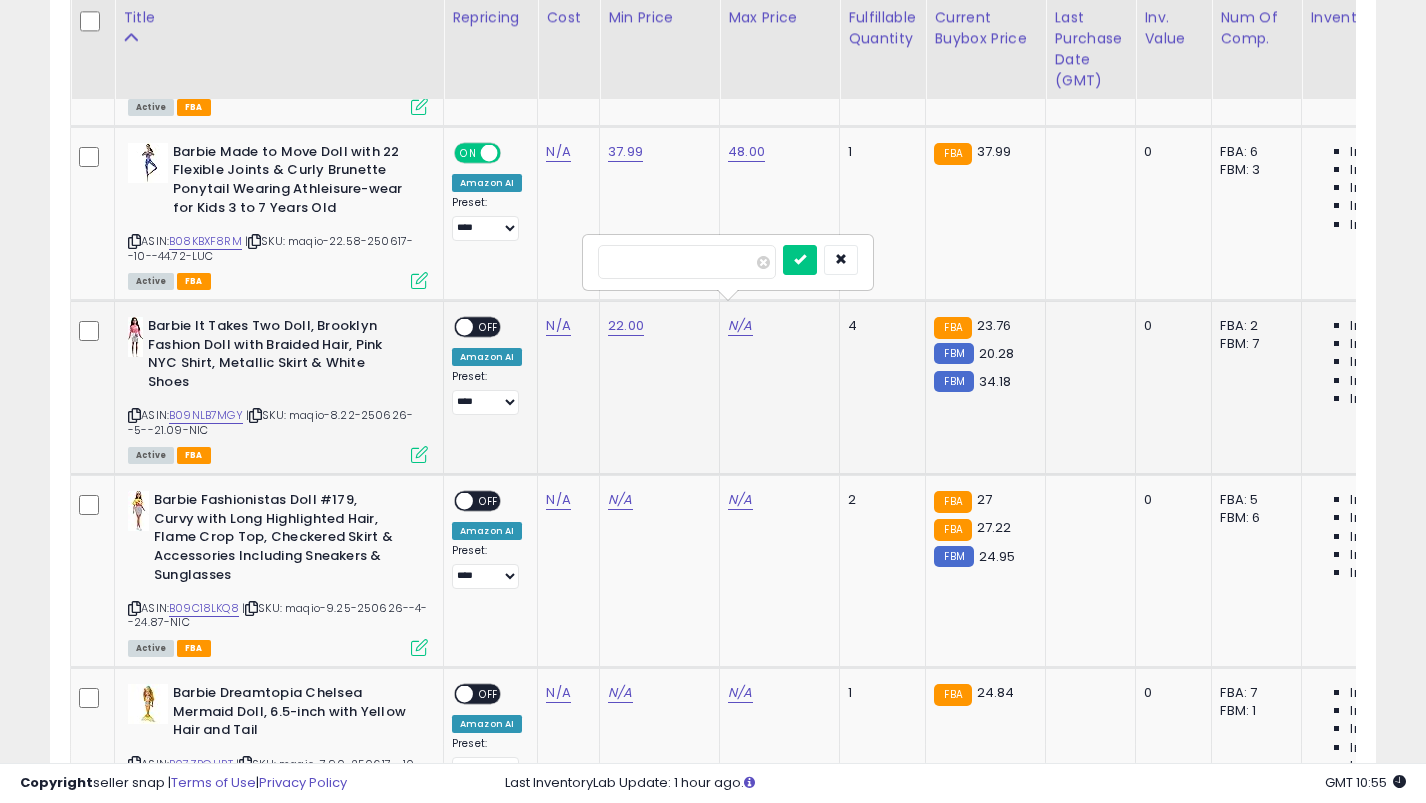 type on "**" 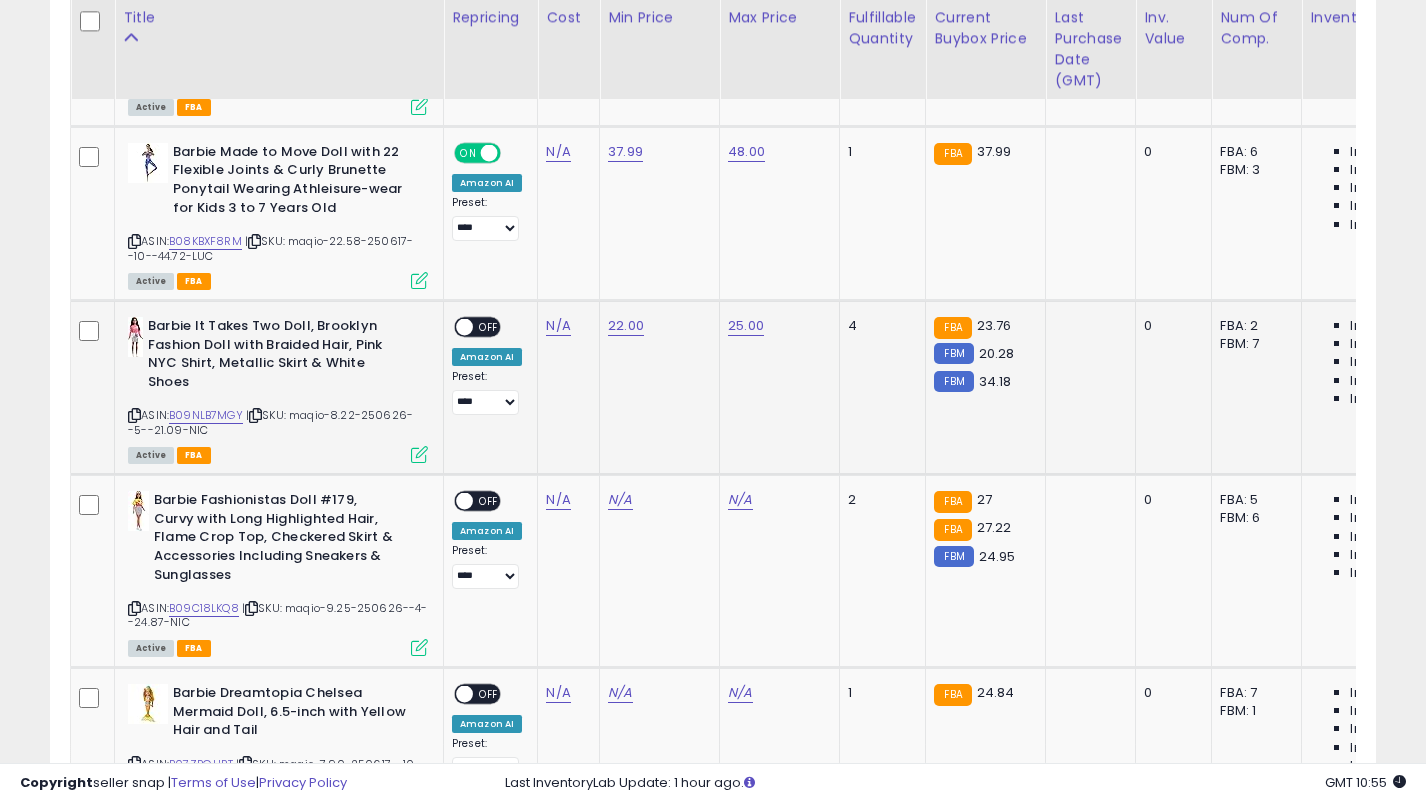 click on "OFF" at bounding box center (489, 327) 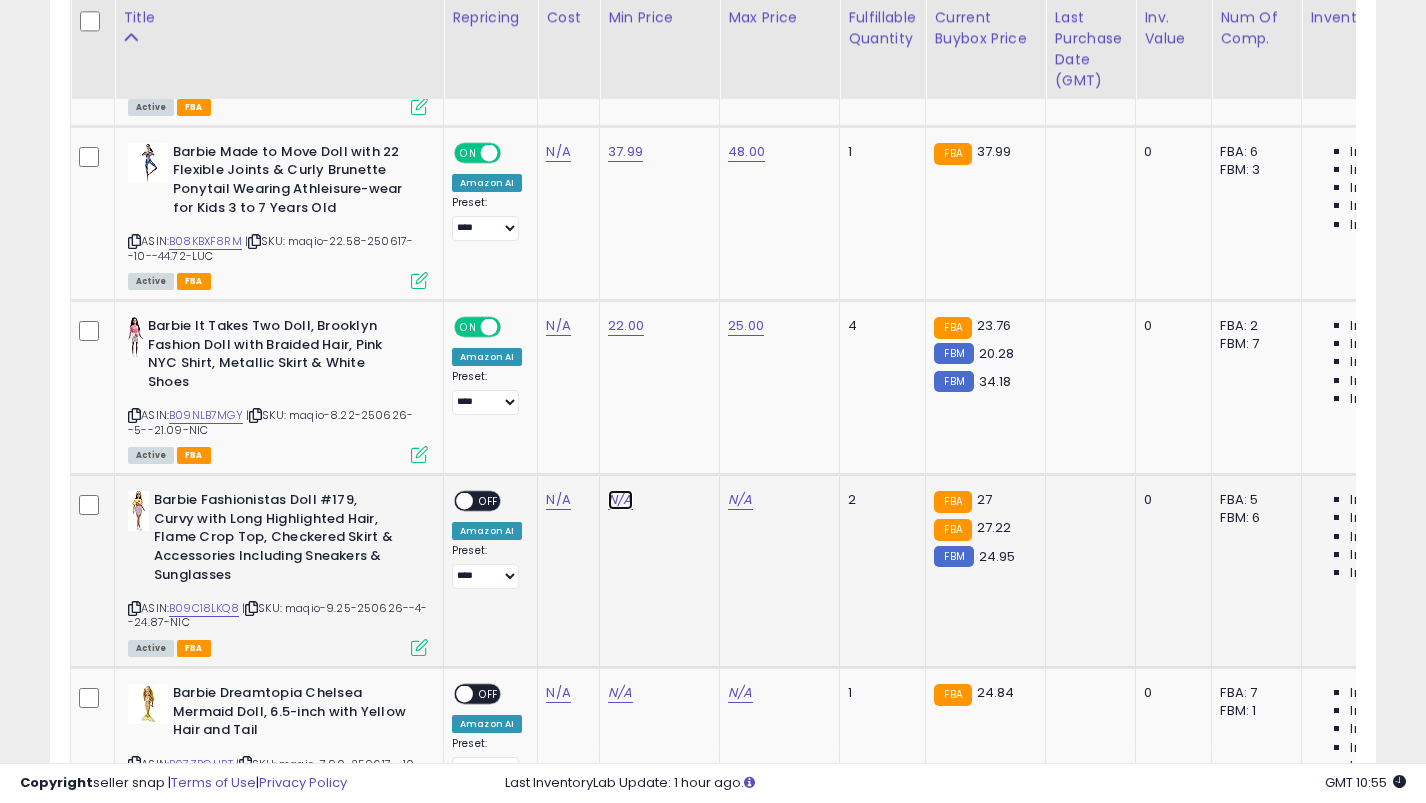 click on "N/A" at bounding box center (620, -4698) 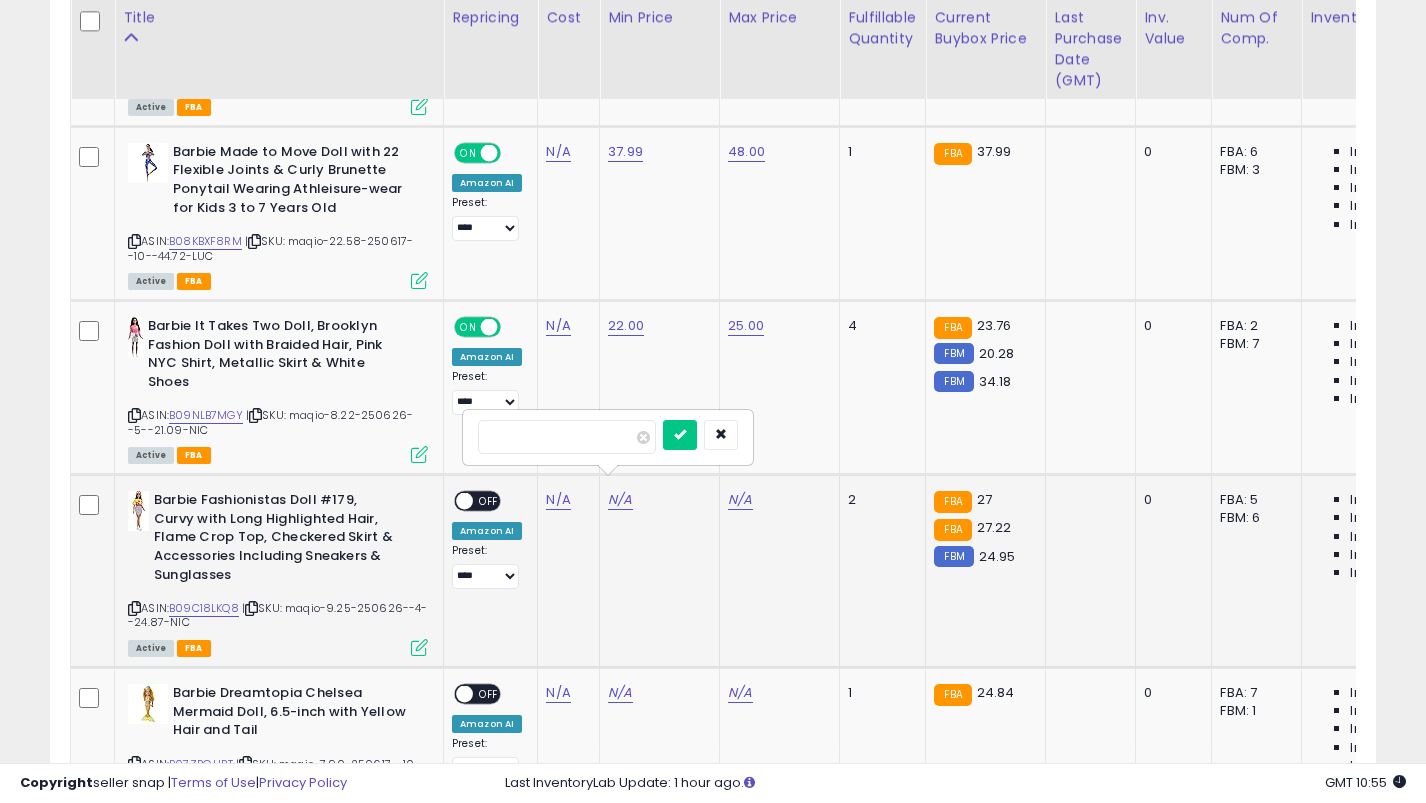 type on "****" 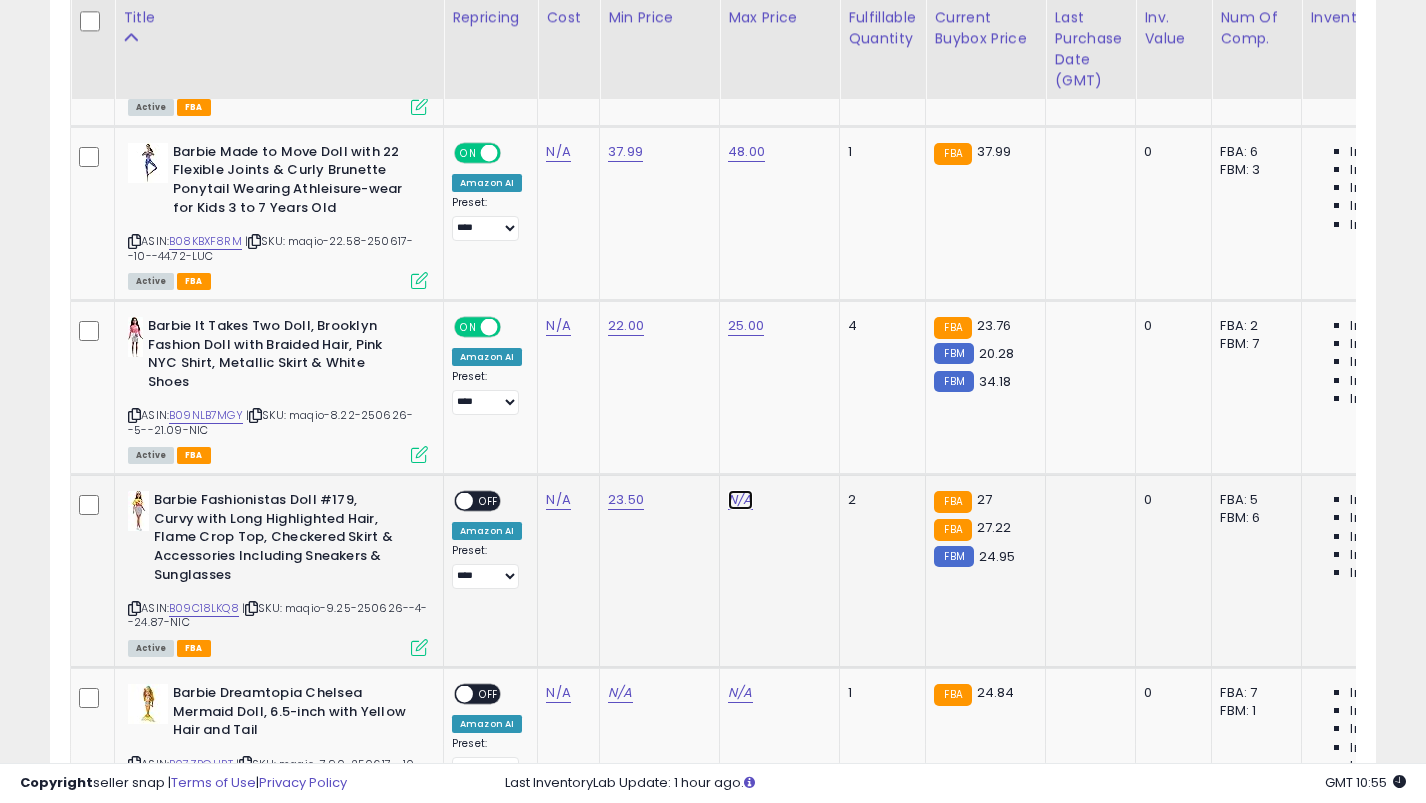 click on "N/A" at bounding box center (740, -4698) 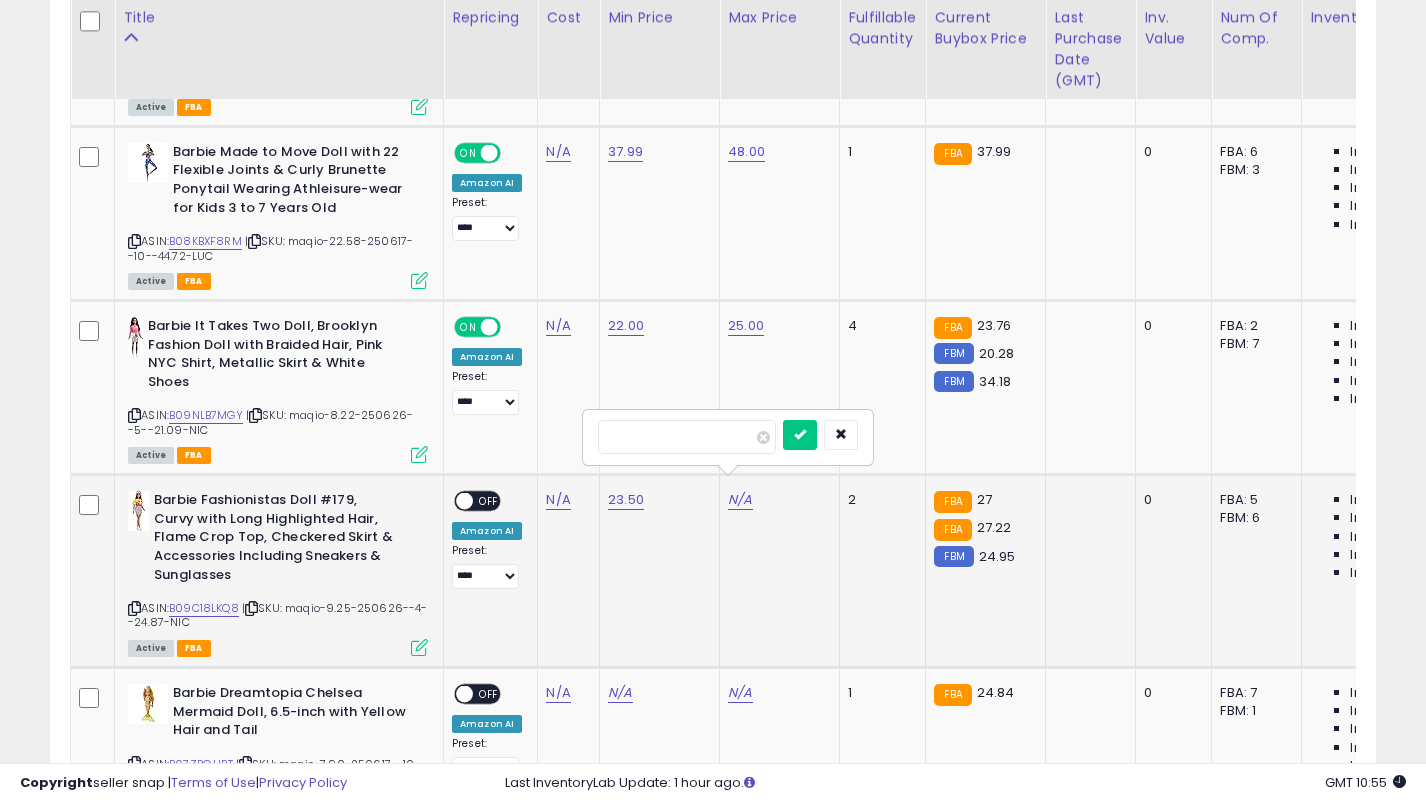 type on "**" 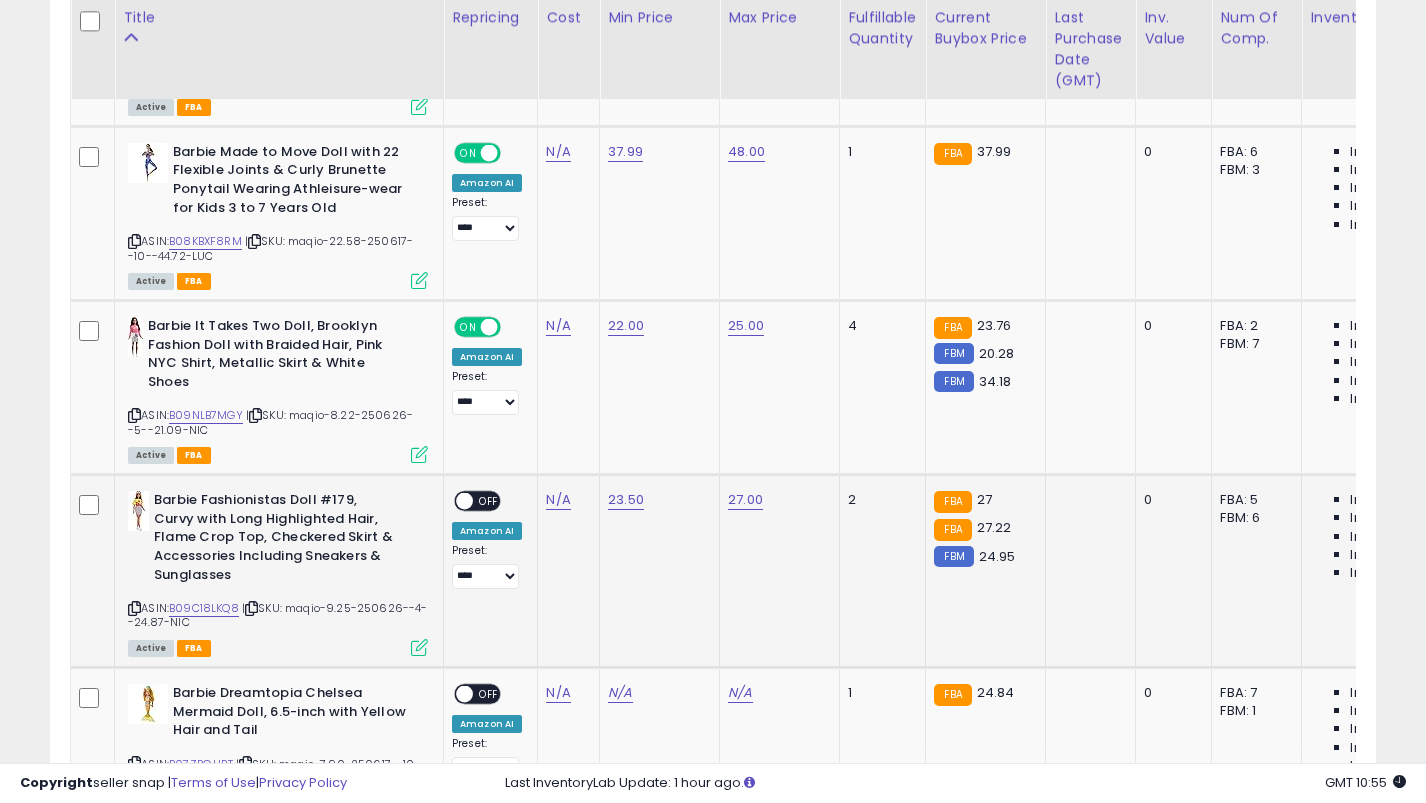 click on "OFF" at bounding box center (489, 501) 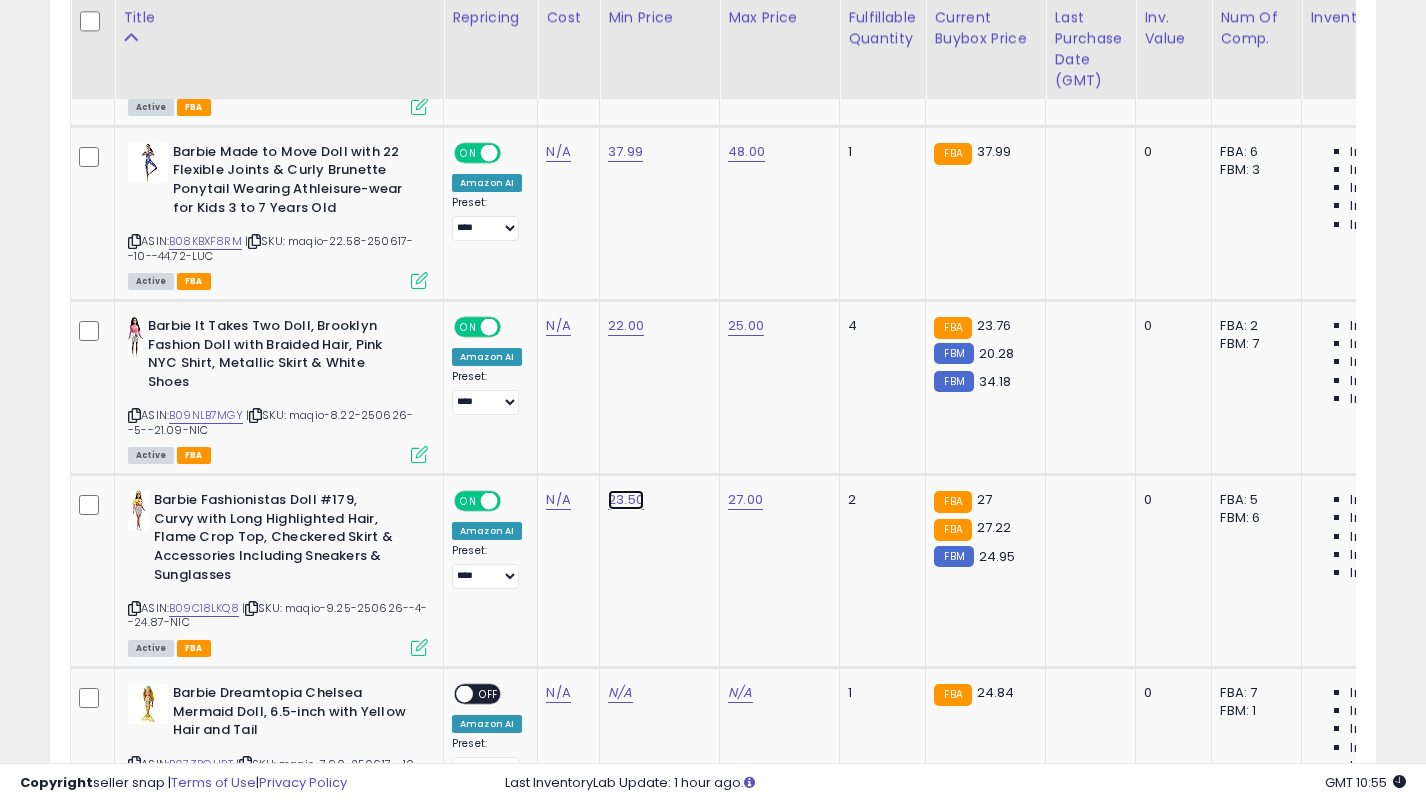 click on "23.50" at bounding box center (620, -4698) 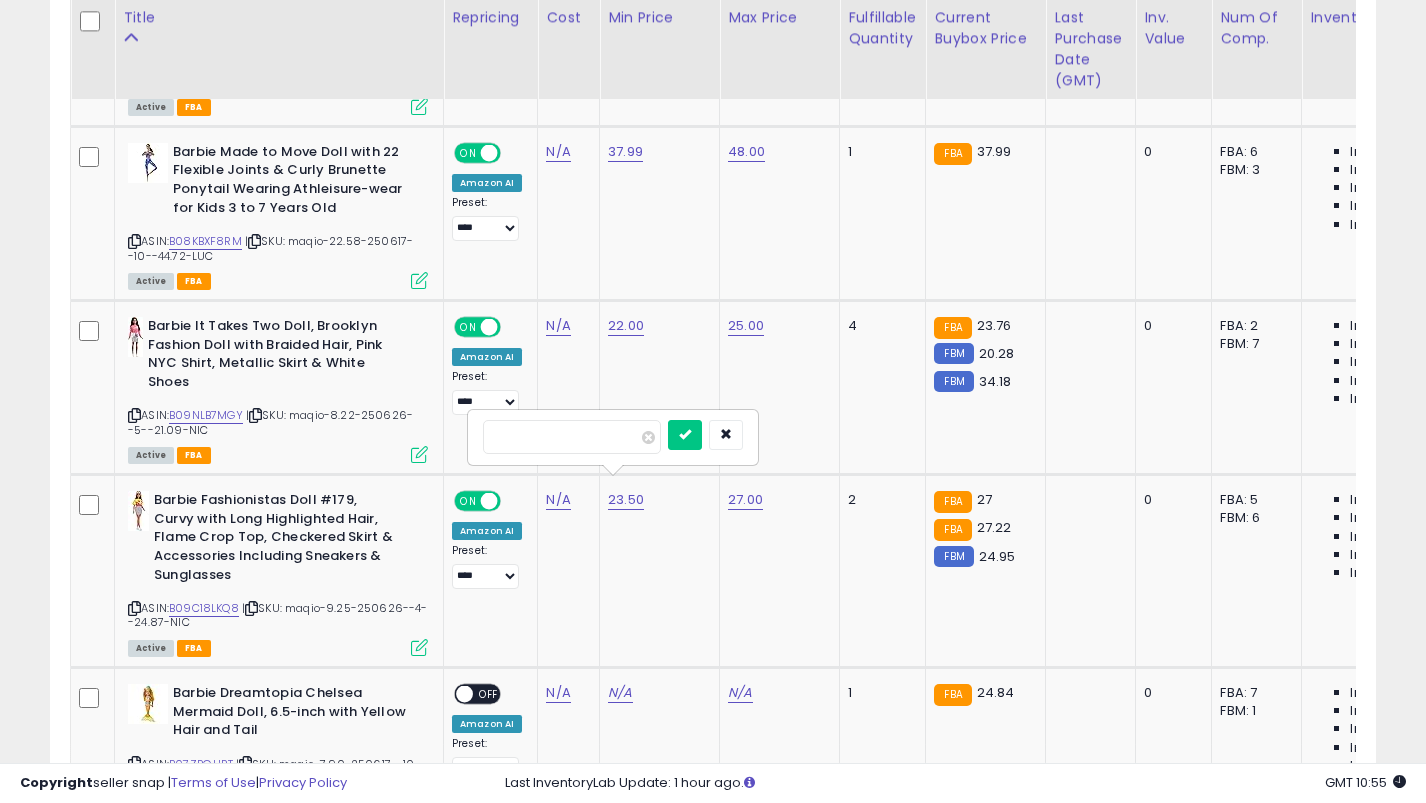 click on "23.50   *****" 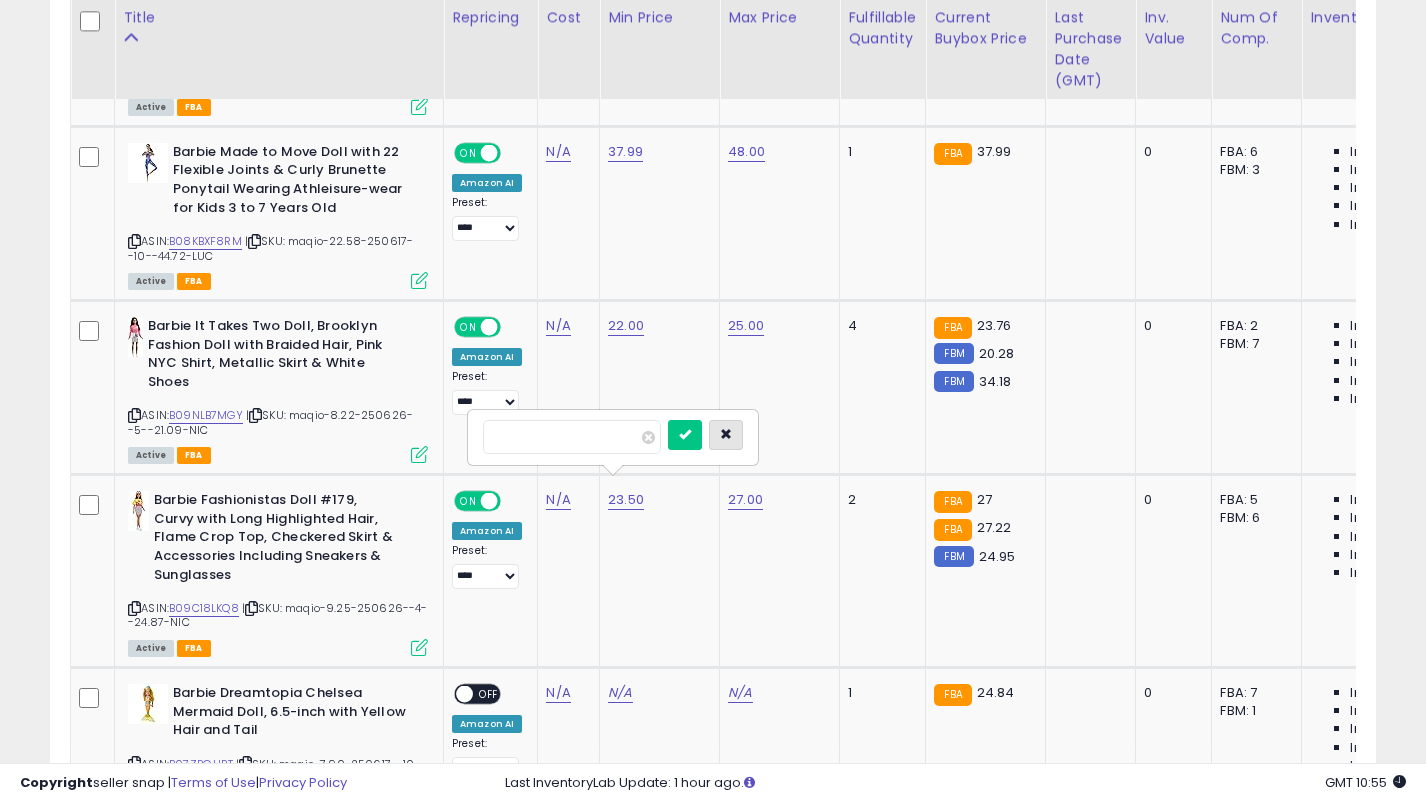click at bounding box center (726, 434) 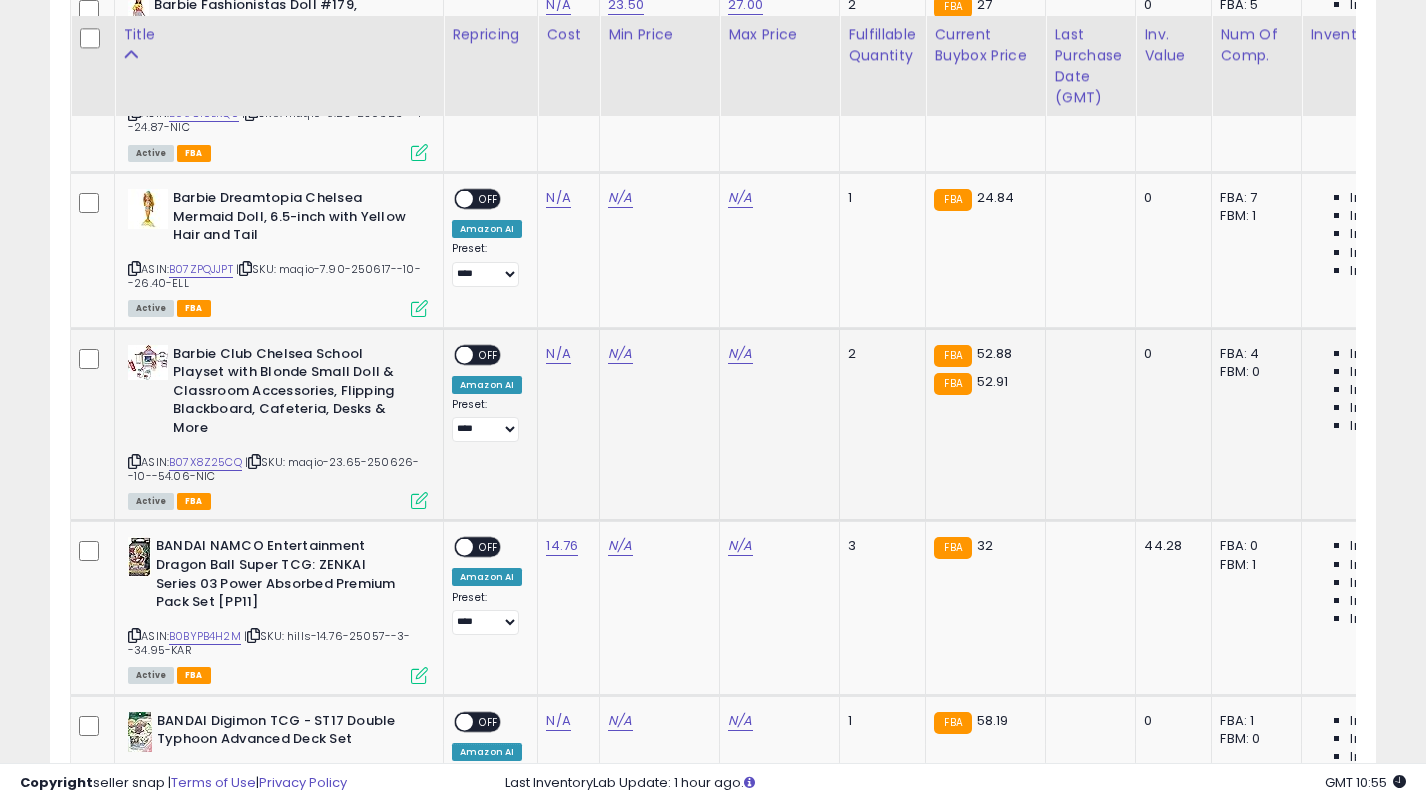 scroll, scrollTop: 6373, scrollLeft: 0, axis: vertical 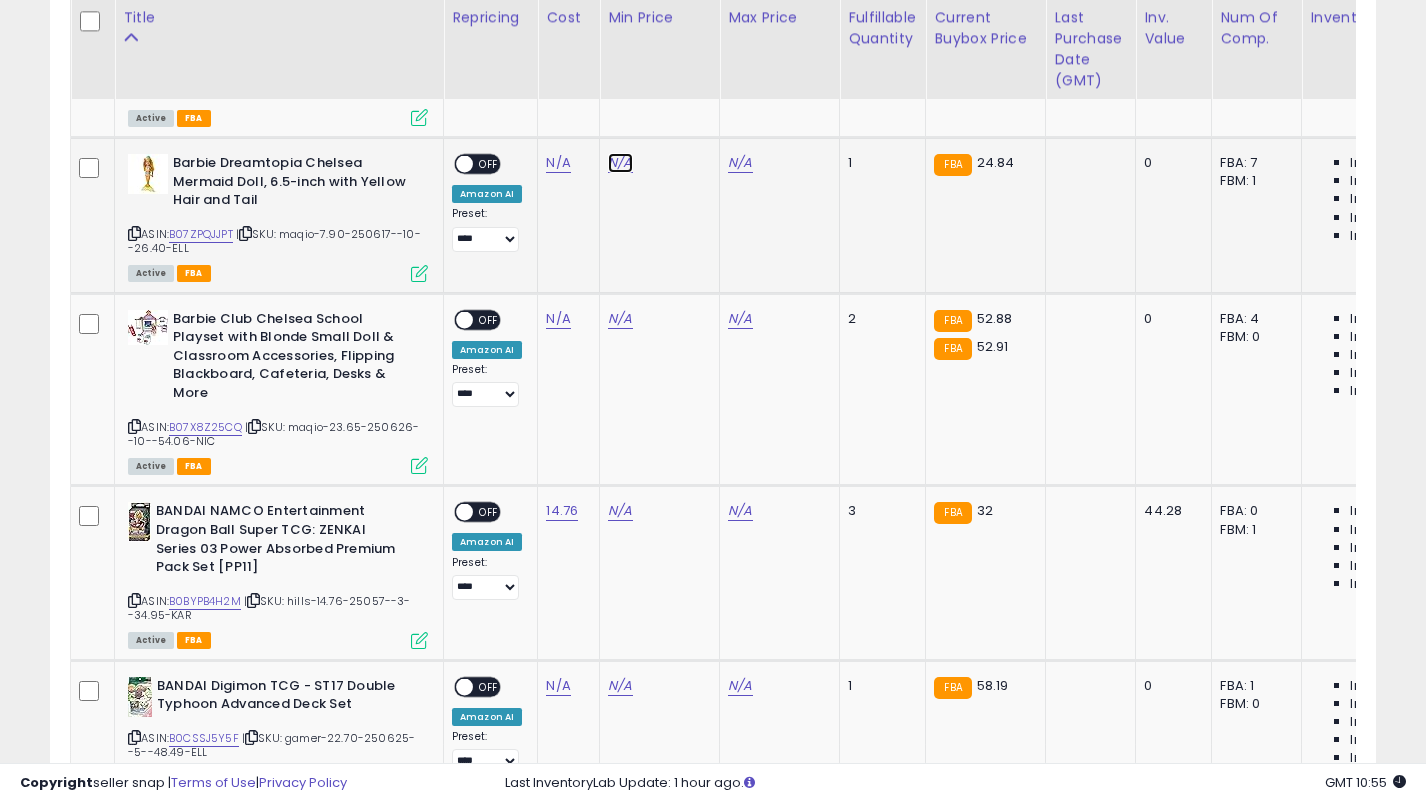 click on "N/A" at bounding box center (620, -5228) 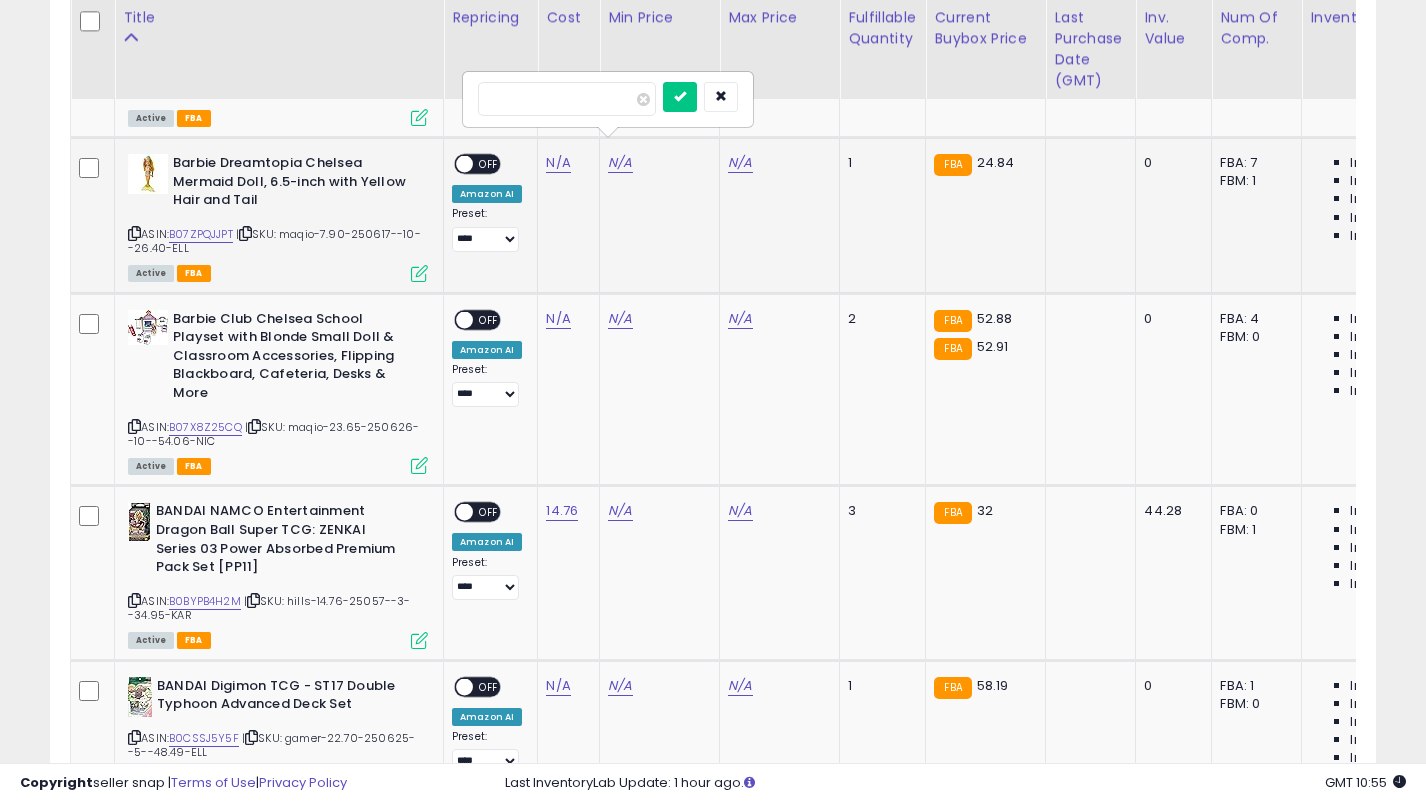 type on "*****" 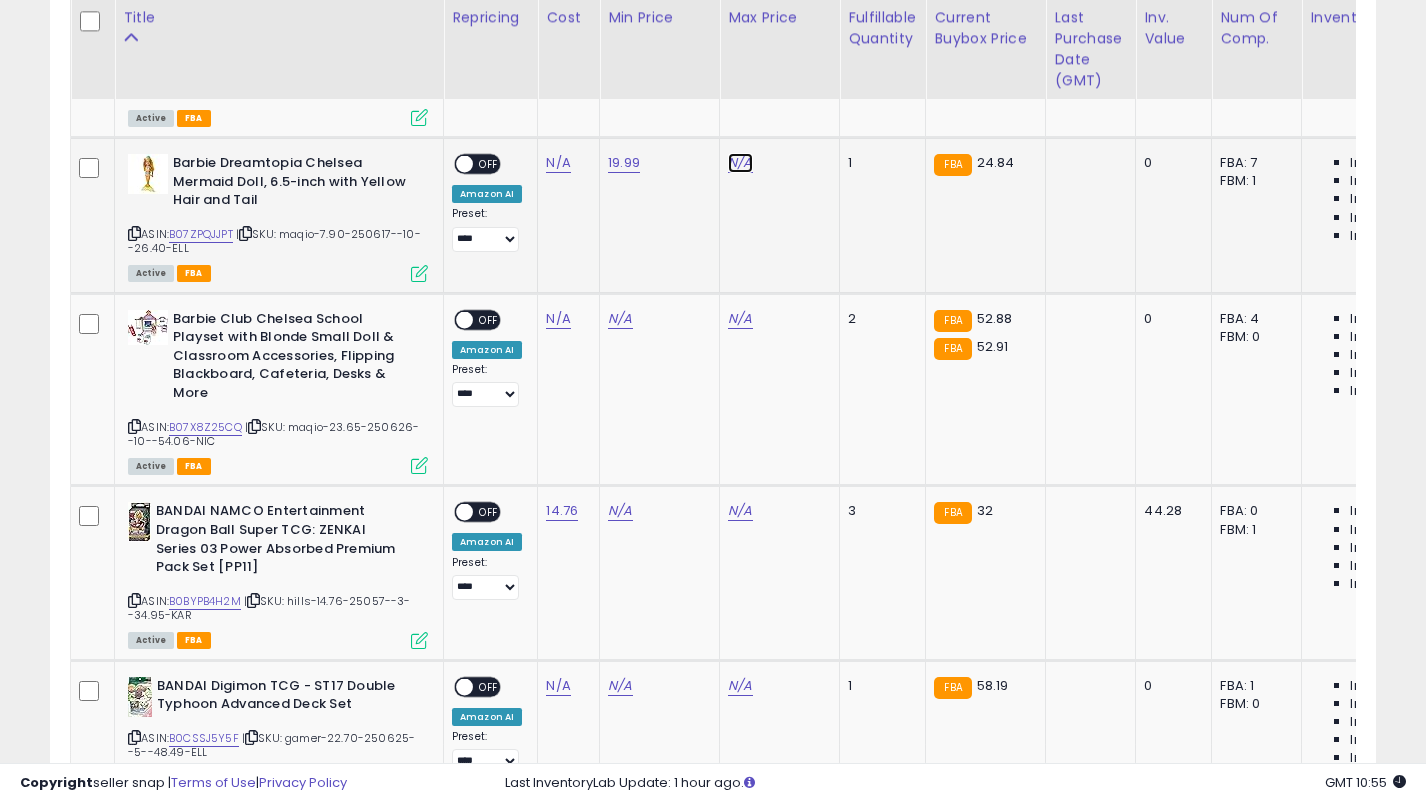 click on "N/A" at bounding box center (740, -5228) 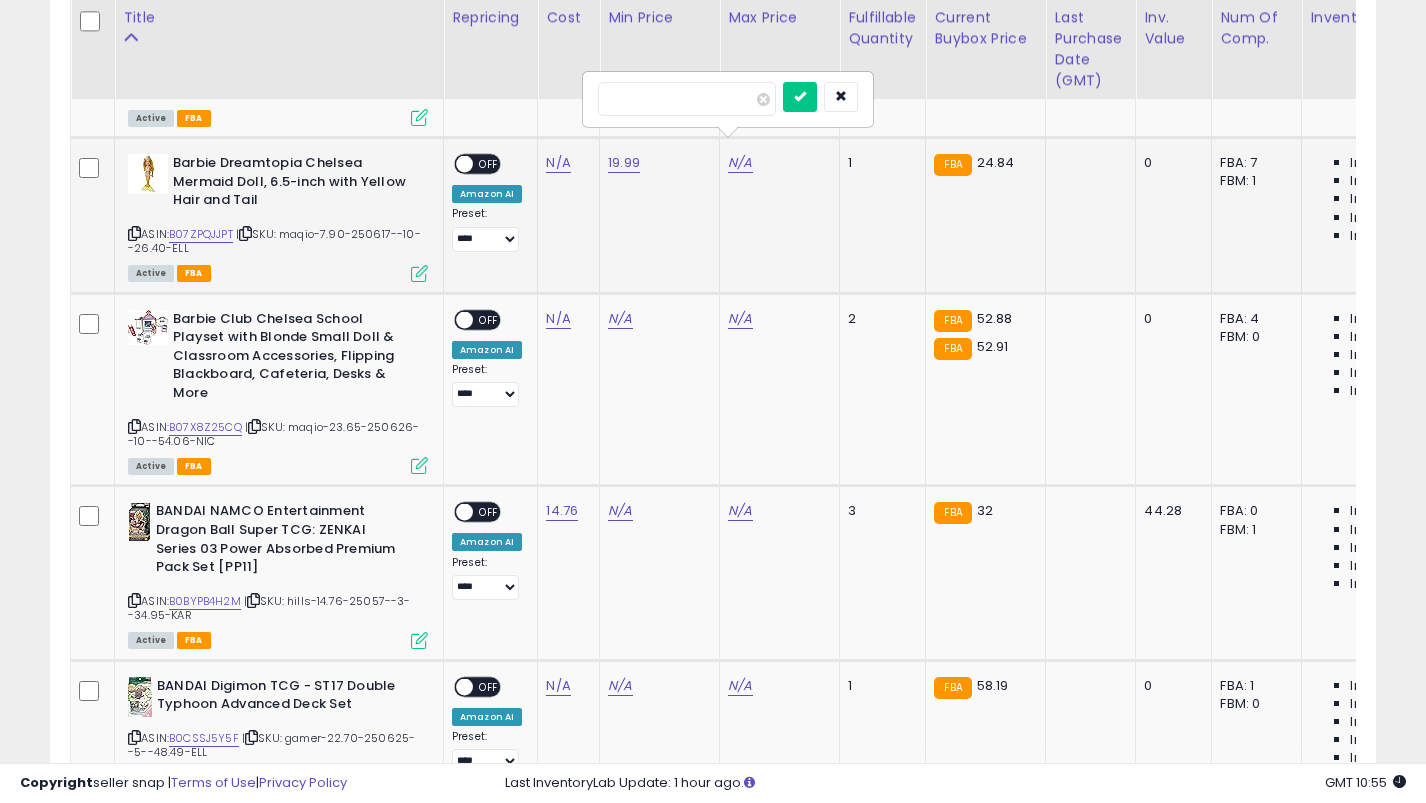 type on "**" 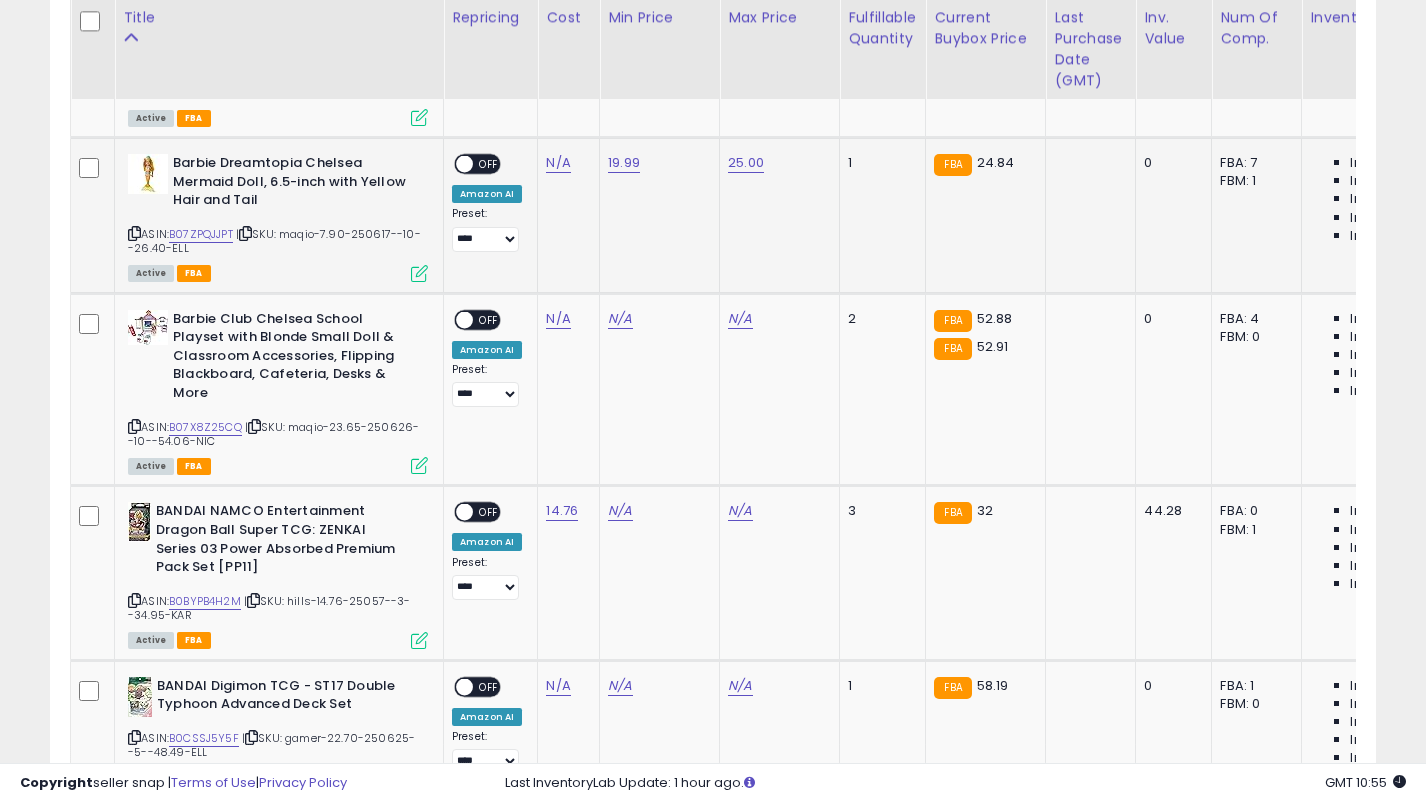 click on "OFF" at bounding box center [489, 164] 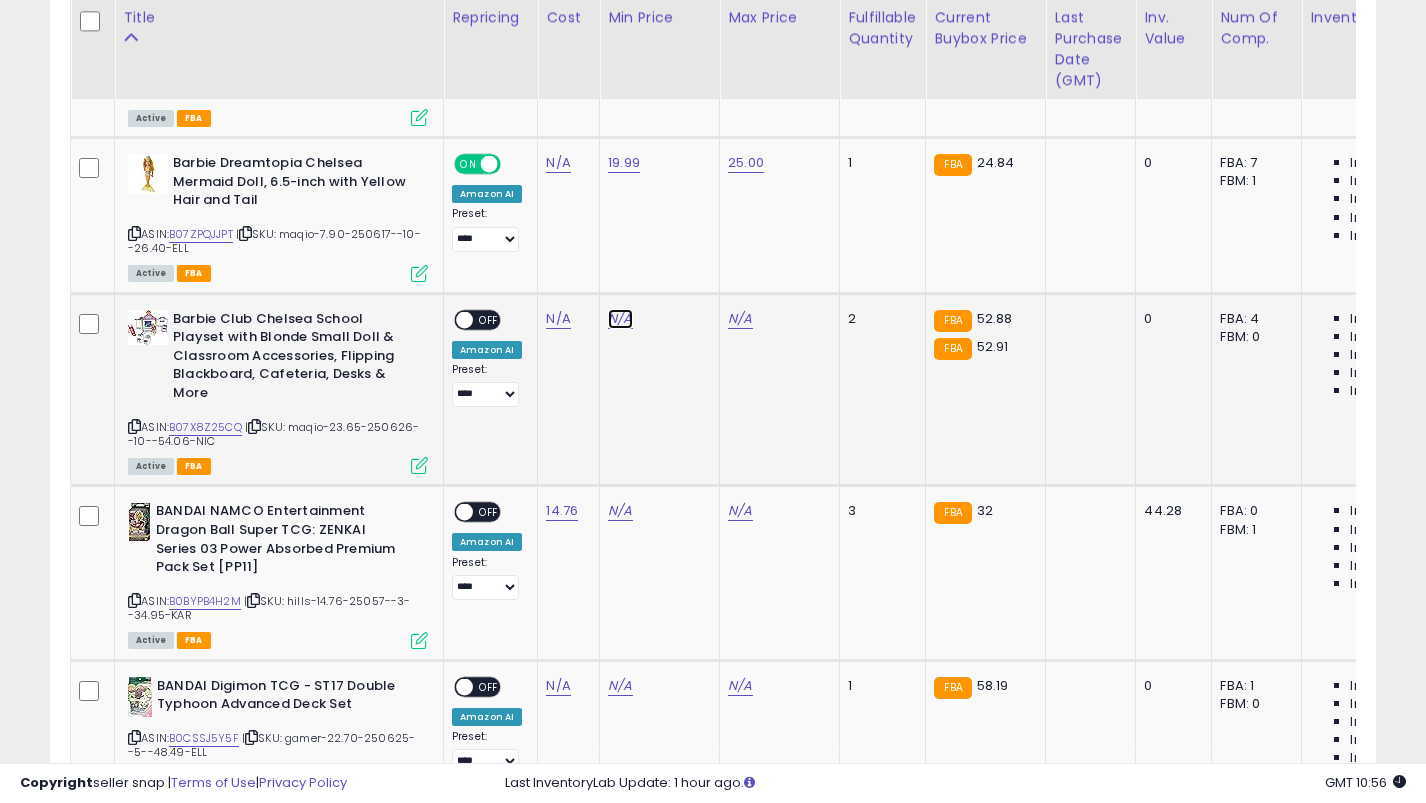 click on "N/A" at bounding box center (620, -5228) 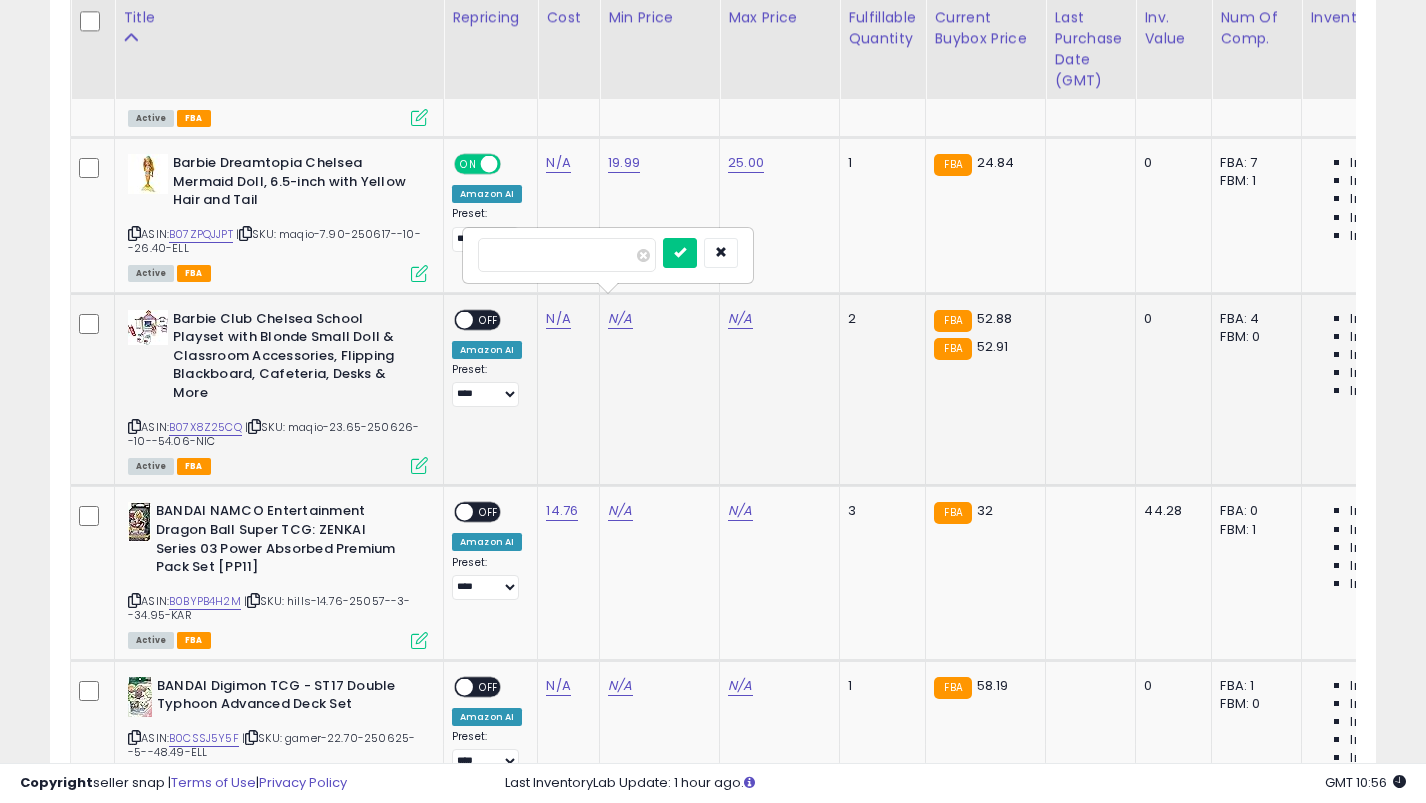 type on "**" 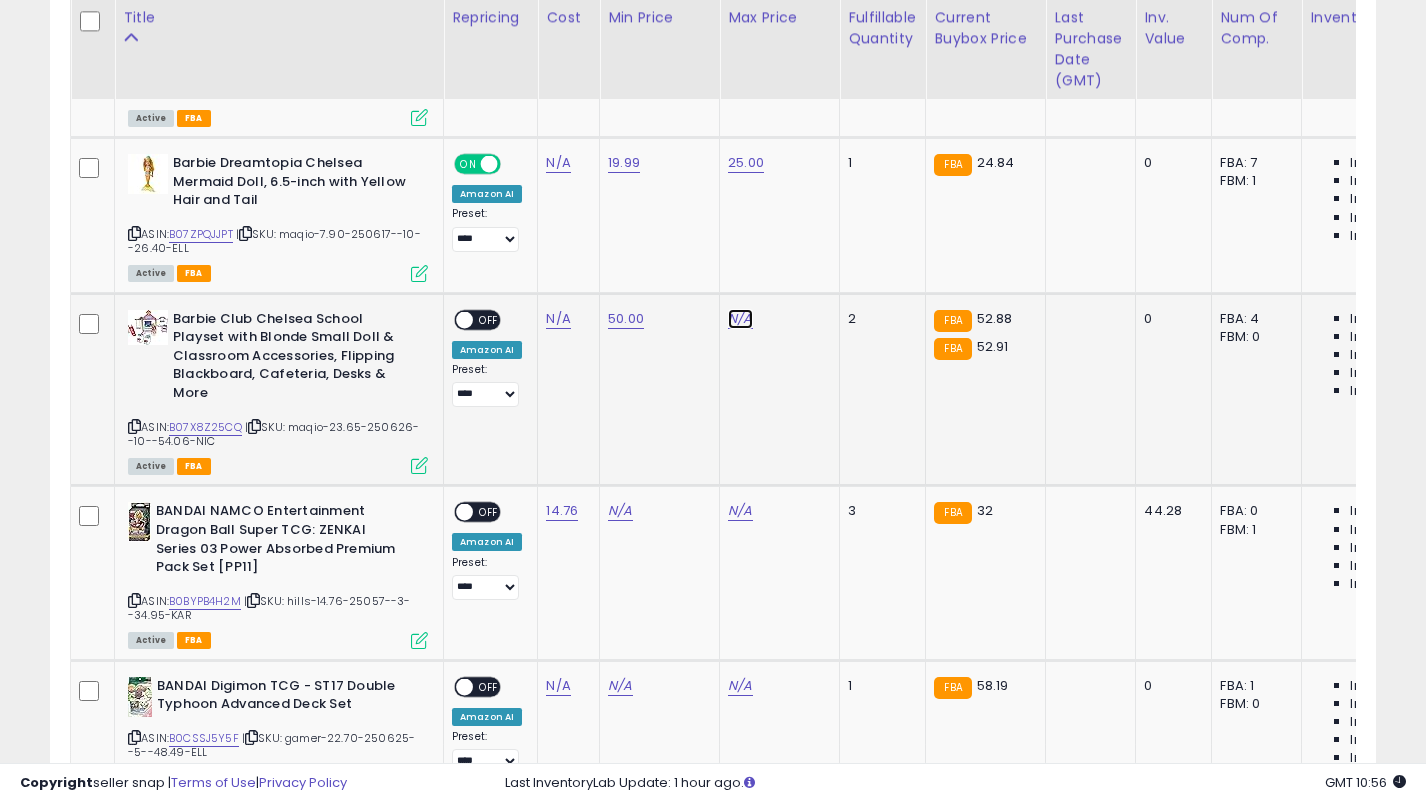click on "N/A" at bounding box center [740, -5228] 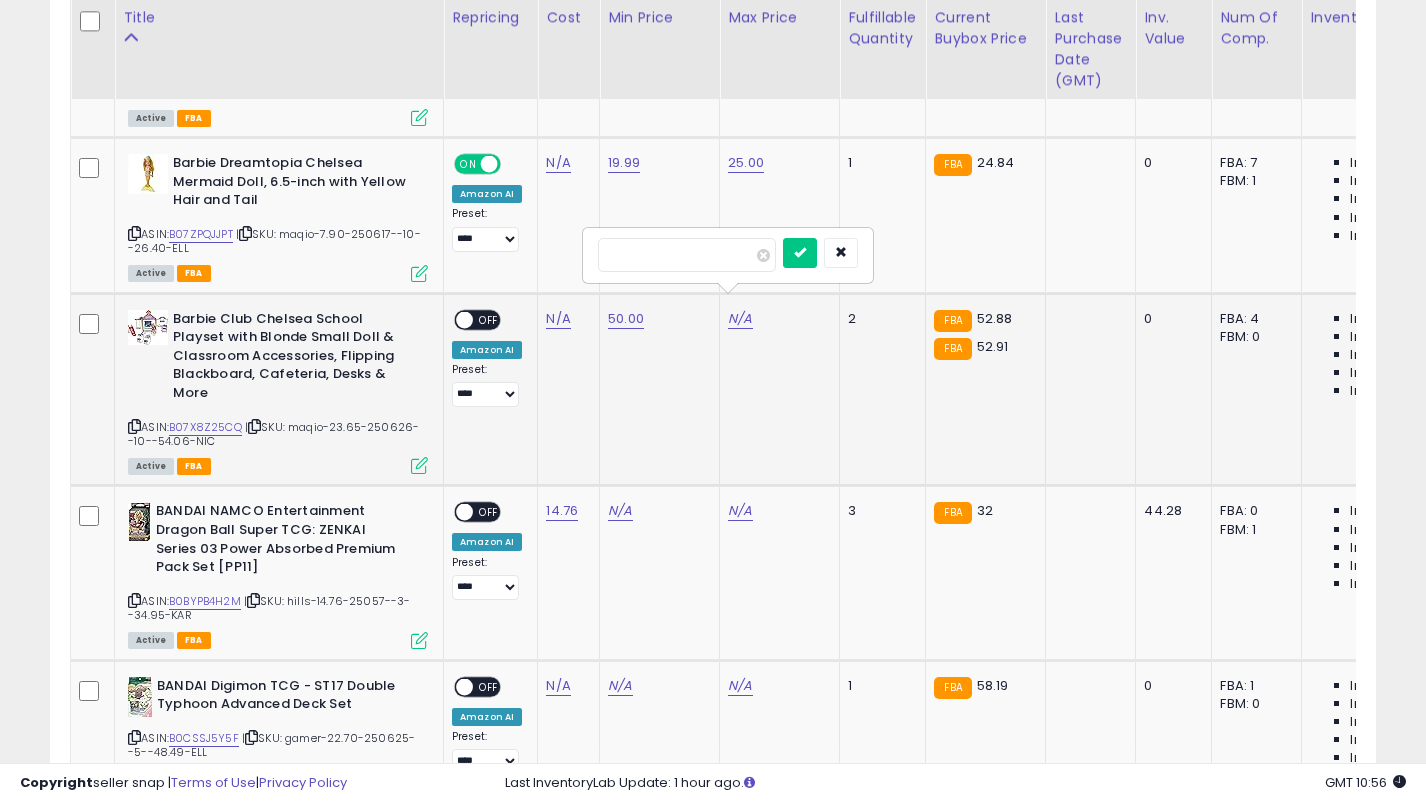 type on "**" 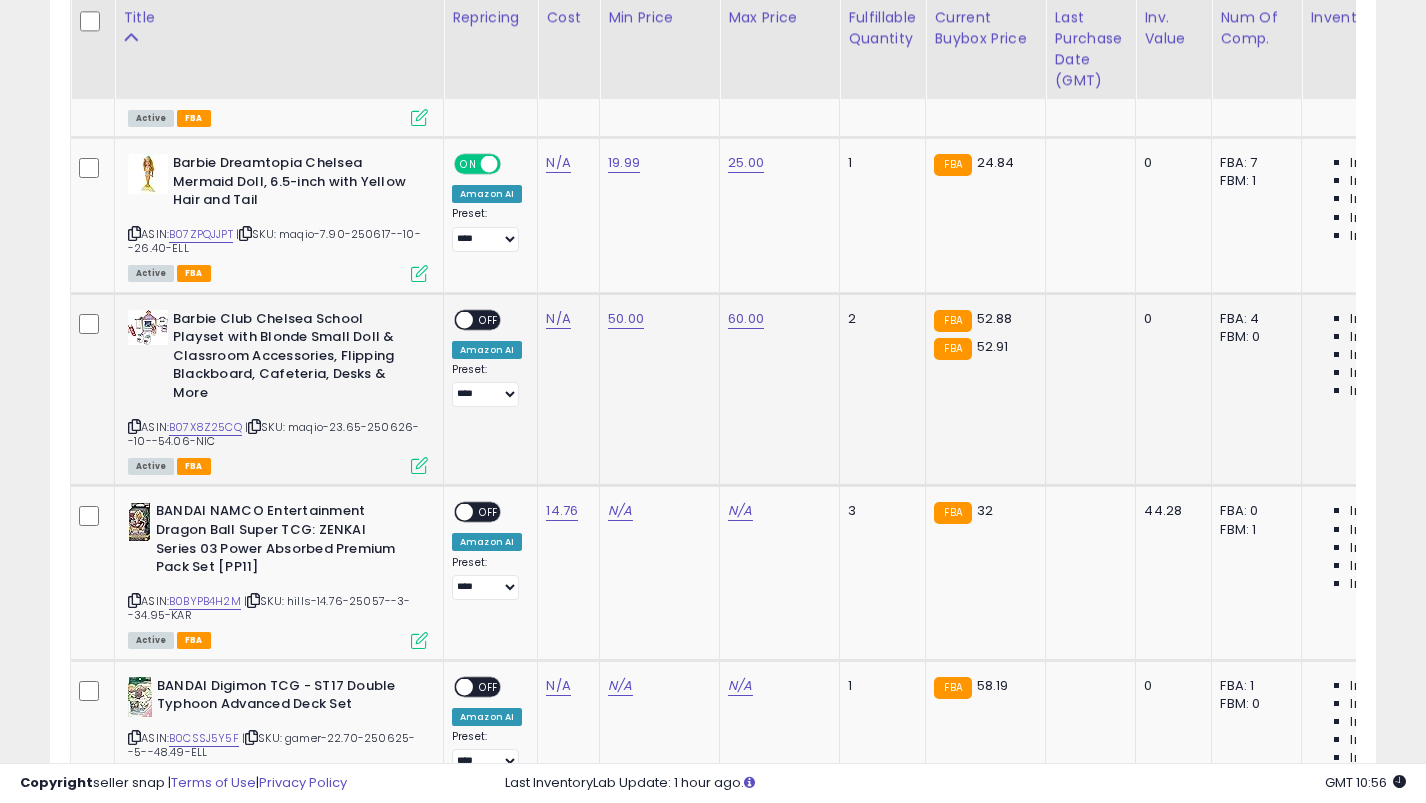 click on "OFF" at bounding box center (489, 319) 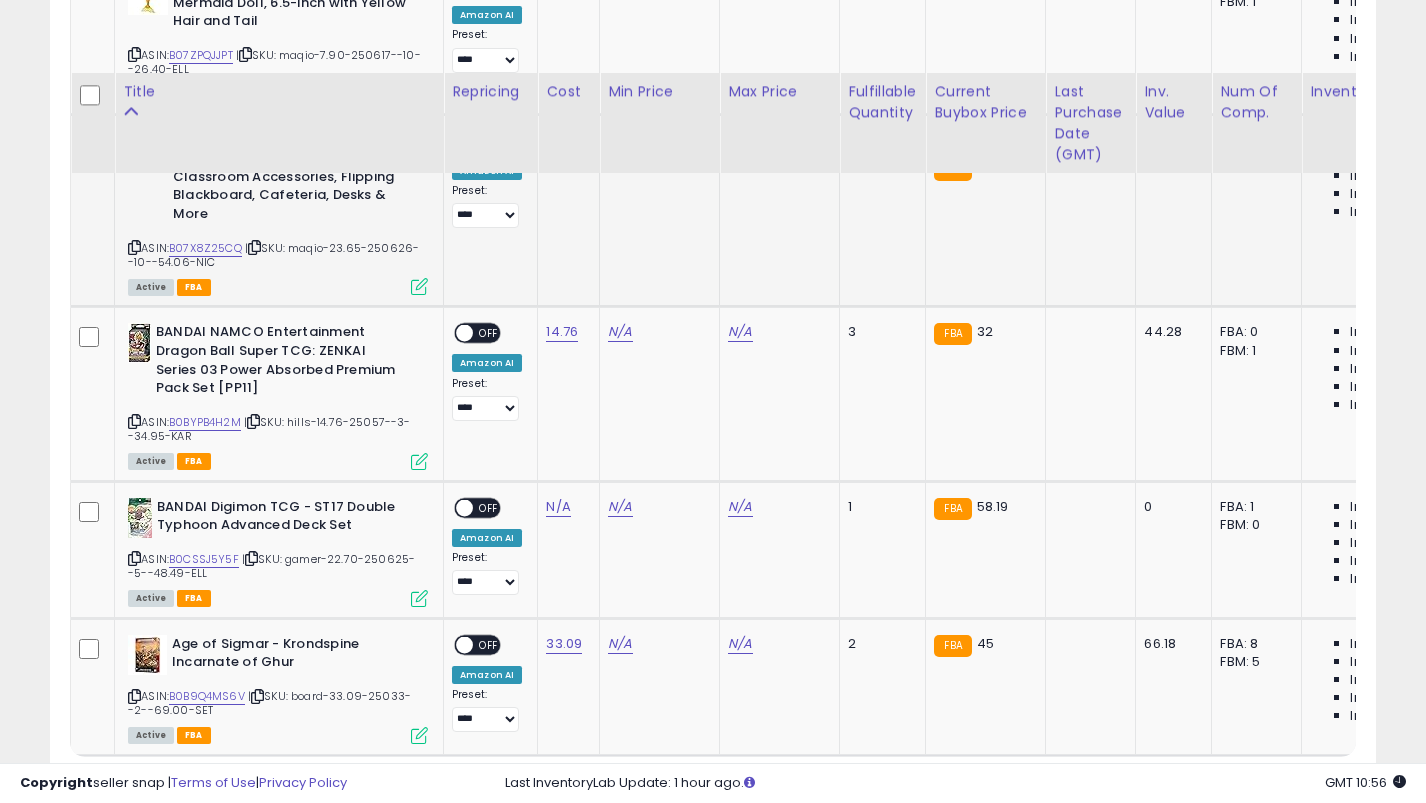 scroll, scrollTop: 6626, scrollLeft: 0, axis: vertical 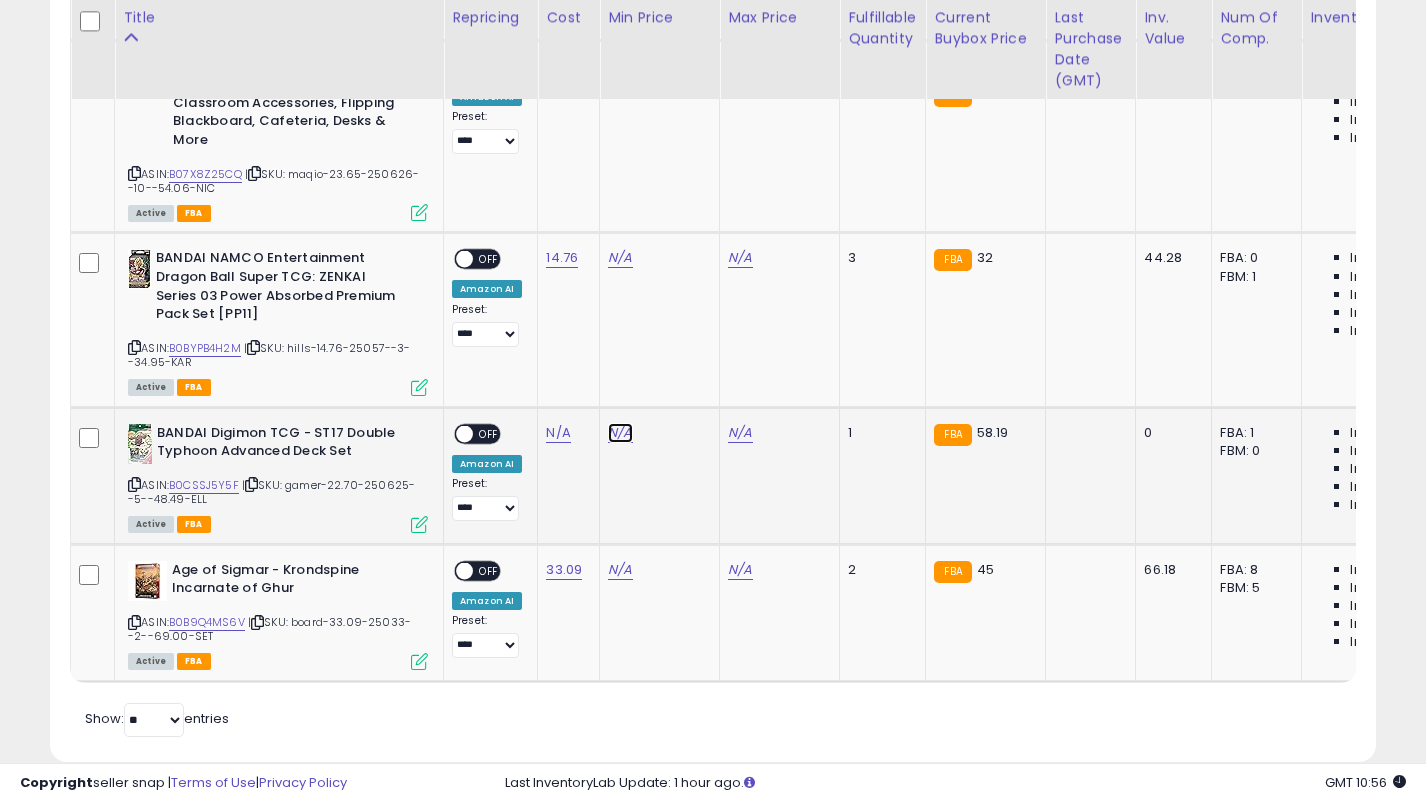 click on "N/A" at bounding box center (620, -5481) 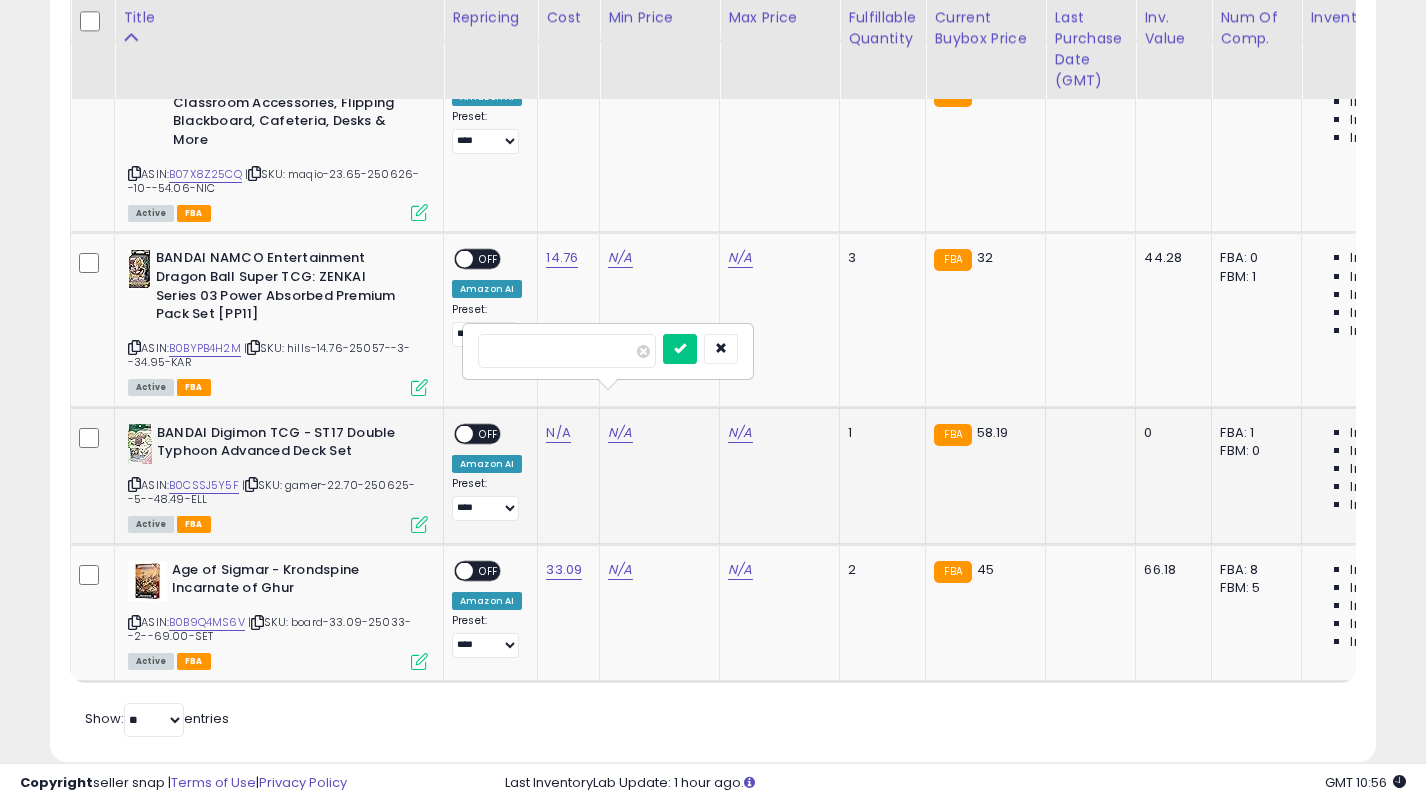 type on "**" 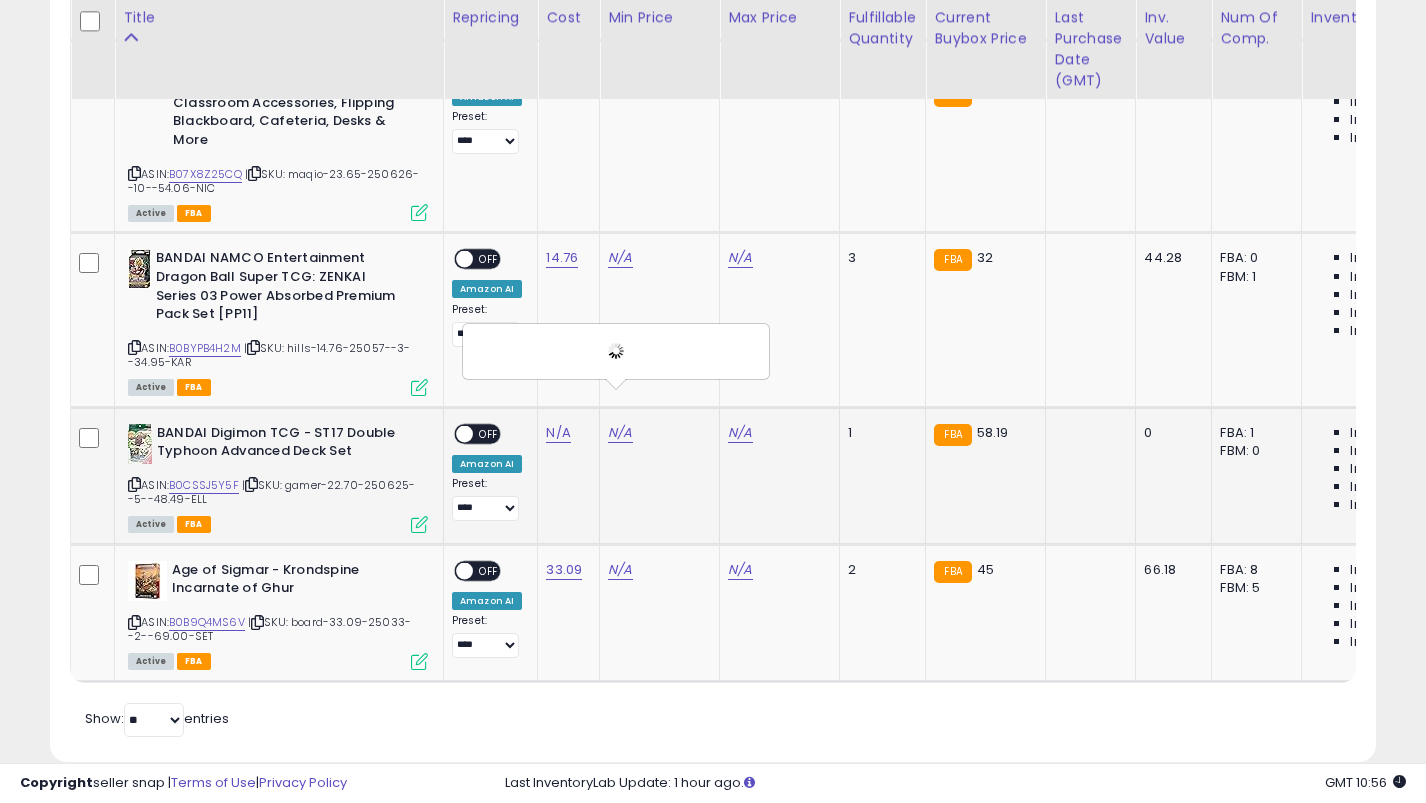 scroll, scrollTop: 0, scrollLeft: 40, axis: horizontal 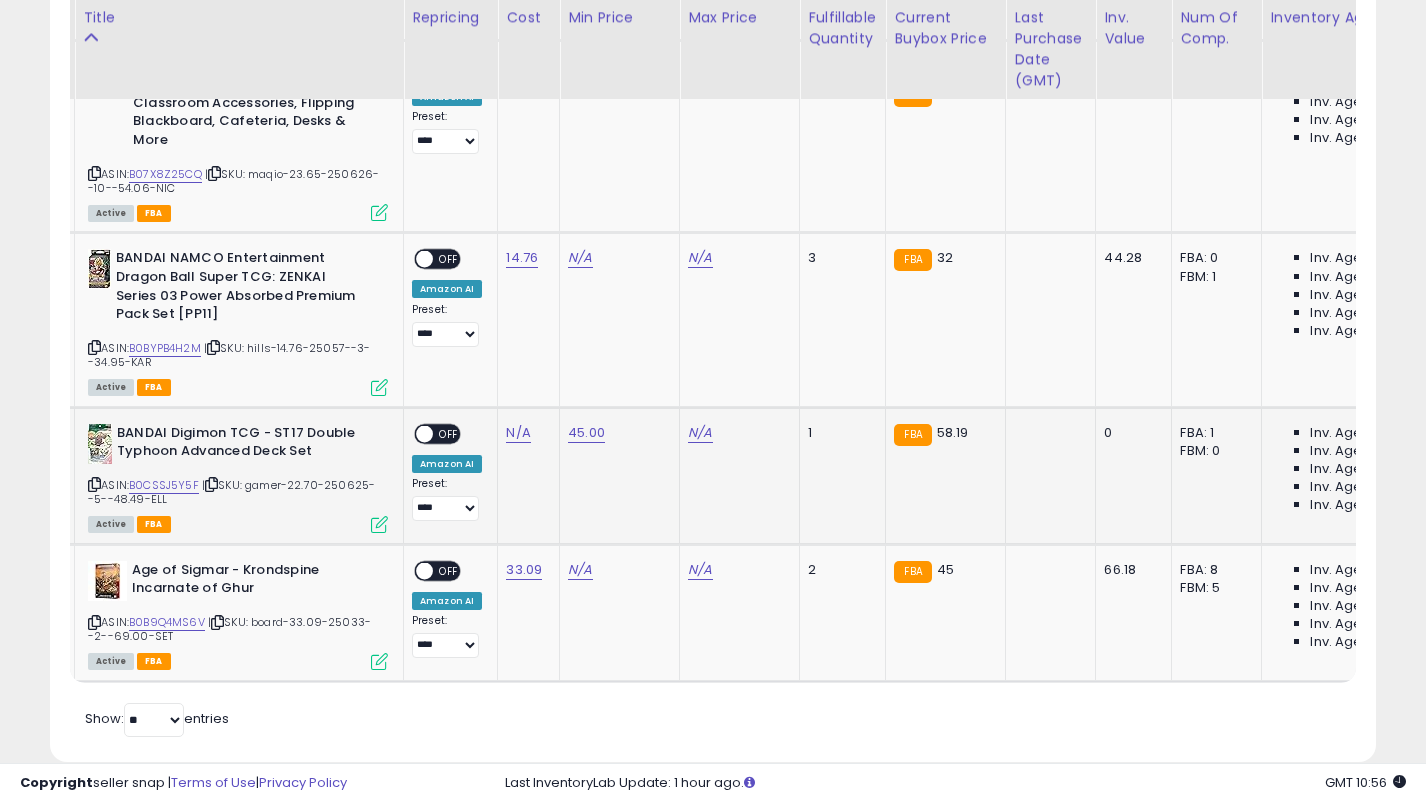 click on "N/A" at bounding box center (736, 433) 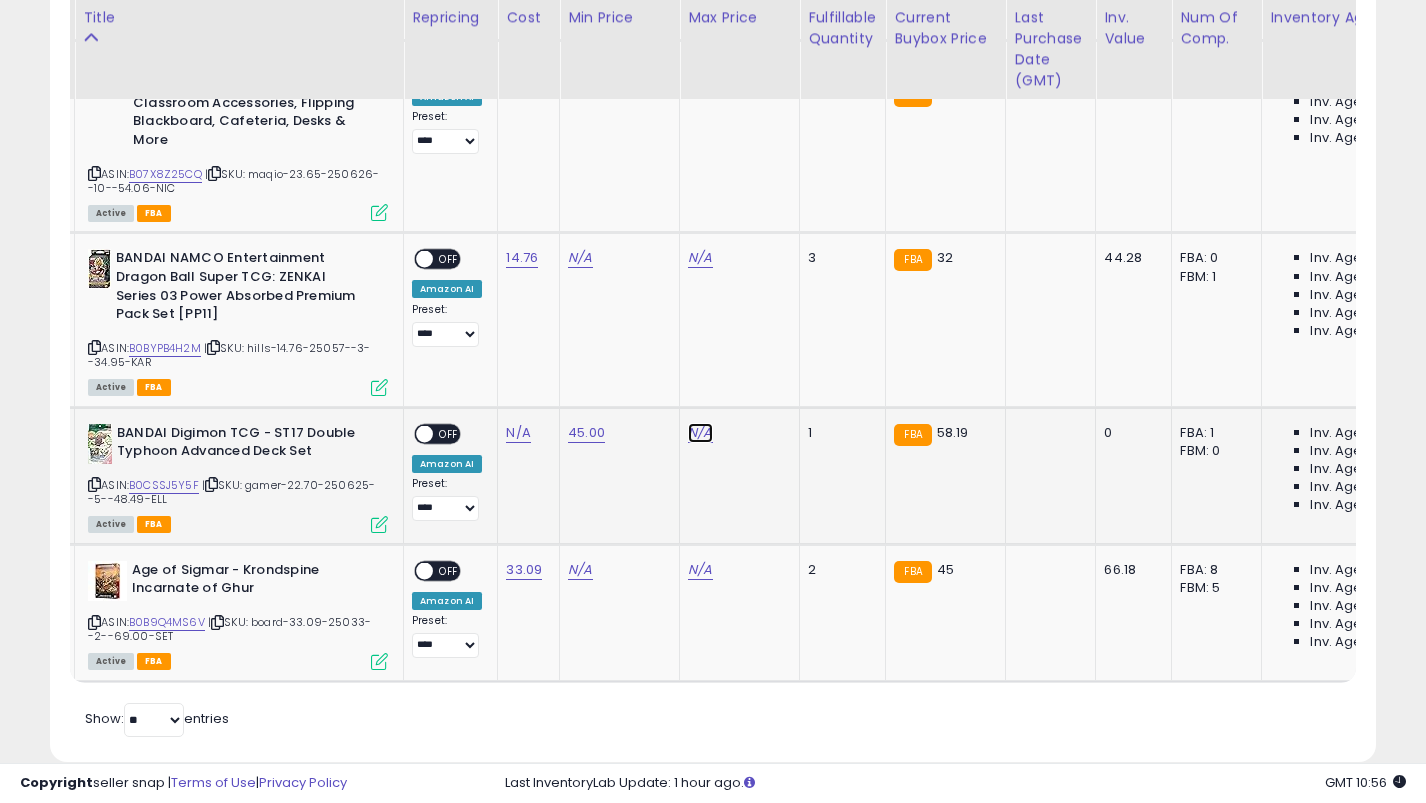 click on "N/A" at bounding box center [700, -5481] 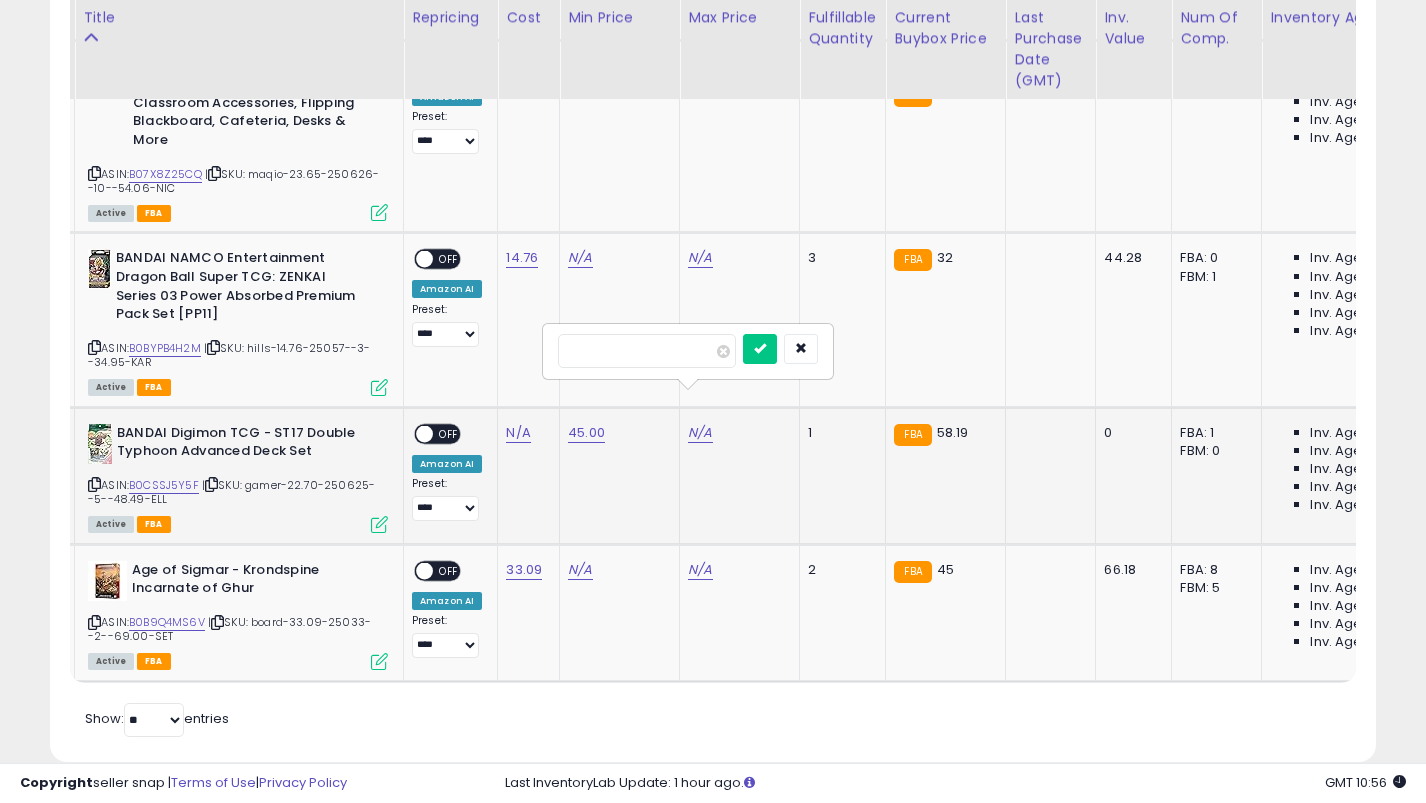type on "*****" 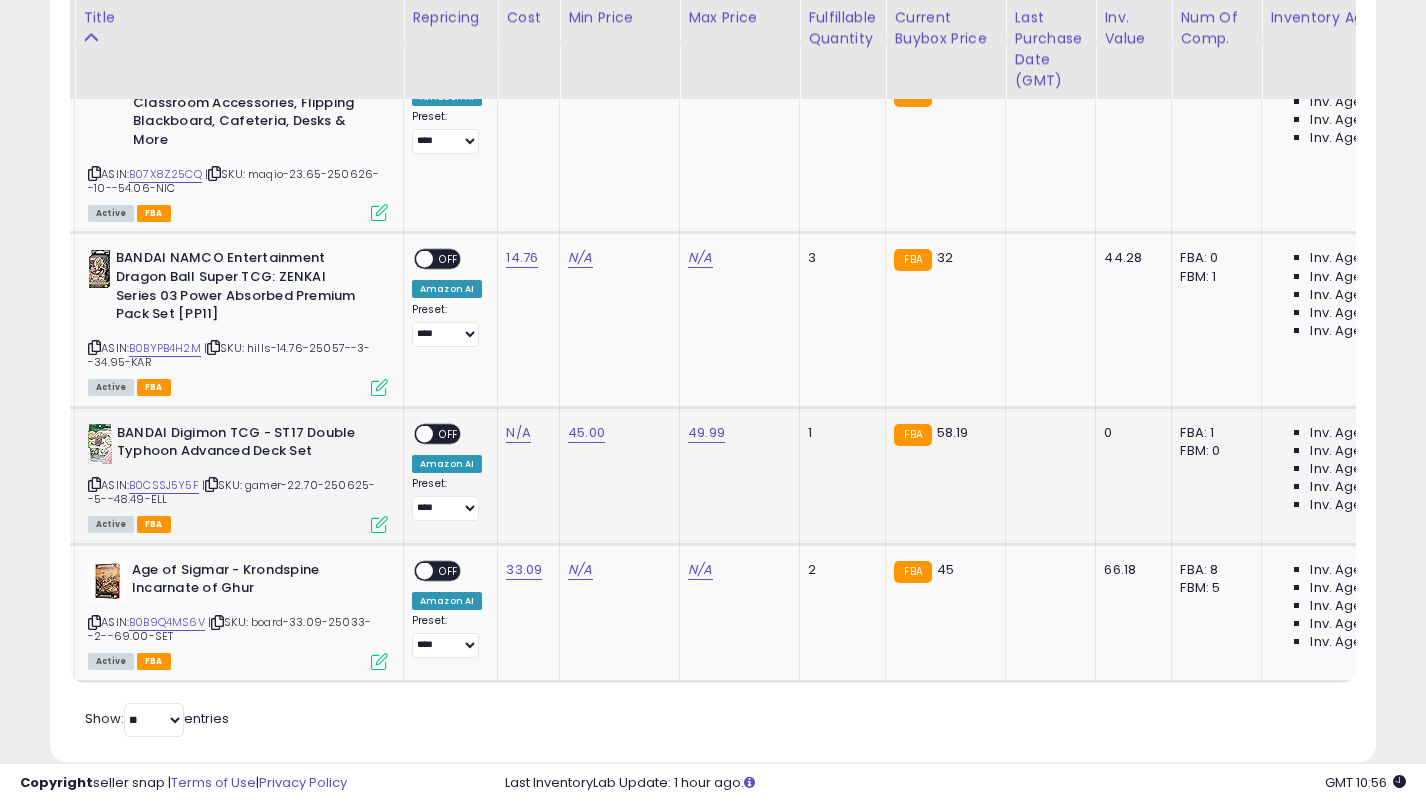 click on "OFF" at bounding box center [449, 433] 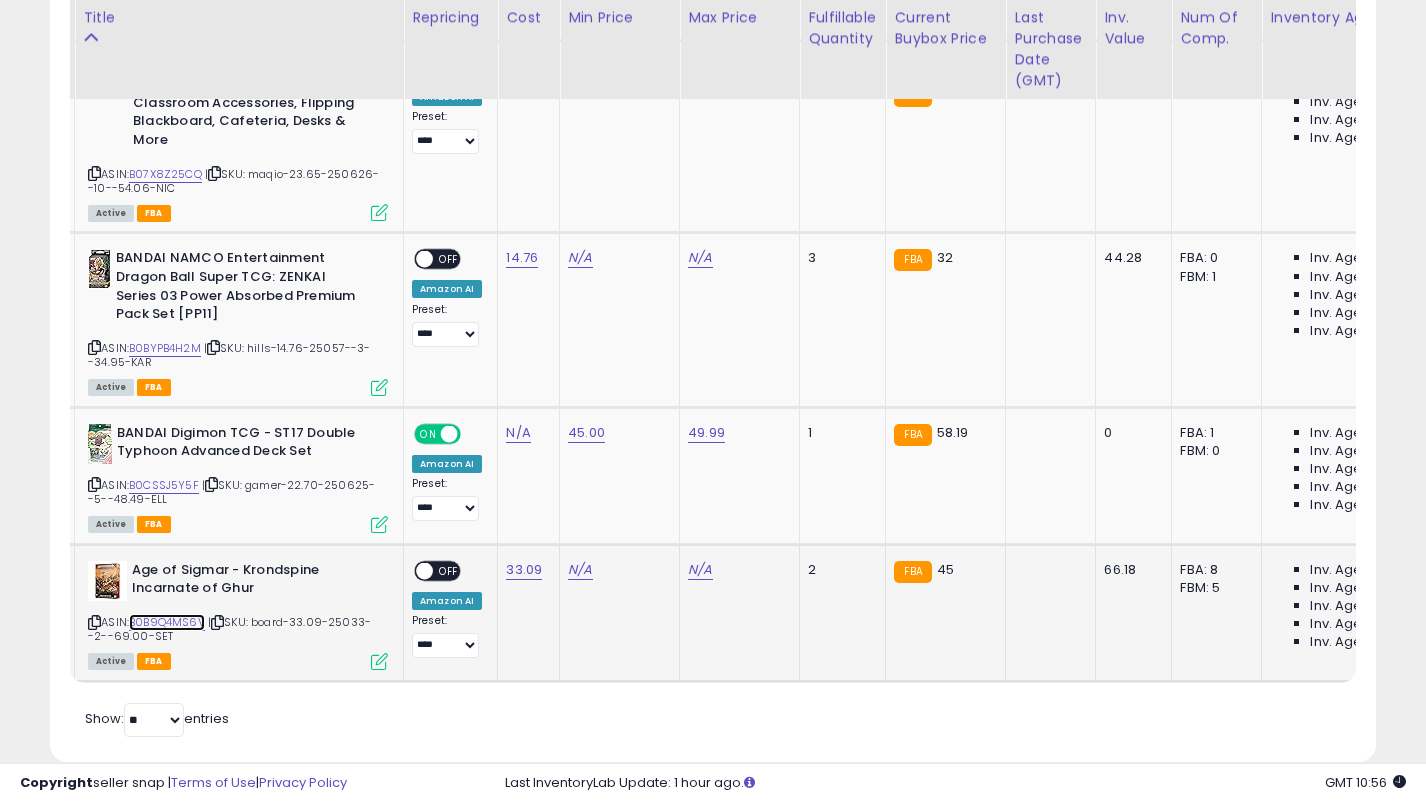 click on "B0B9Q4MS6V" at bounding box center (167, 622) 